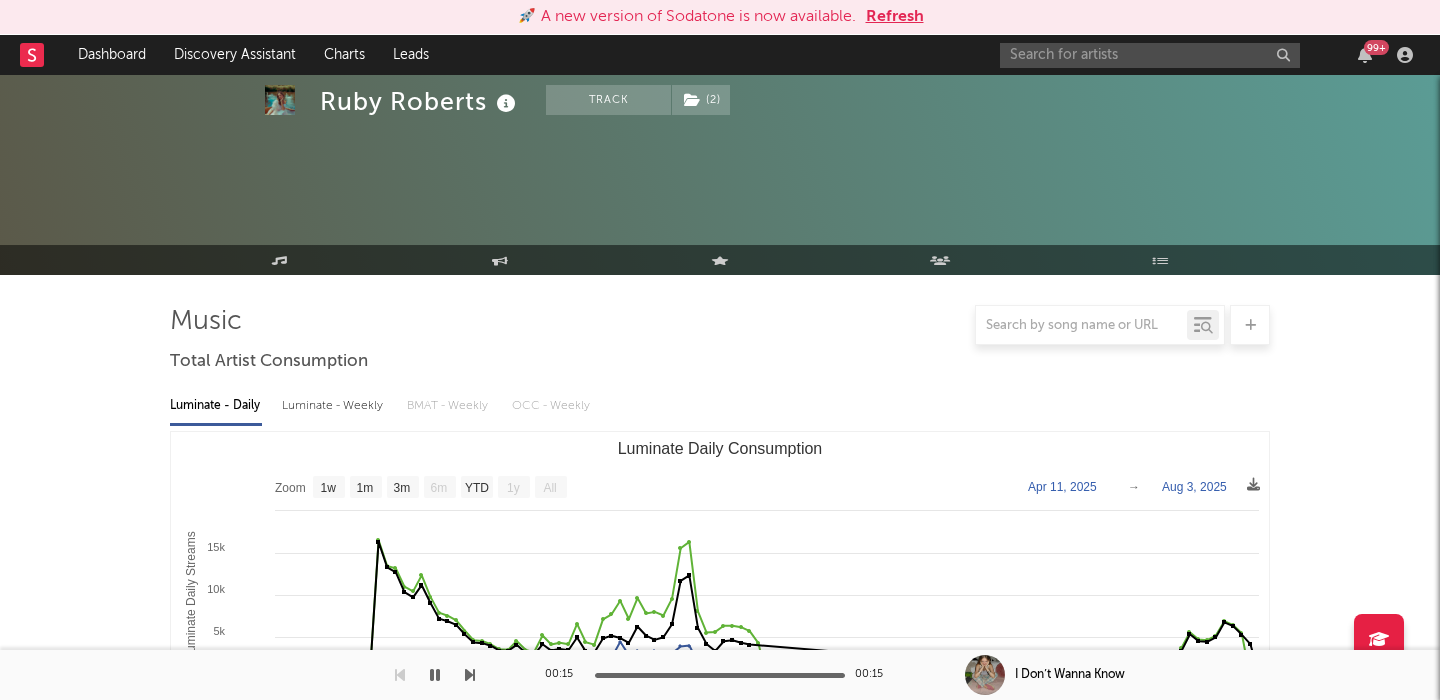 select on "1w" 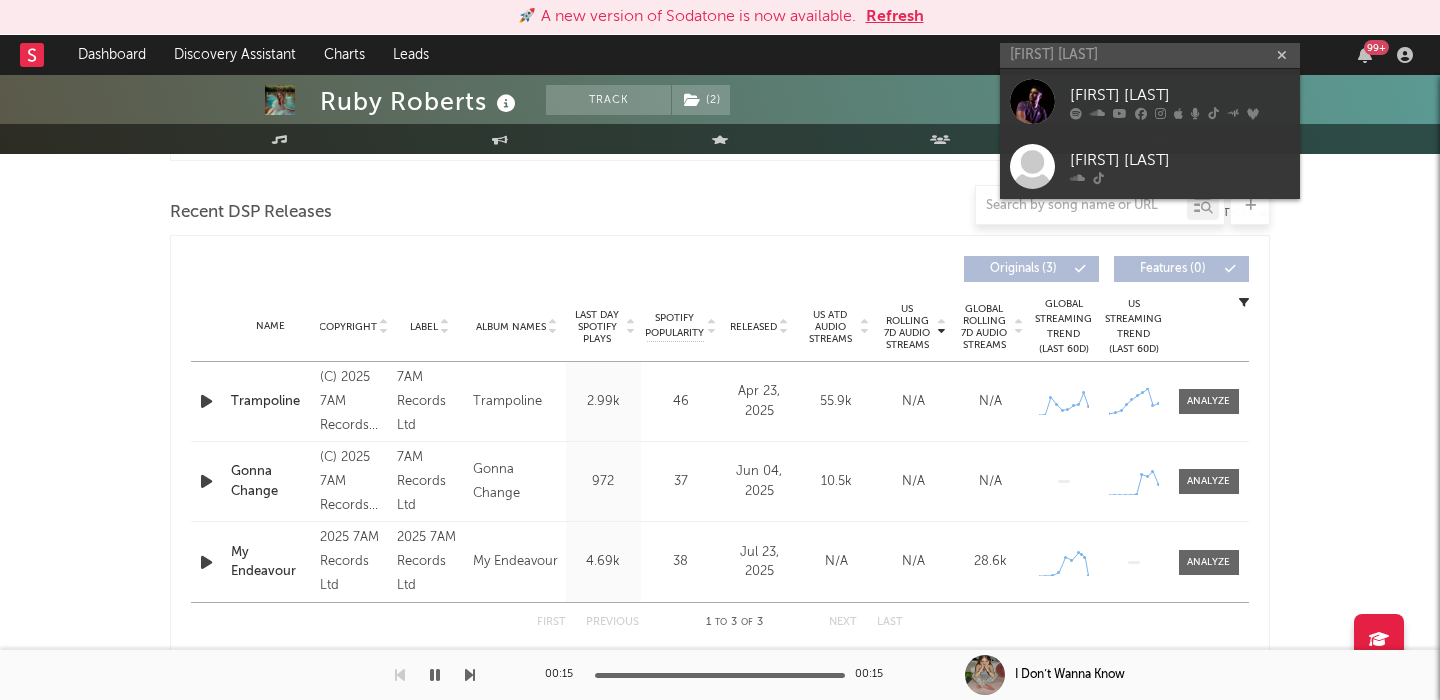 type on "Denon Reed" 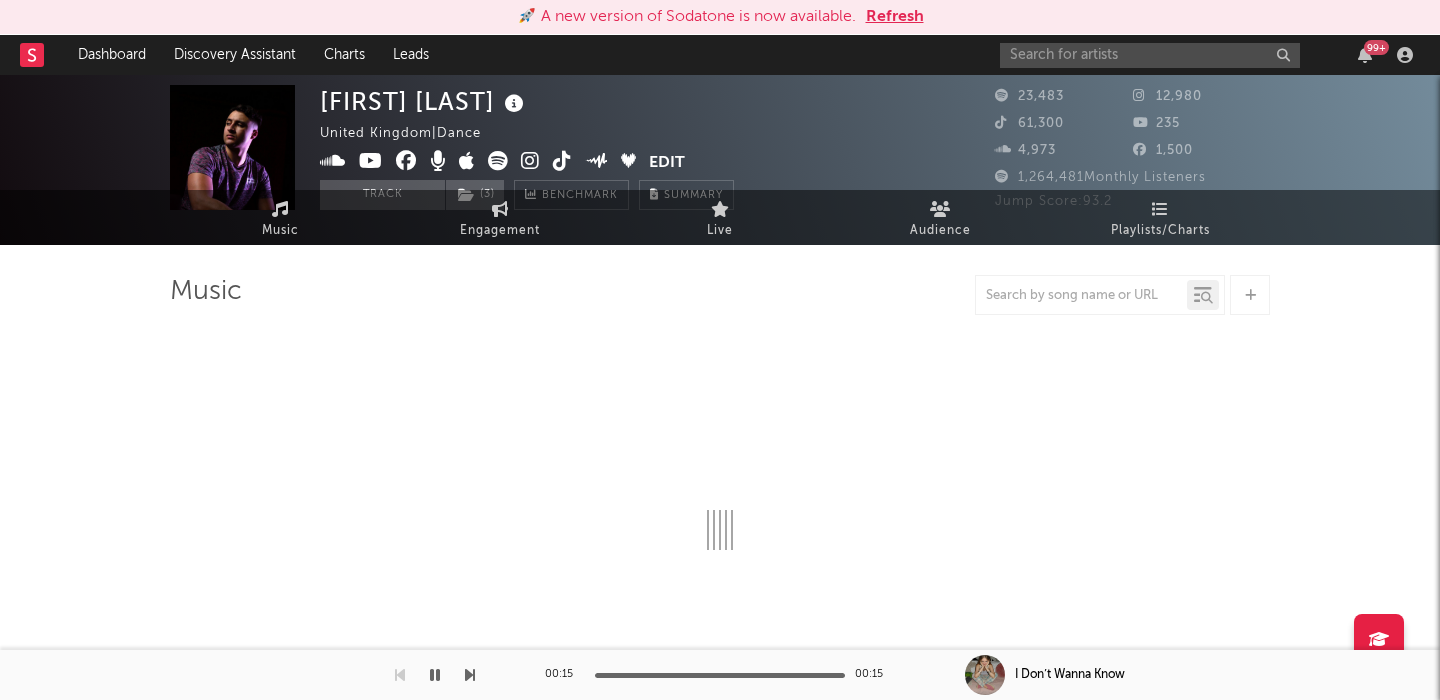 scroll, scrollTop: 0, scrollLeft: 0, axis: both 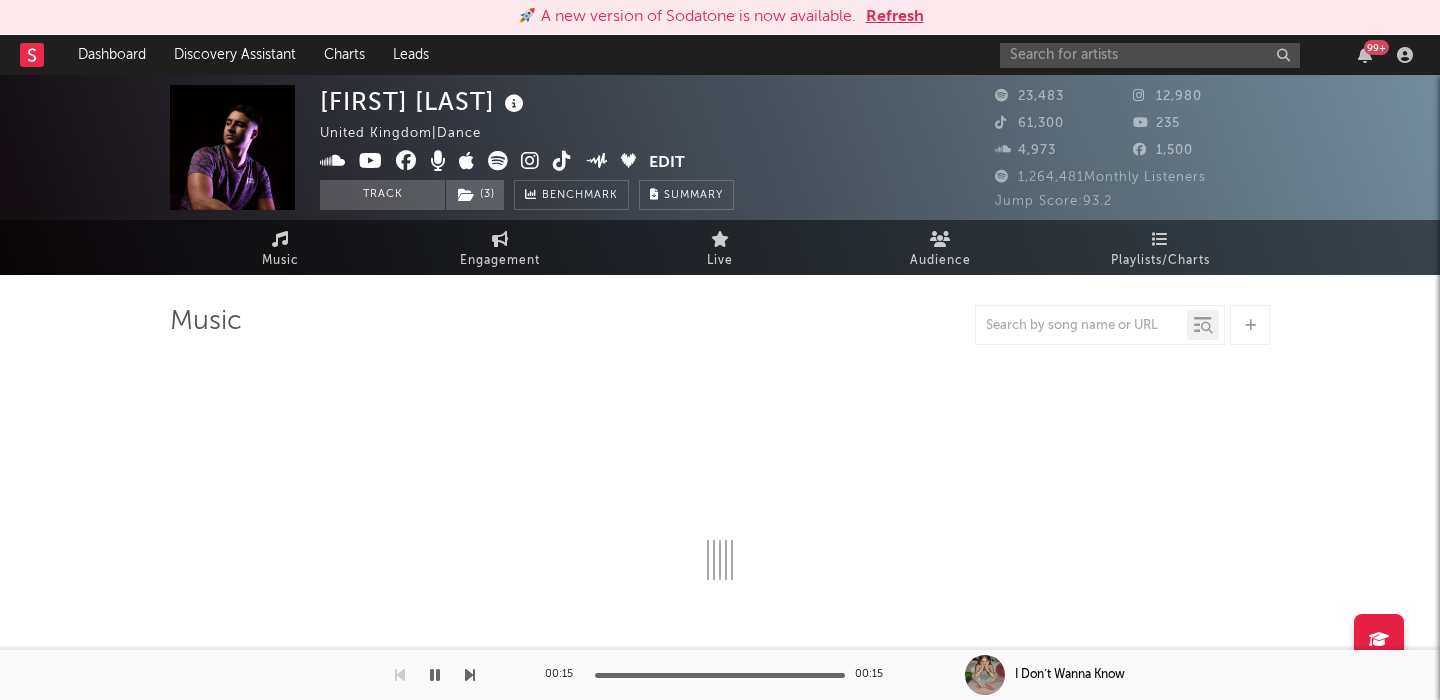 select on "6m" 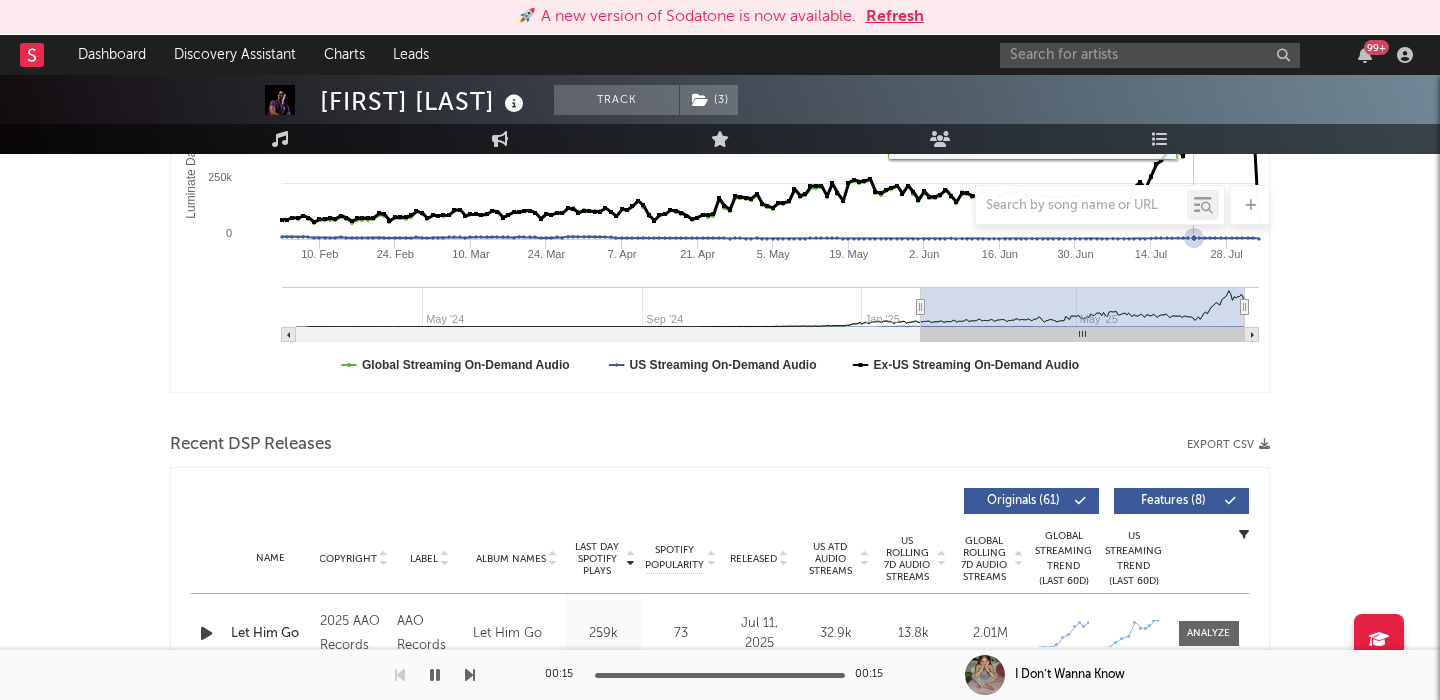 scroll, scrollTop: 865, scrollLeft: 0, axis: vertical 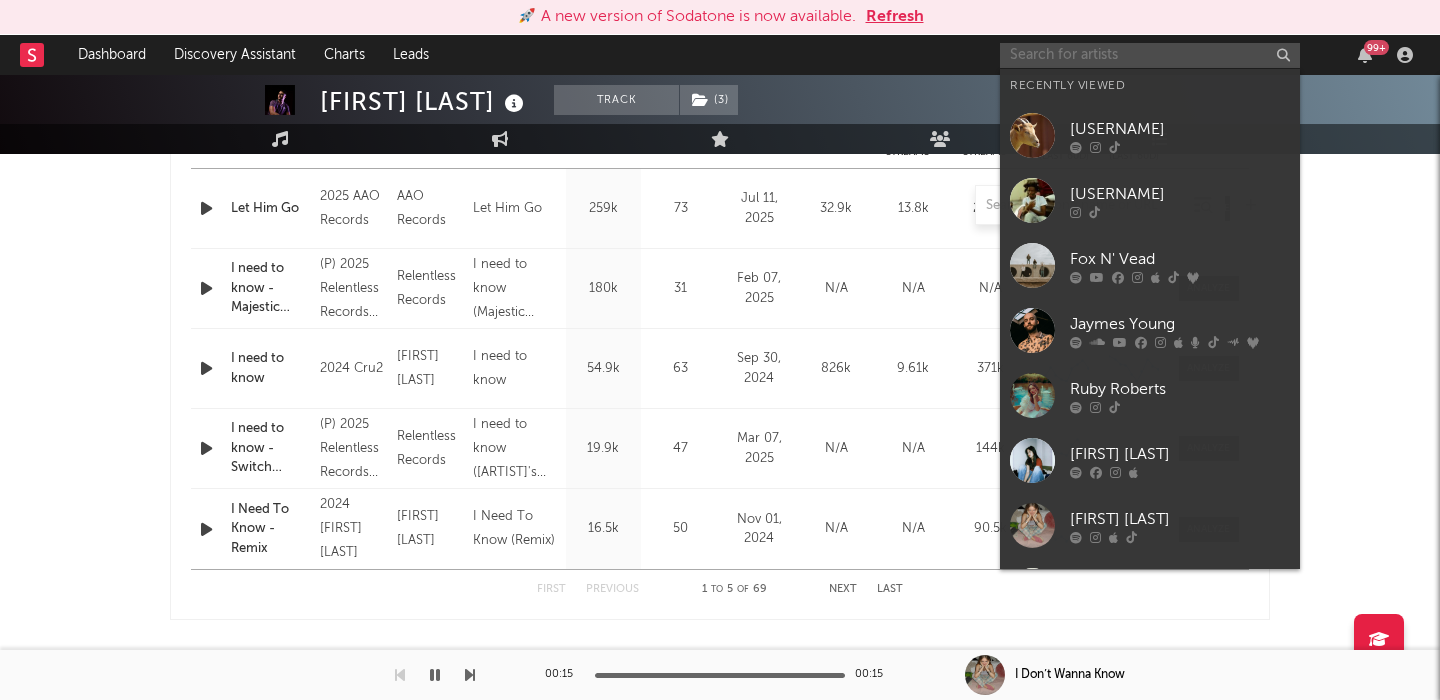 click at bounding box center (1150, 55) 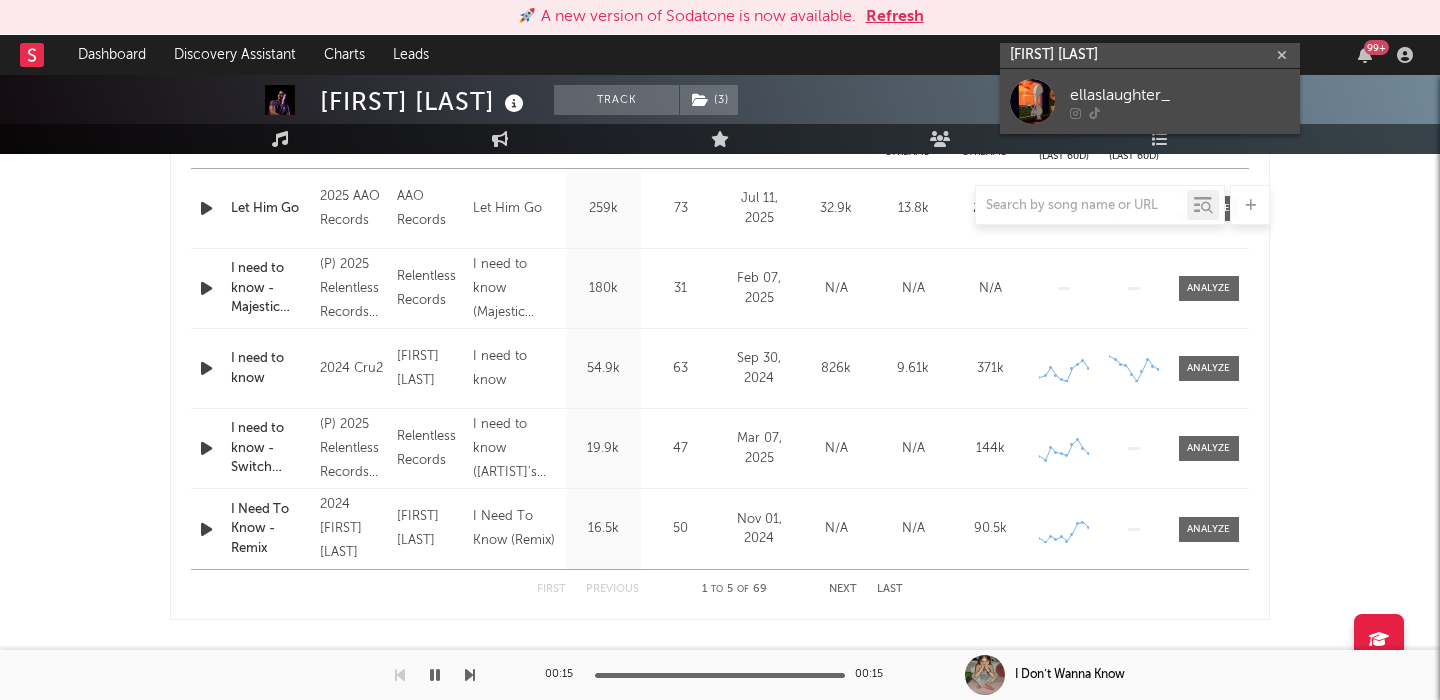 type on "Ella Slaughter" 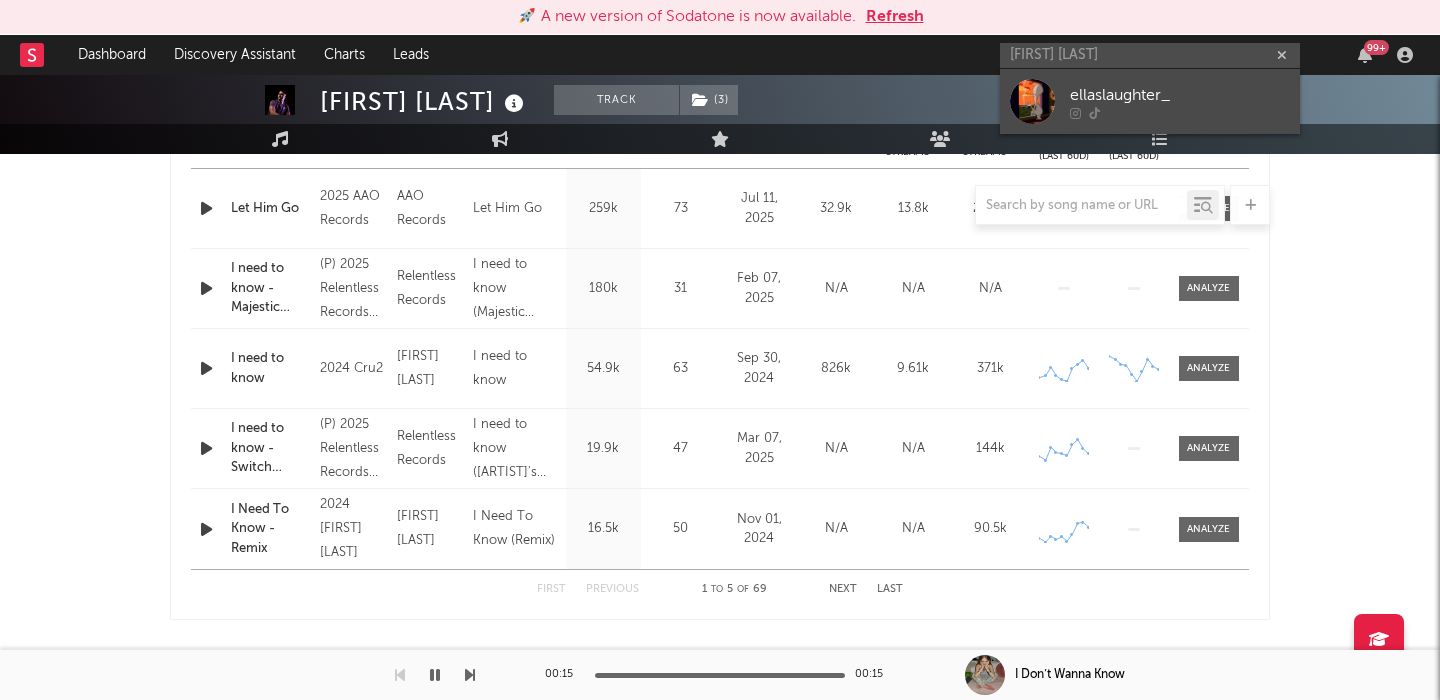 click on "ellaslaughter_" at bounding box center [1180, 95] 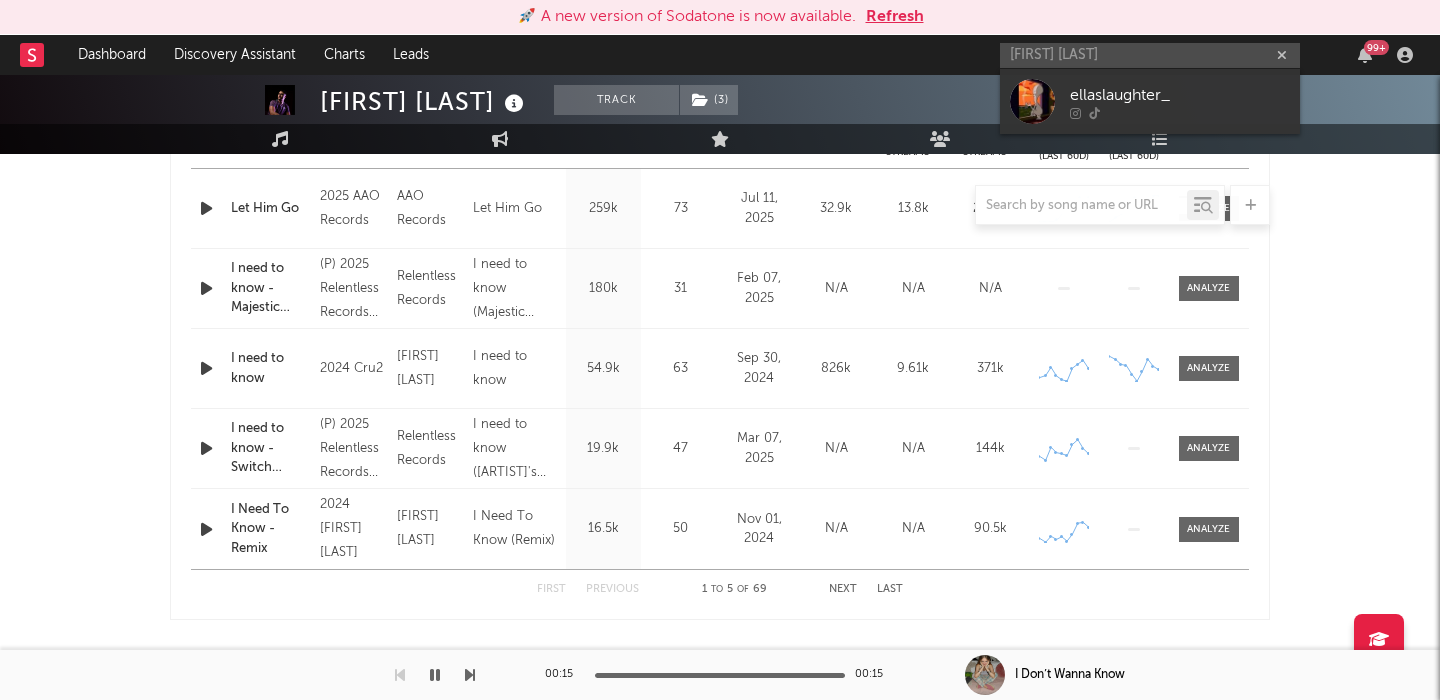 type 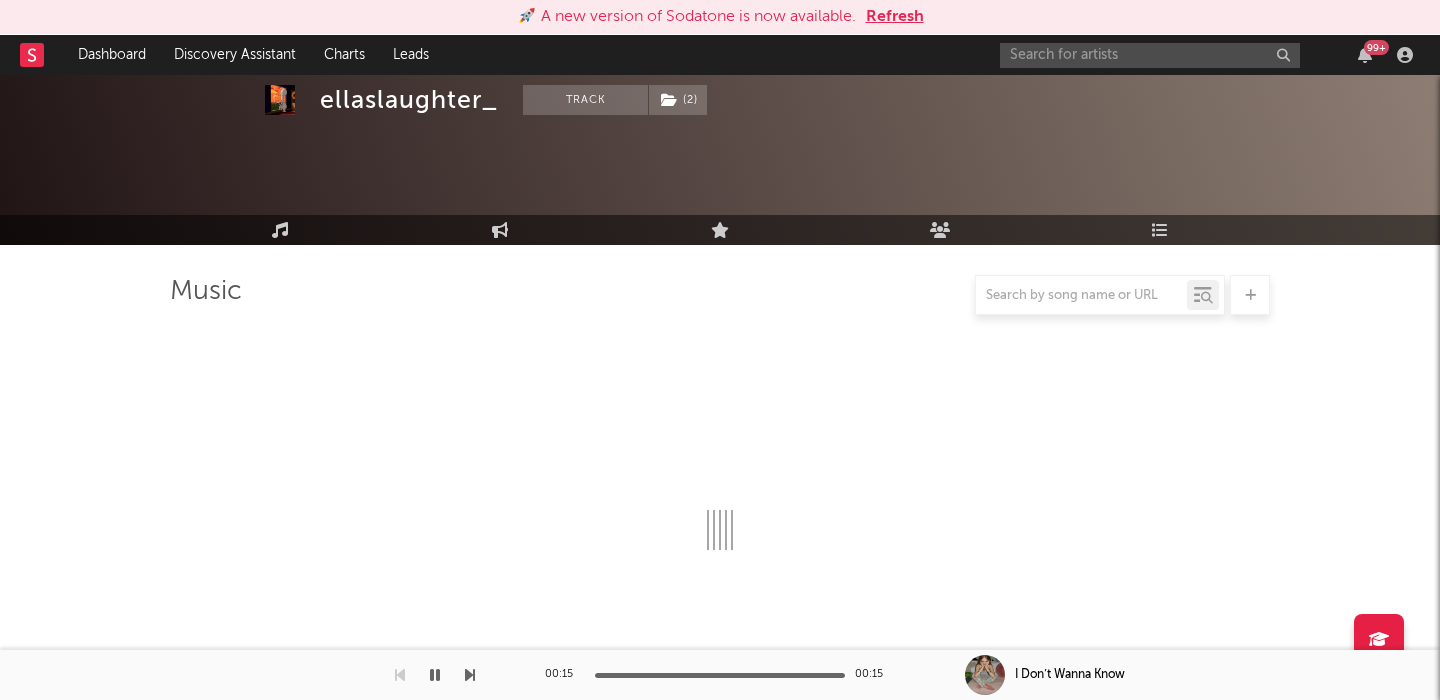 scroll, scrollTop: 865, scrollLeft: 0, axis: vertical 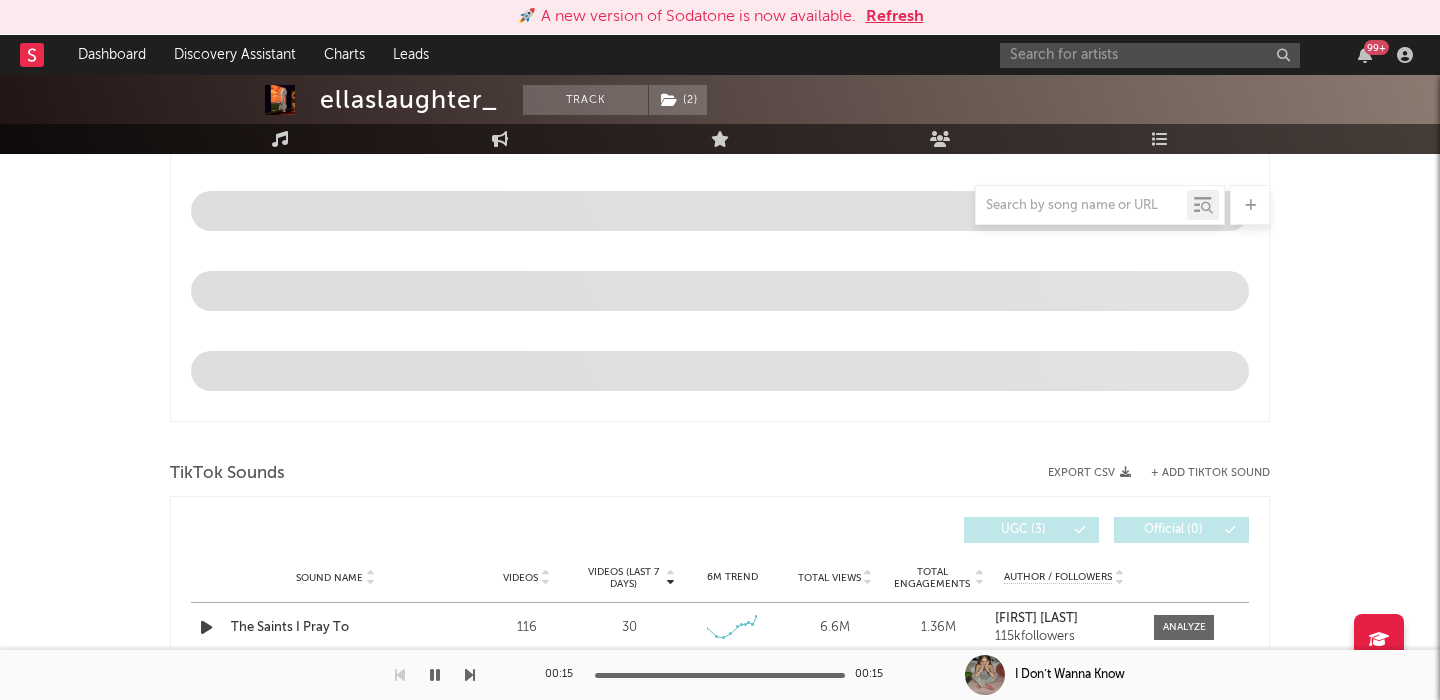 select on "1w" 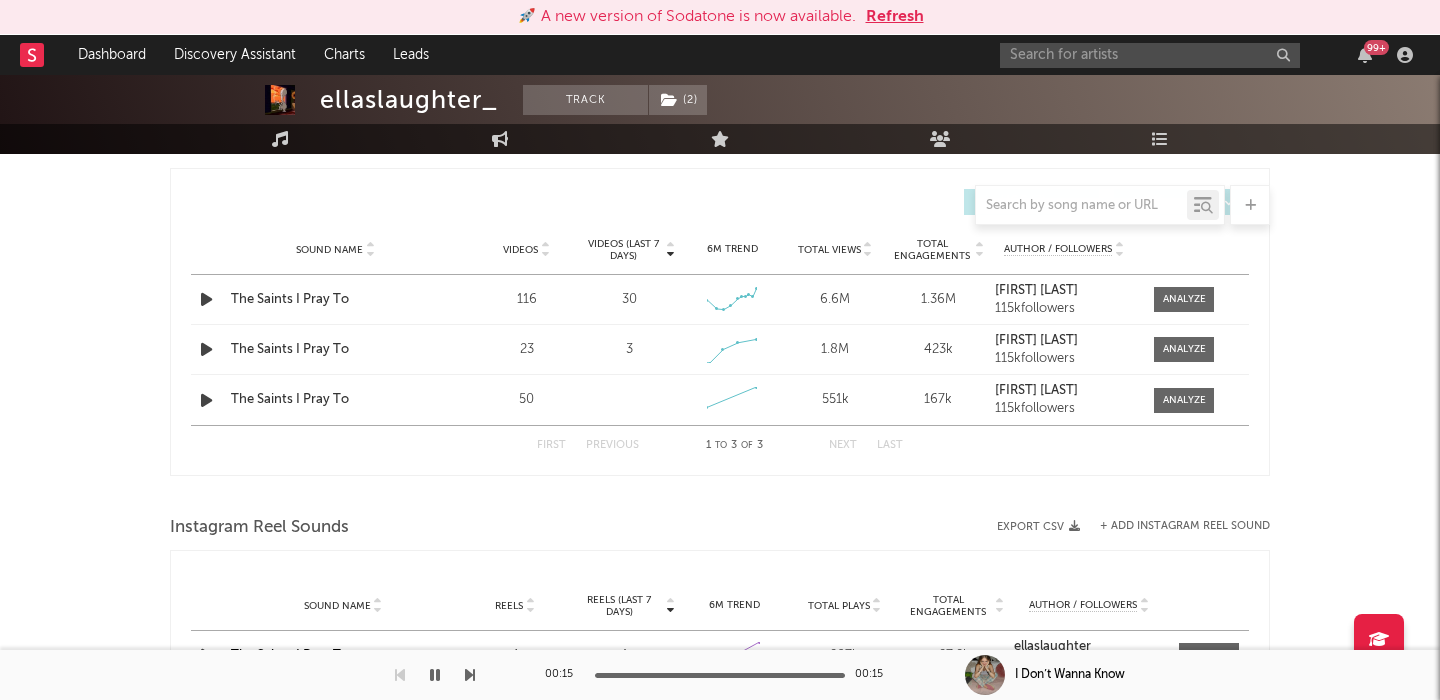 scroll, scrollTop: 720, scrollLeft: 0, axis: vertical 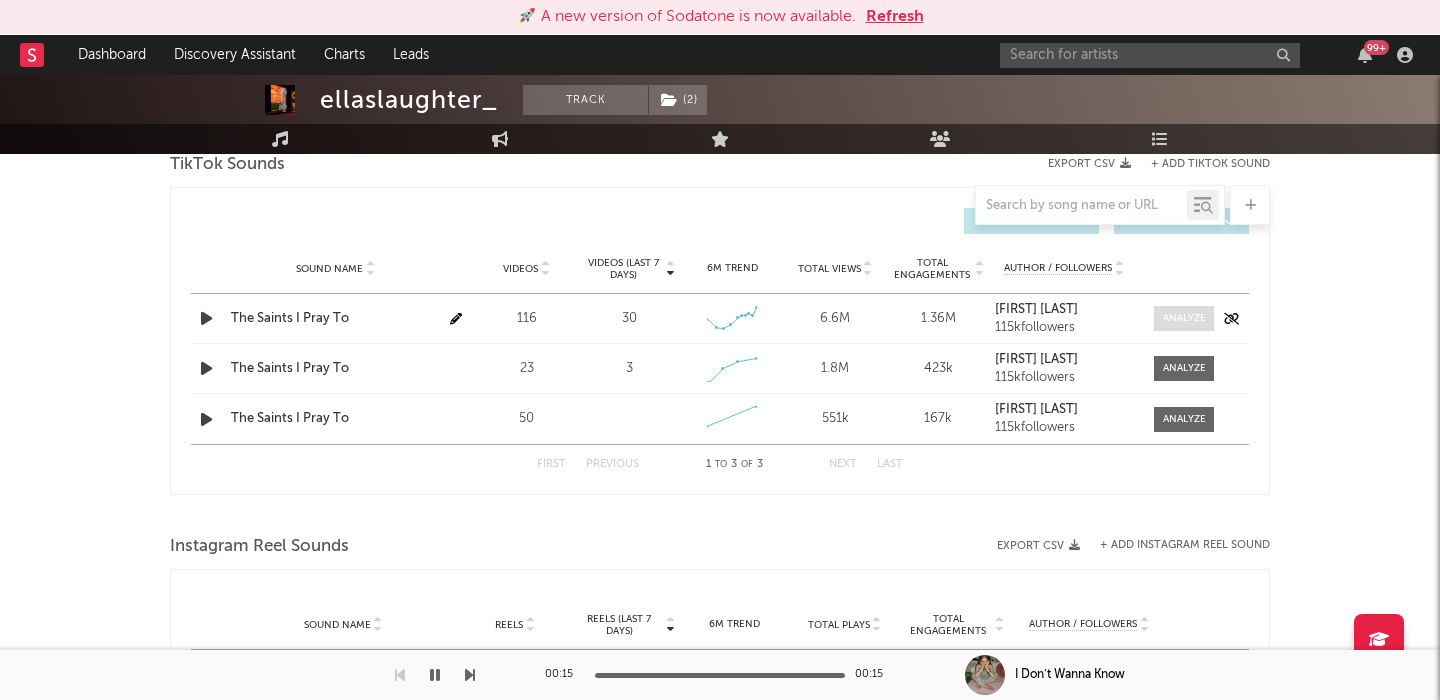 click at bounding box center [1184, 318] 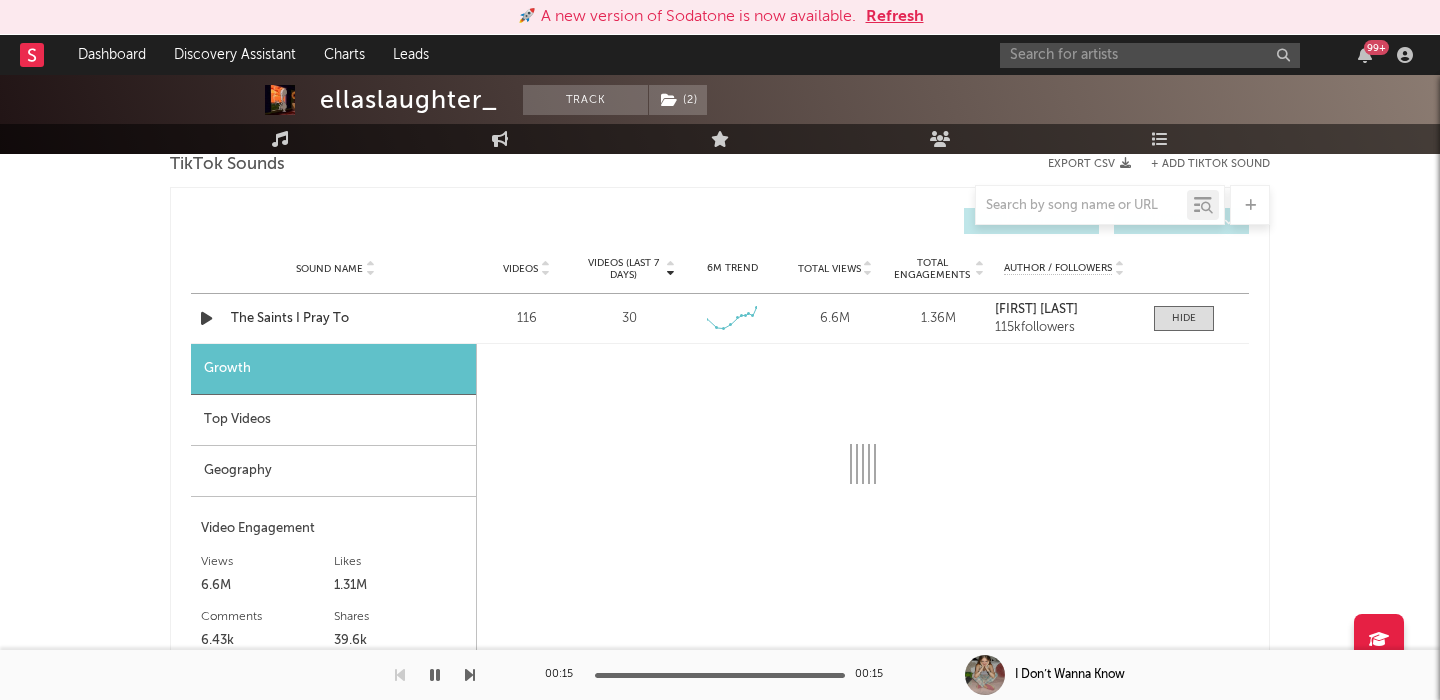 select on "1w" 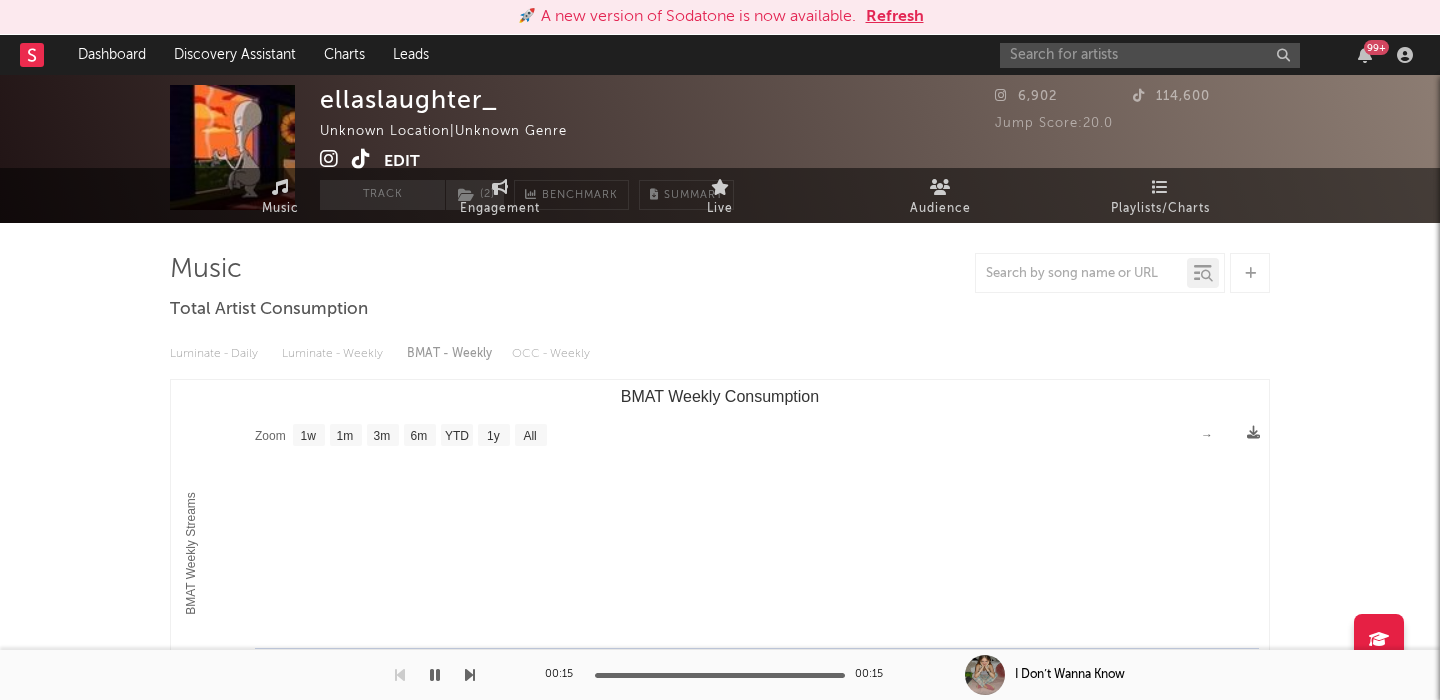 scroll, scrollTop: 0, scrollLeft: 0, axis: both 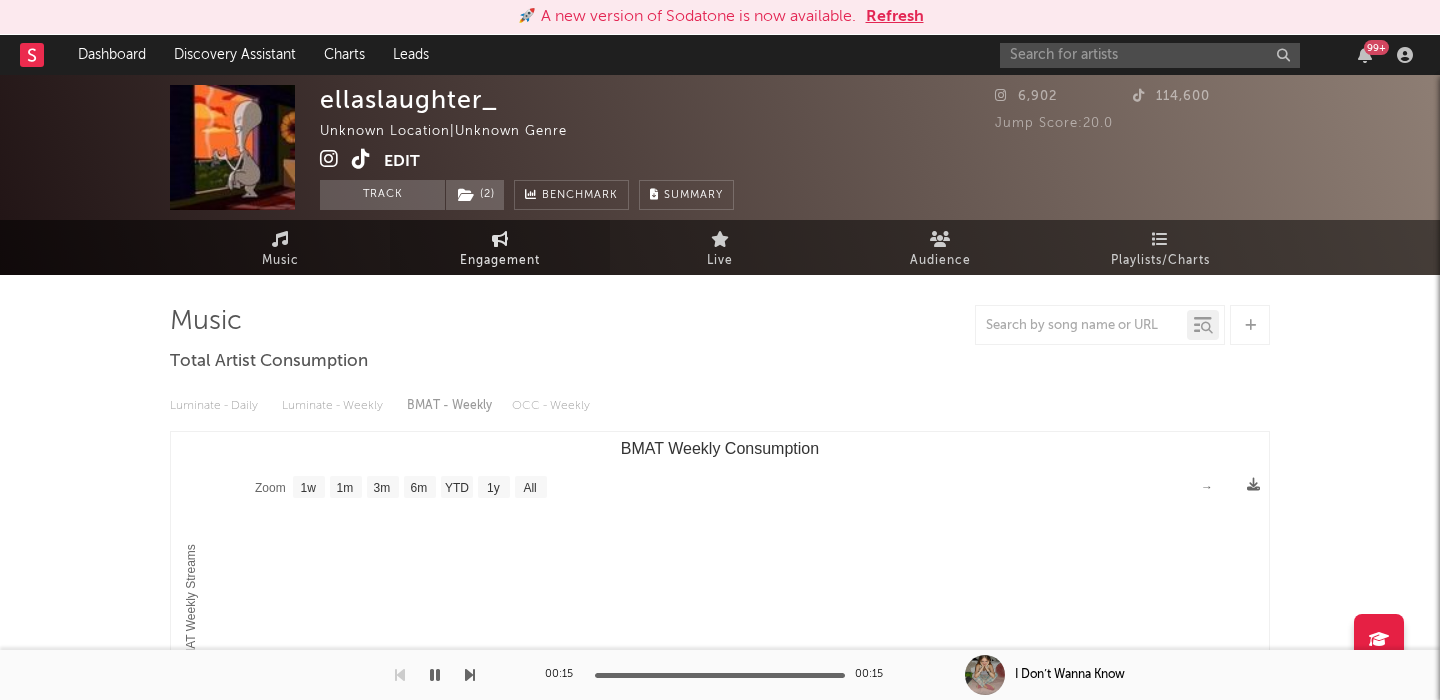 click on "Engagement" at bounding box center (500, 247) 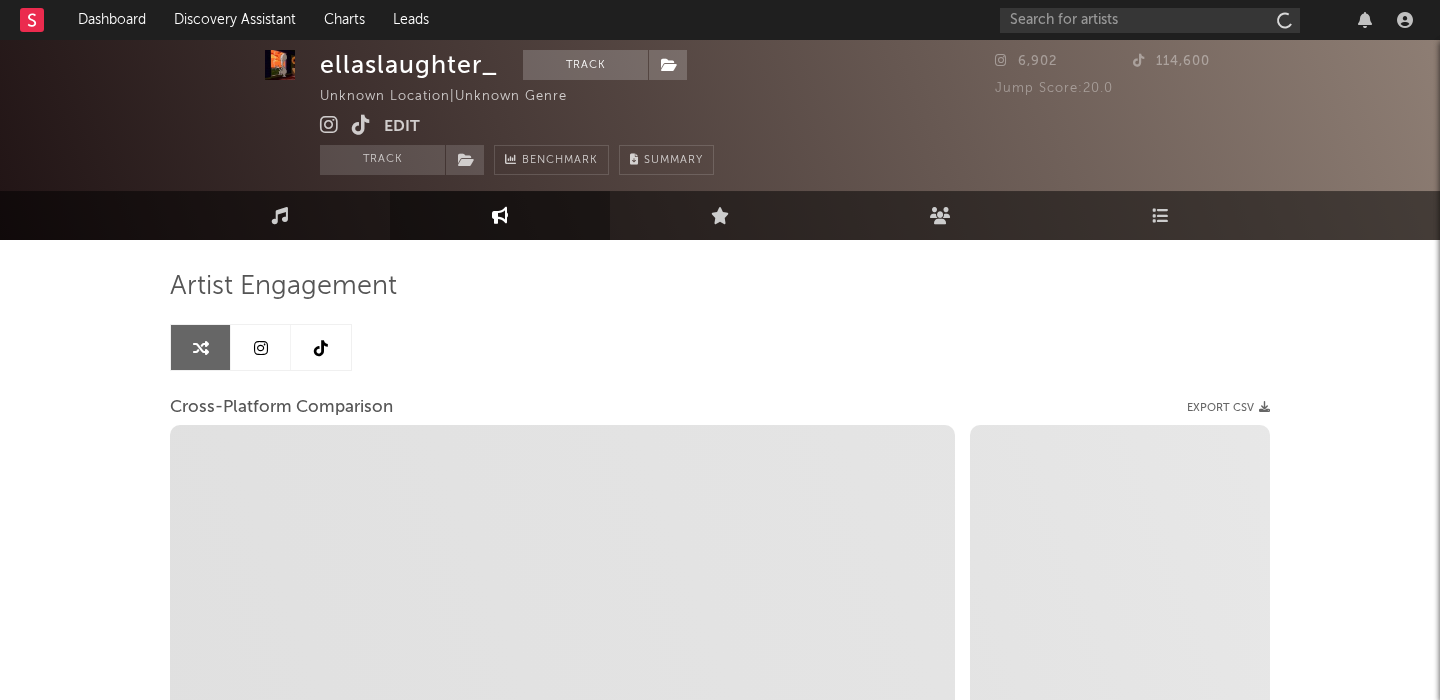select on "1w" 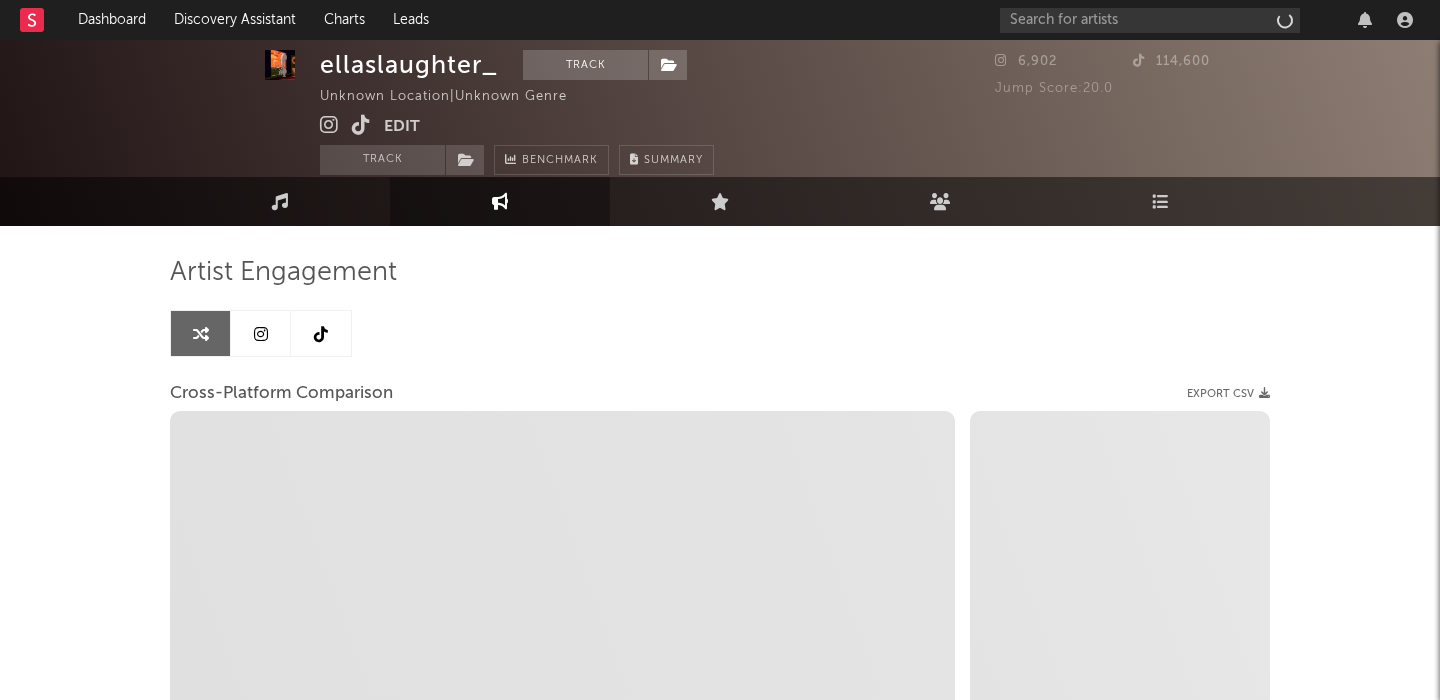 select on "1m" 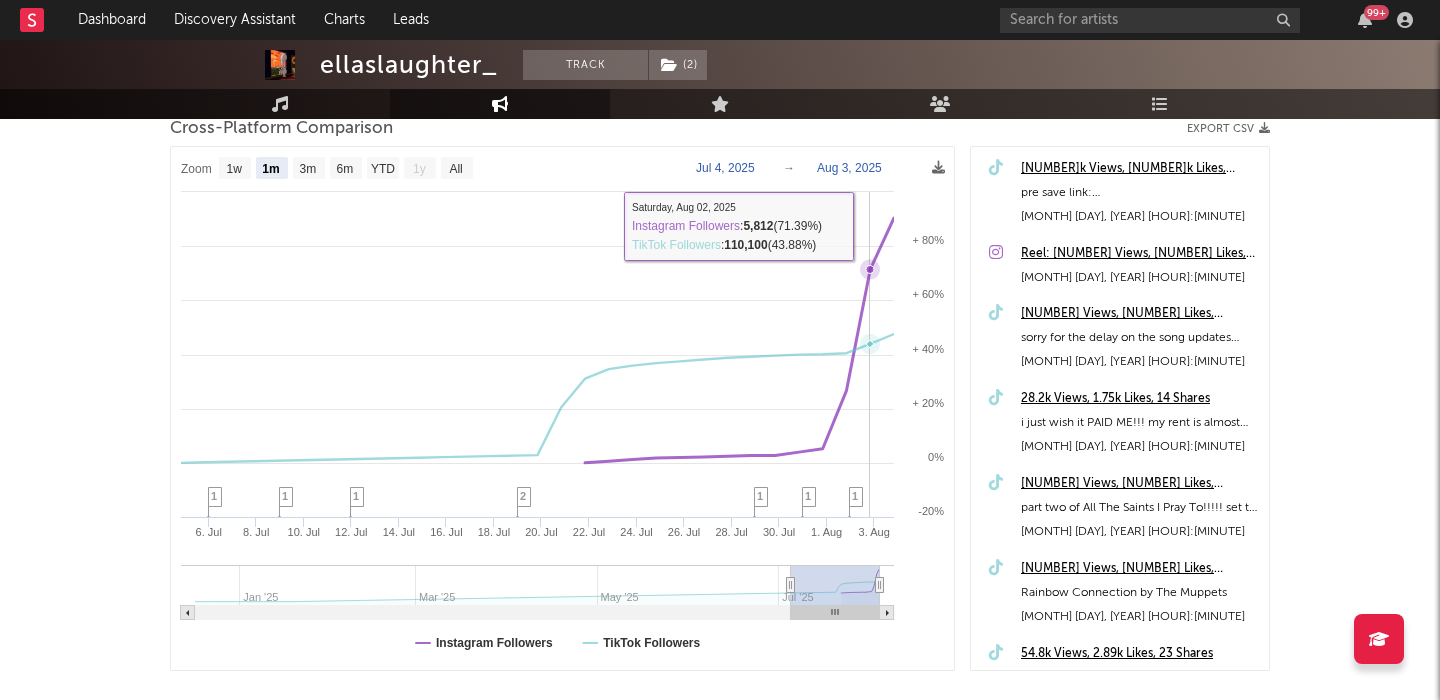 scroll, scrollTop: 0, scrollLeft: 0, axis: both 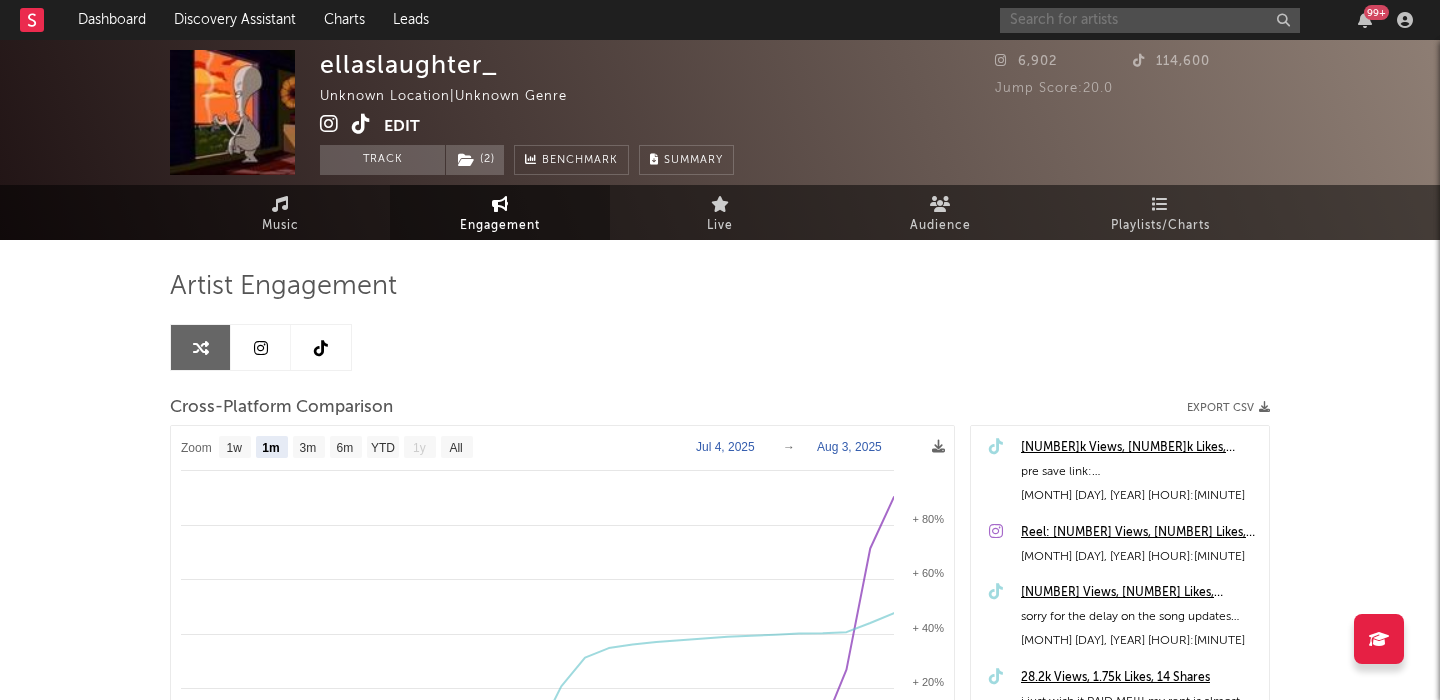 click at bounding box center [1150, 20] 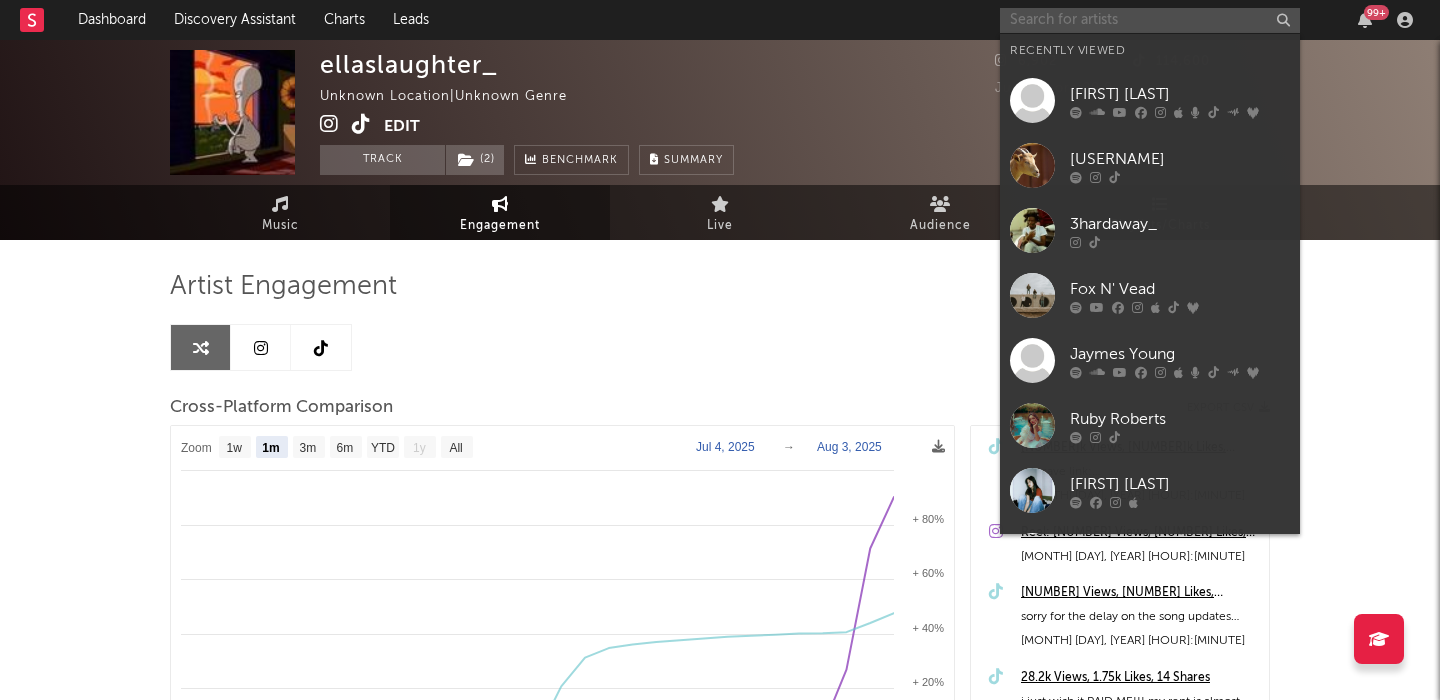 paste on "BBpanzu" 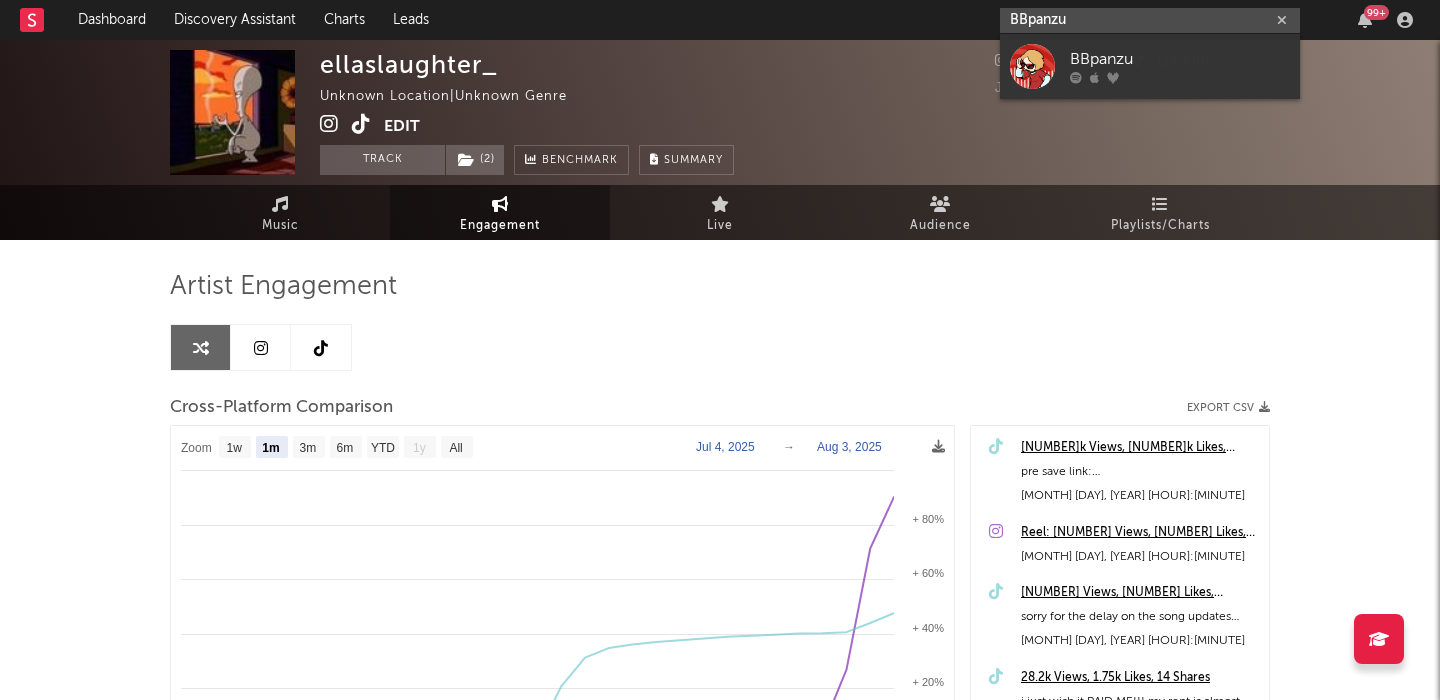 type on "BBpanzu" 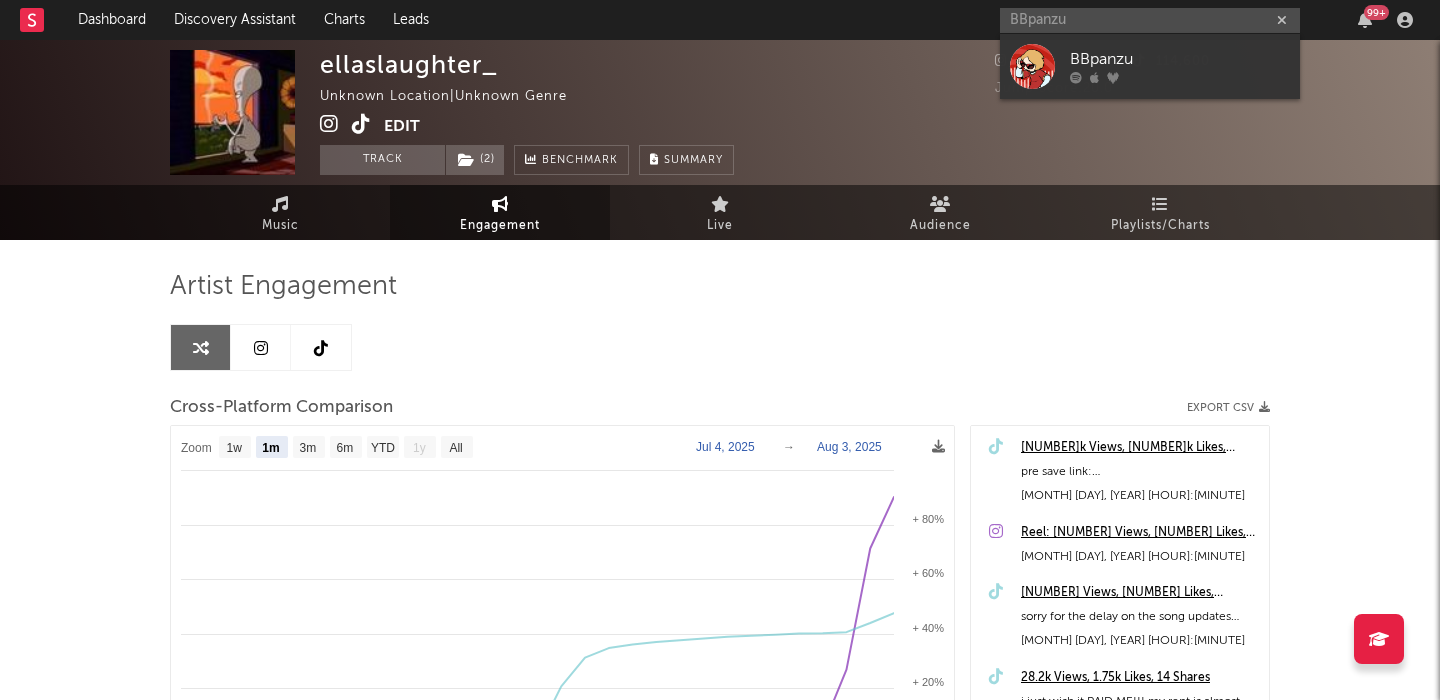 click on "BBpanzu" at bounding box center [1150, 66] 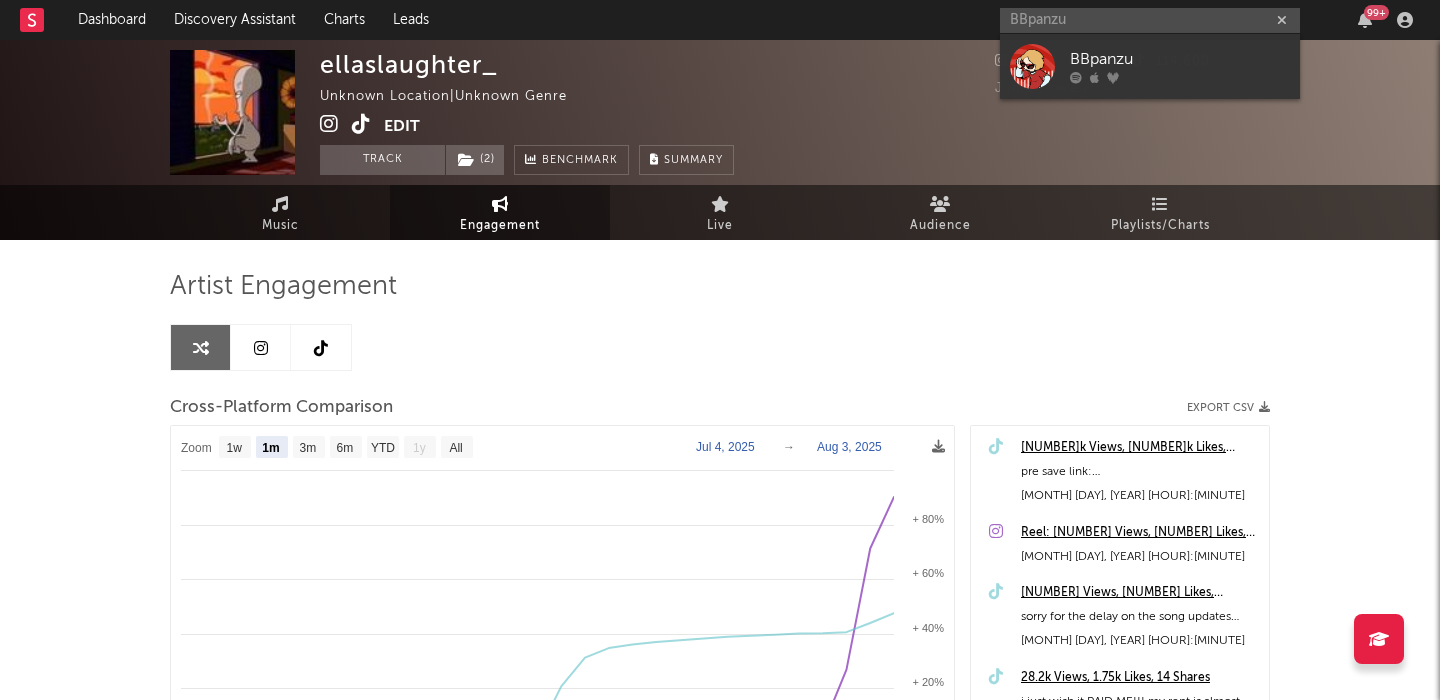 type 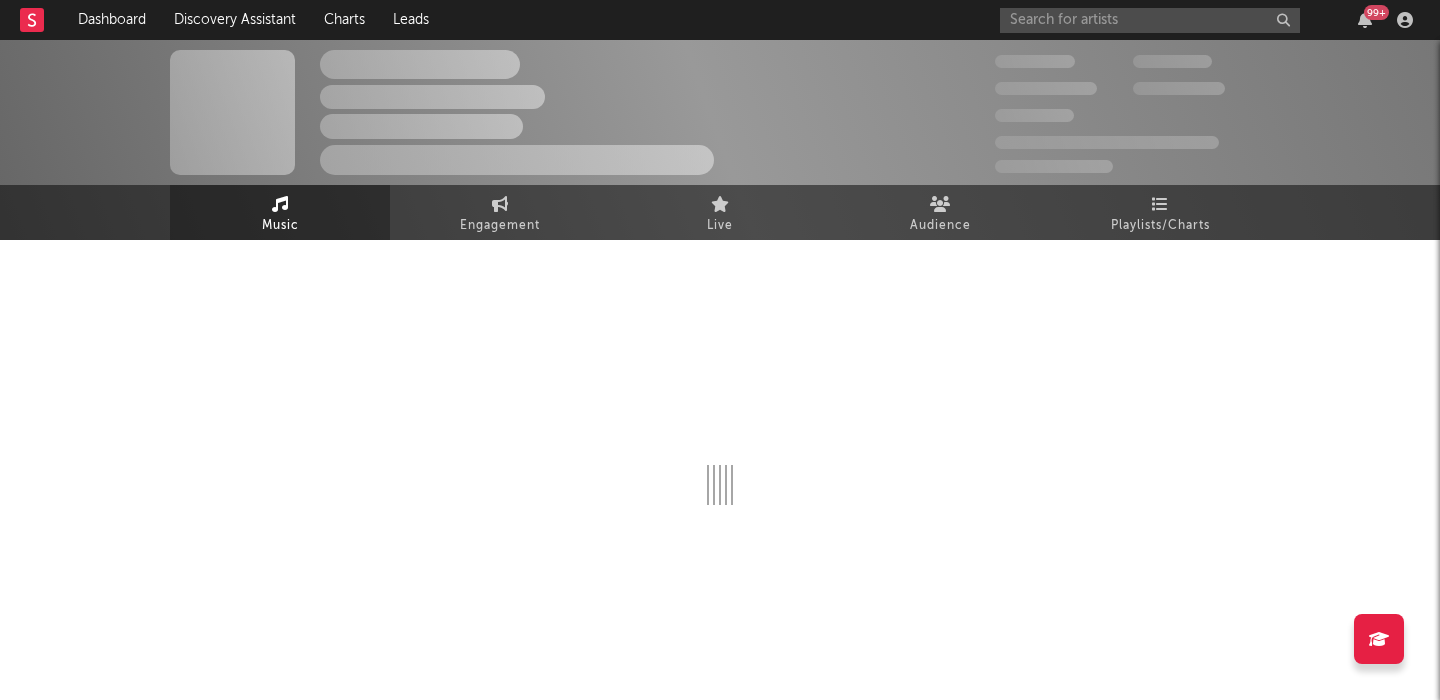 select on "6m" 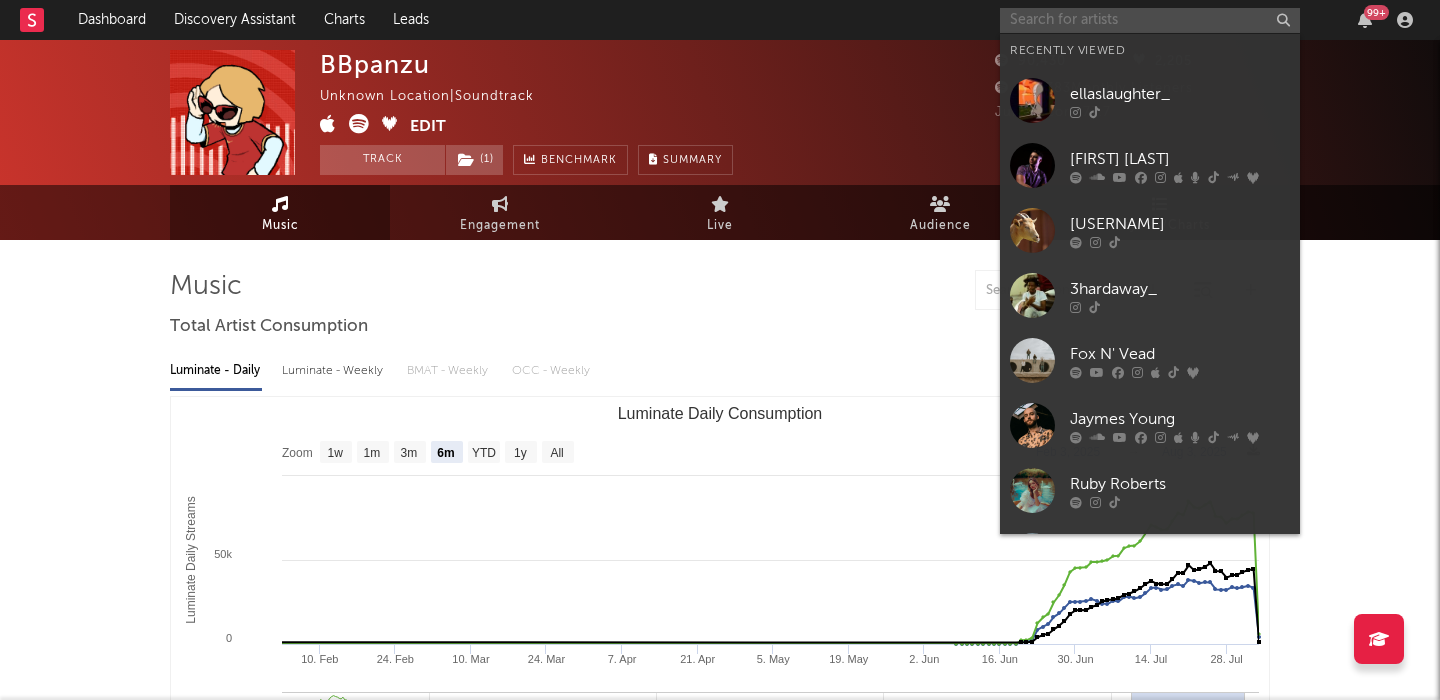click at bounding box center (1150, 20) 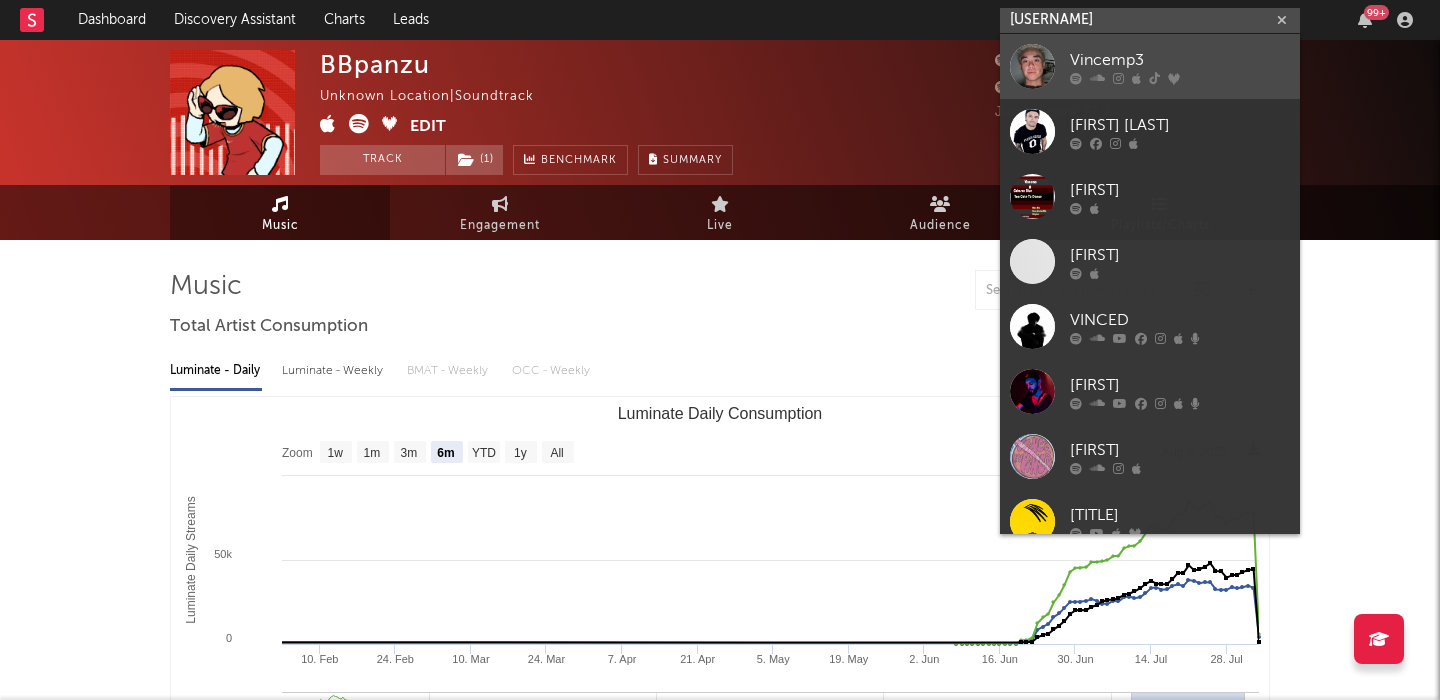 type on "[USERNAME]" 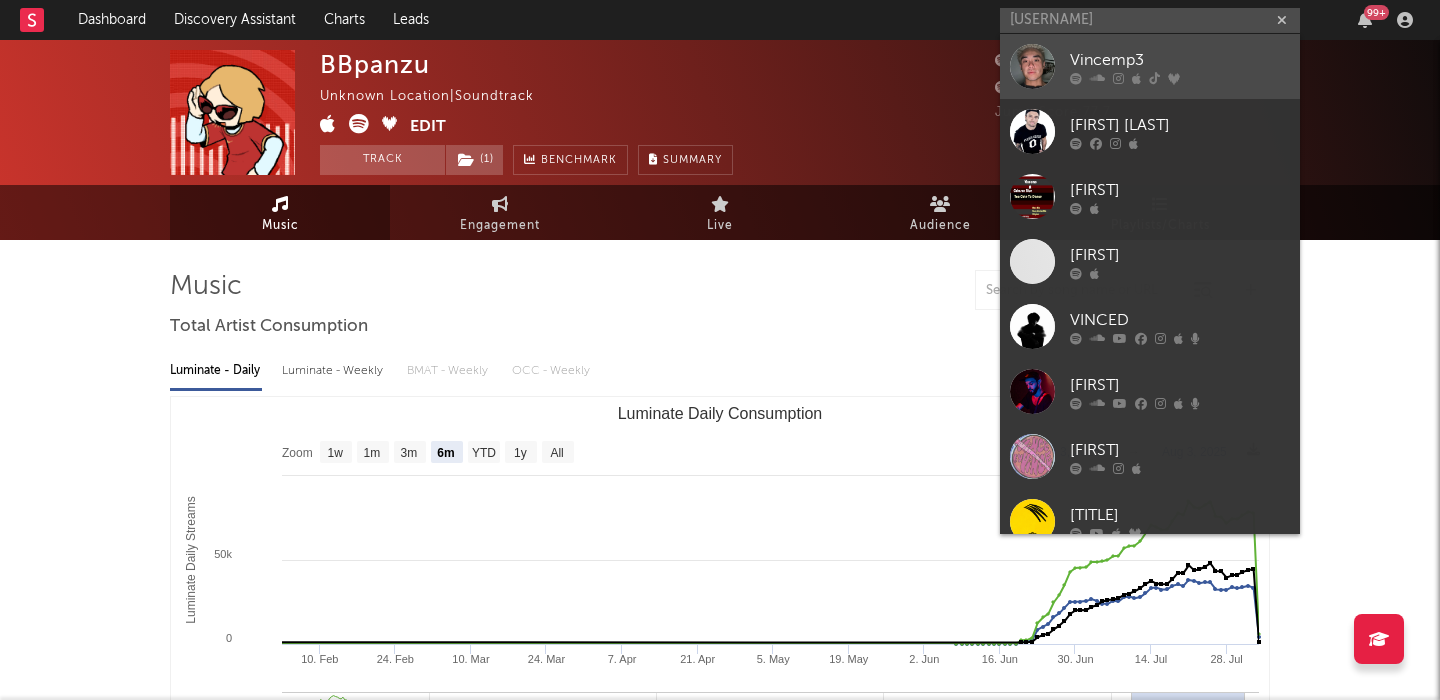 click on "Vincemp3" at bounding box center [1180, 60] 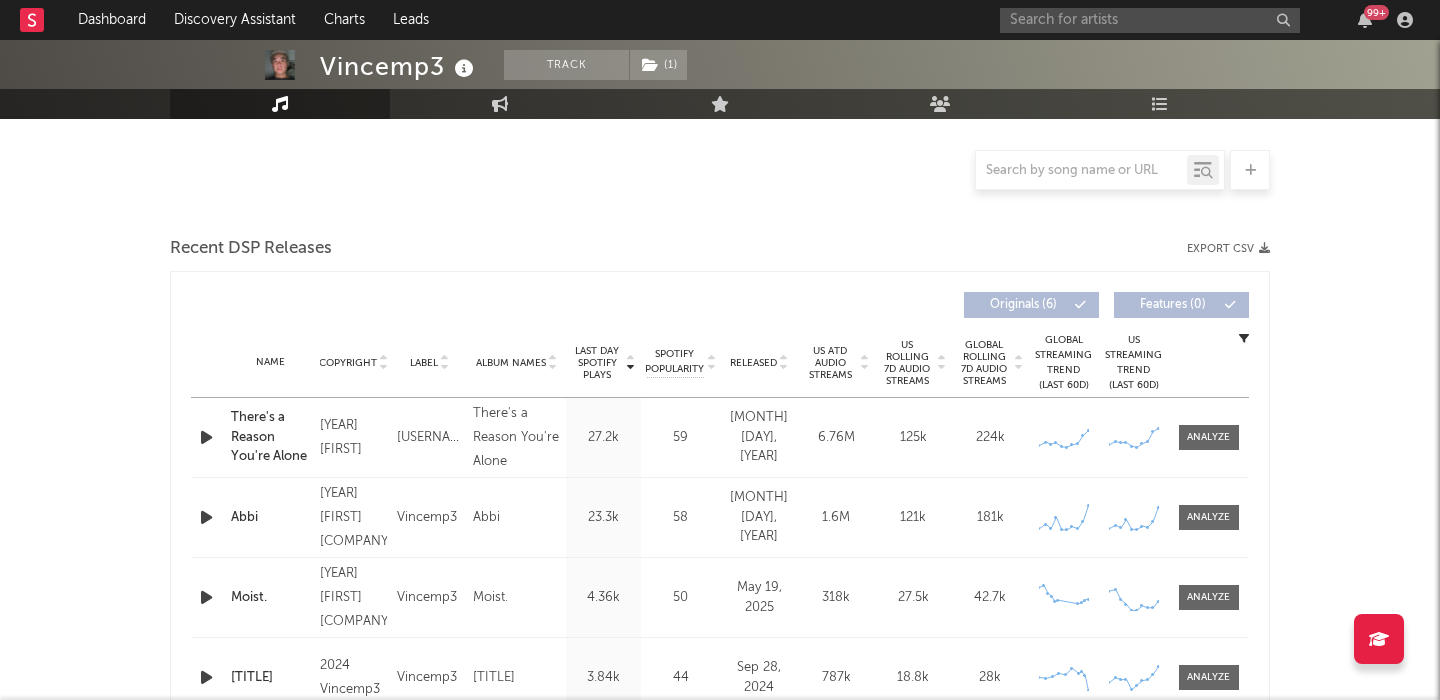select on "6m" 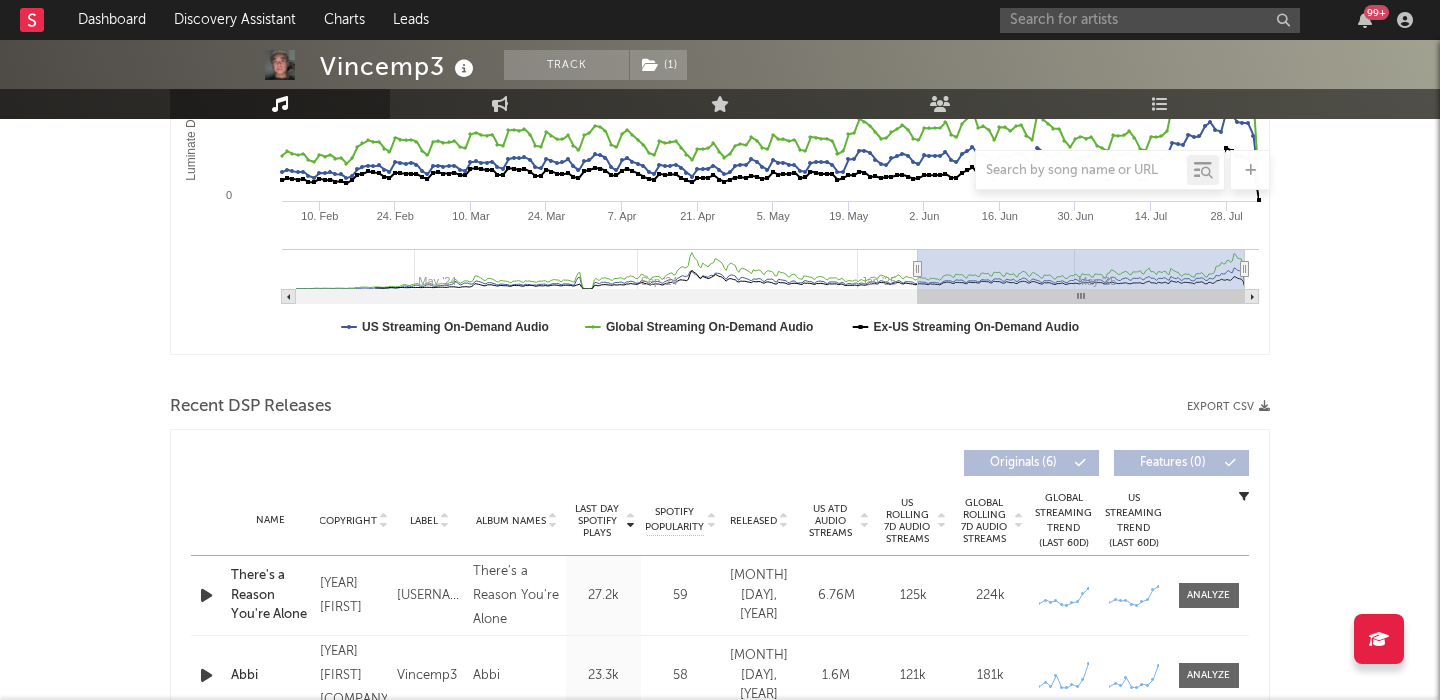 click on "Name Copyright Label Album Names Composer Names 7 Day Spotify Plays Last Day Spotify Plays ATD Spotify Plays Spotify Popularity Total US Streams Total US SES Total UK Streams Total UK Audio Streams UK Weekly Streams UK Weekly Audio Streams Released US ATD Audio Streams US Rolling 7D Audio Streams US Rolling WoW % Chg Global ATD Audio Streams Global Rolling 7D Audio Streams Global Rolling WoW % Chg Estimated % Playlist Streams Last Day Global Streaming Trend (Last 60D) Ex-US Streaming Trend (Last 60D) US Streaming Trend (Last 60D) Global Latest Day Audio Streams US Latest Day Audio Streams" at bounding box center [720, 521] 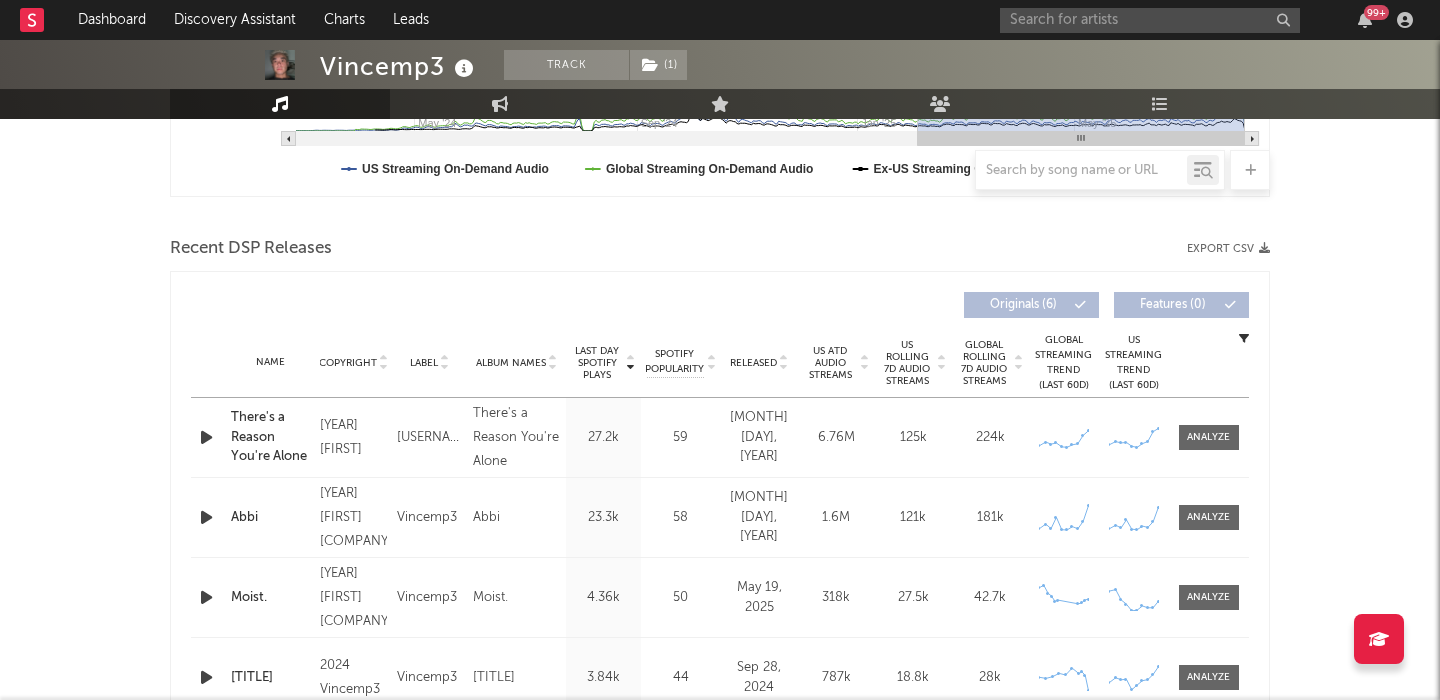 click on "Released" at bounding box center (753, 363) 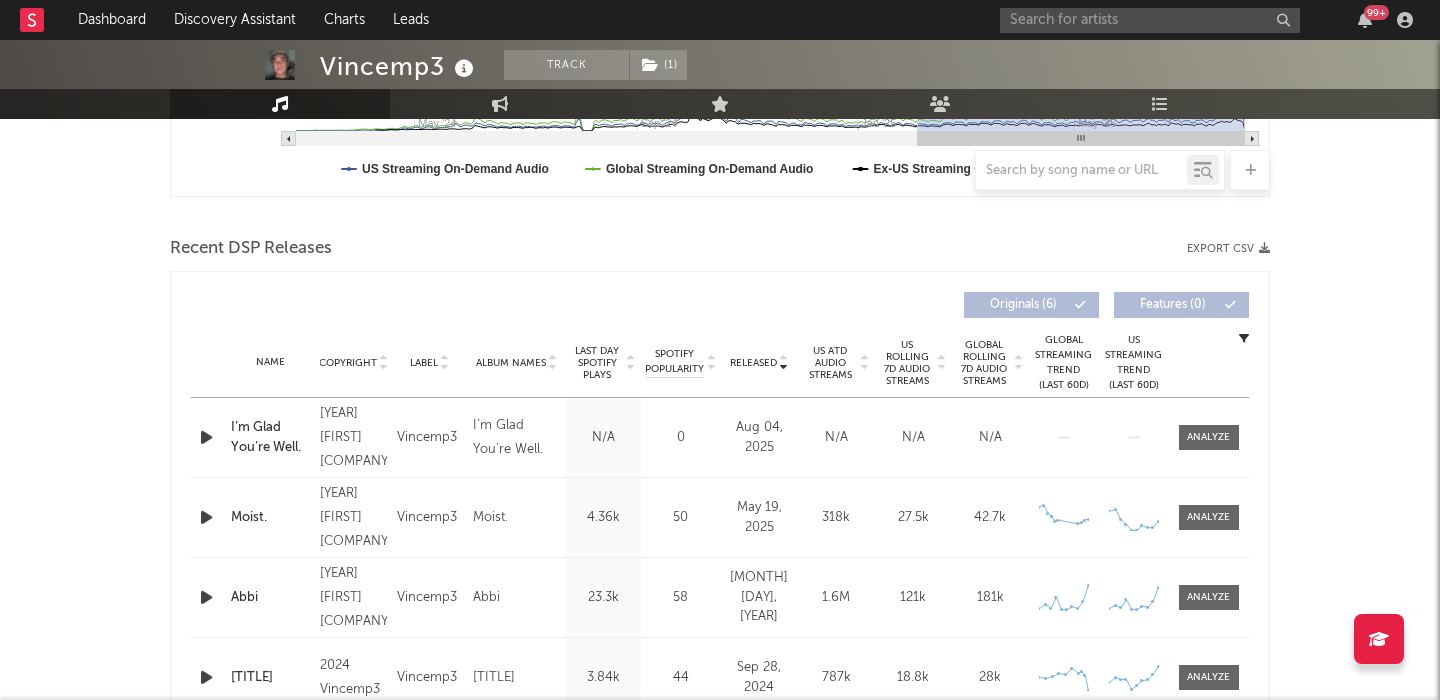 click on "US Rolling 7D Audio Streams" at bounding box center [907, 363] 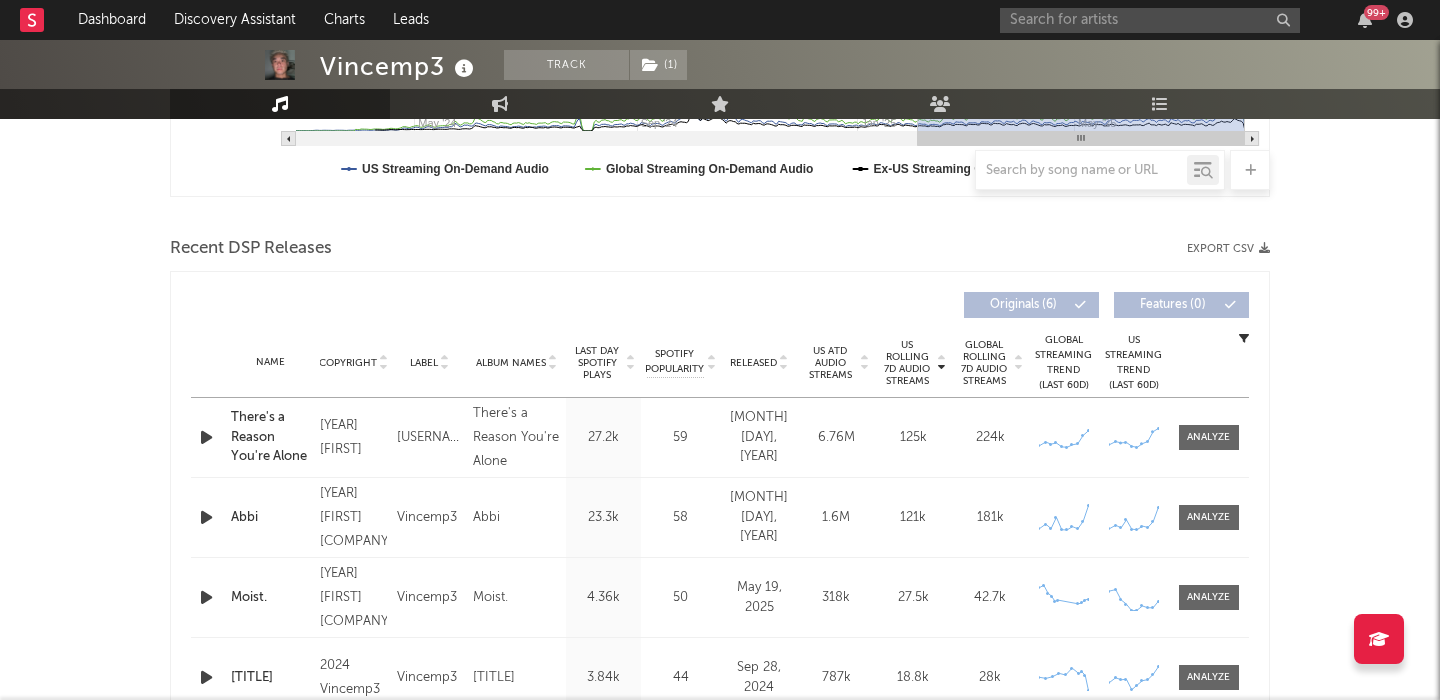 click on "Released" at bounding box center [753, 363] 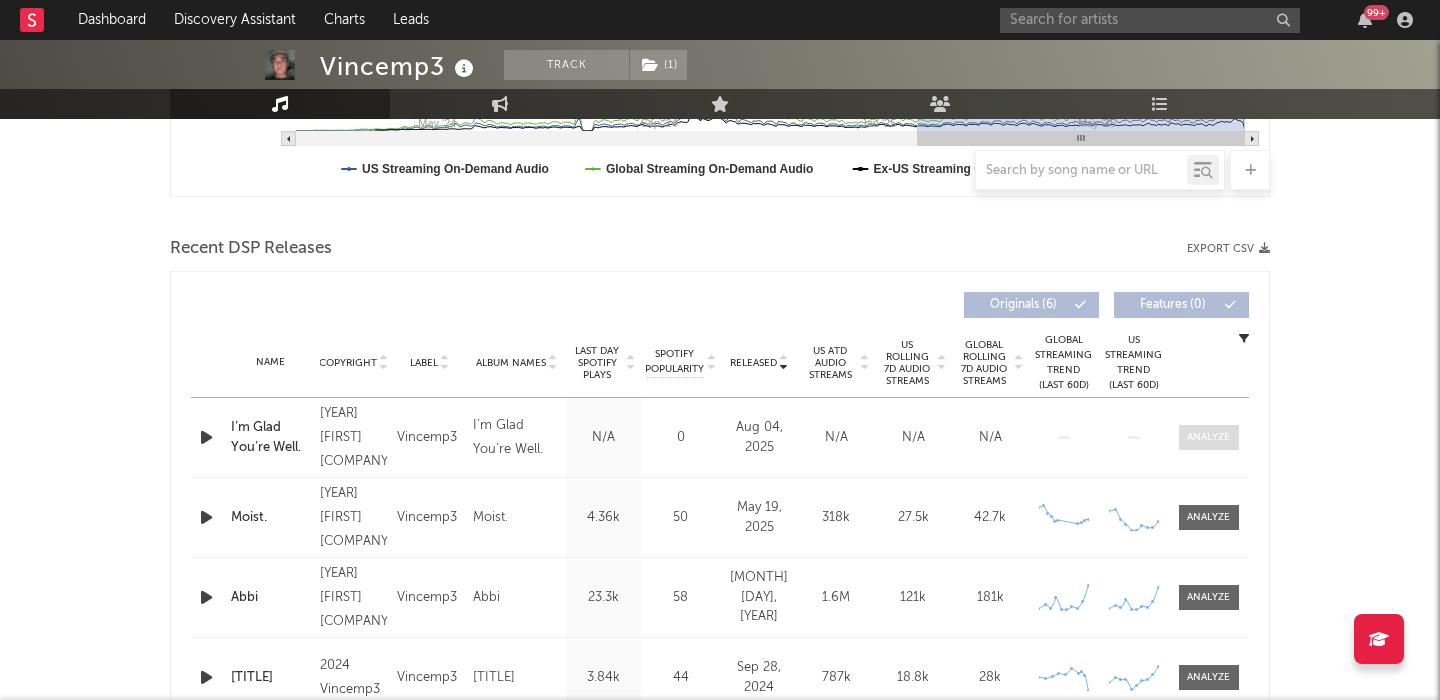 click at bounding box center (1208, 437) 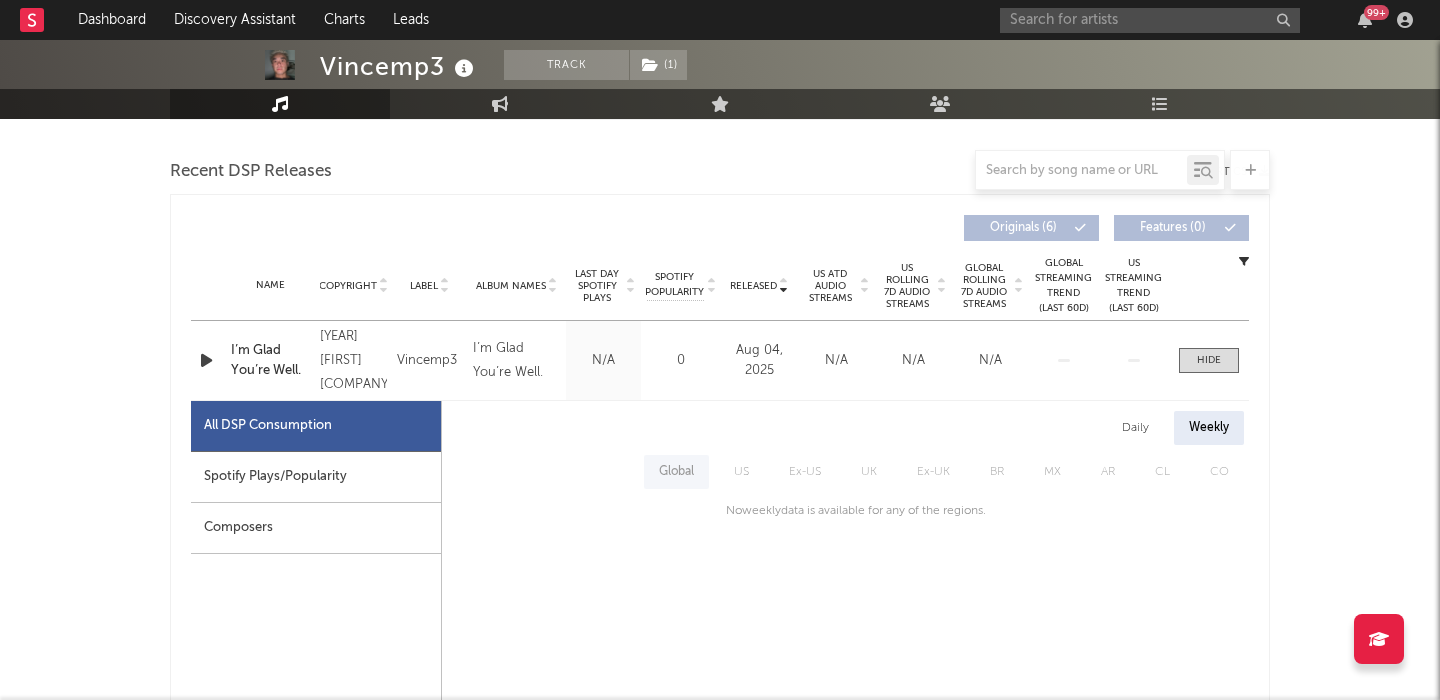 scroll, scrollTop: 684, scrollLeft: 0, axis: vertical 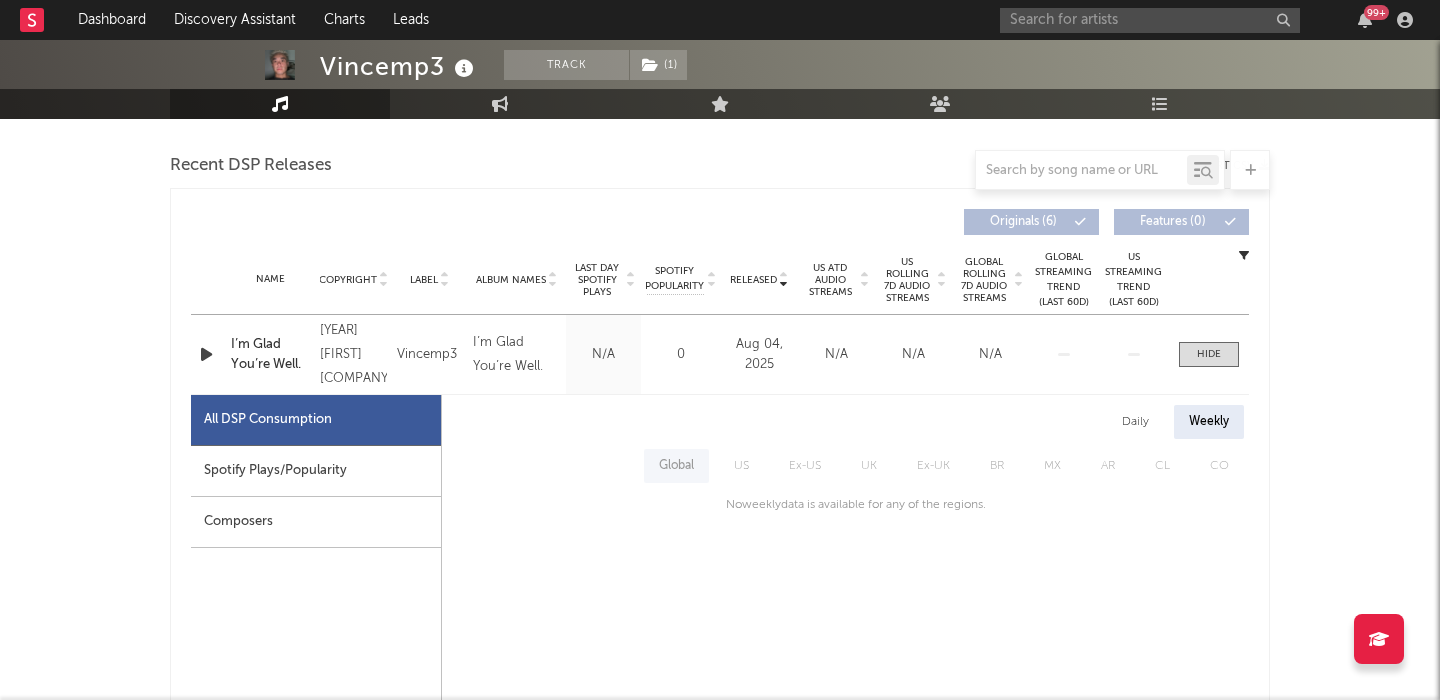 click on "Spotify Plays/Popularity" at bounding box center [316, 471] 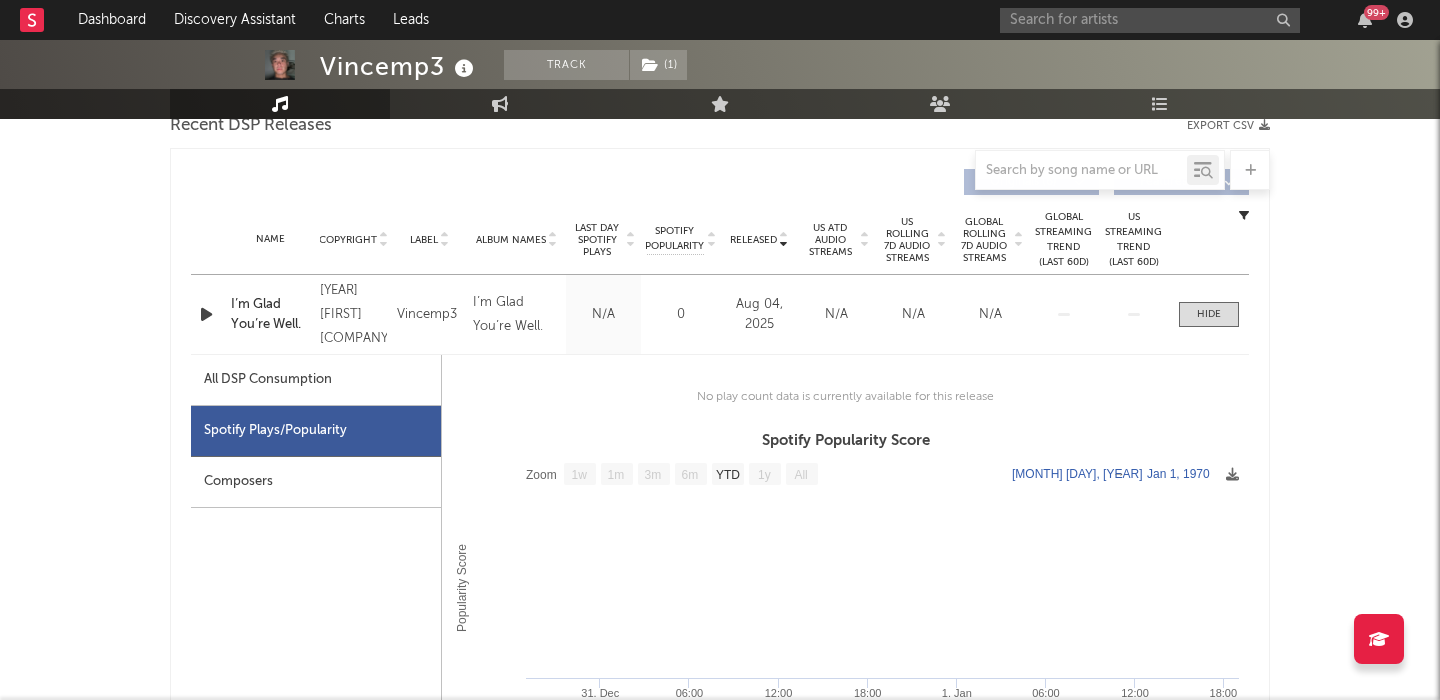 scroll, scrollTop: 737, scrollLeft: 0, axis: vertical 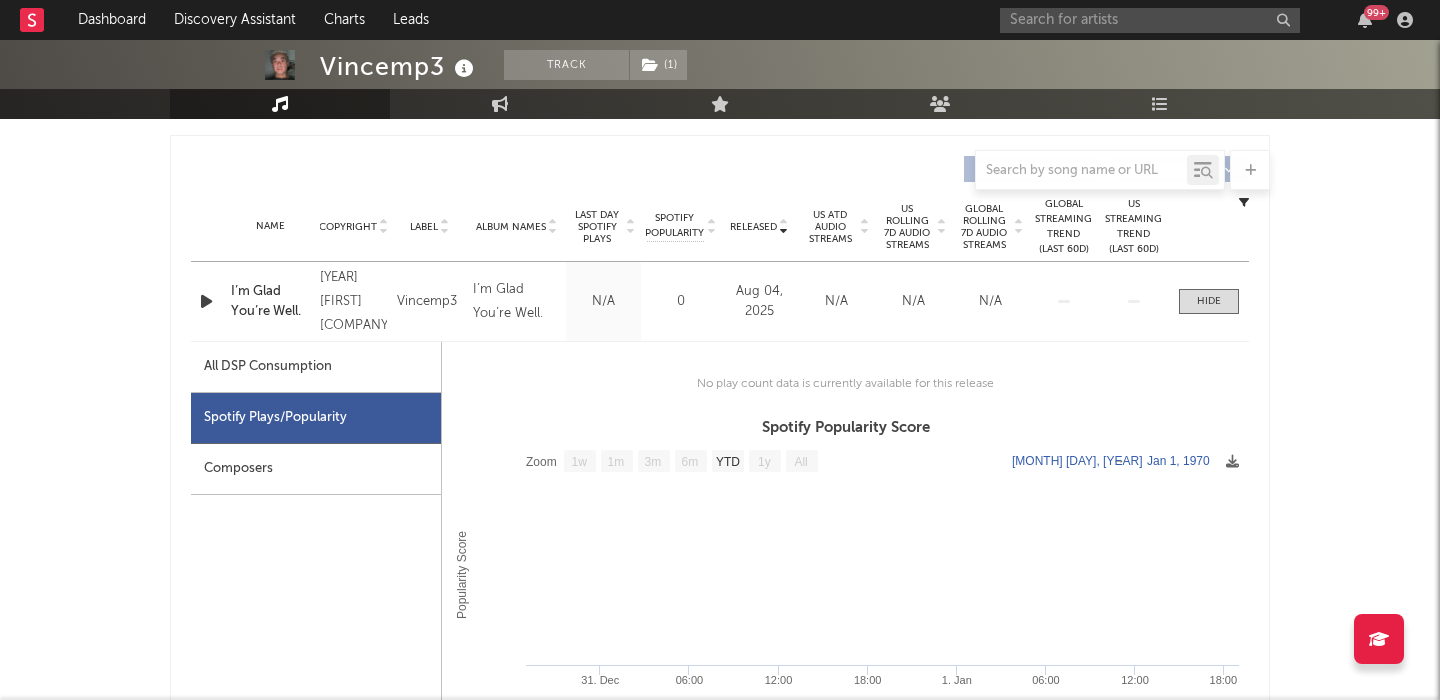 click on "All DSP Consumption" at bounding box center (316, 367) 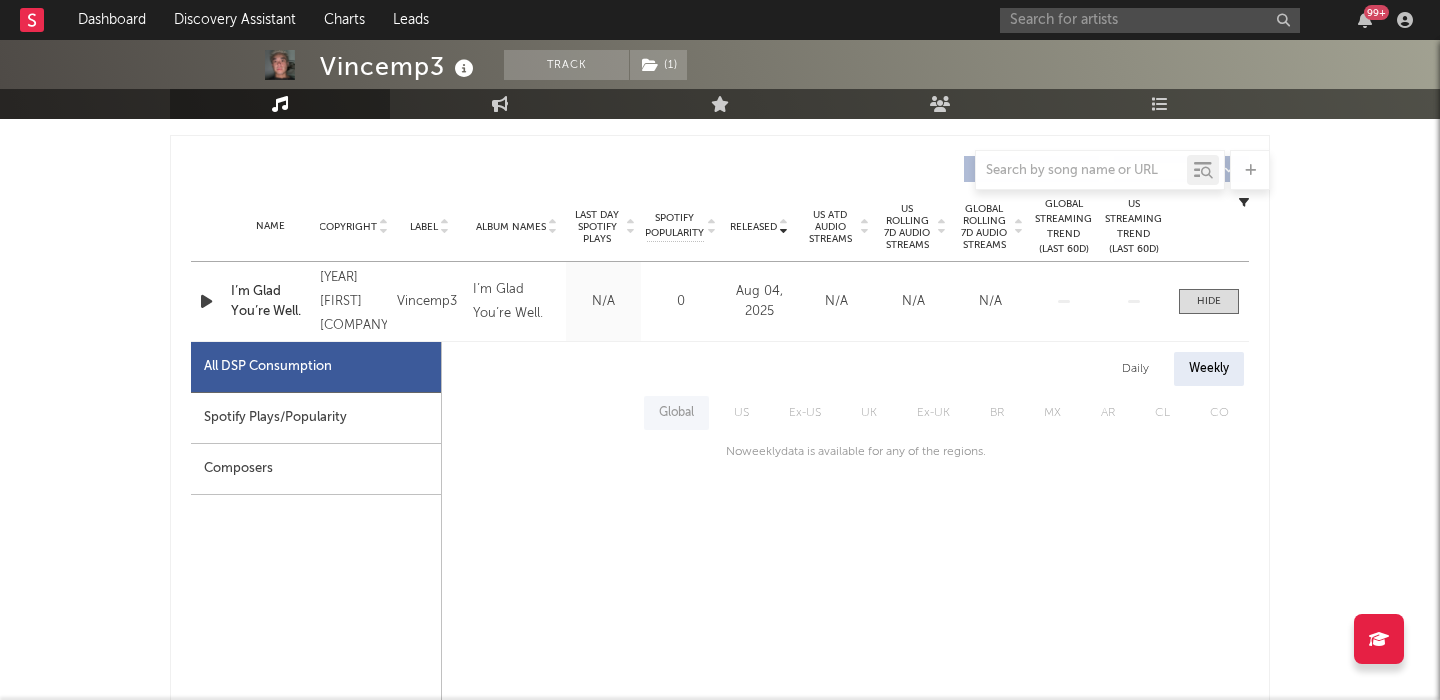 click on "Daily" at bounding box center (1135, 369) 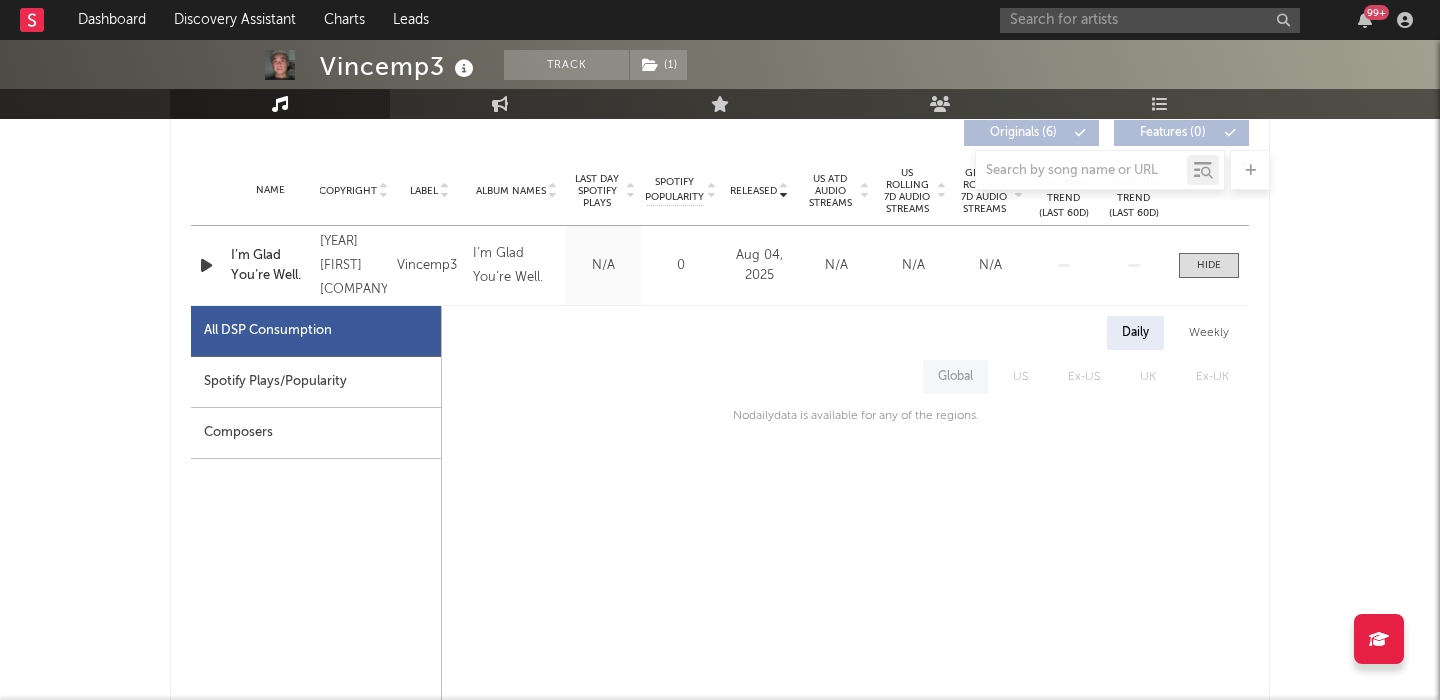 scroll, scrollTop: 795, scrollLeft: 0, axis: vertical 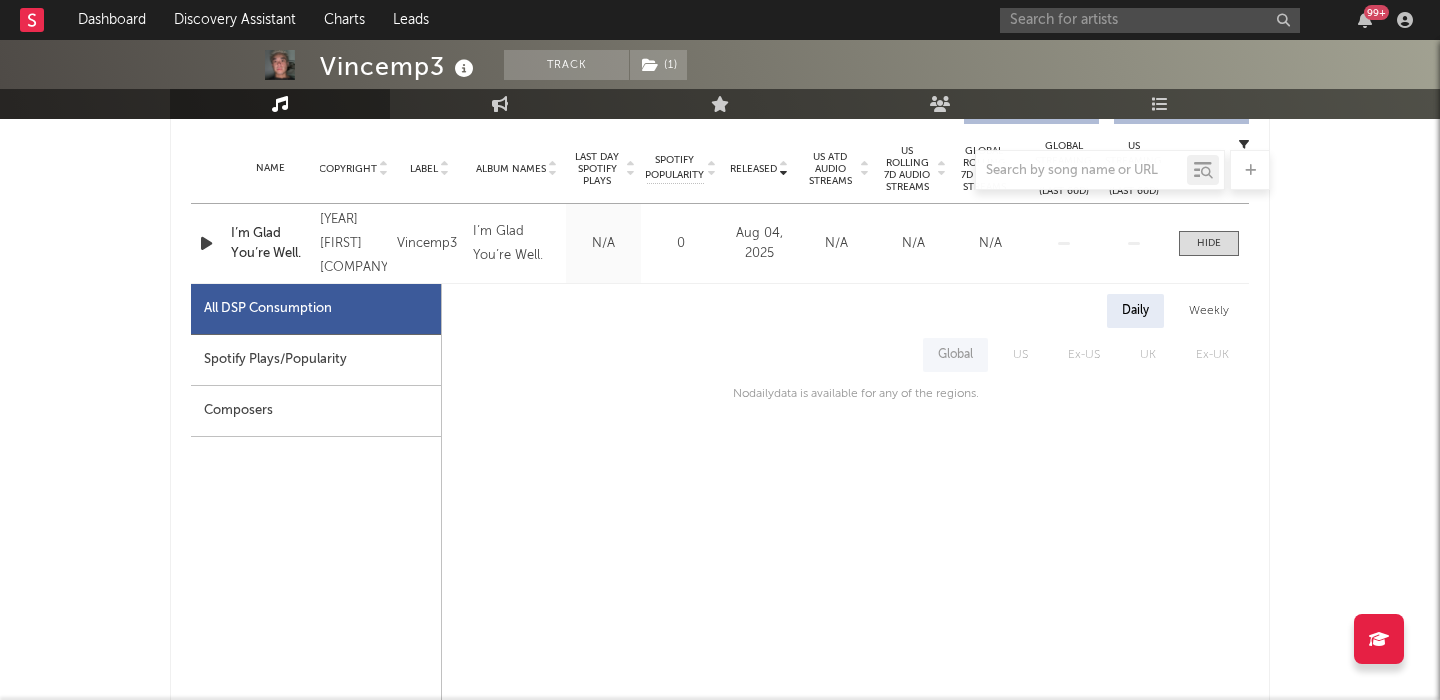 click on "Spotify Plays/Popularity" at bounding box center (316, 360) 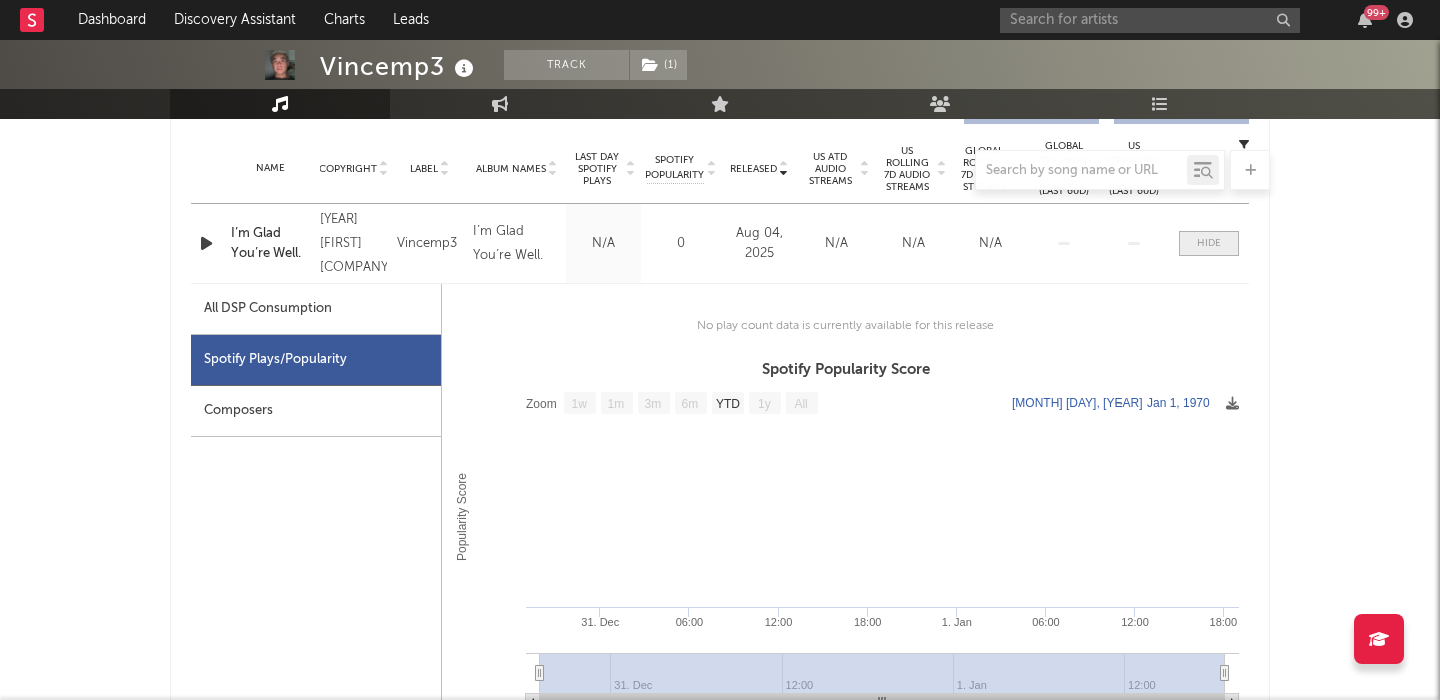 click at bounding box center [1209, 243] 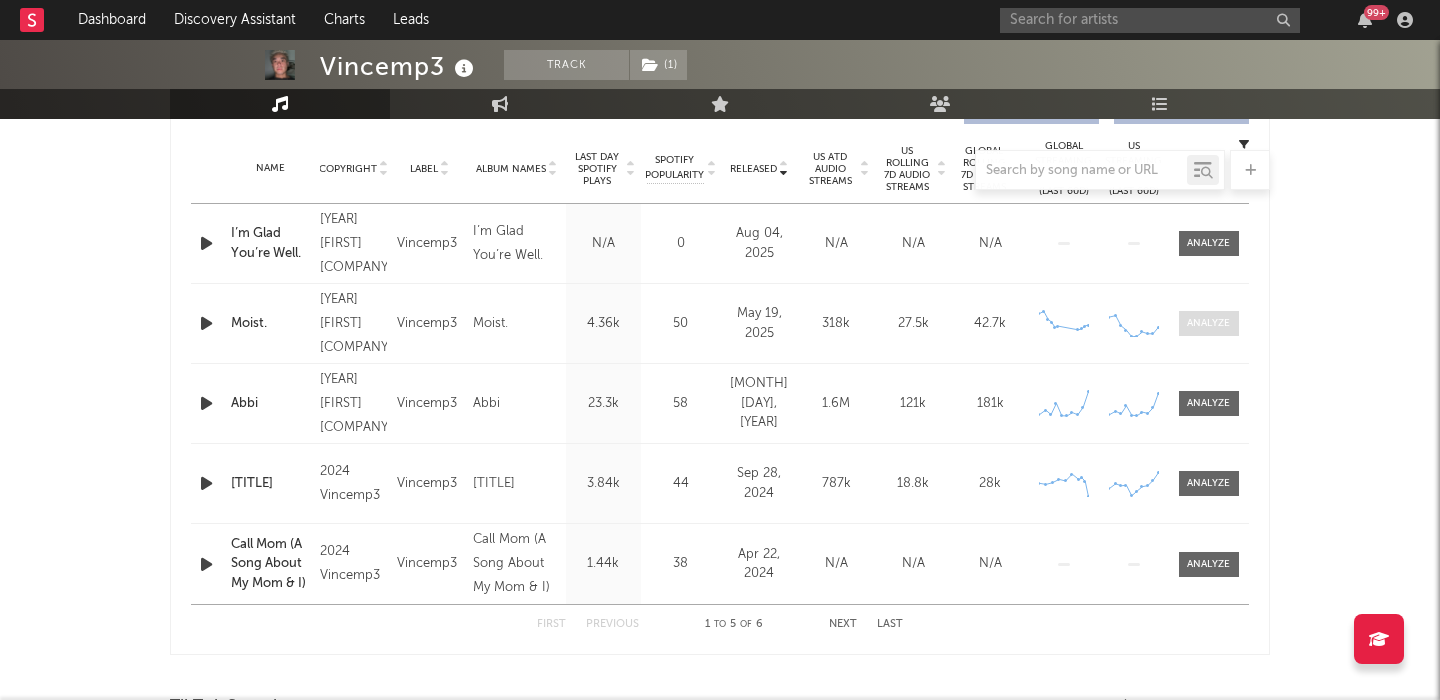 click at bounding box center (1209, 323) 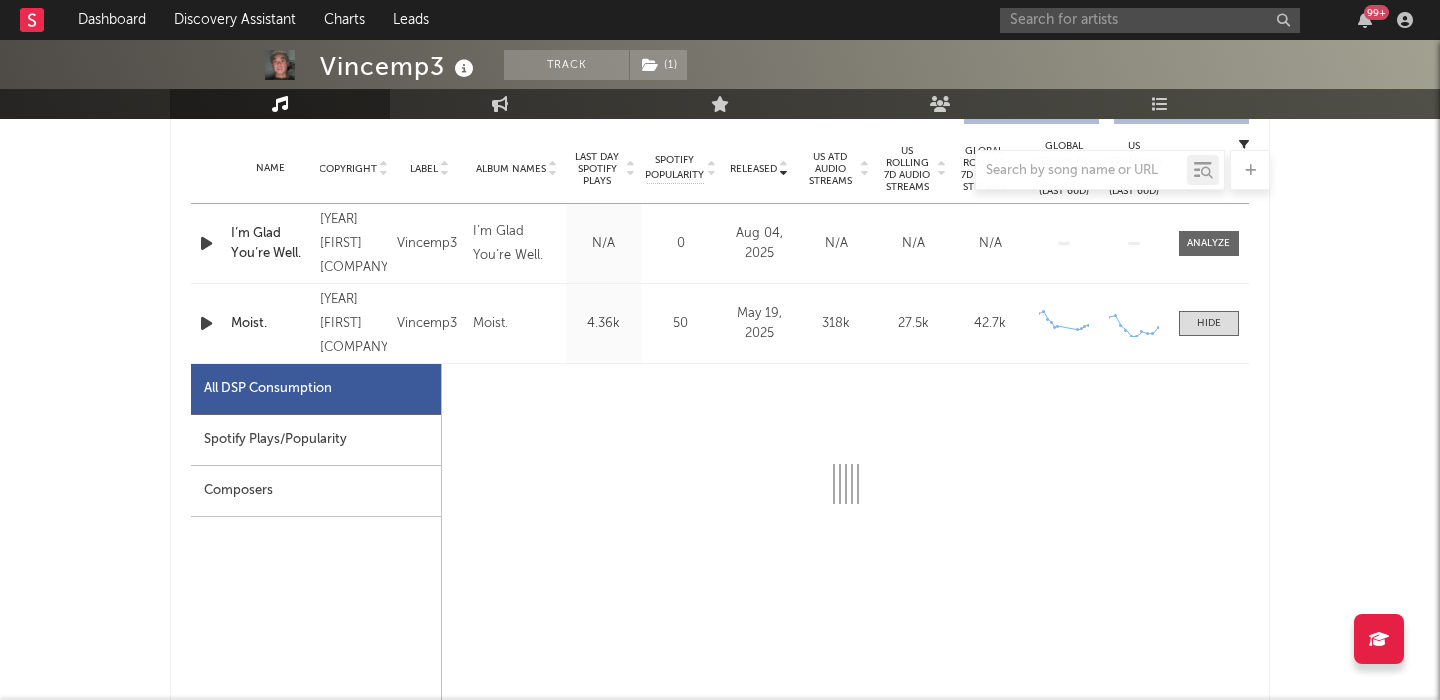 select on "1w" 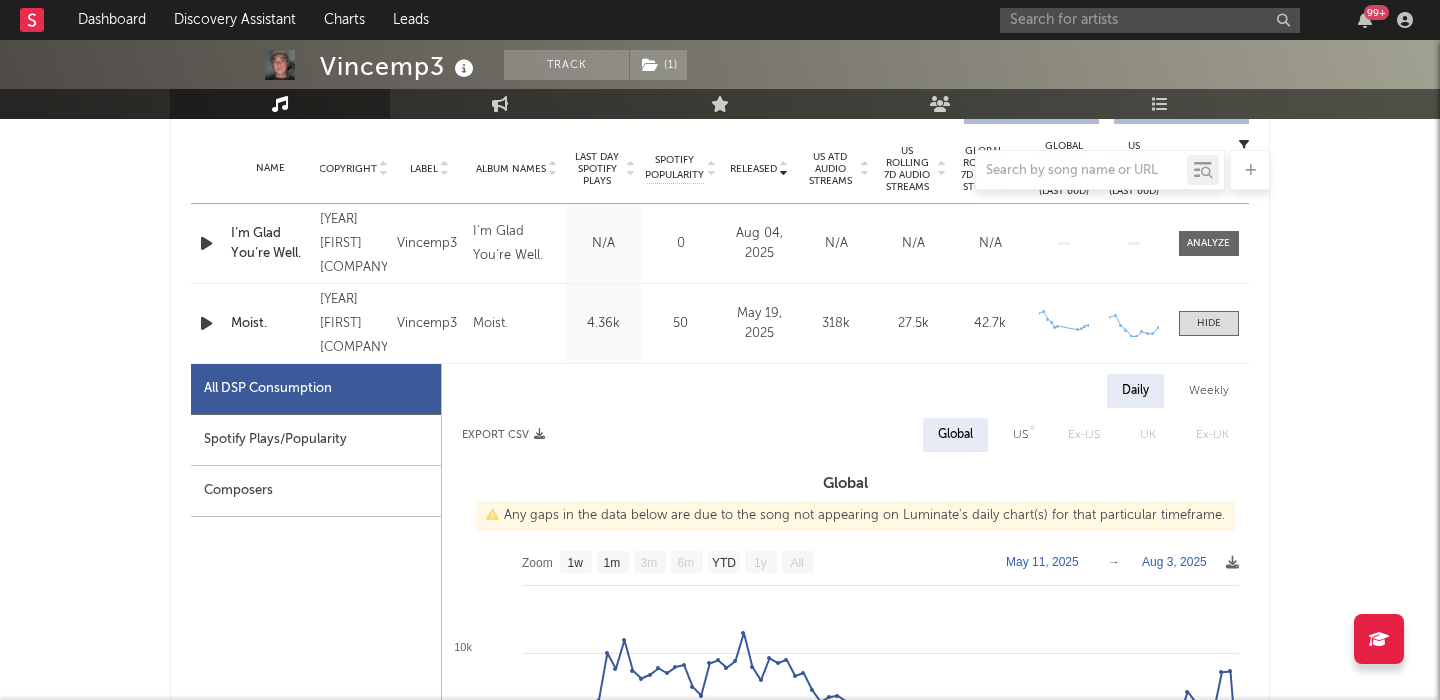 click on "US" at bounding box center [1020, 435] 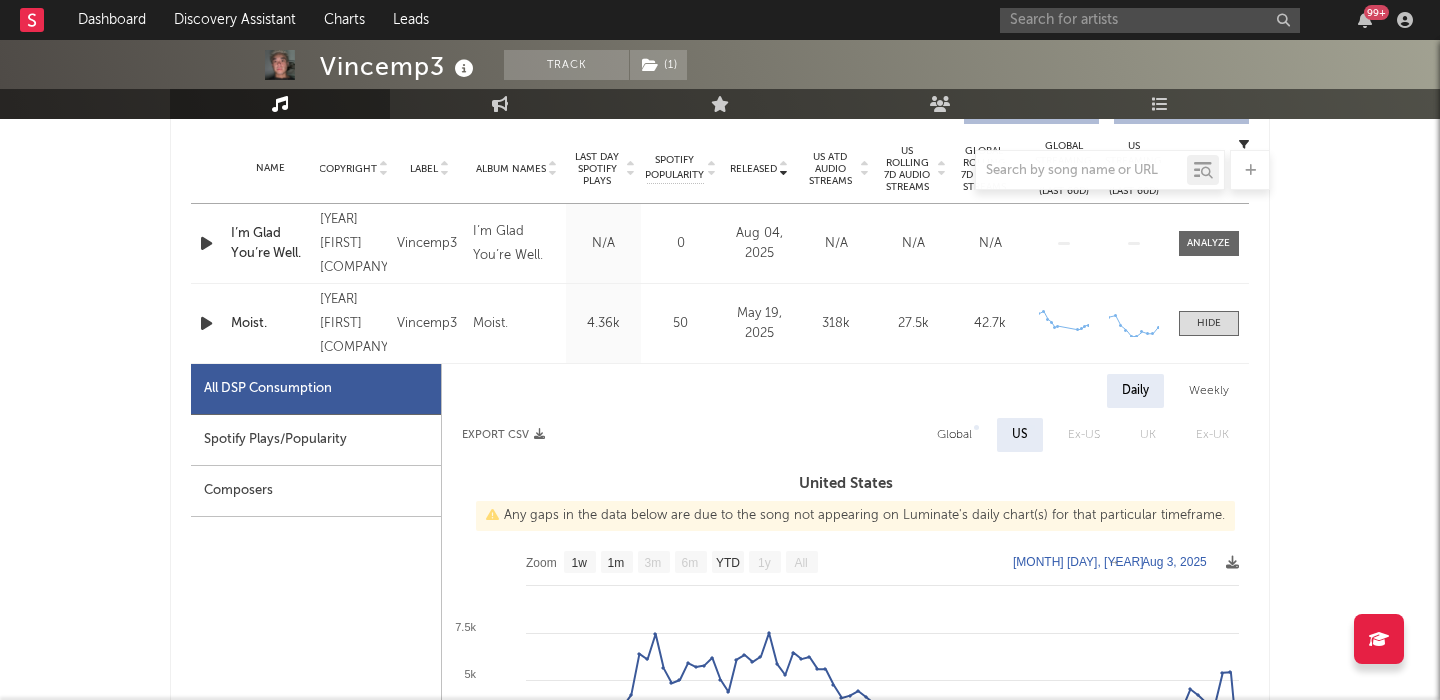 click at bounding box center (720, 170) 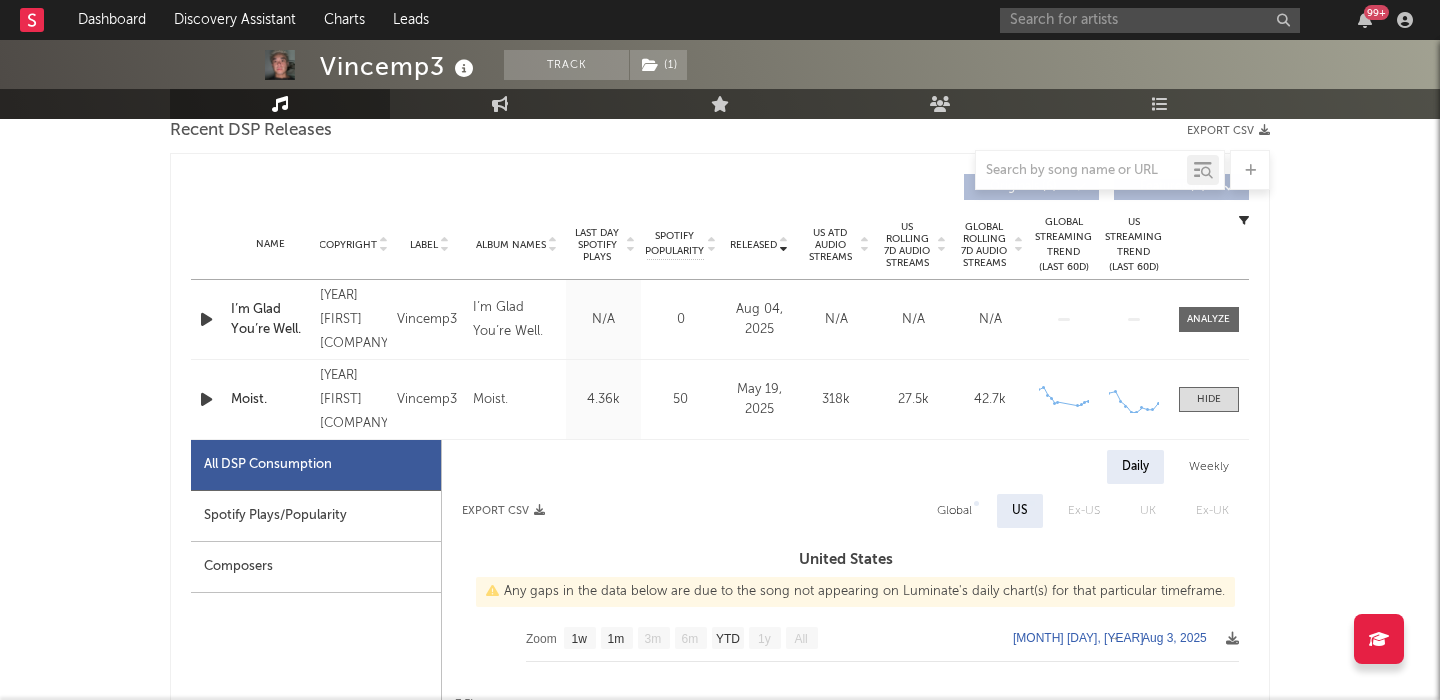 scroll, scrollTop: 707, scrollLeft: 0, axis: vertical 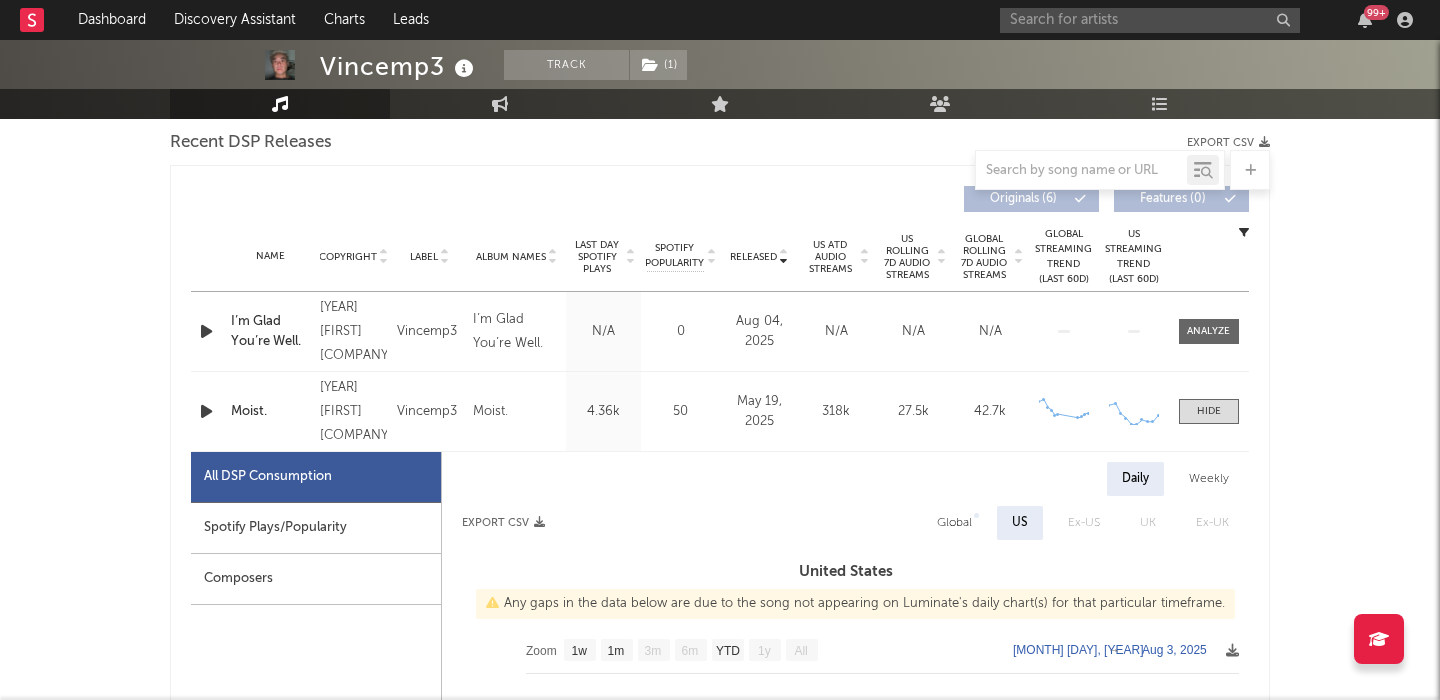click on "US Rolling 7D Audio Streams" at bounding box center [907, 257] 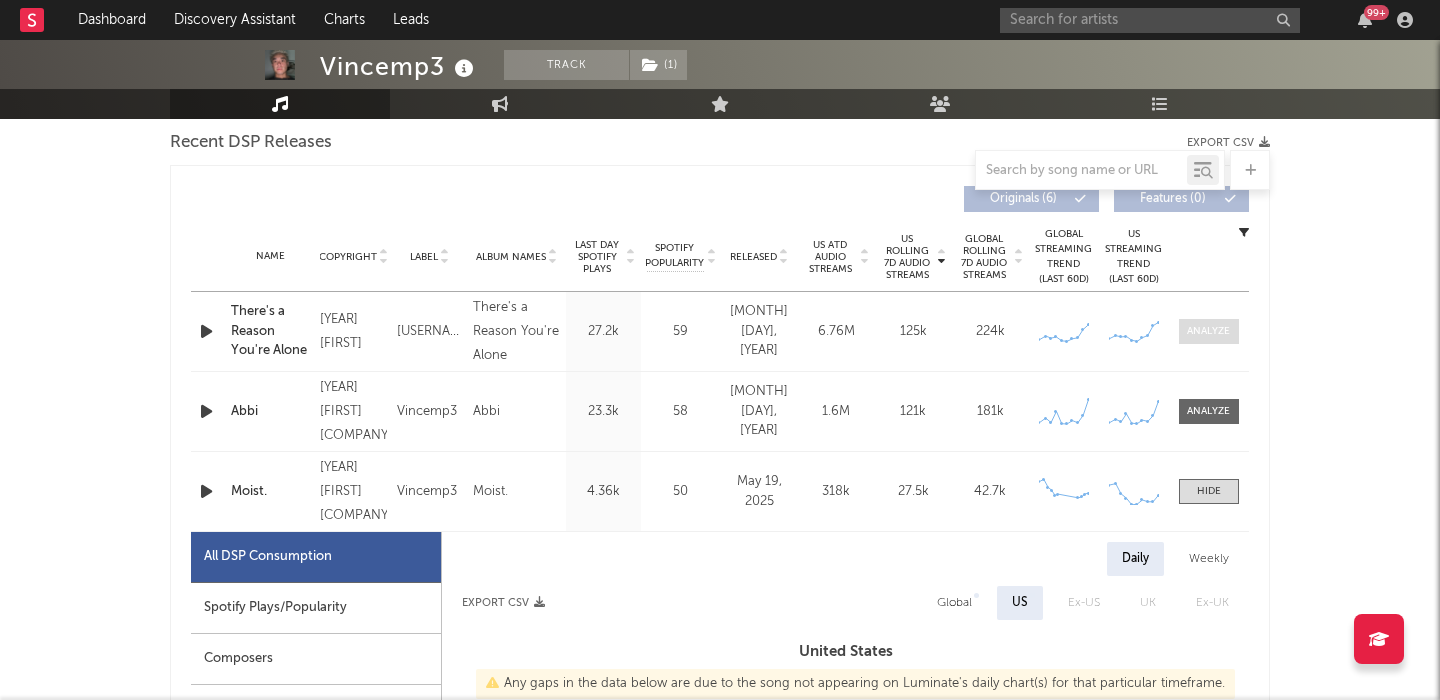 click at bounding box center [1208, 331] 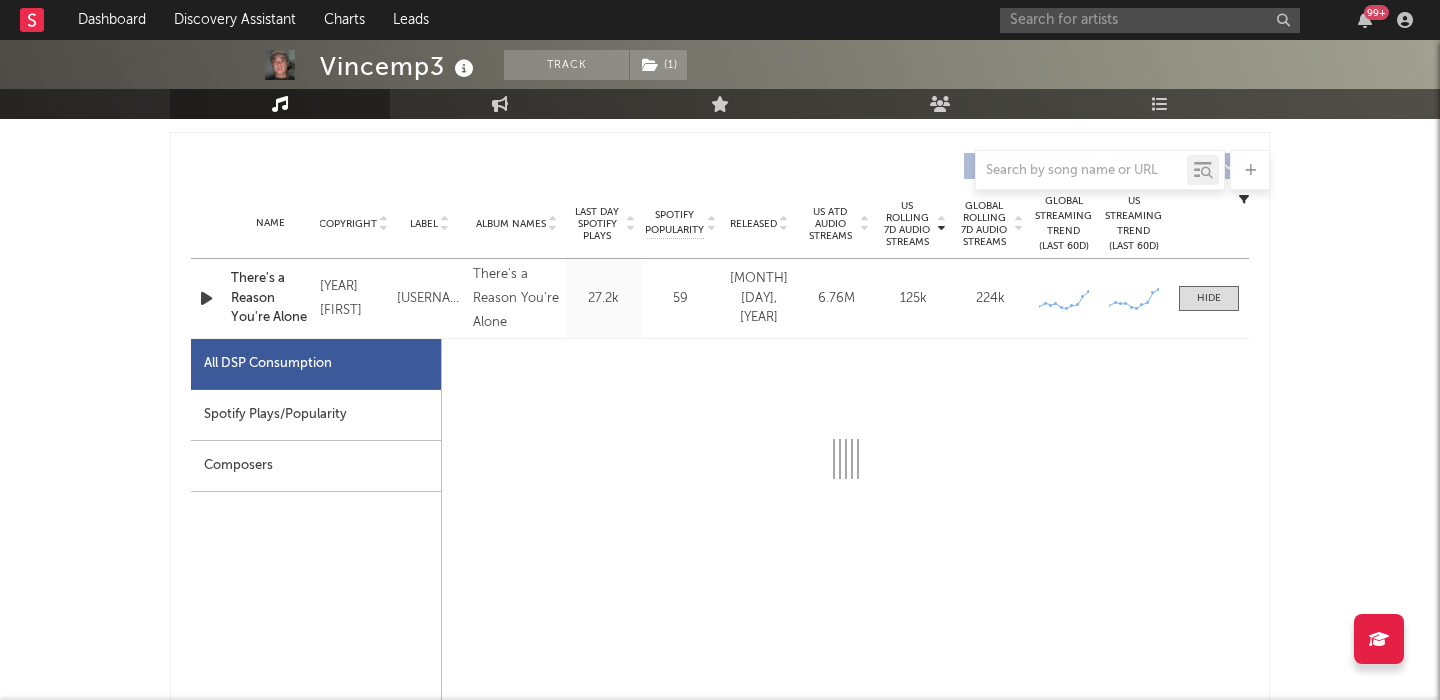 scroll, scrollTop: 707, scrollLeft: 0, axis: vertical 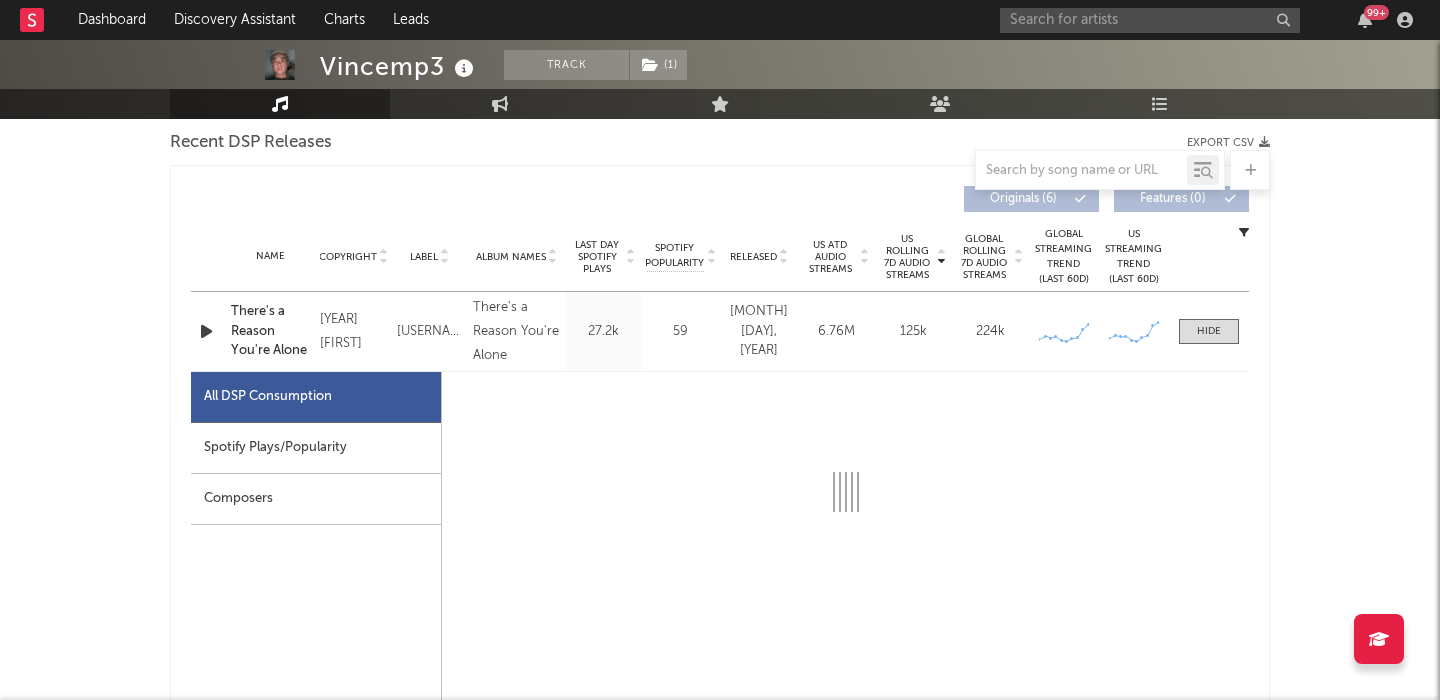 select on "6m" 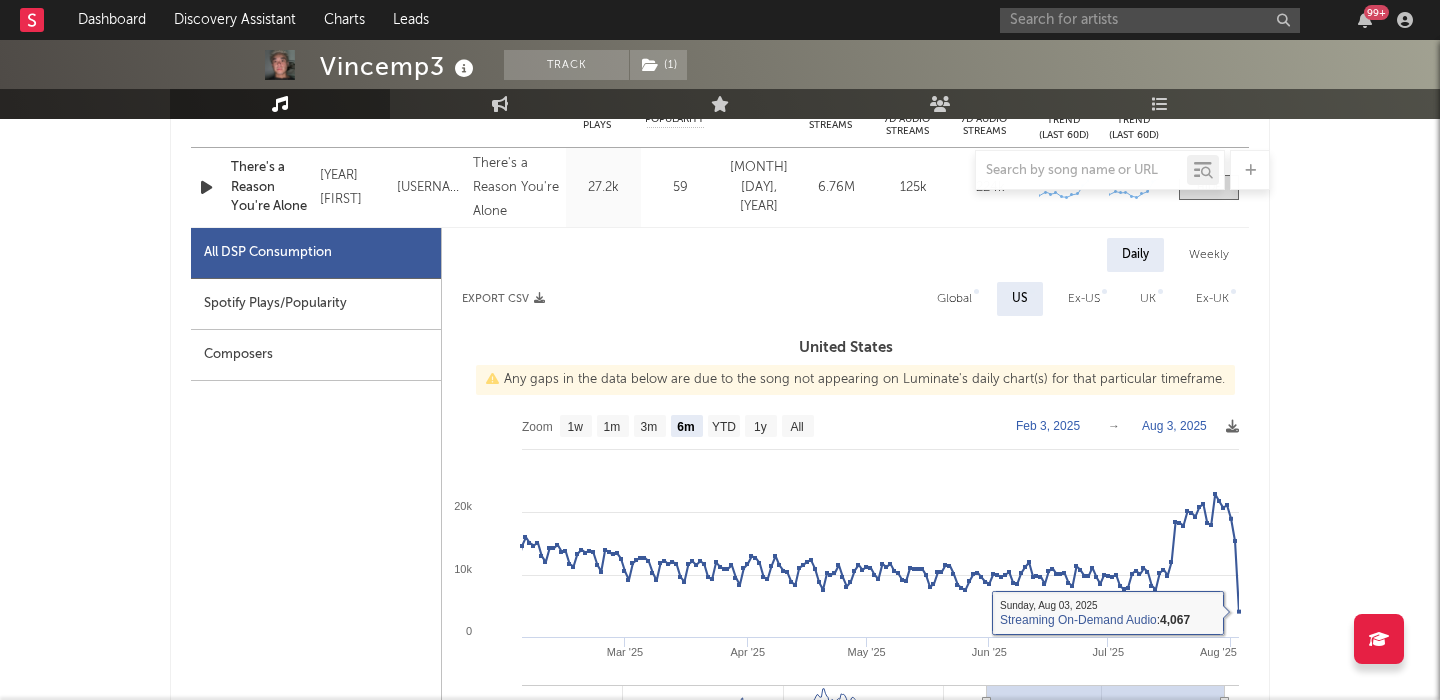 scroll, scrollTop: 738, scrollLeft: 0, axis: vertical 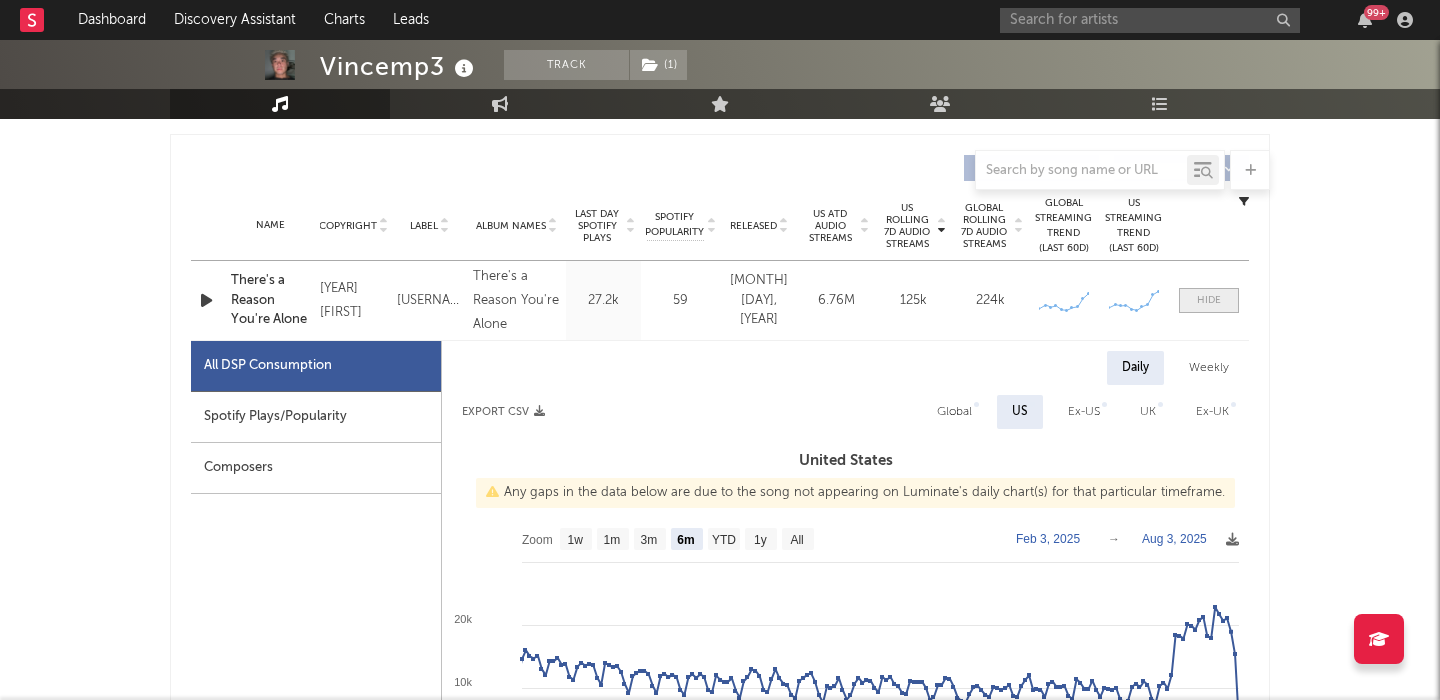 click at bounding box center (1209, 300) 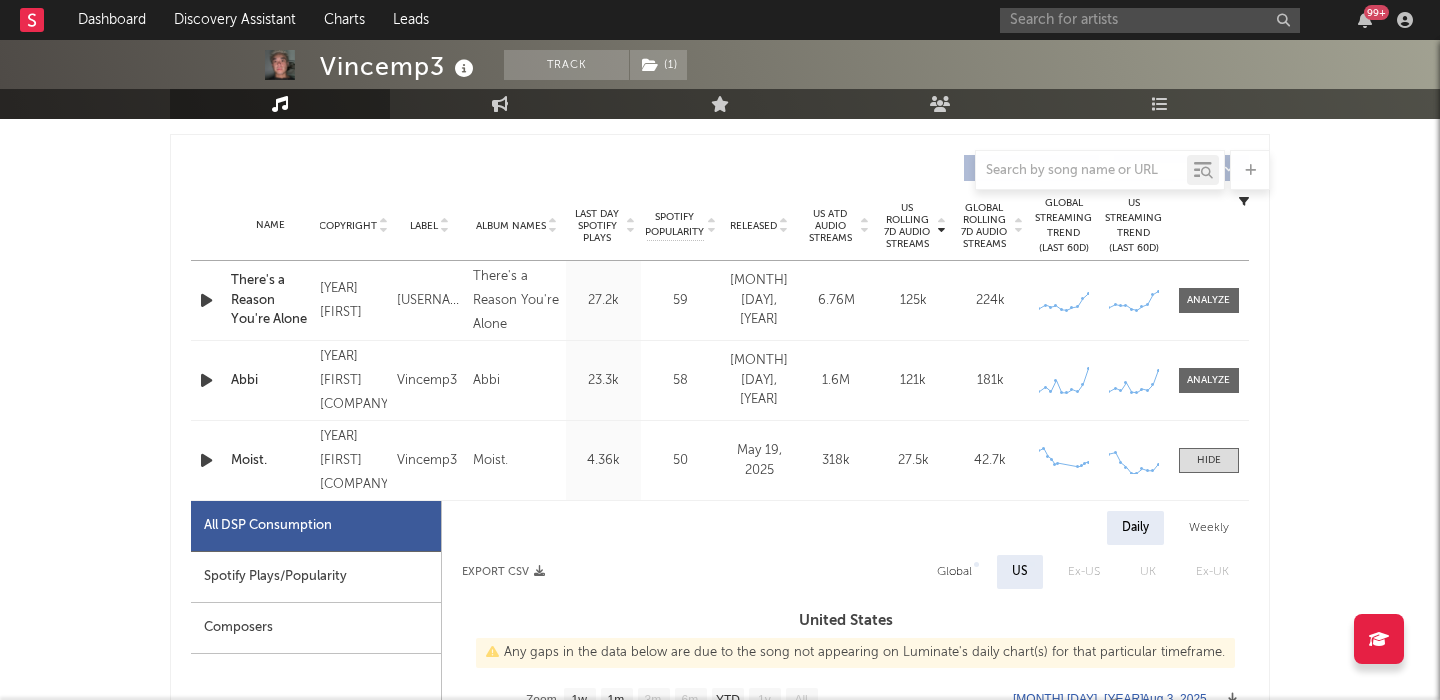 click on "Name Abbi Copyright 2025 Vincemp3 Label Vincemp3 Album Names Abbi Composer Names Vinciento Hong 7 Day Spotify Plays 183k Last Day Spotify Plays 23.3k ATD Spotify Plays 2.16M Spotify Popularity 58 Total US Streams 612k Total US SES 4.66k Total UK Streams N/A Total UK Audio Streams N/A UK Weekly Streams N/A UK Weekly Audio Streams N/A Released Feb 16, 2025 US ATD Audio Streams 1.6M US Rolling 7D Audio Streams 121k US Rolling WoW % Chg 9.61 Global ATD Audio Streams 2.75M Global Rolling 7D Audio Streams 181k Global Rolling WoW % Chg 5.71 Estimated % Playlist Streams Last Day N/A Global Streaming Trend (Last 60D) Created with Highcharts 10.3.3 Ex-US Streaming Trend (Last 60D) Created with Highcharts 10.3.3 US Streaming Trend (Last 60D) Created with Highcharts 10.3.3 Global Latest Day Audio Streams 3.19k US Latest Day Audio Streams 3.01k" at bounding box center (720, 380) 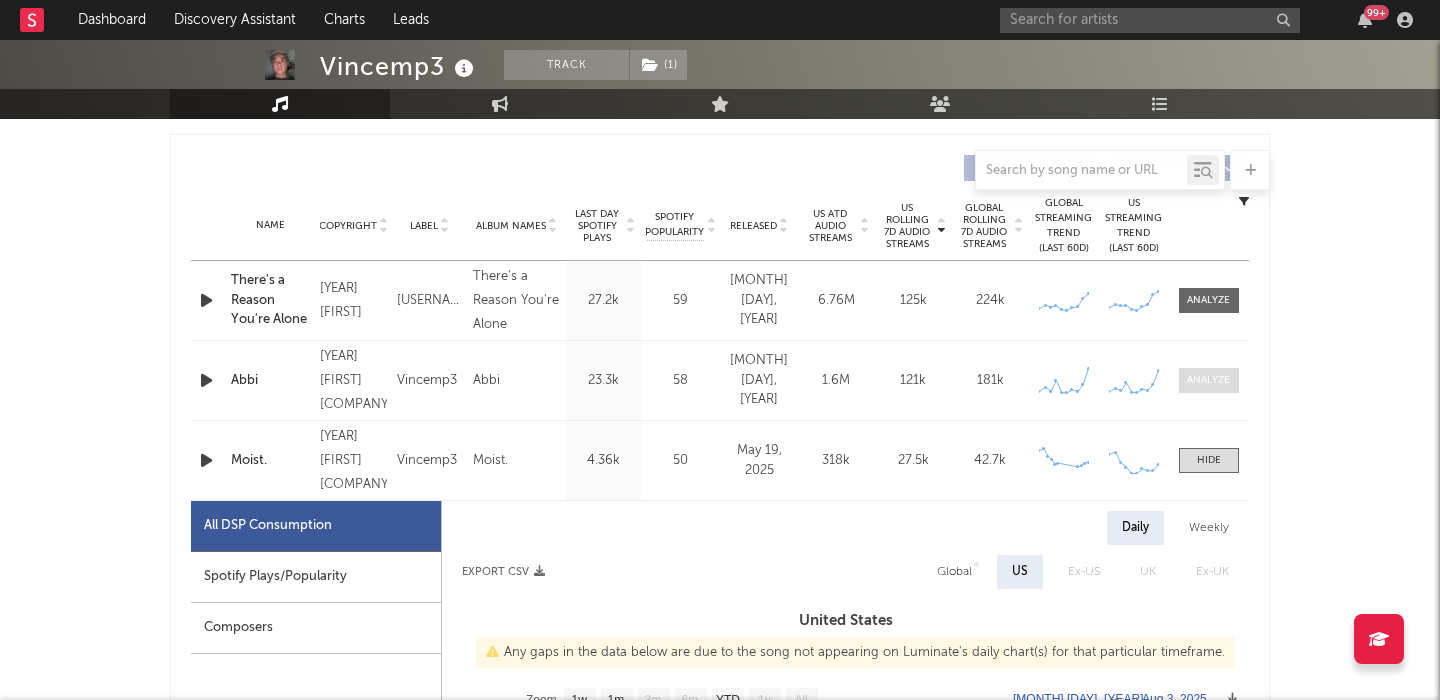 click at bounding box center [1208, 380] 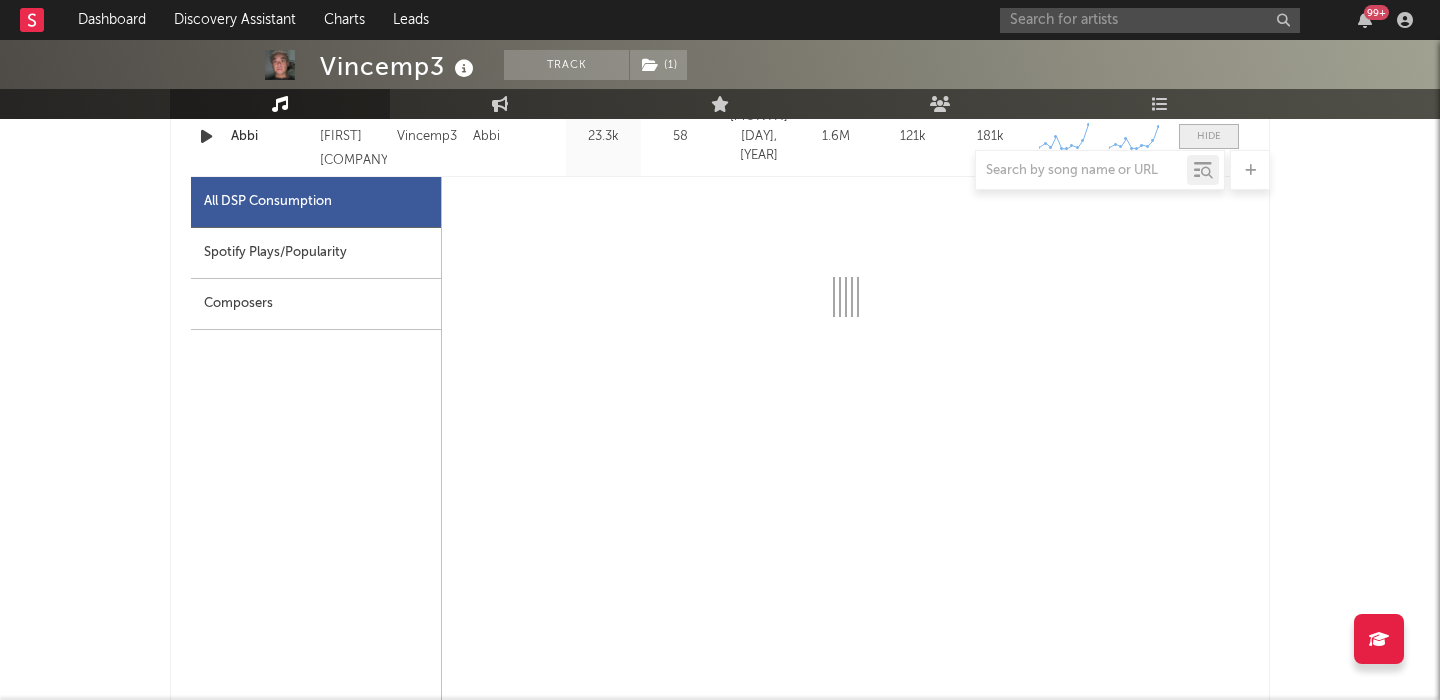 scroll, scrollTop: 984, scrollLeft: 0, axis: vertical 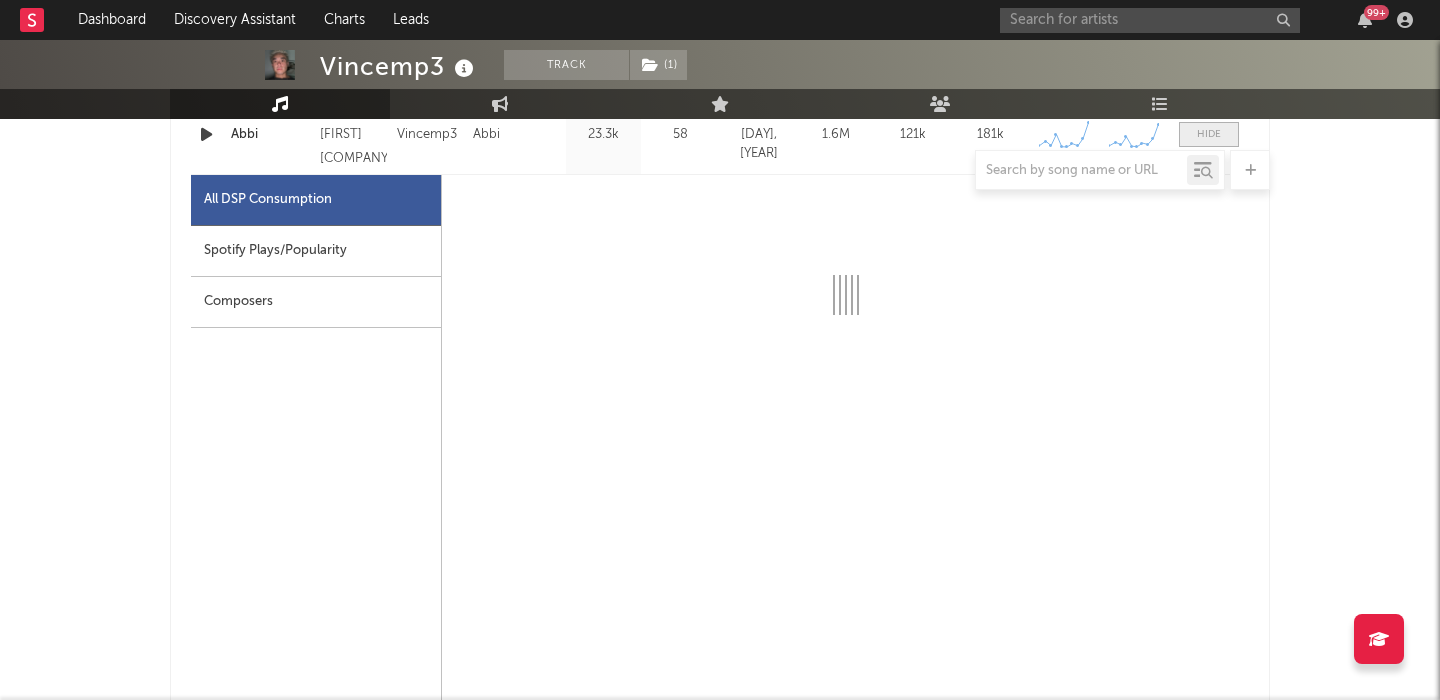 select on "1w" 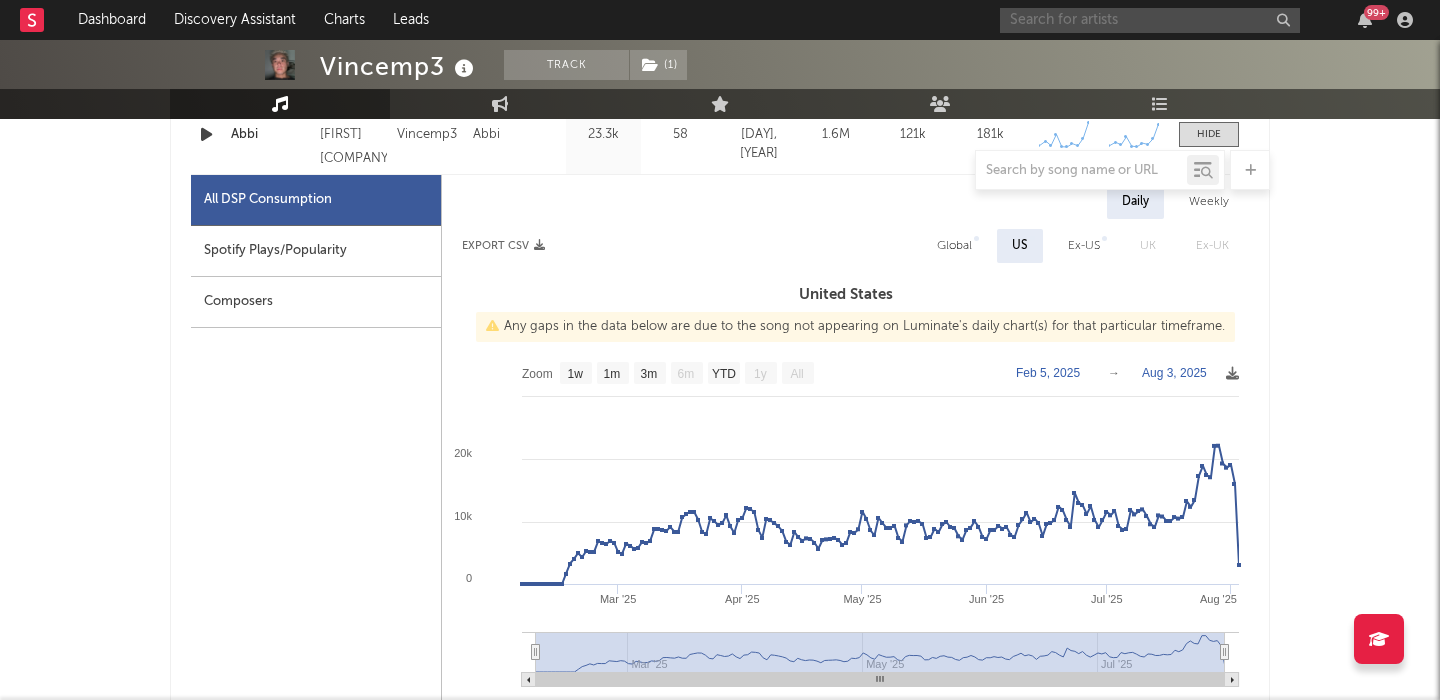 click at bounding box center [1150, 20] 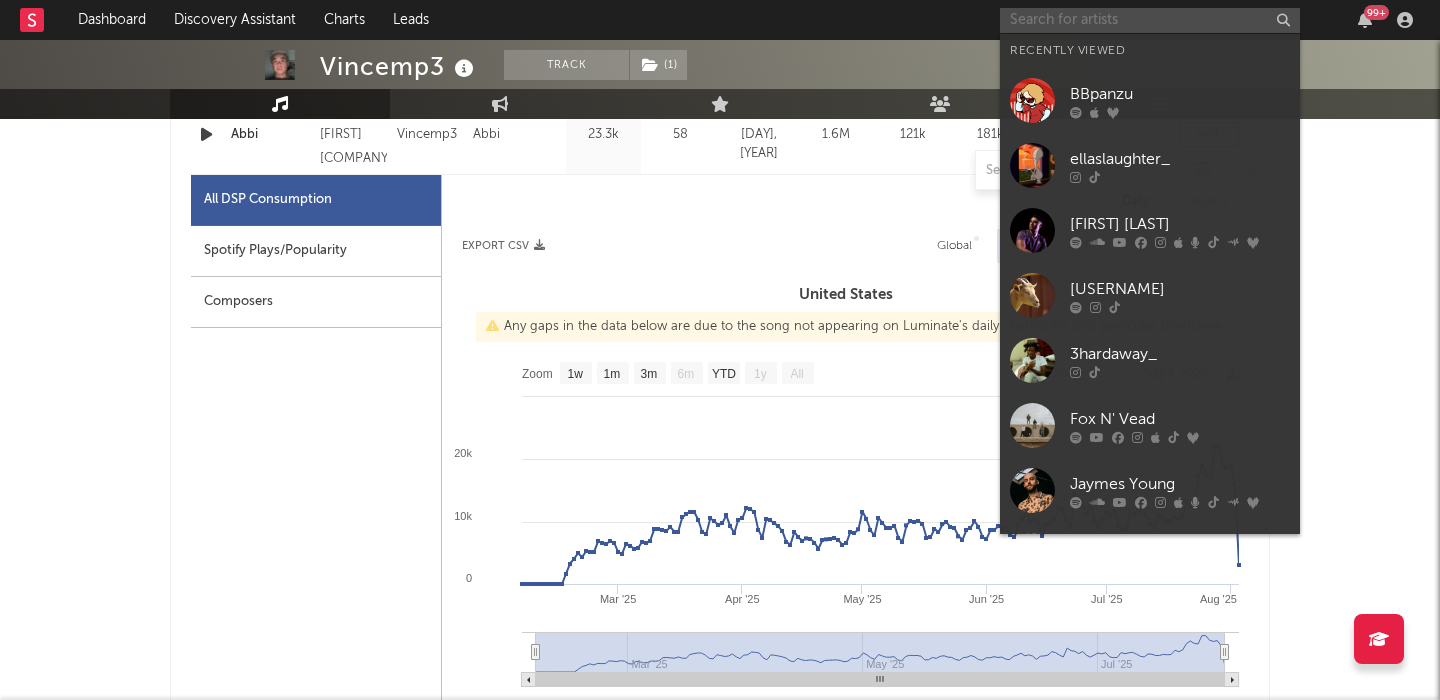 paste on "Grant Stellar" 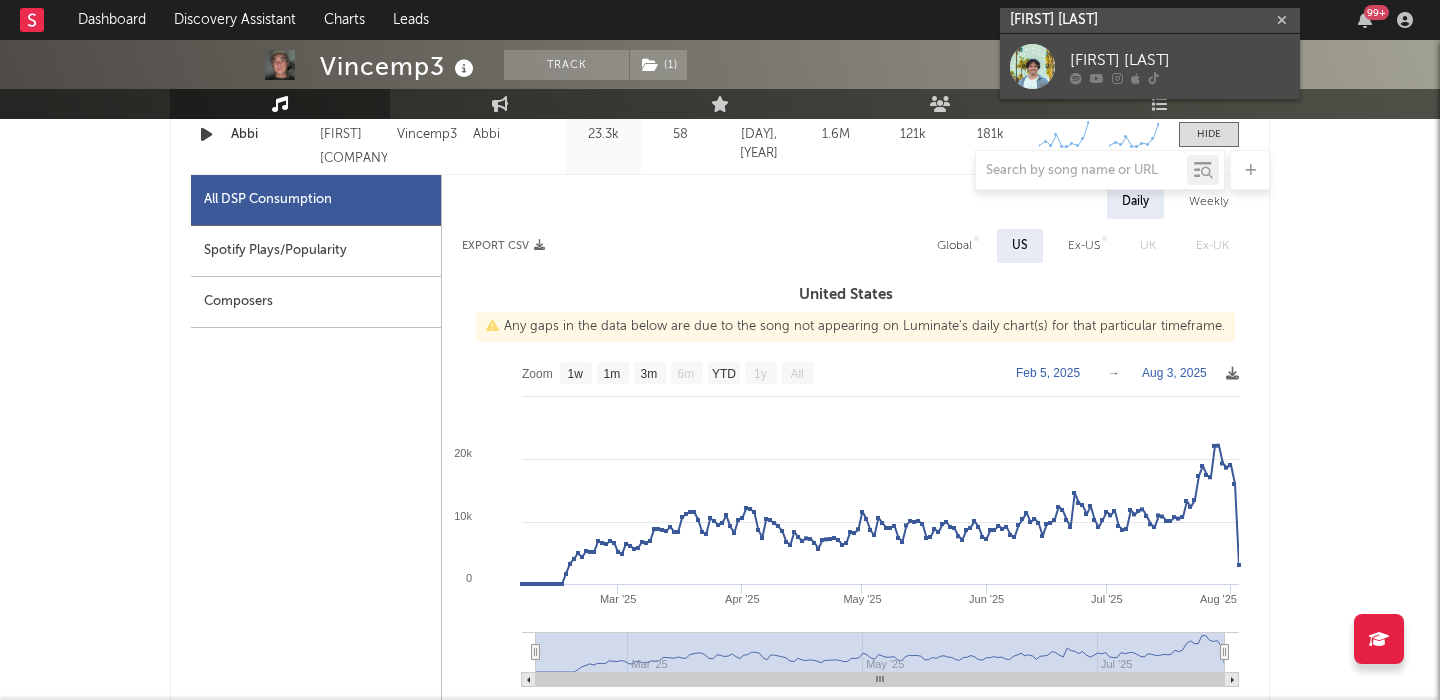 type on "Grant Stellar" 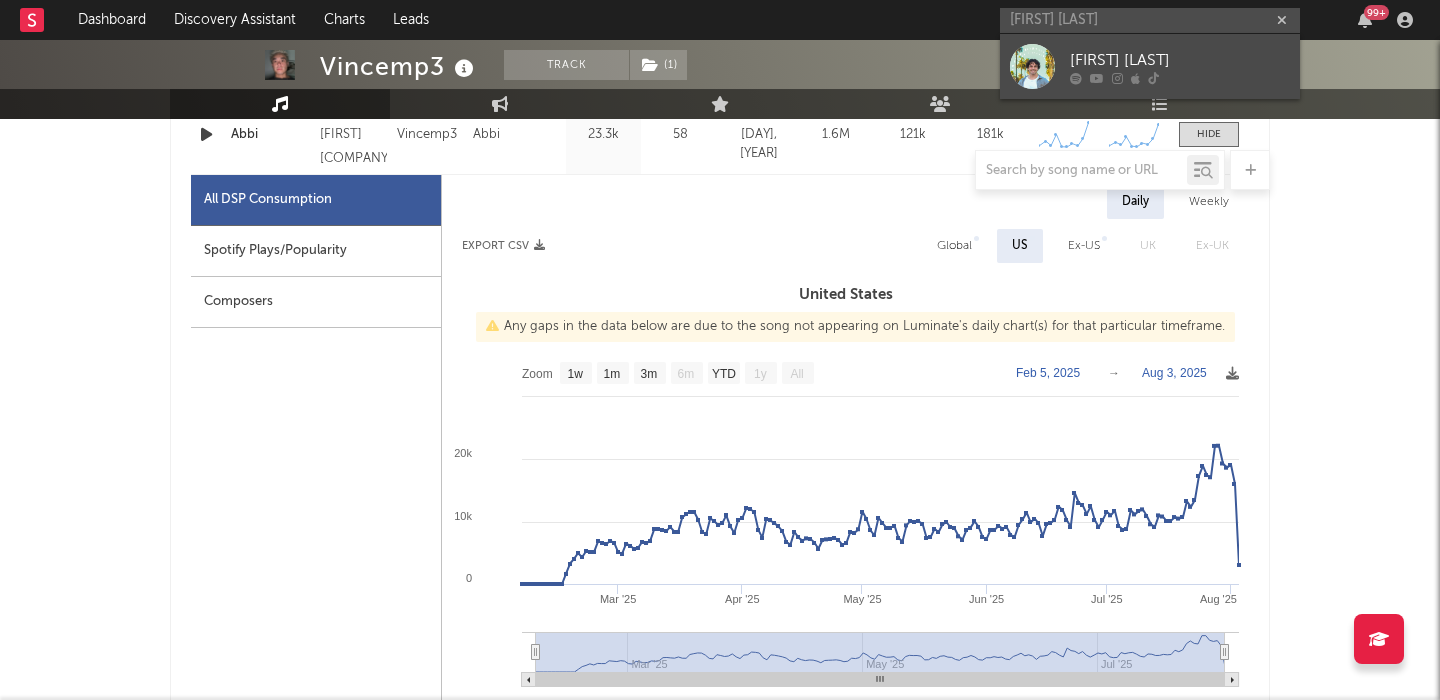 click on "Grant Steller" at bounding box center [1180, 60] 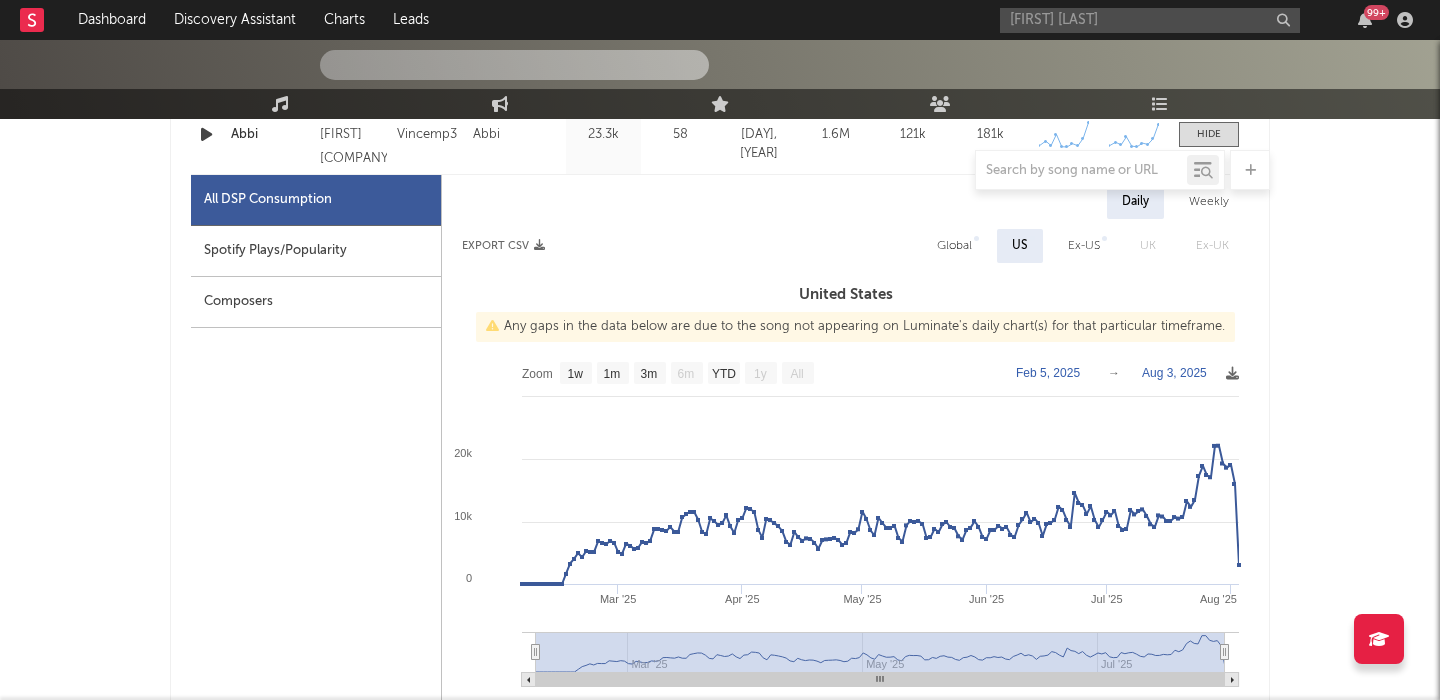 type 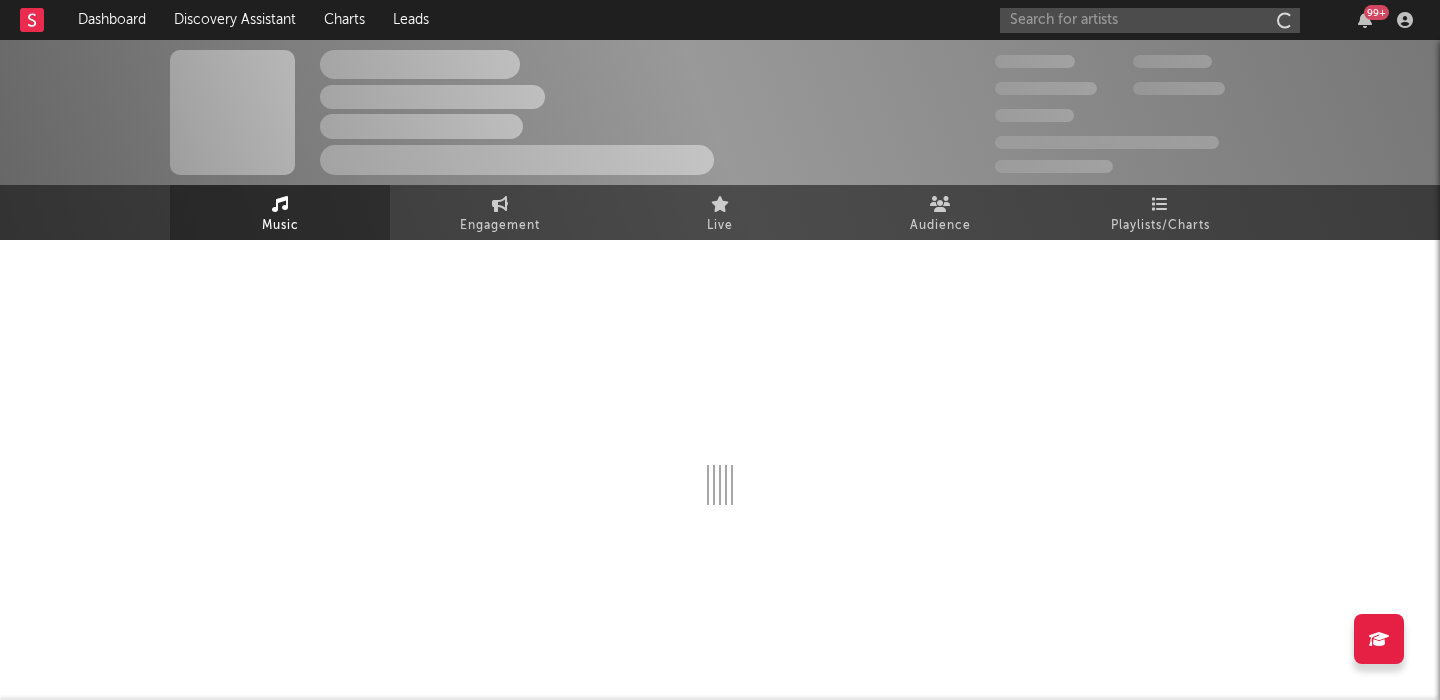 scroll, scrollTop: 0, scrollLeft: 0, axis: both 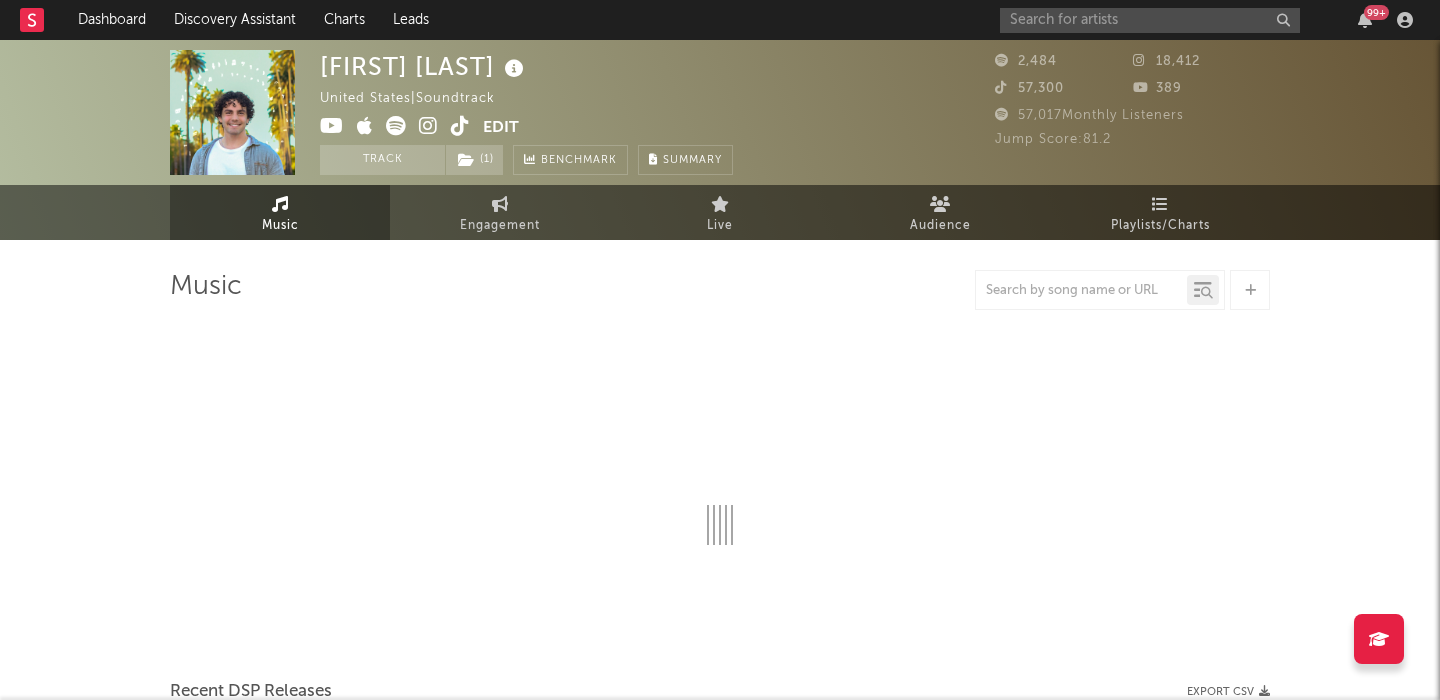 select on "1w" 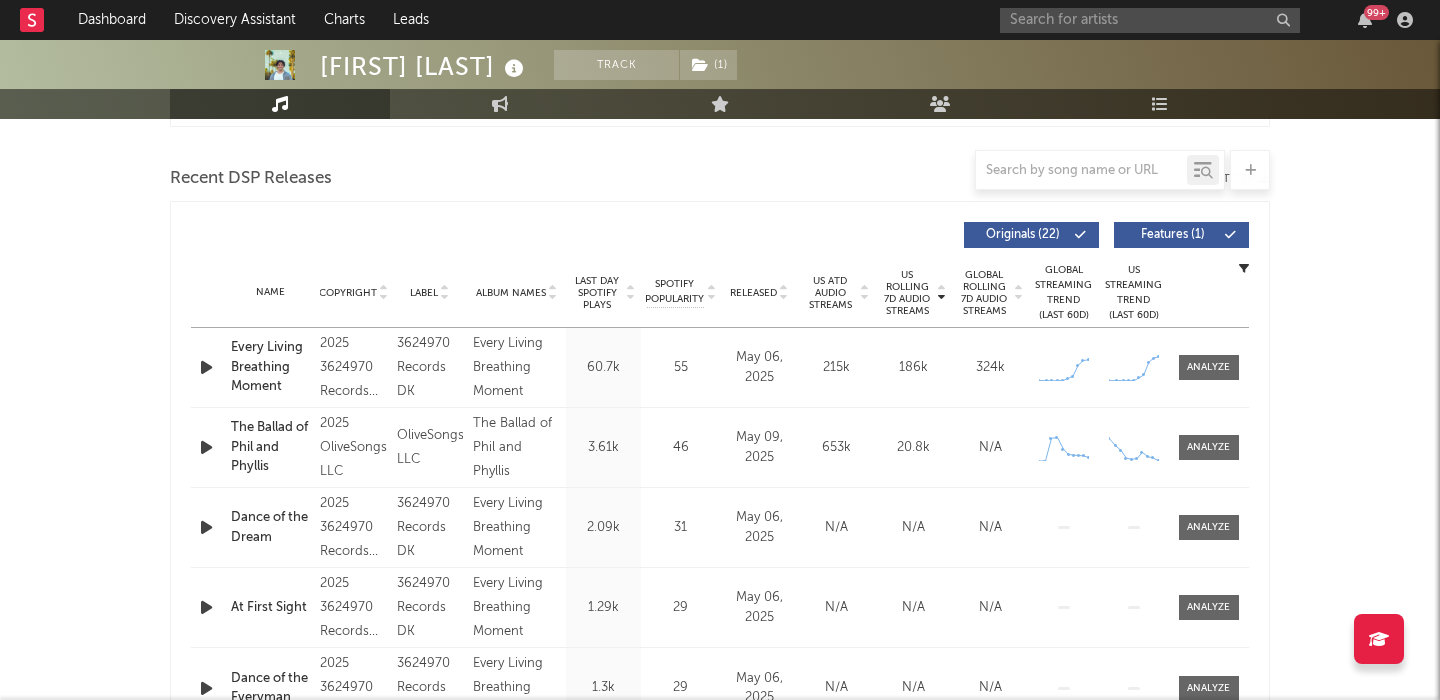 scroll, scrollTop: 809, scrollLeft: 0, axis: vertical 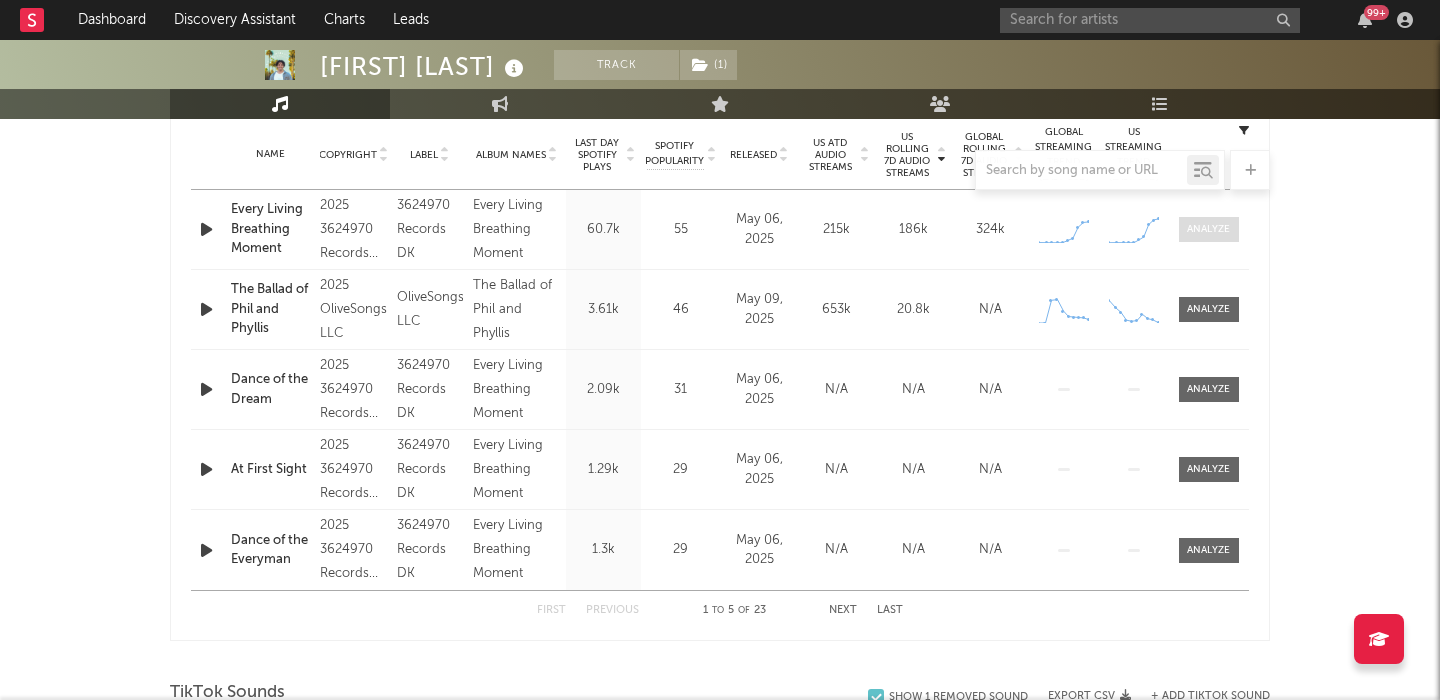 click at bounding box center (1208, 229) 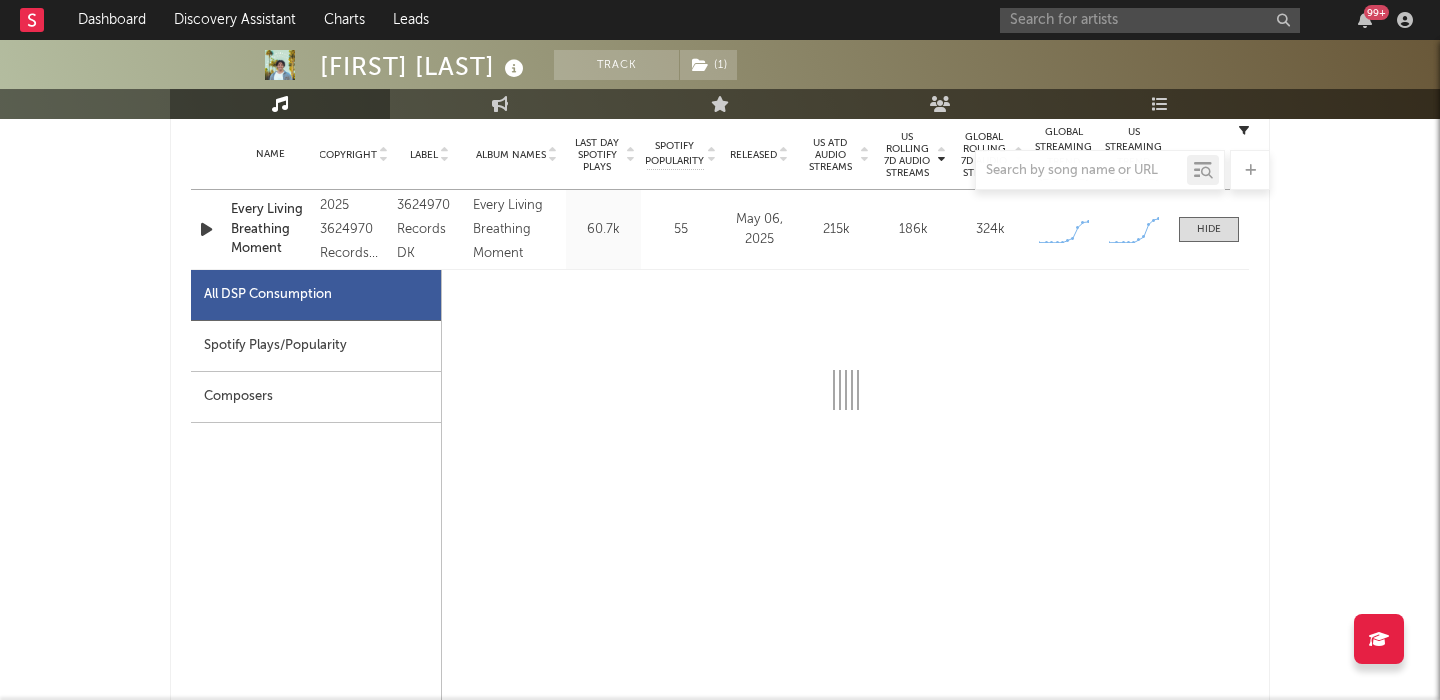select on "1w" 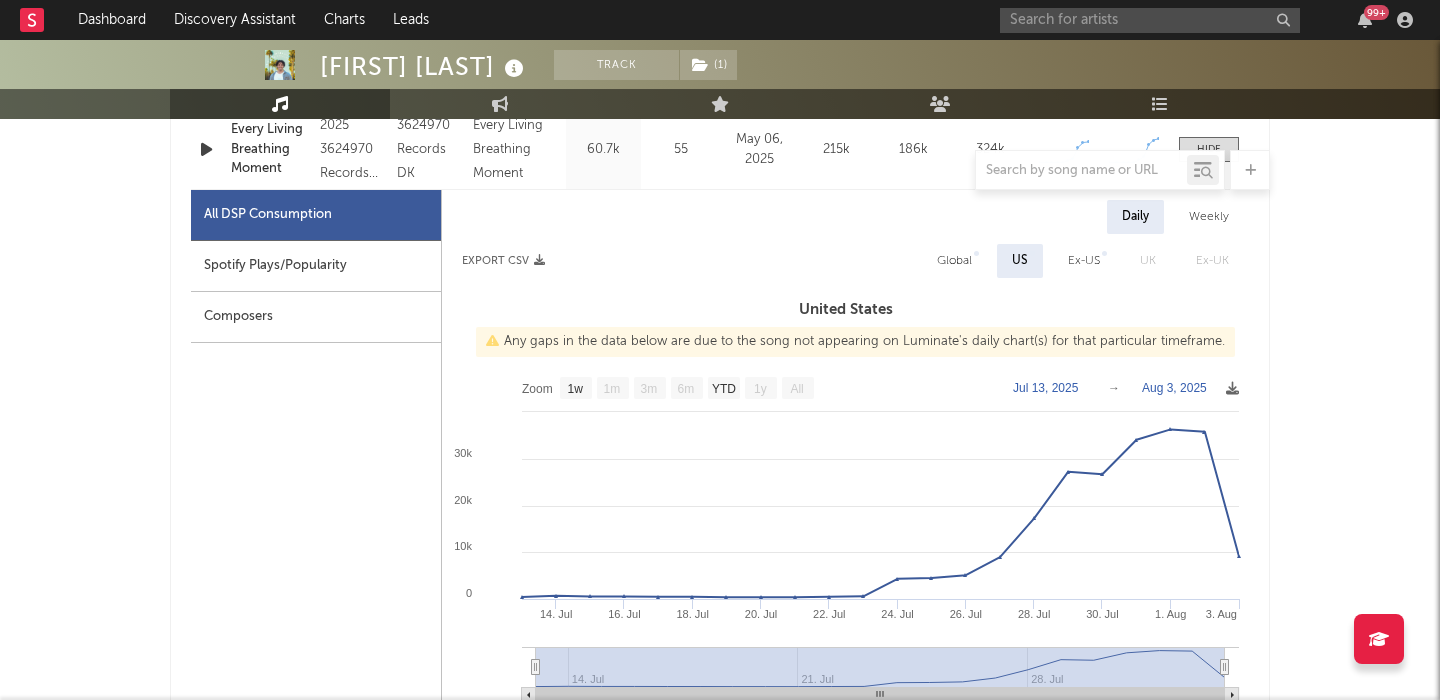 scroll, scrollTop: 893, scrollLeft: 0, axis: vertical 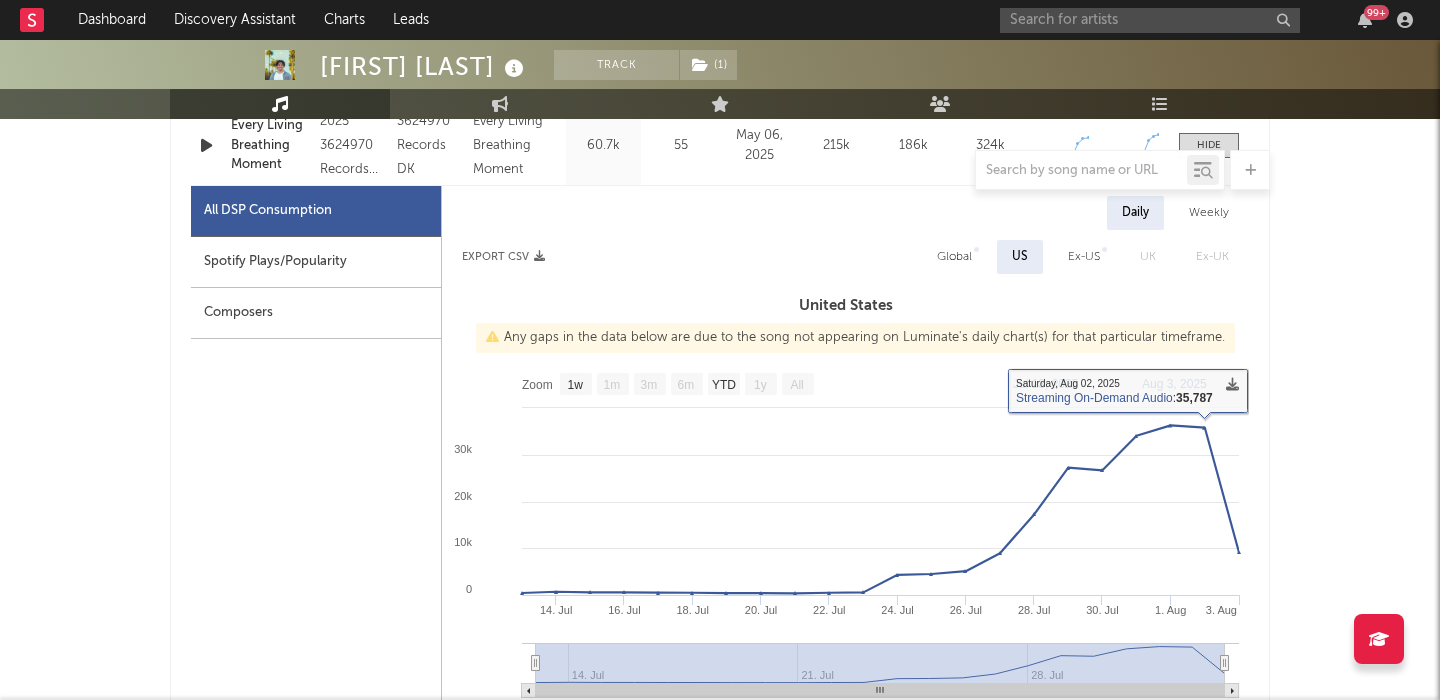 click on "Global" at bounding box center (954, 257) 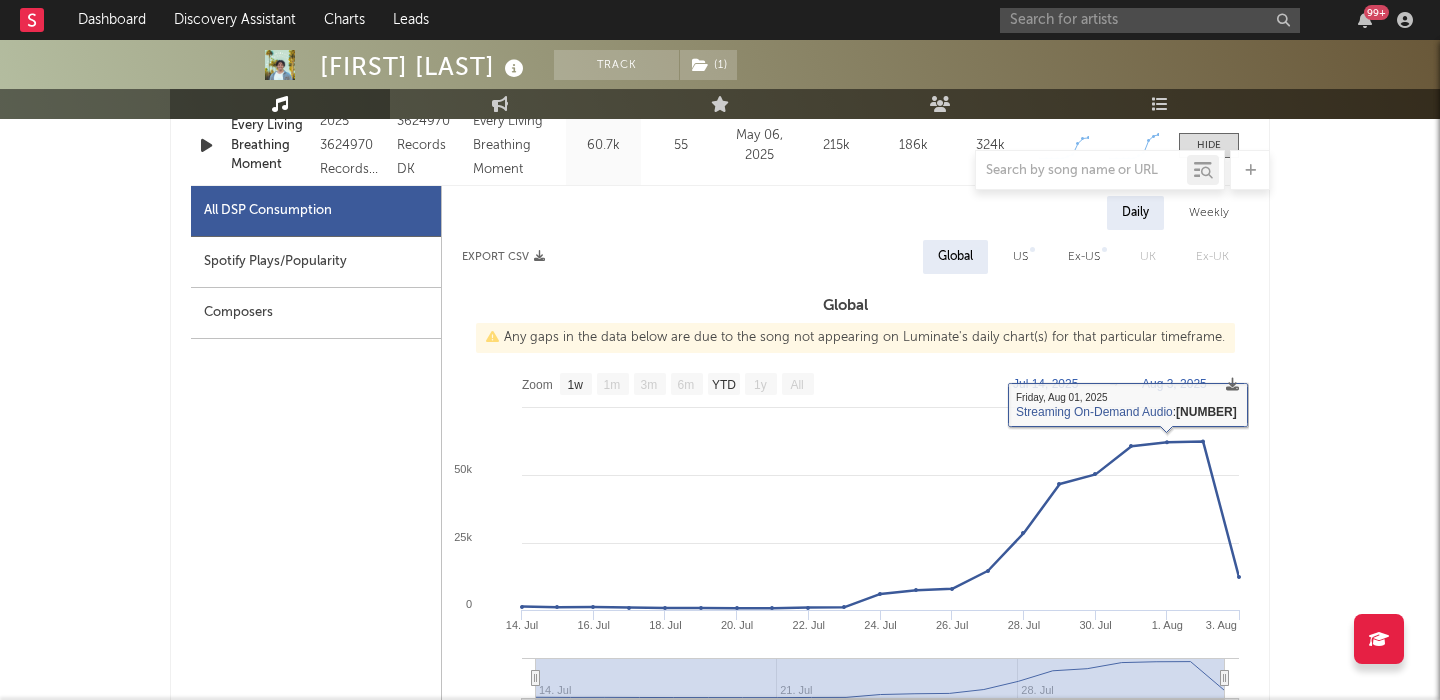 click on "Spotify Plays/Popularity" at bounding box center (316, 262) 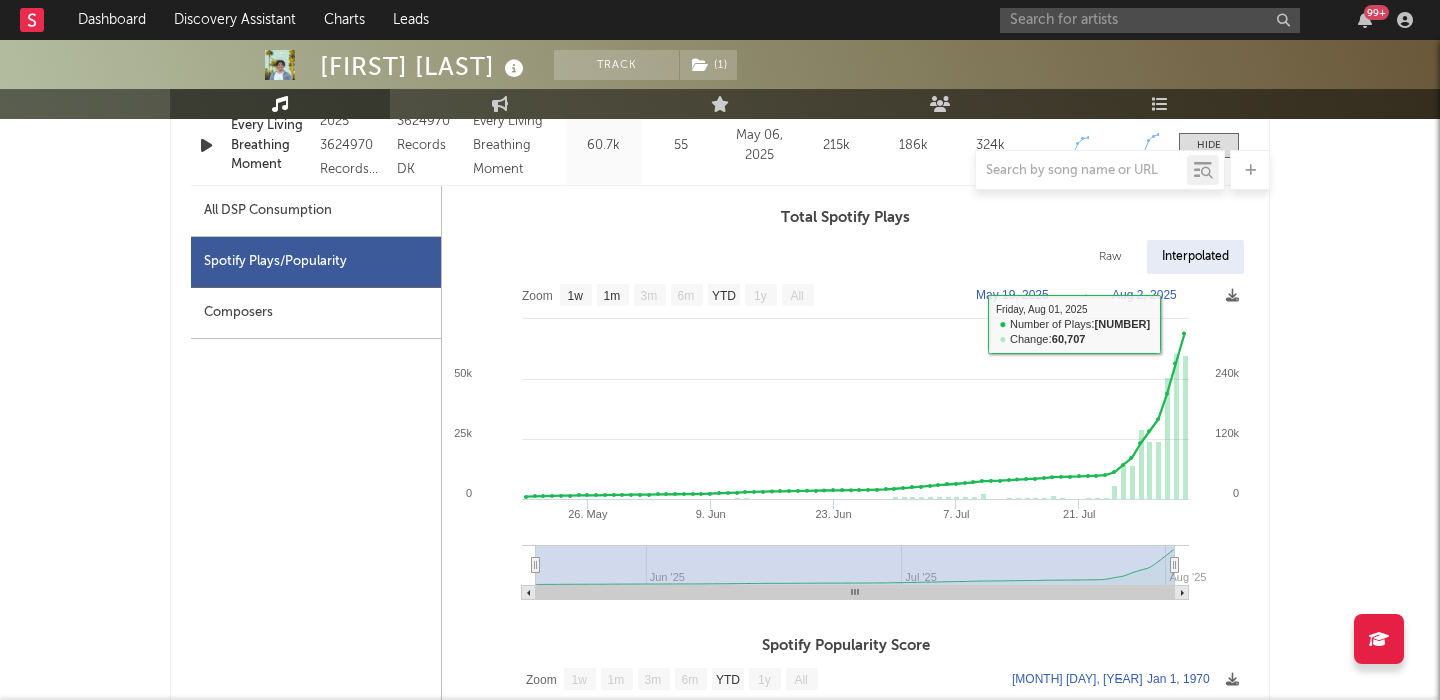 click on "Raw" at bounding box center [1110, 257] 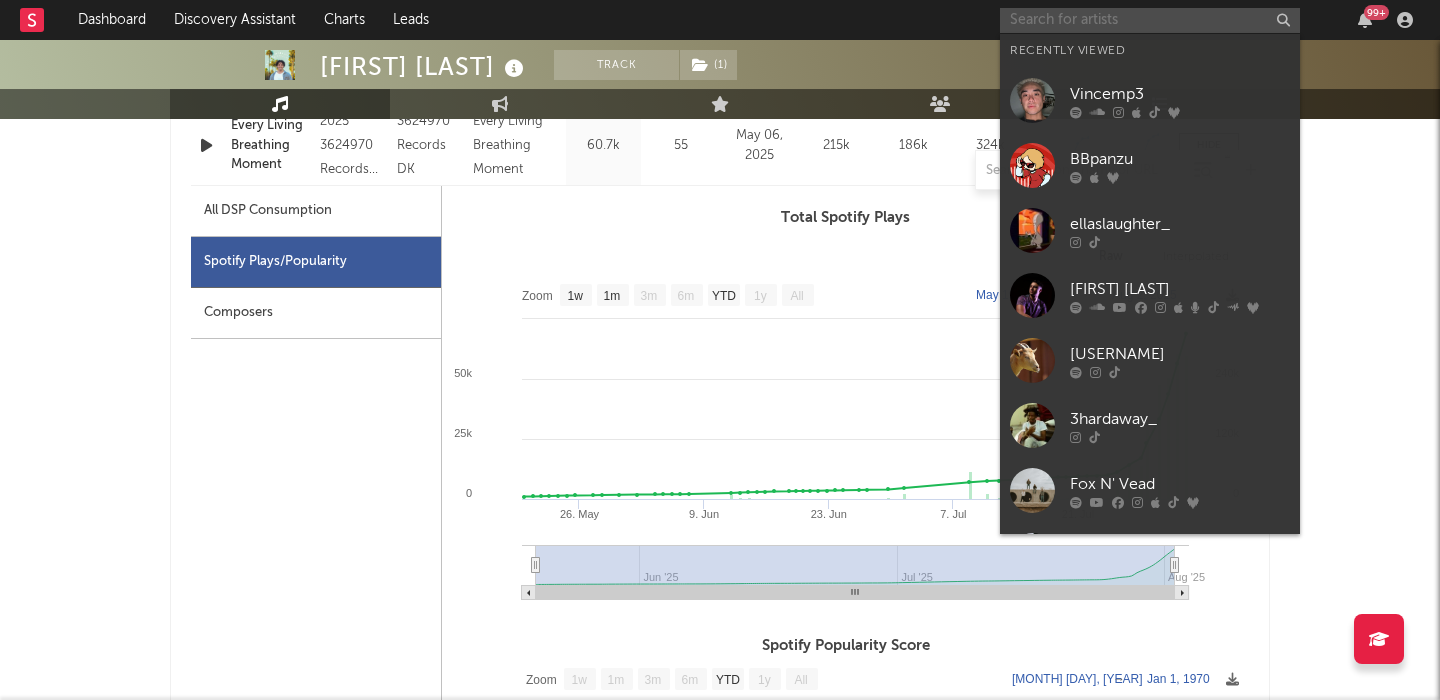 click at bounding box center (1150, 20) 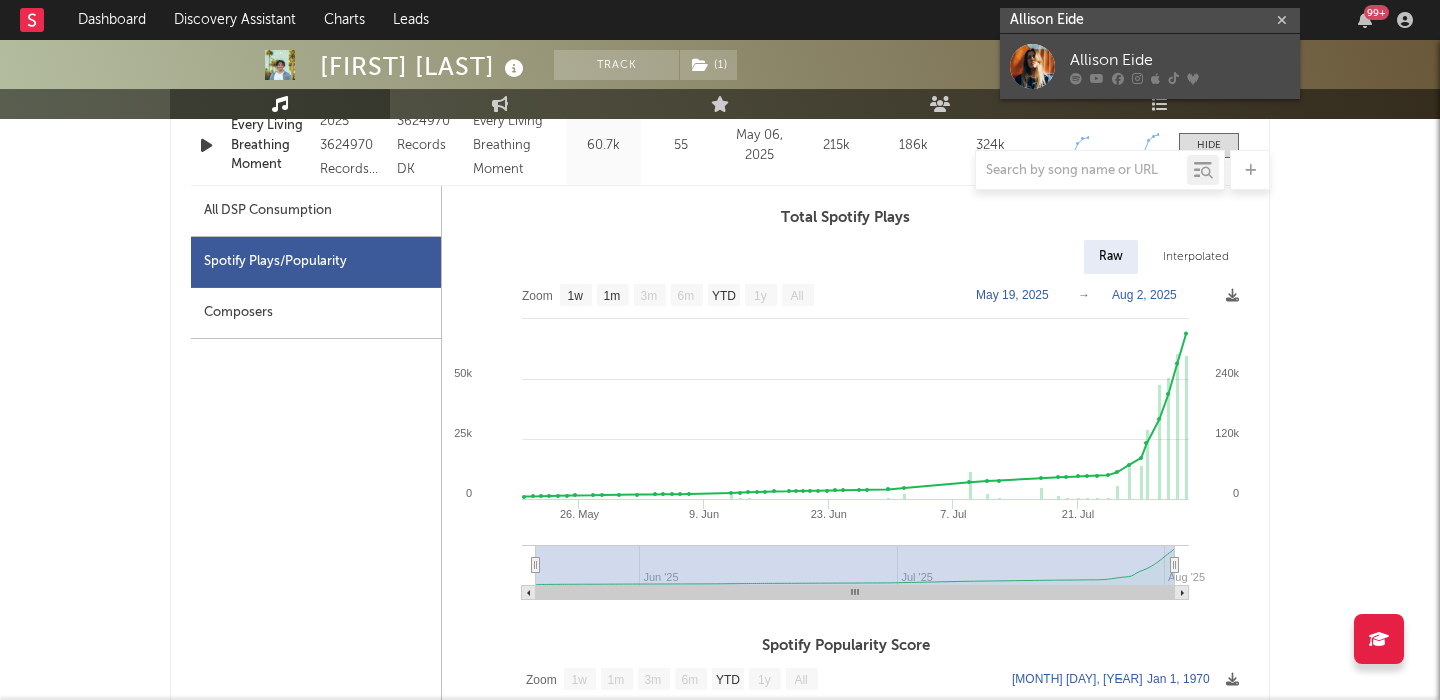 type on "Allison Eide" 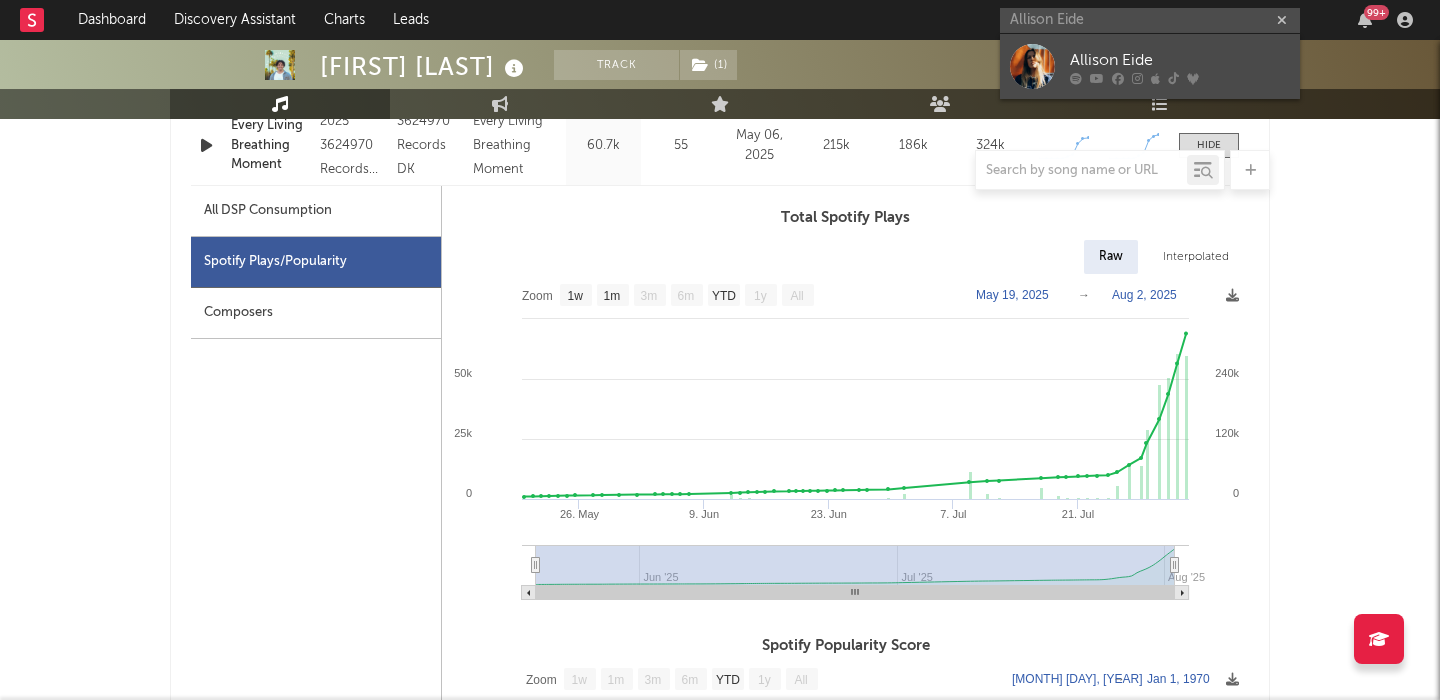 click at bounding box center (1180, 78) 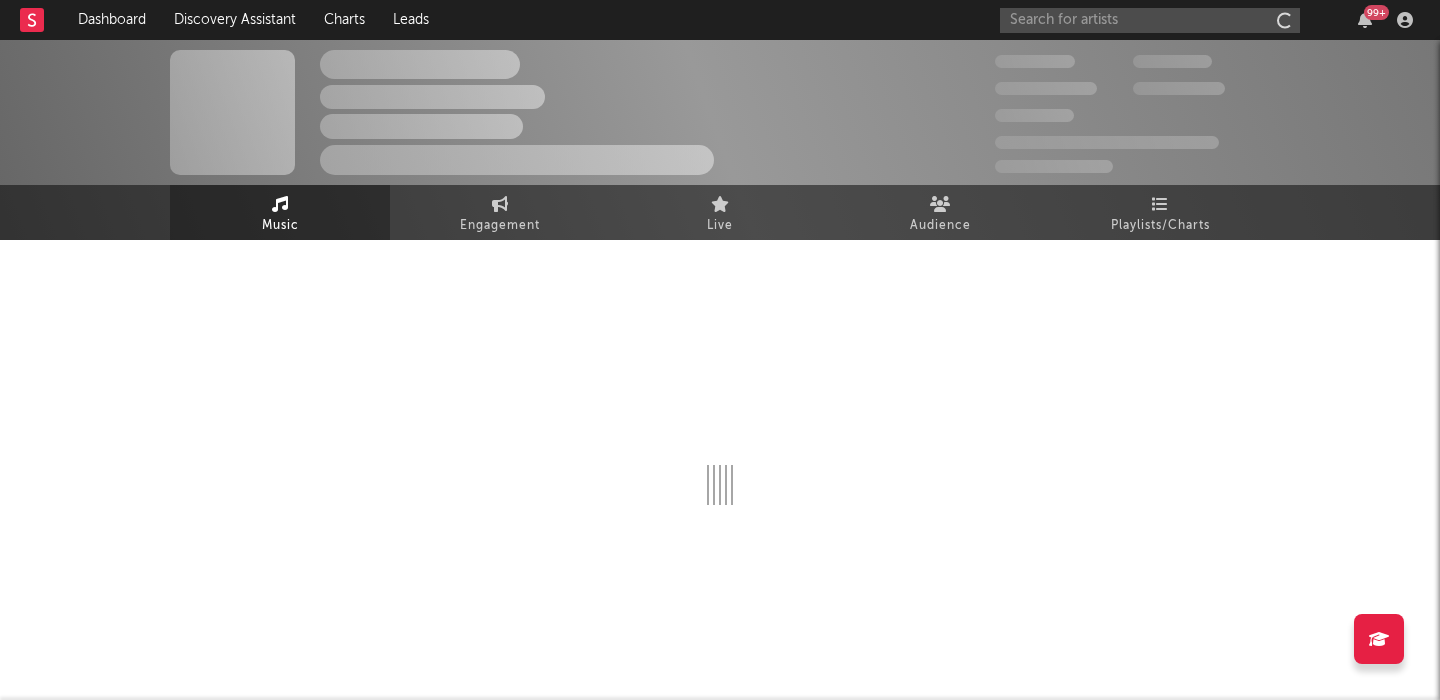 scroll, scrollTop: 0, scrollLeft: 0, axis: both 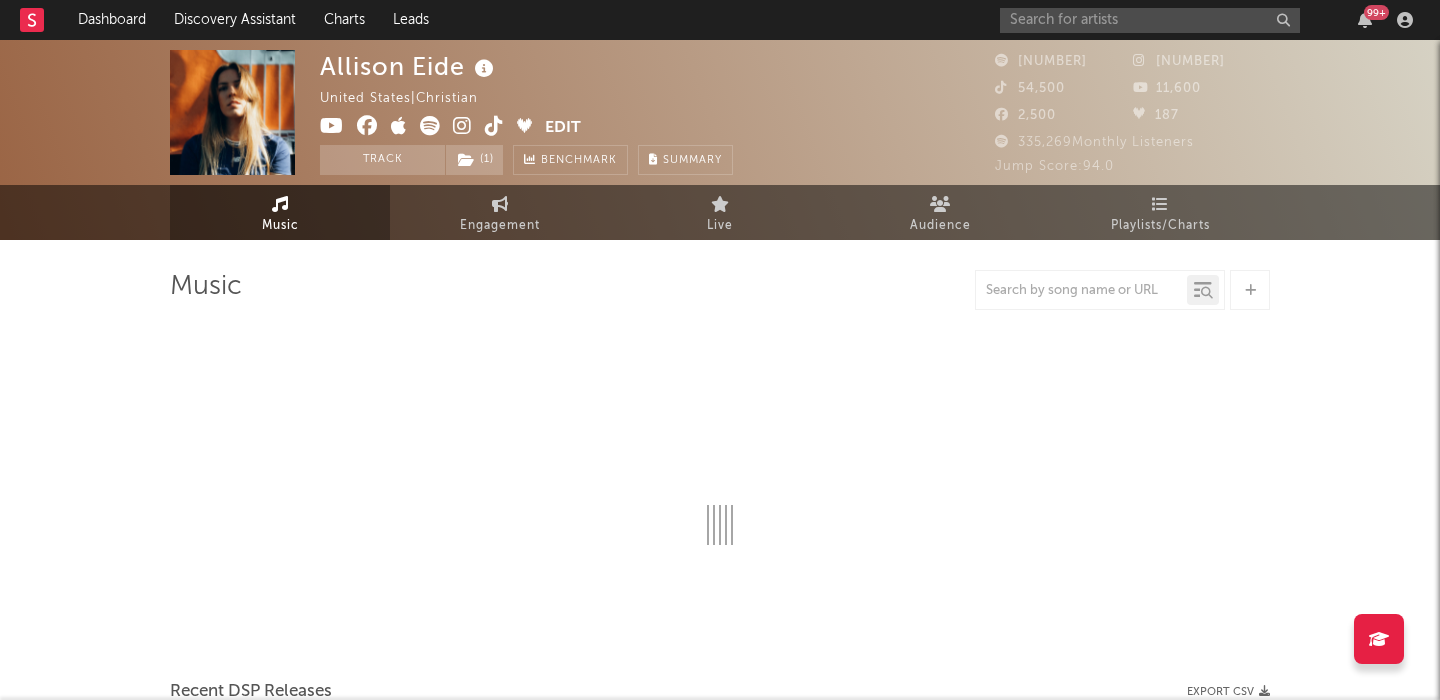 select on "6m" 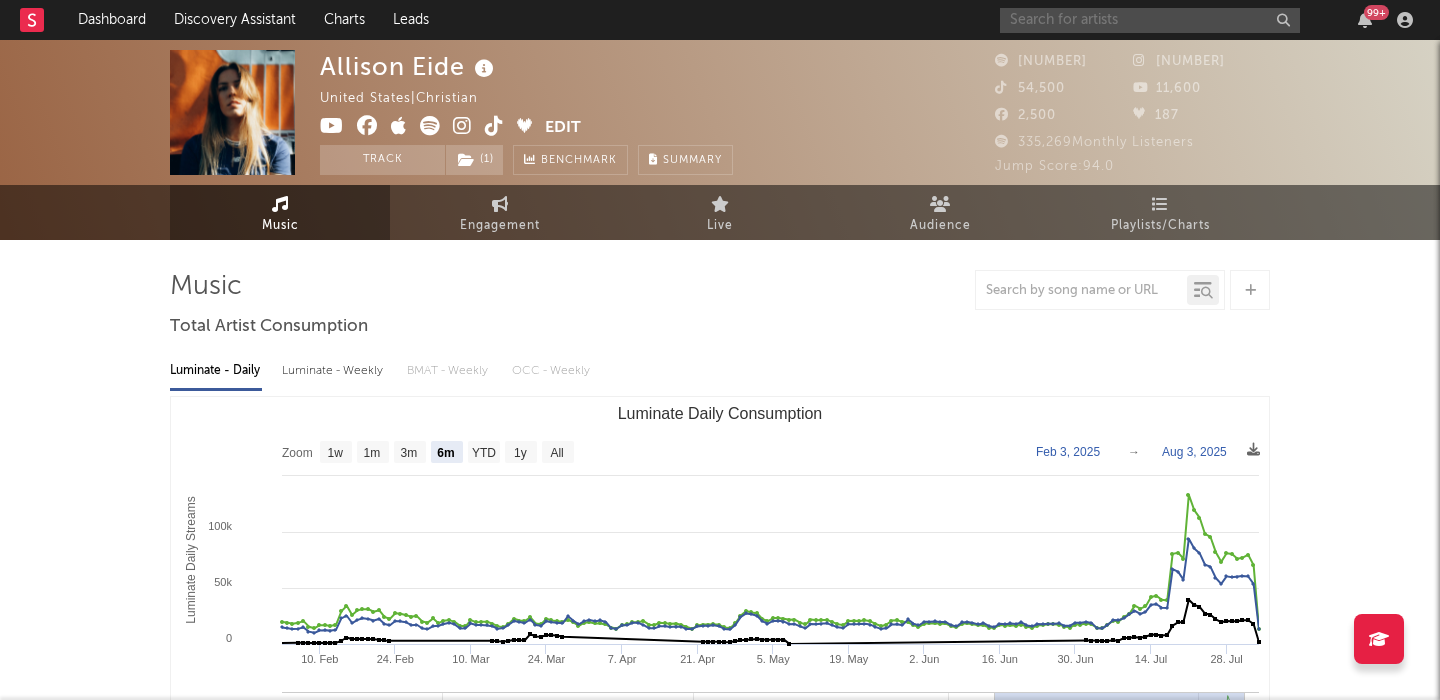 click at bounding box center (1150, 20) 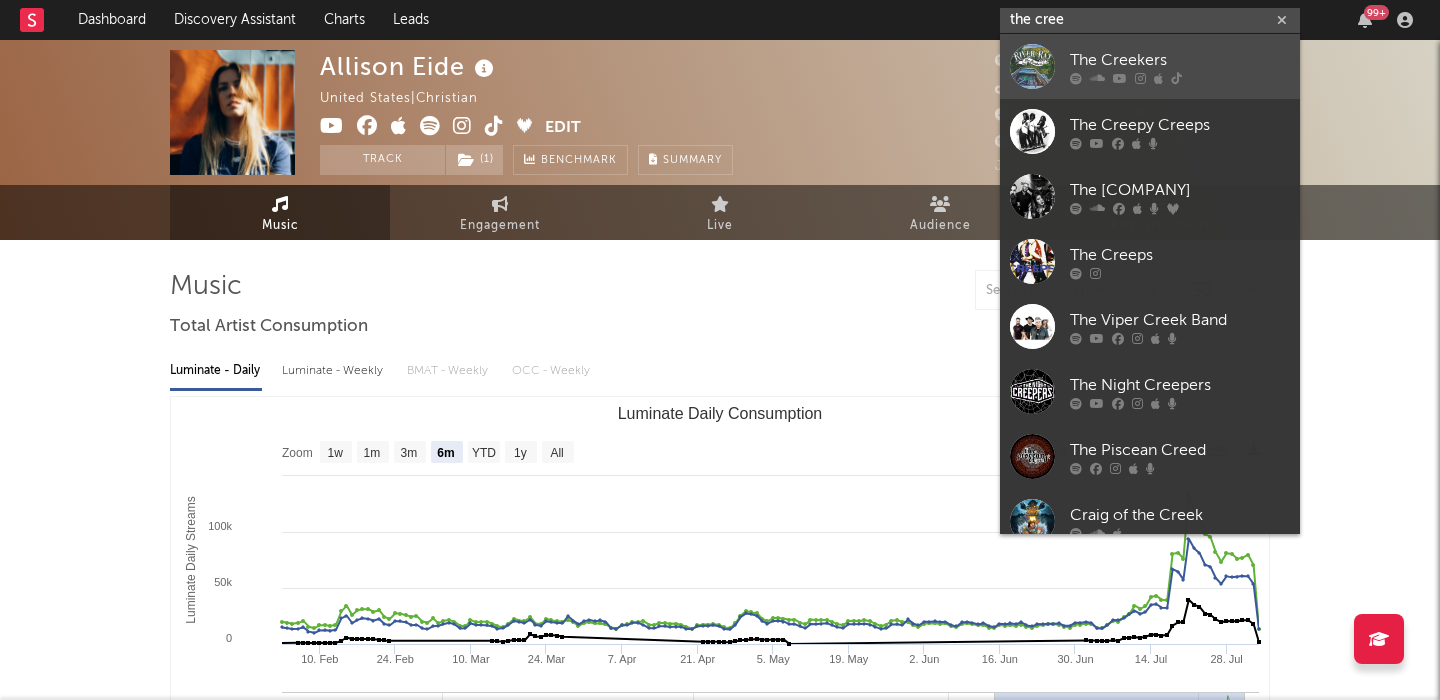 type on "the cree" 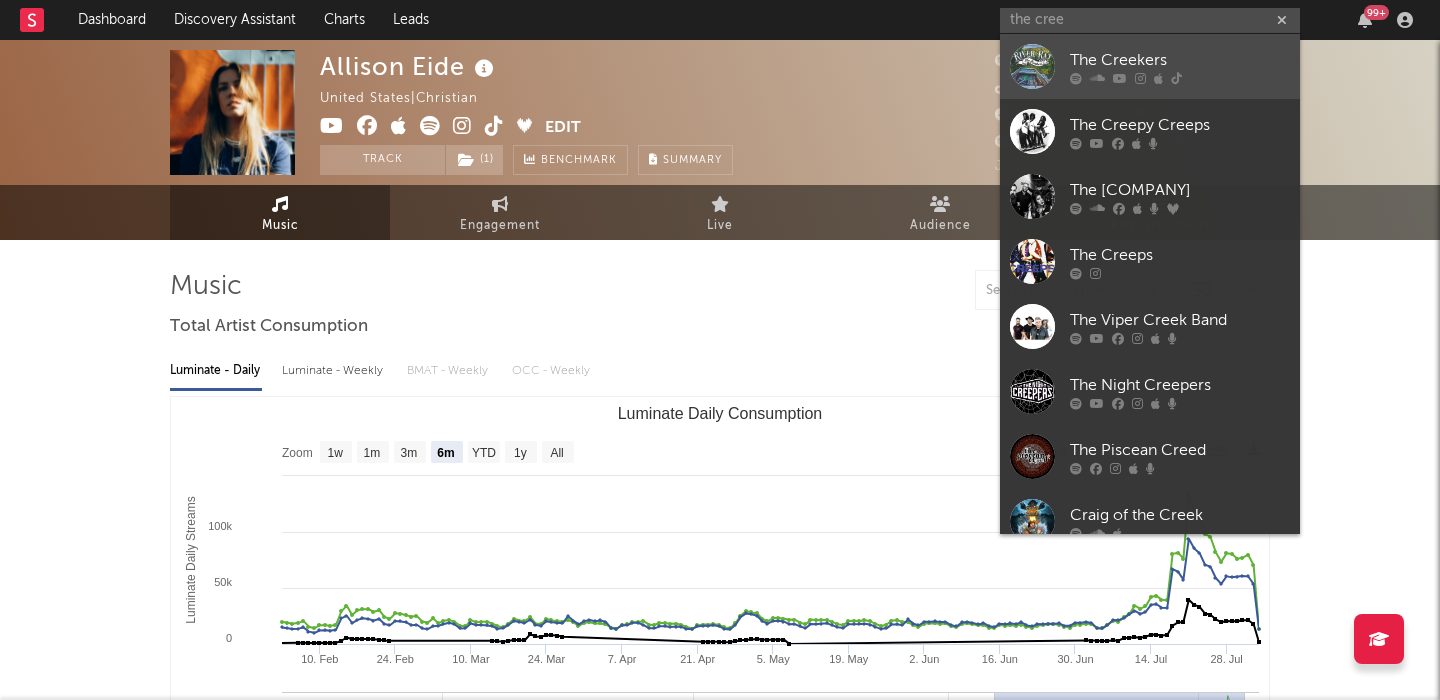 click on "The Creekers" at bounding box center (1180, 60) 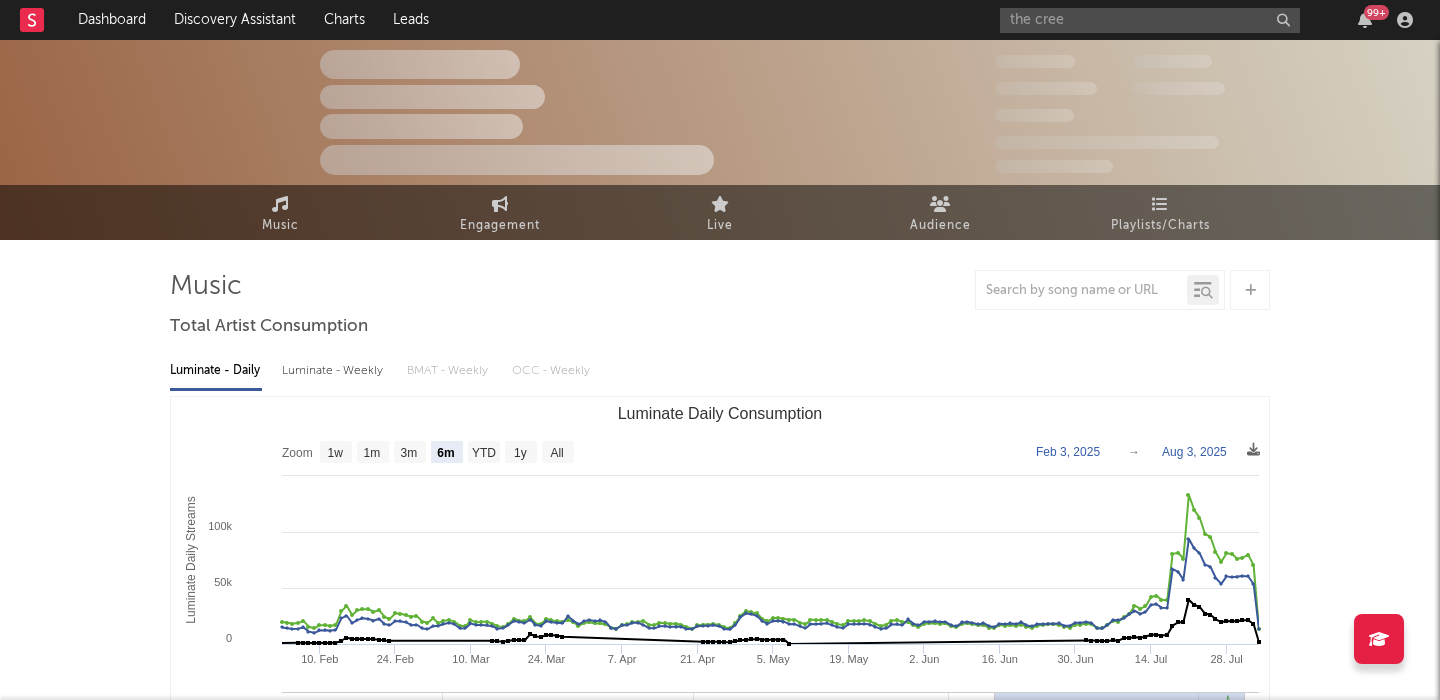 type 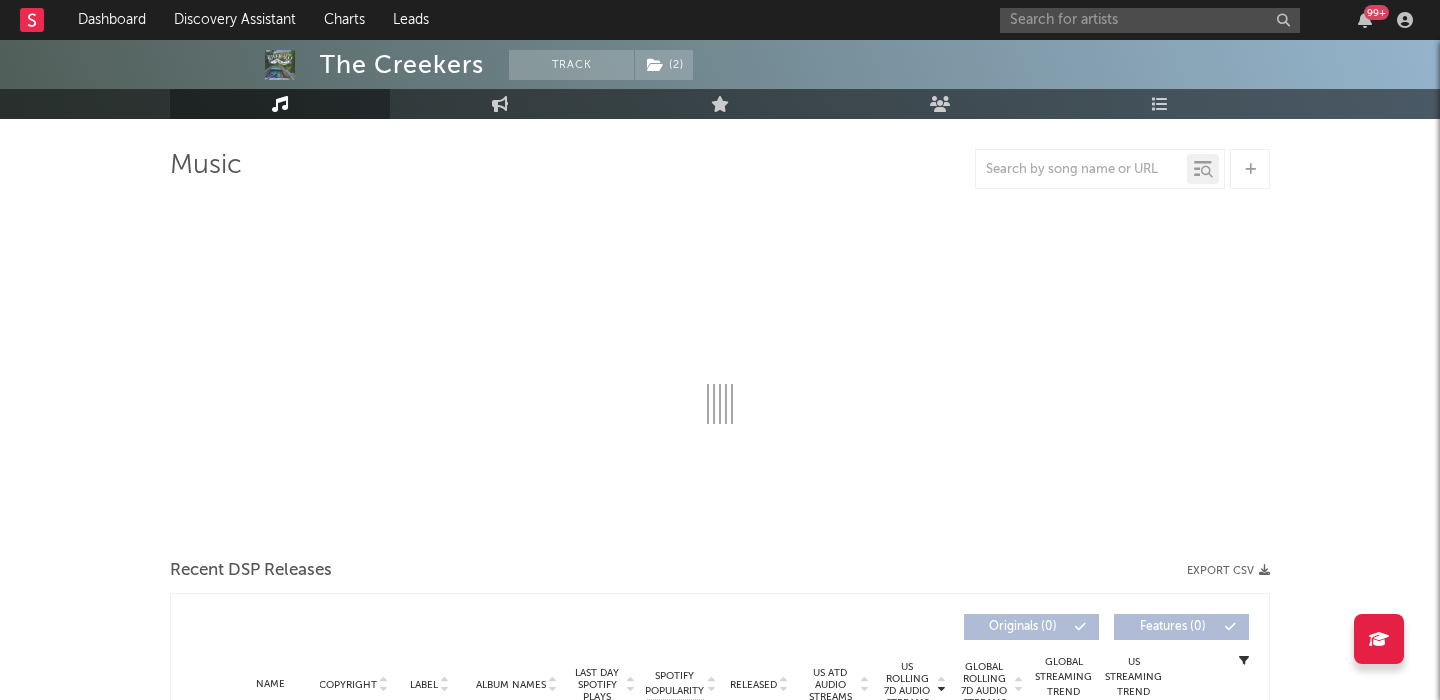 select on "6m" 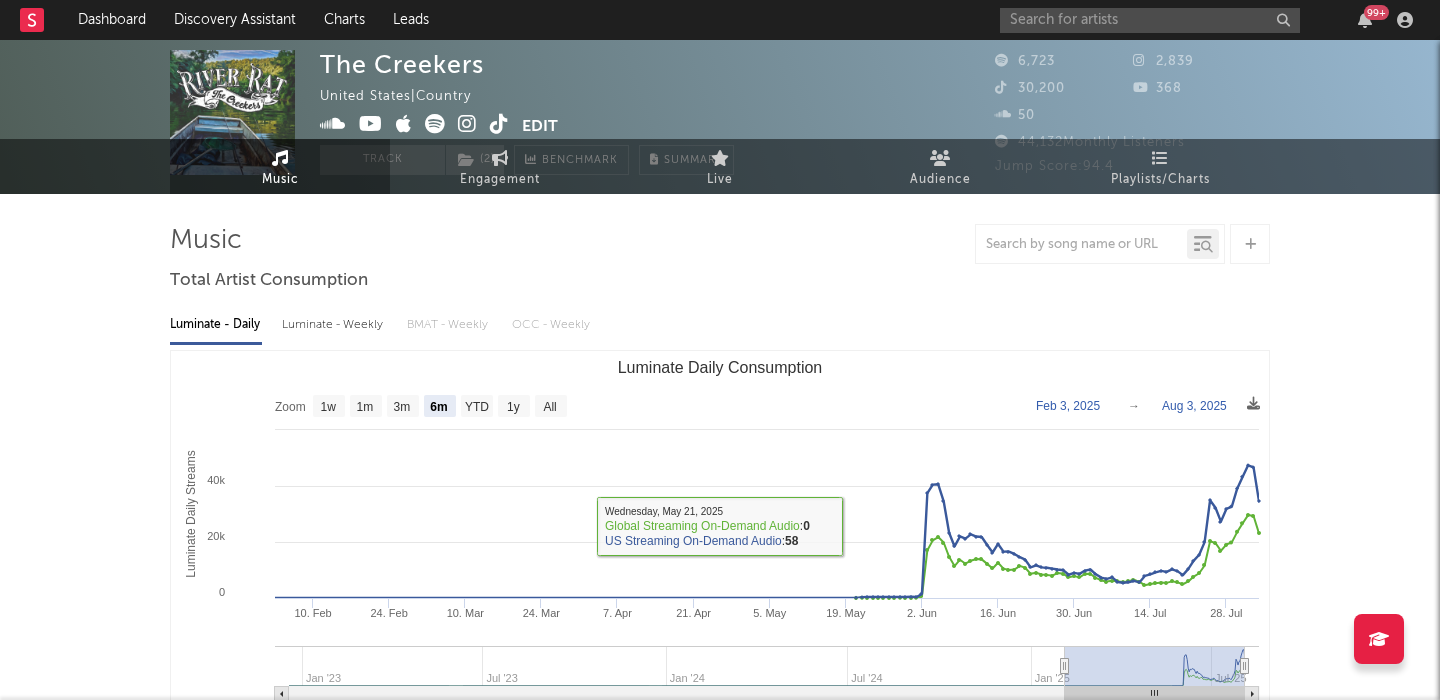 scroll, scrollTop: 0, scrollLeft: 0, axis: both 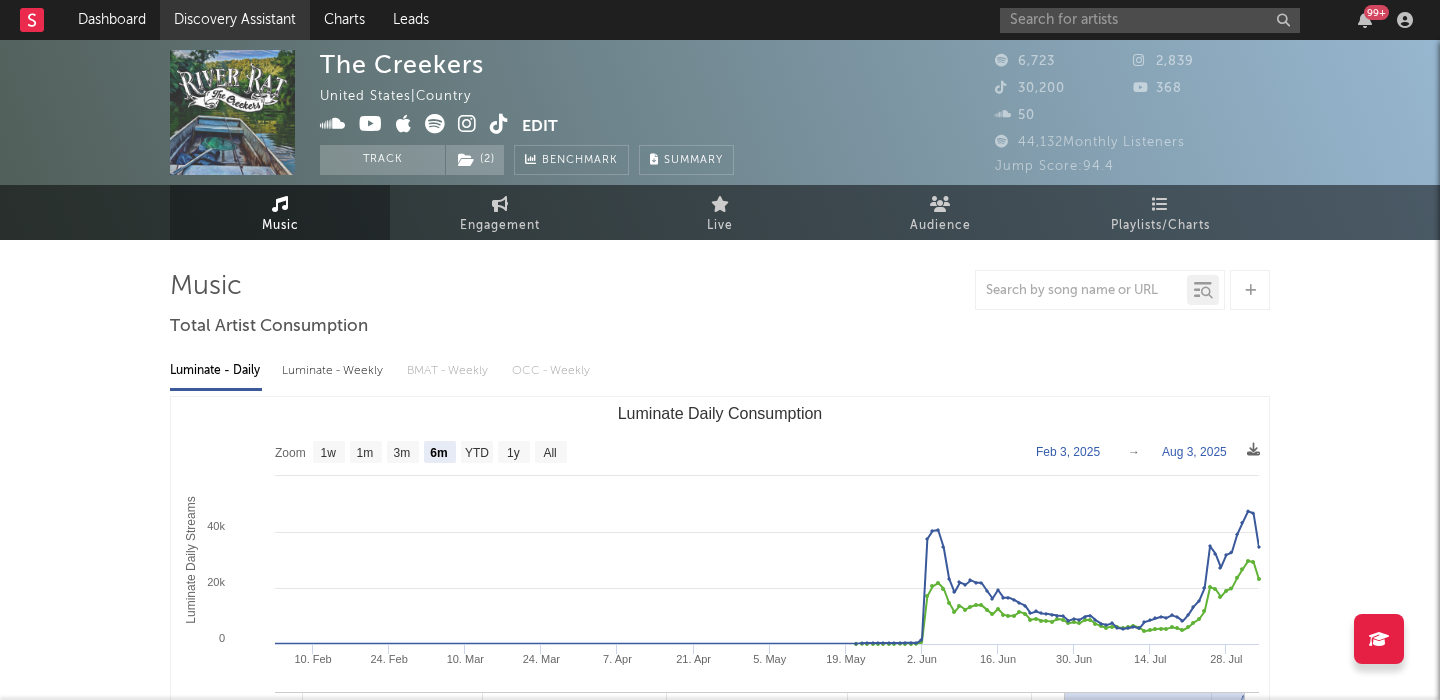 click on "Discovery Assistant" at bounding box center [235, 20] 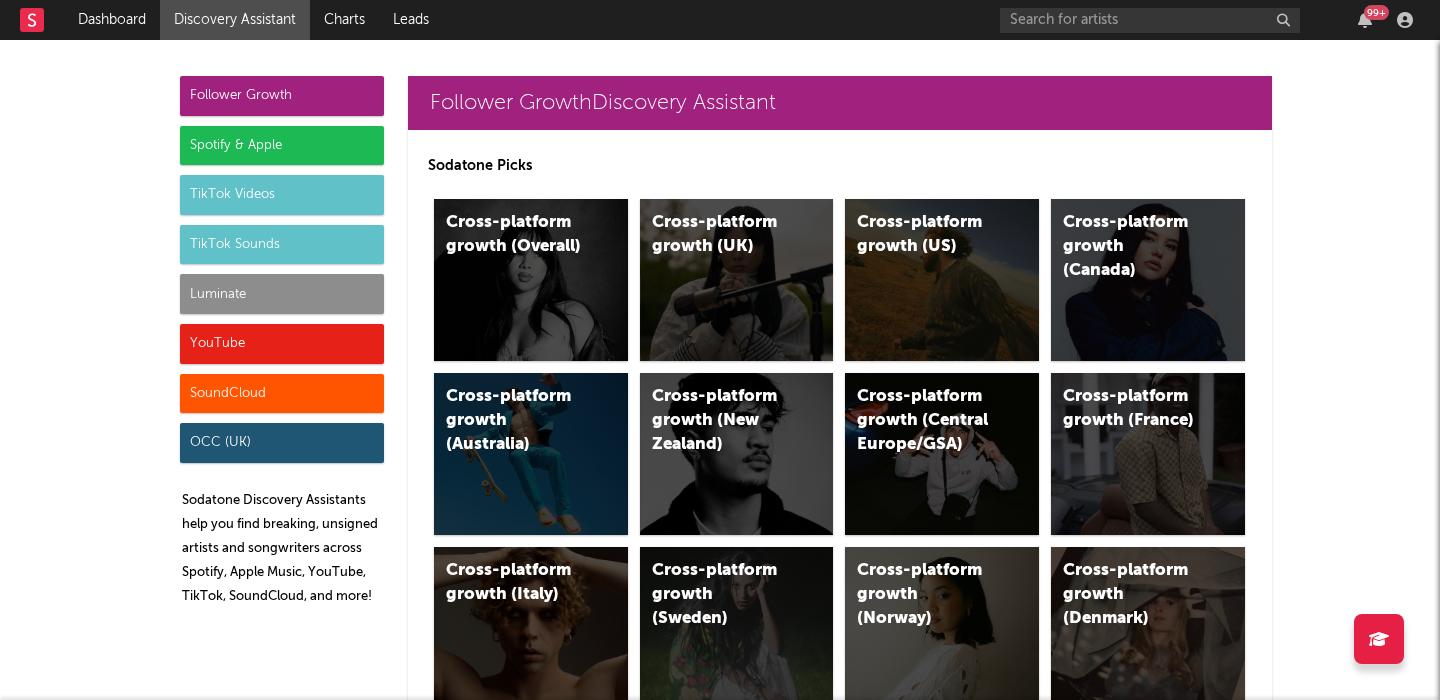 click on "Luminate" at bounding box center [282, 294] 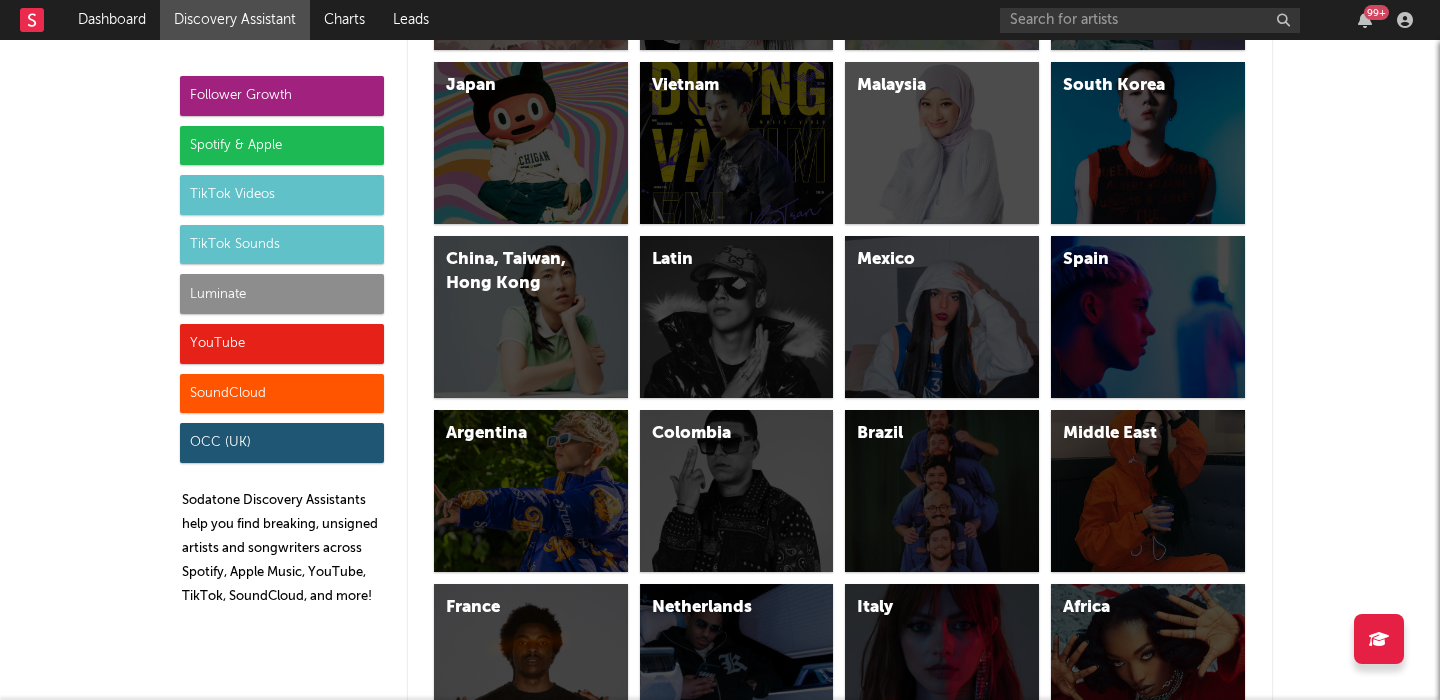 scroll, scrollTop: 9513, scrollLeft: 0, axis: vertical 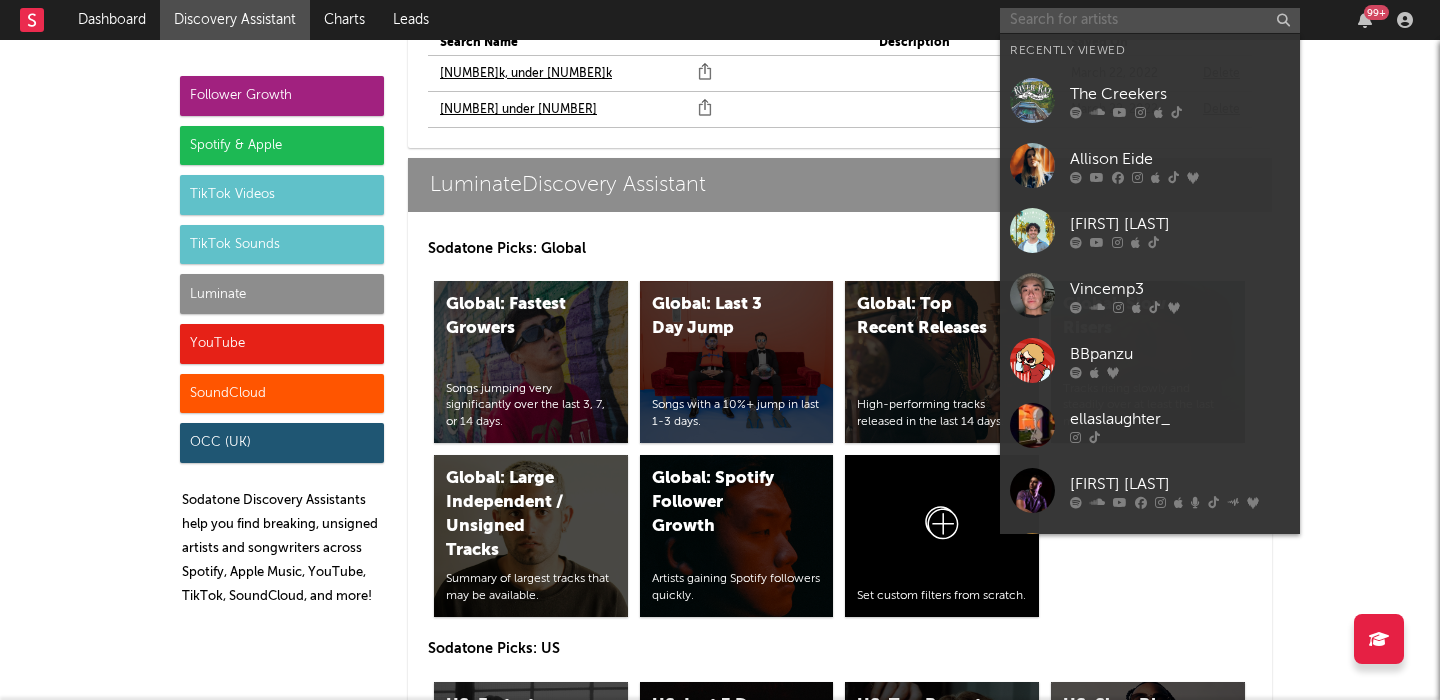 click at bounding box center [1150, 20] 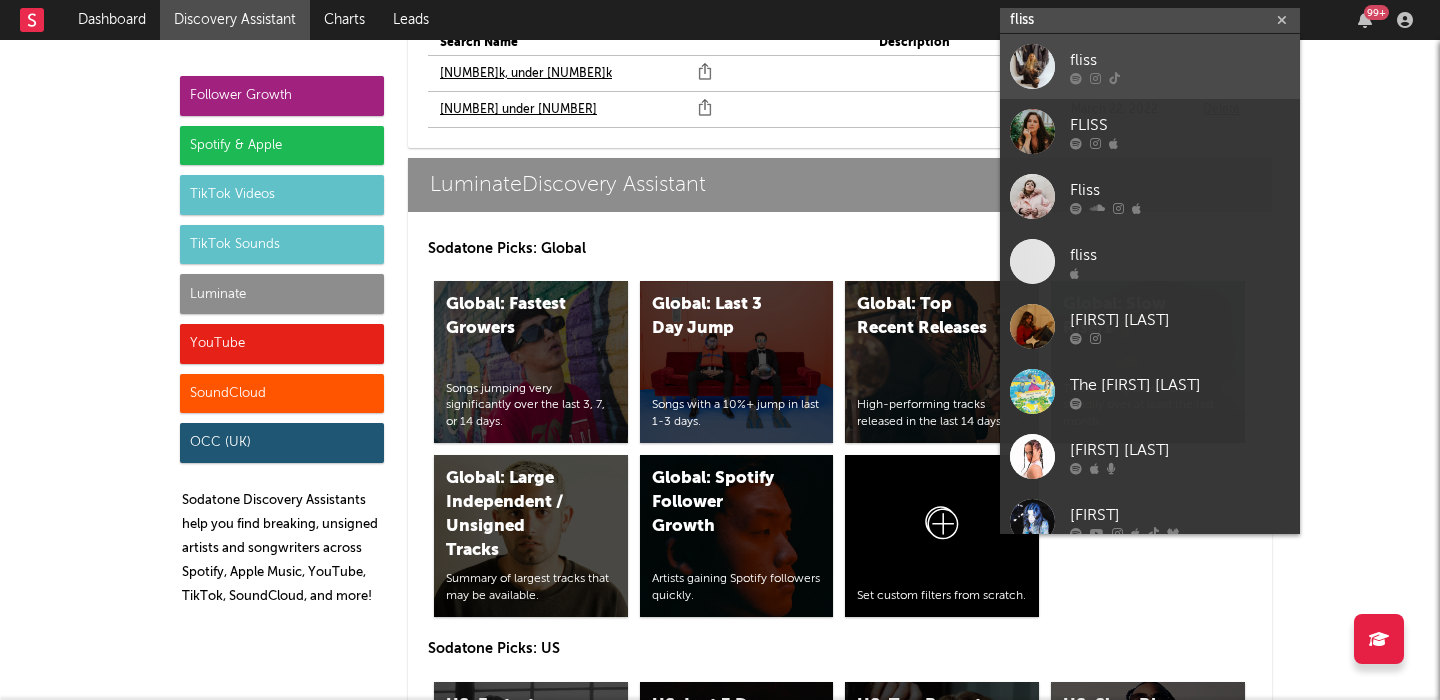 type on "fliss" 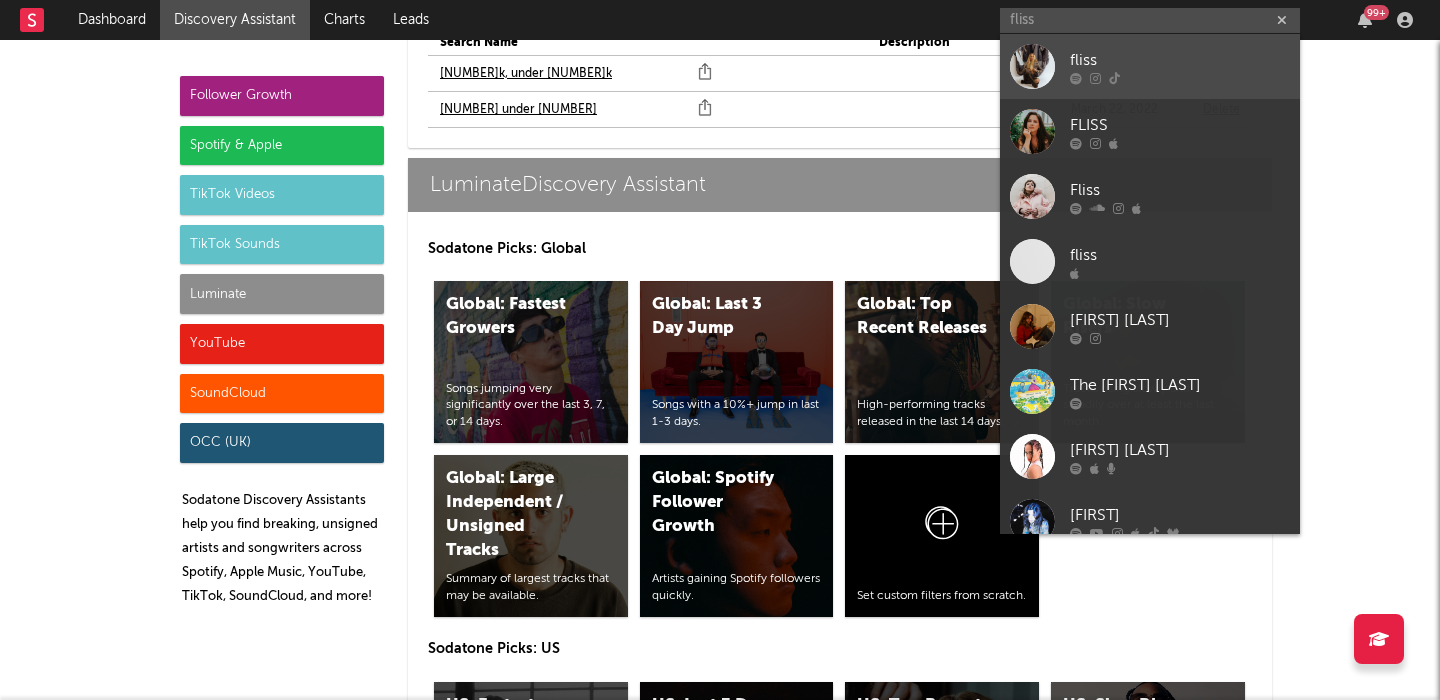 click on "fliss" at bounding box center (1180, 60) 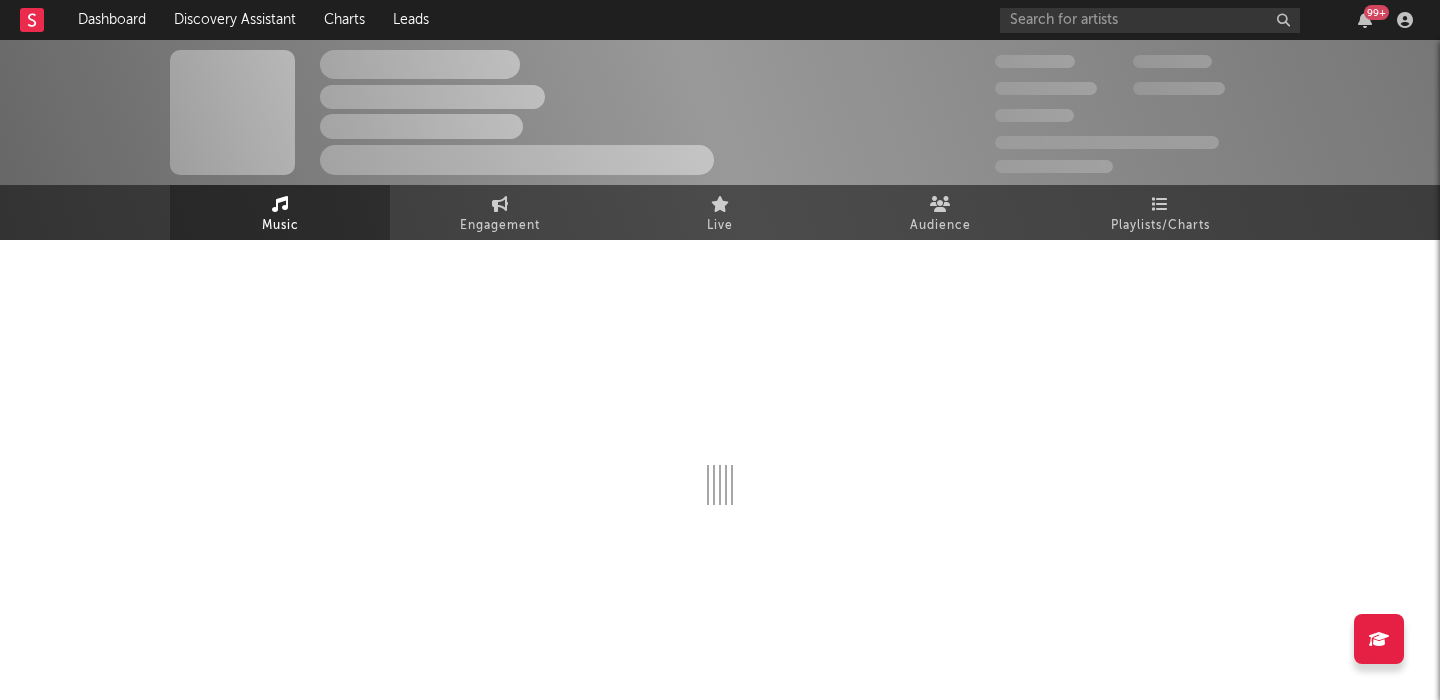select on "1w" 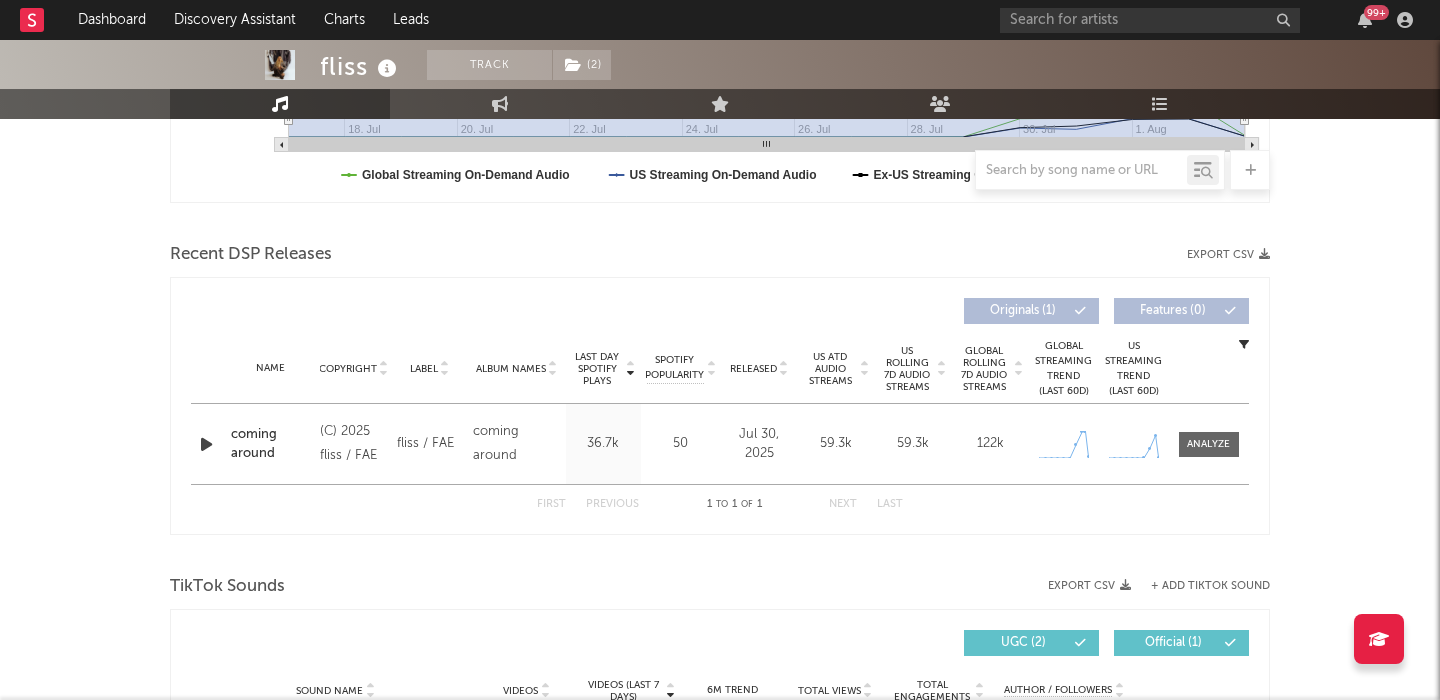 scroll, scrollTop: 601, scrollLeft: 0, axis: vertical 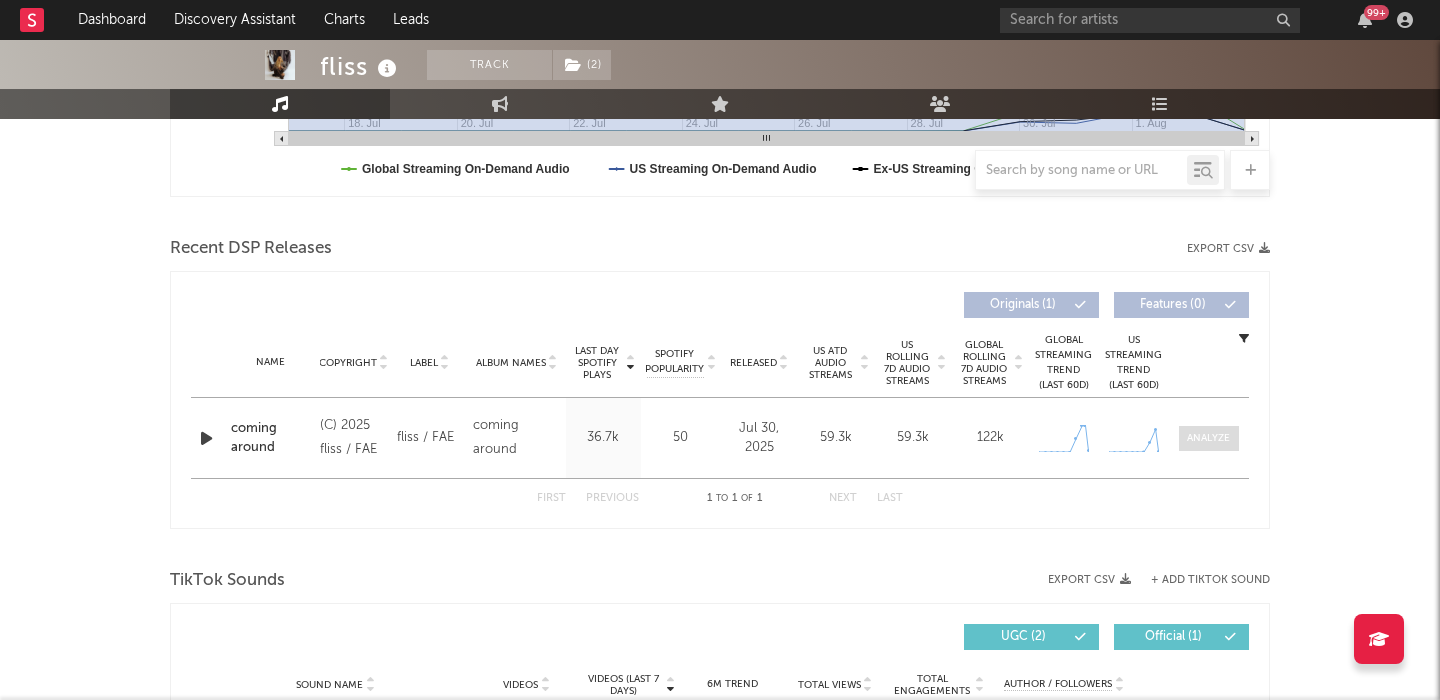 click at bounding box center [1208, 438] 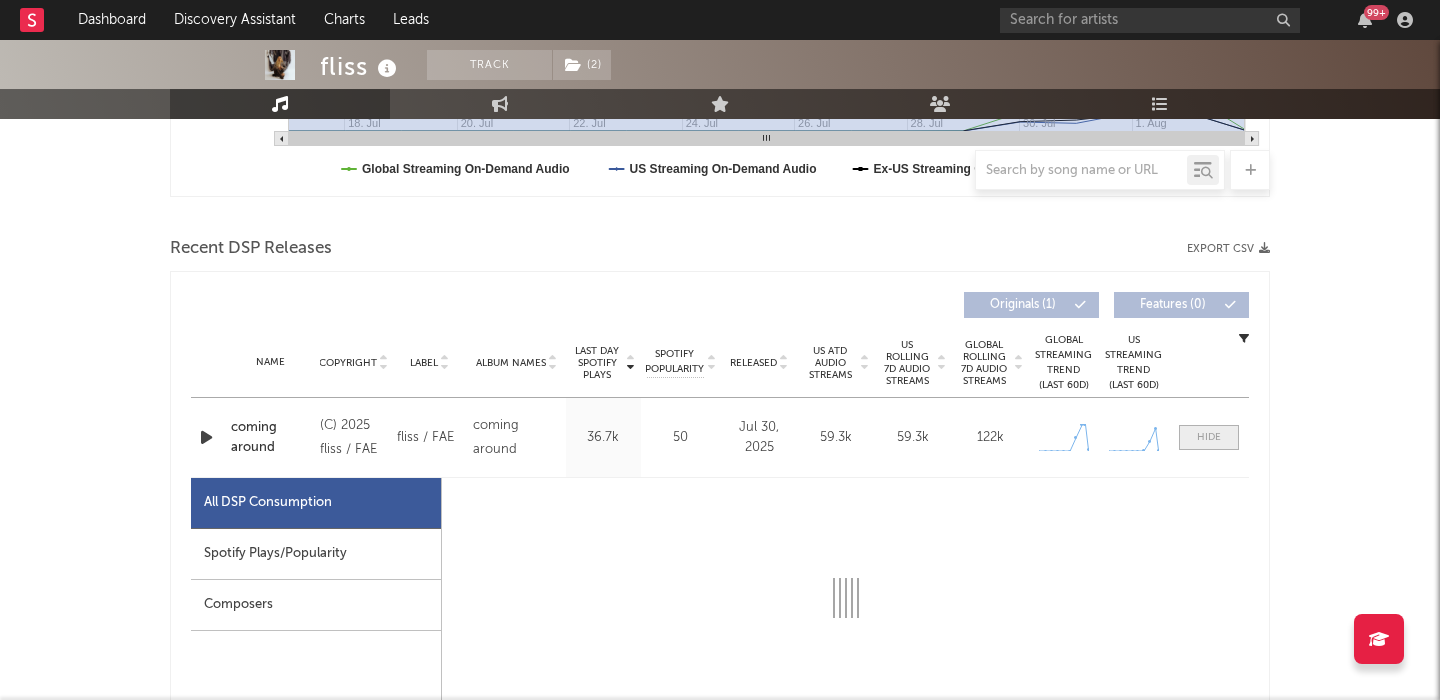 select on "1w" 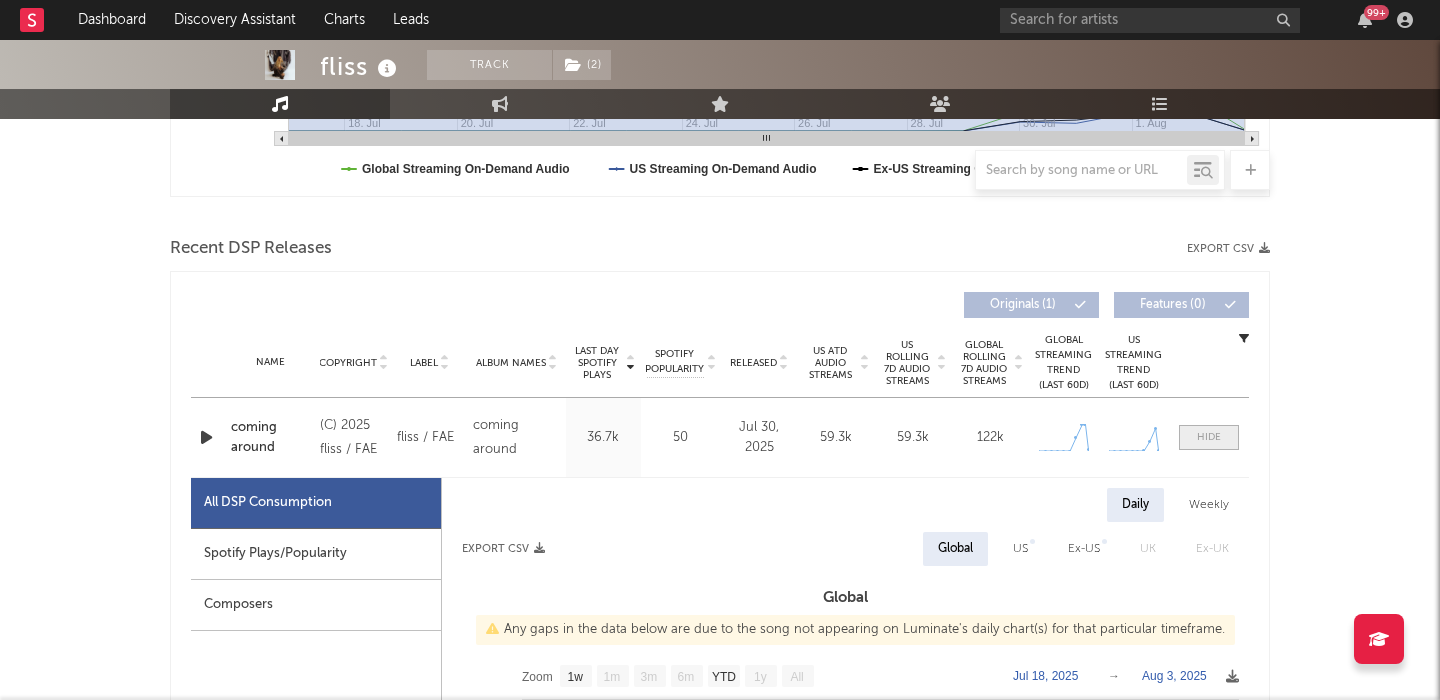 scroll, scrollTop: 838, scrollLeft: 0, axis: vertical 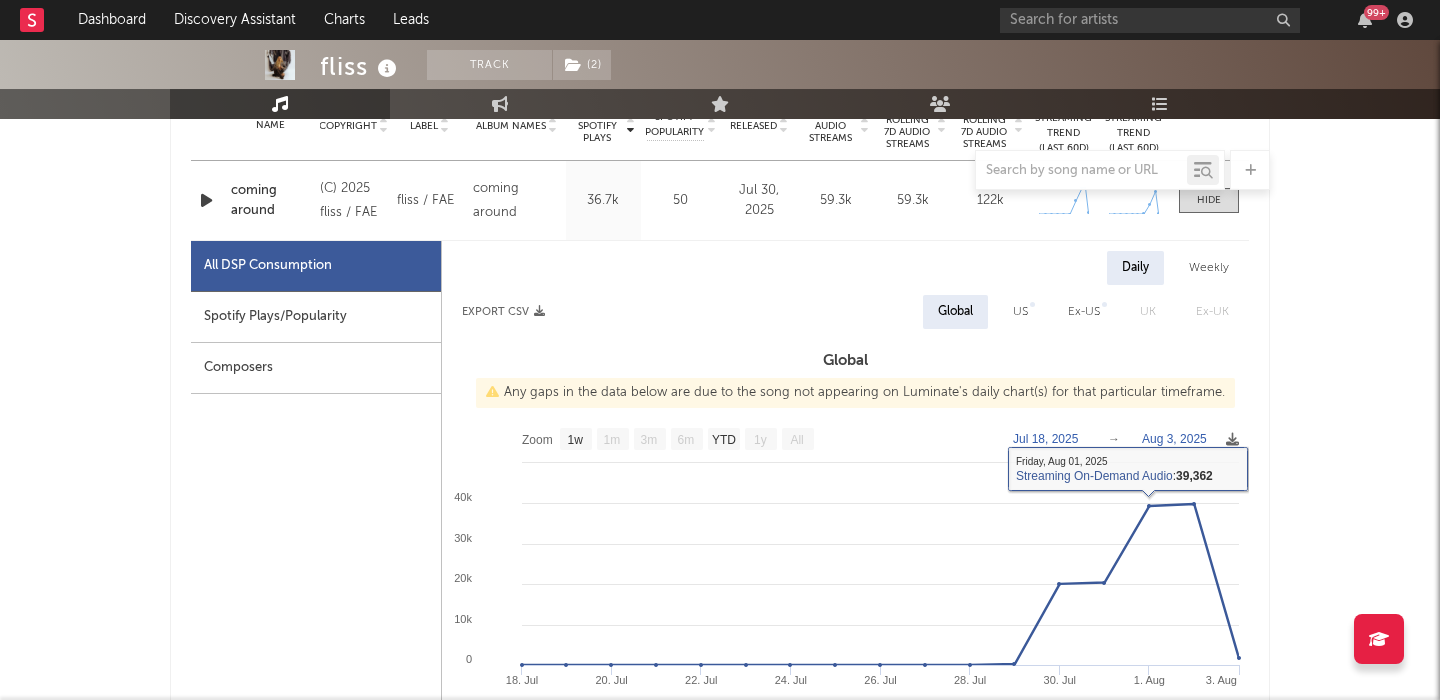 click on "US" at bounding box center (1020, 312) 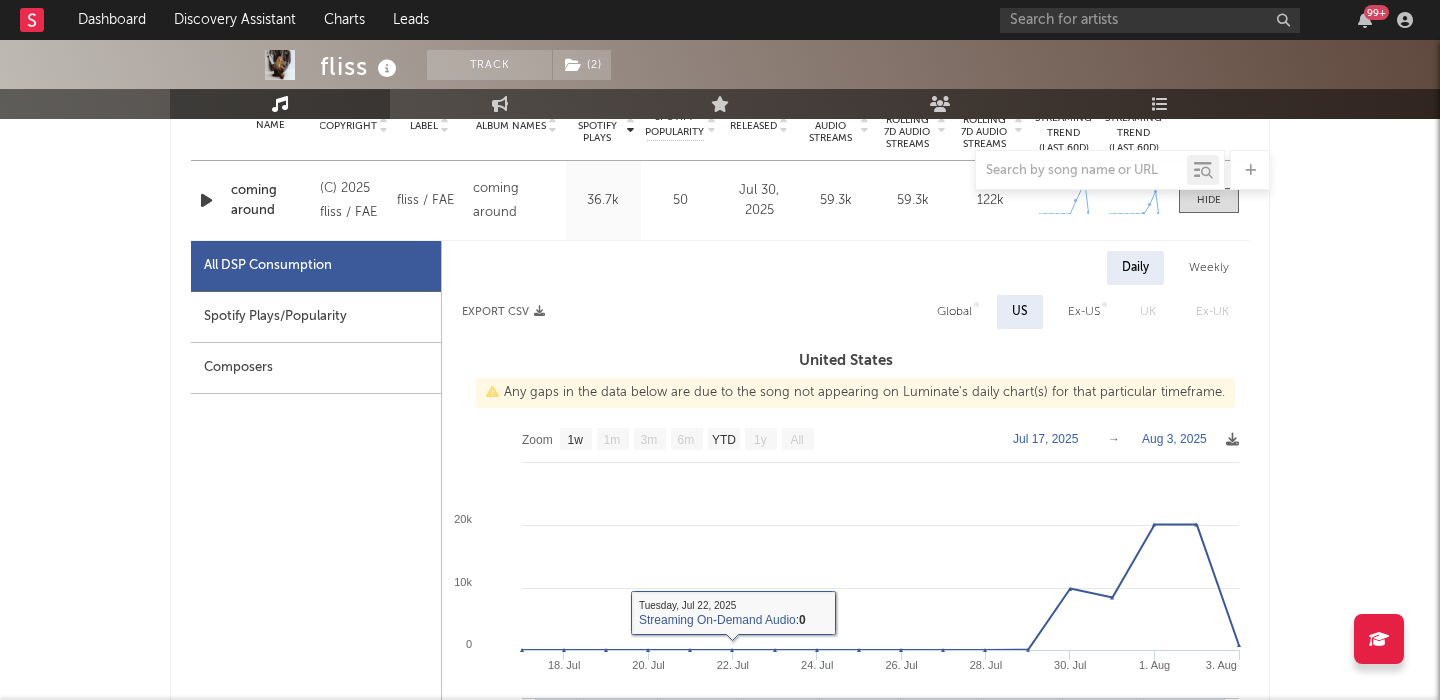 click on "Spotify Plays/Popularity" at bounding box center (316, 317) 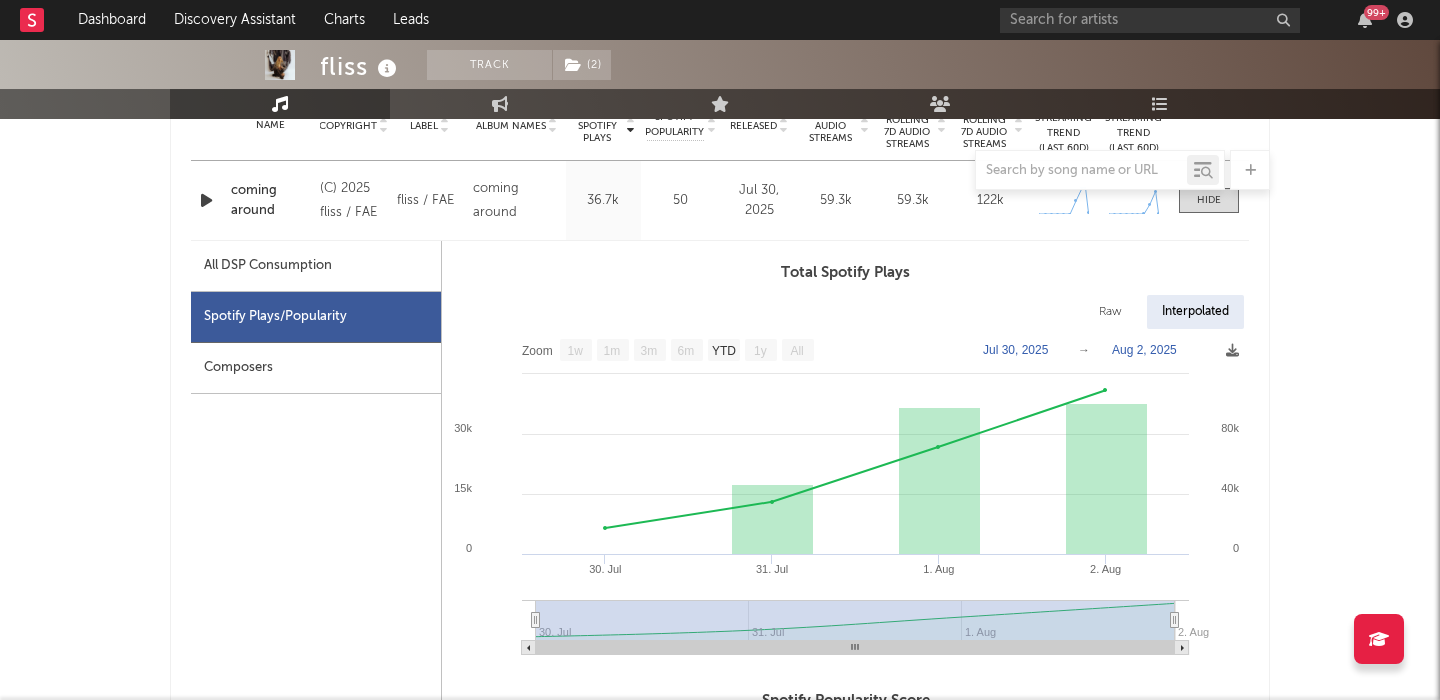 click on "Raw" at bounding box center [1110, 312] 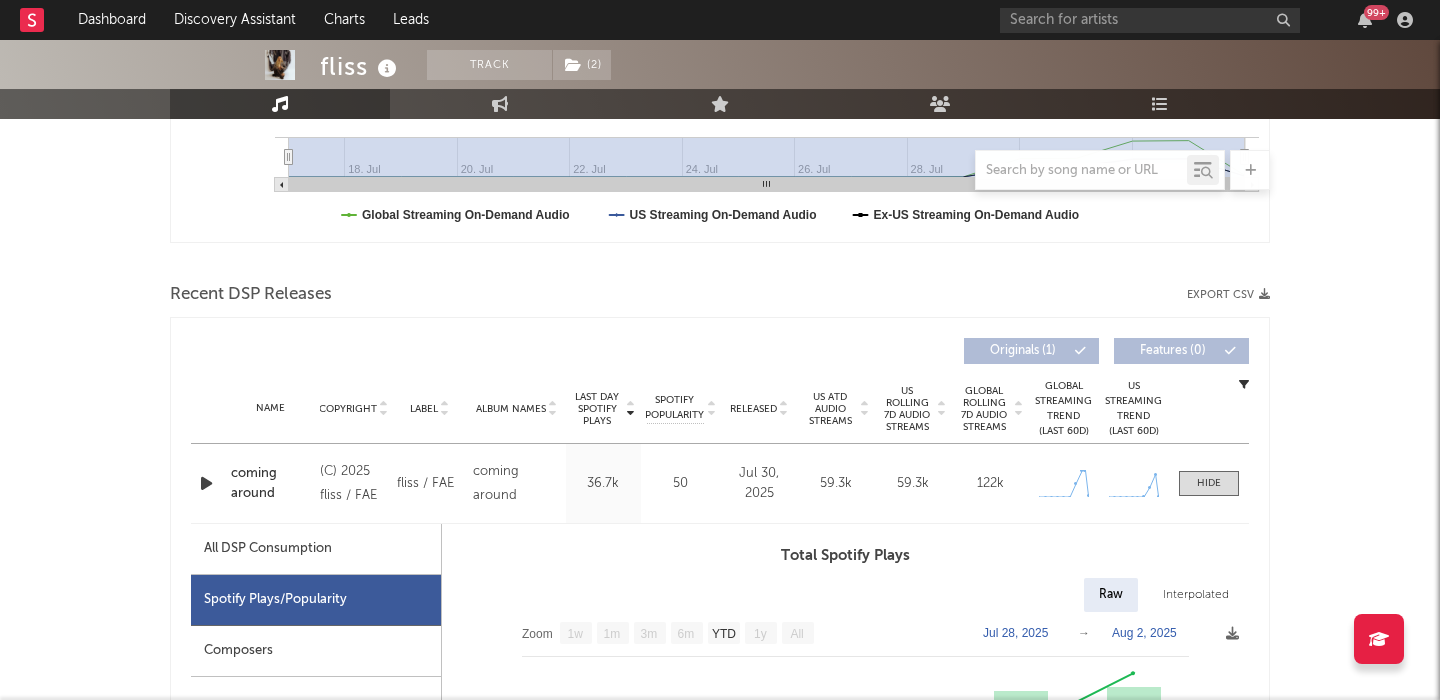 scroll, scrollTop: 156, scrollLeft: 0, axis: vertical 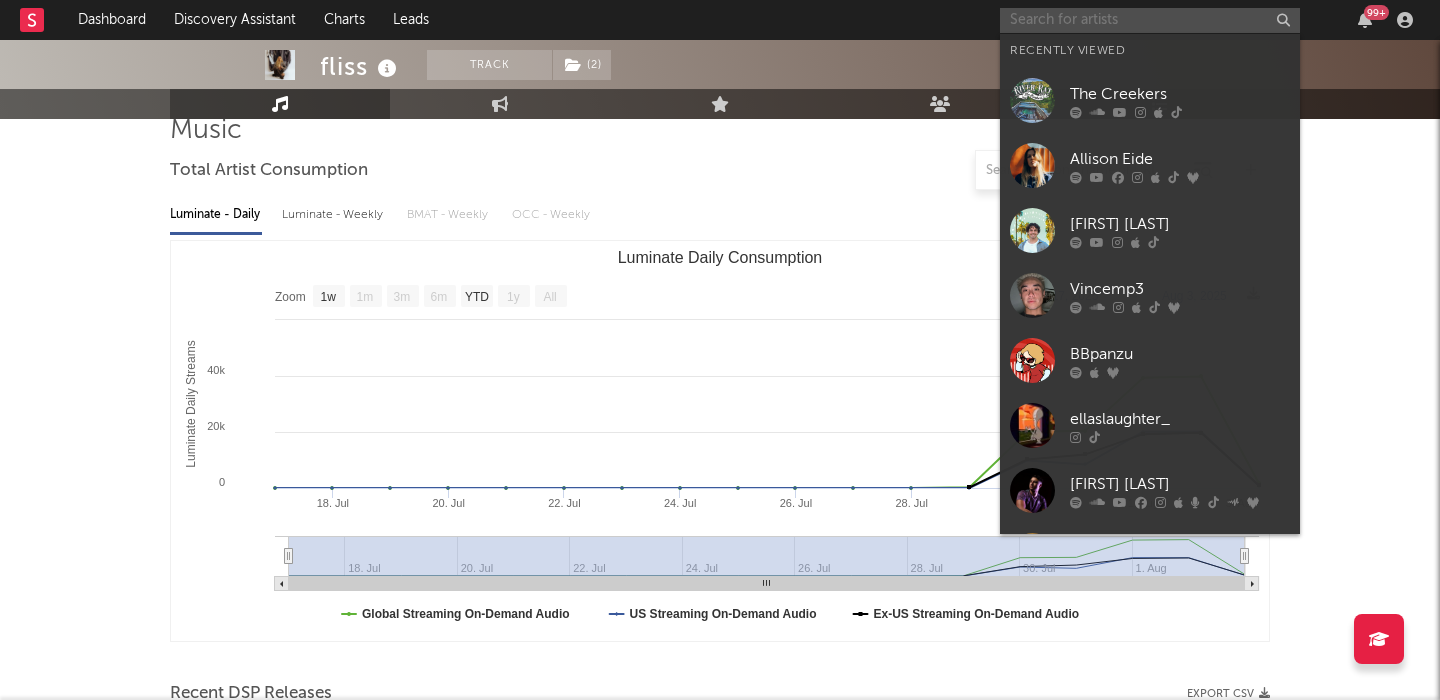 click at bounding box center [1150, 20] 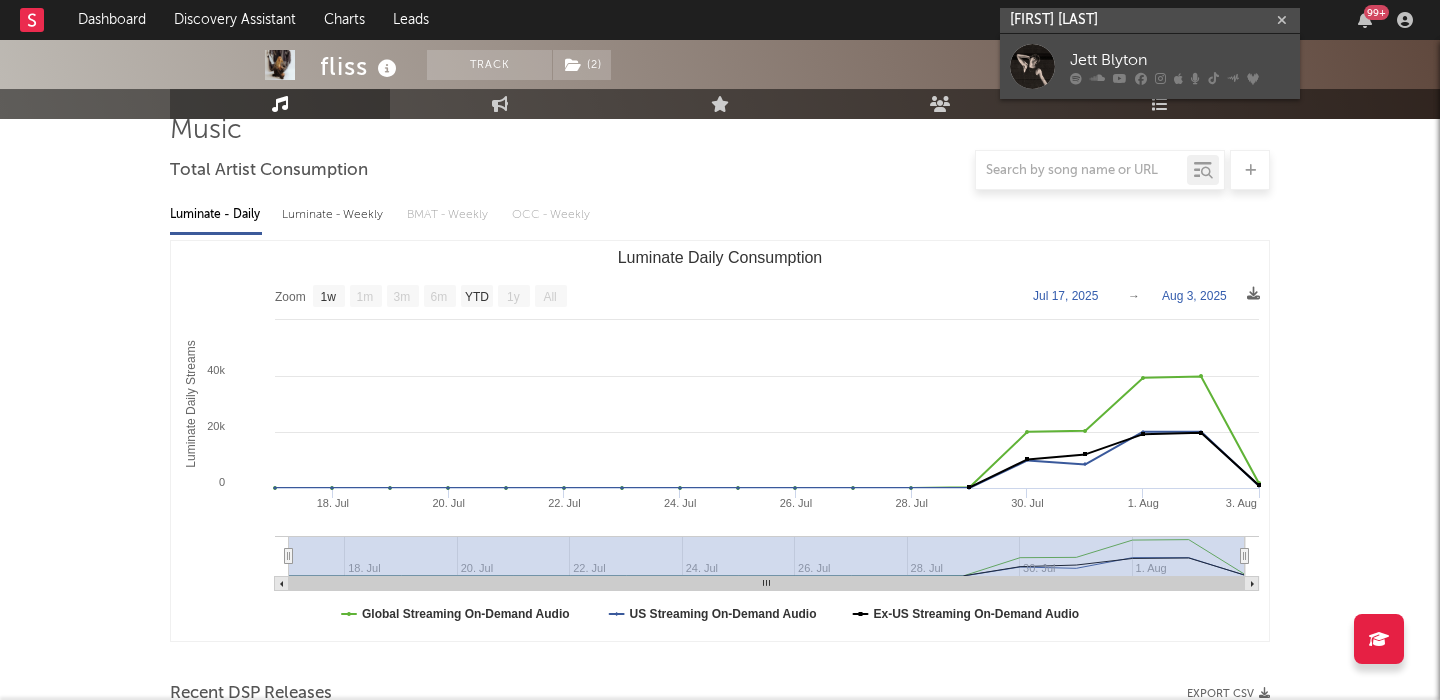 type on "jett blyt" 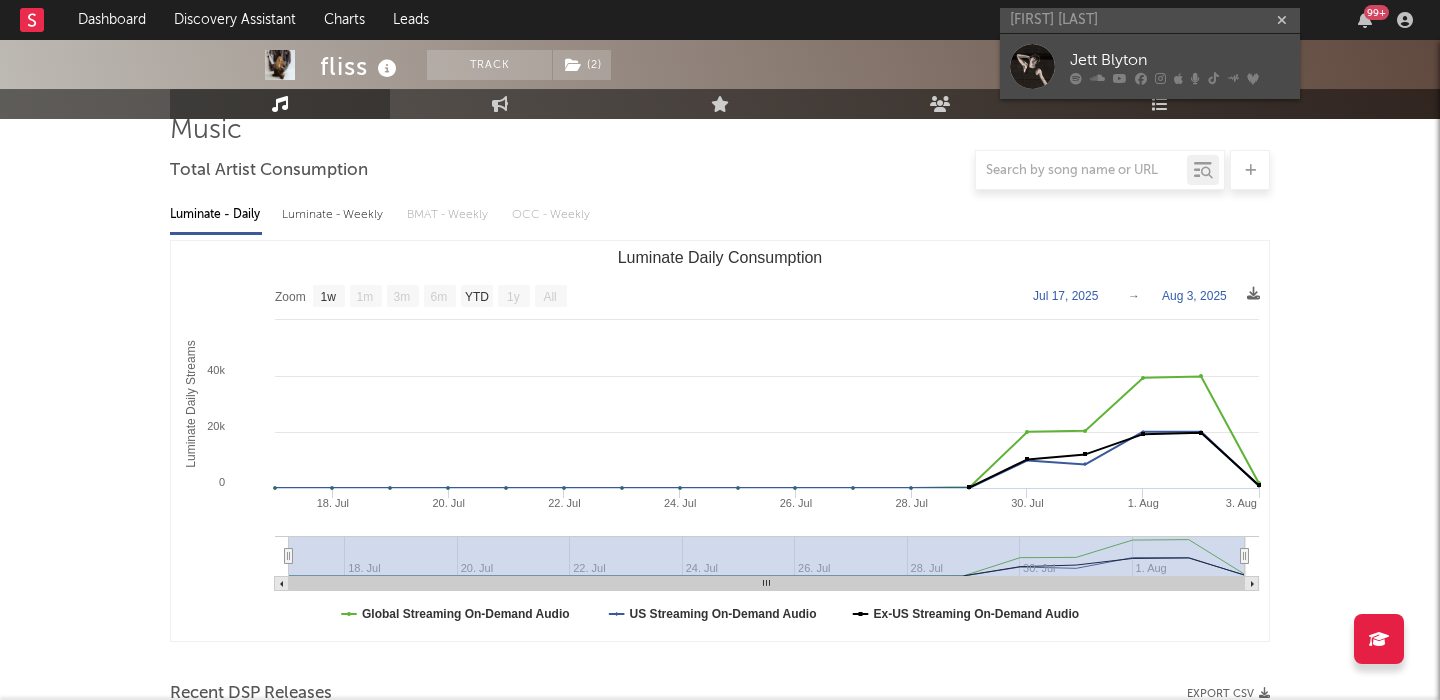 click on "Jett Blyton" at bounding box center (1180, 60) 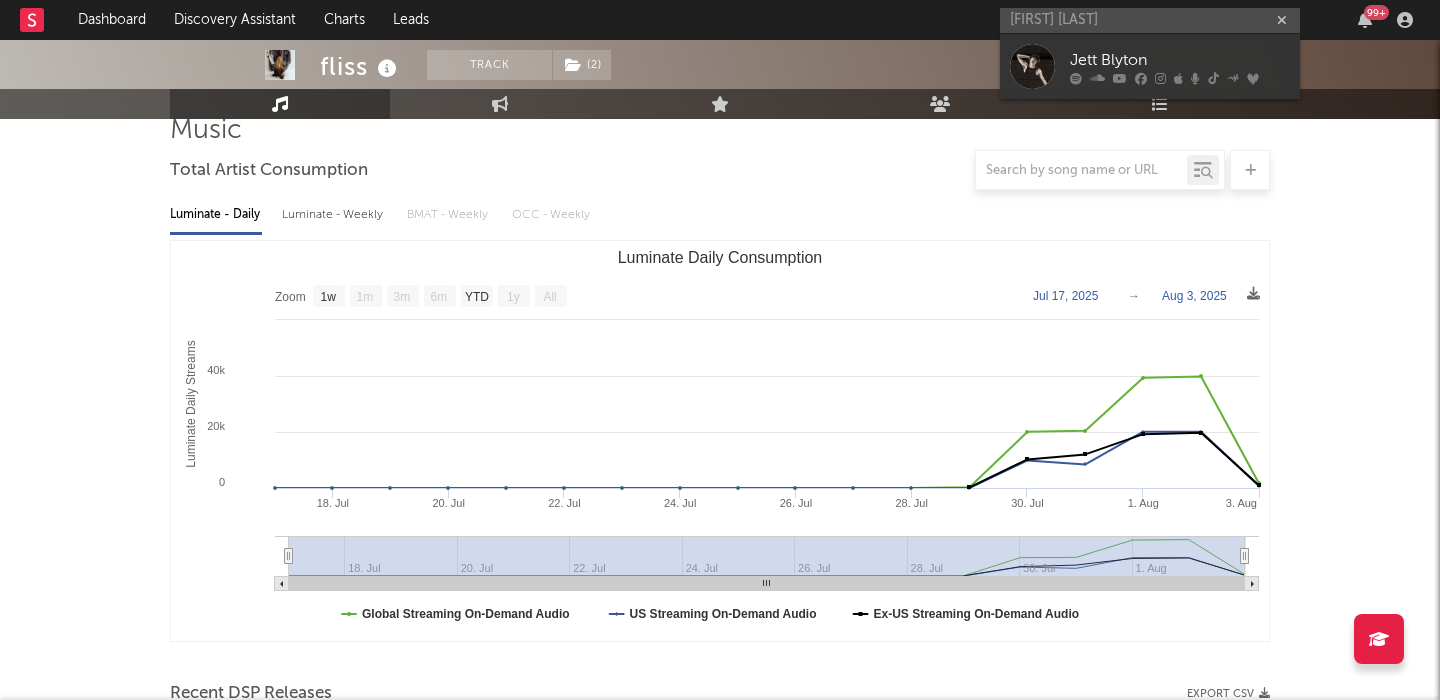 type 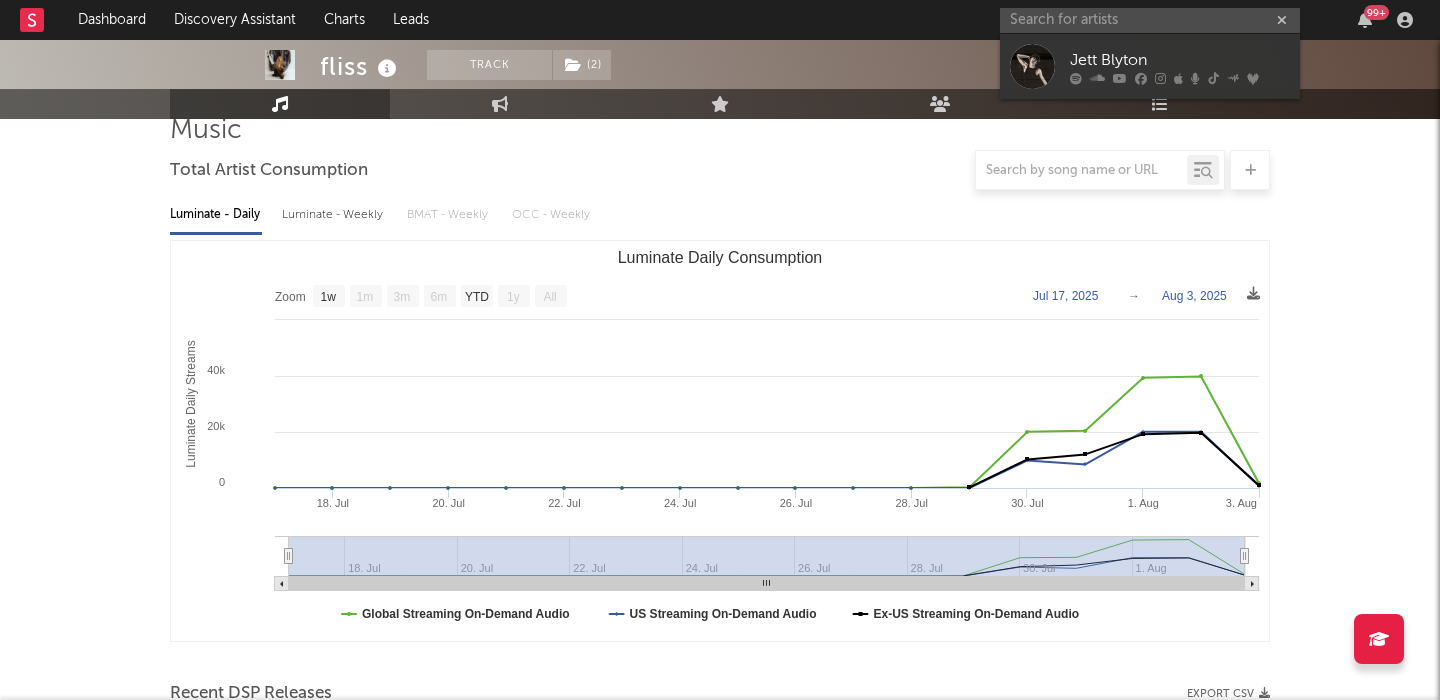 scroll, scrollTop: 0, scrollLeft: 0, axis: both 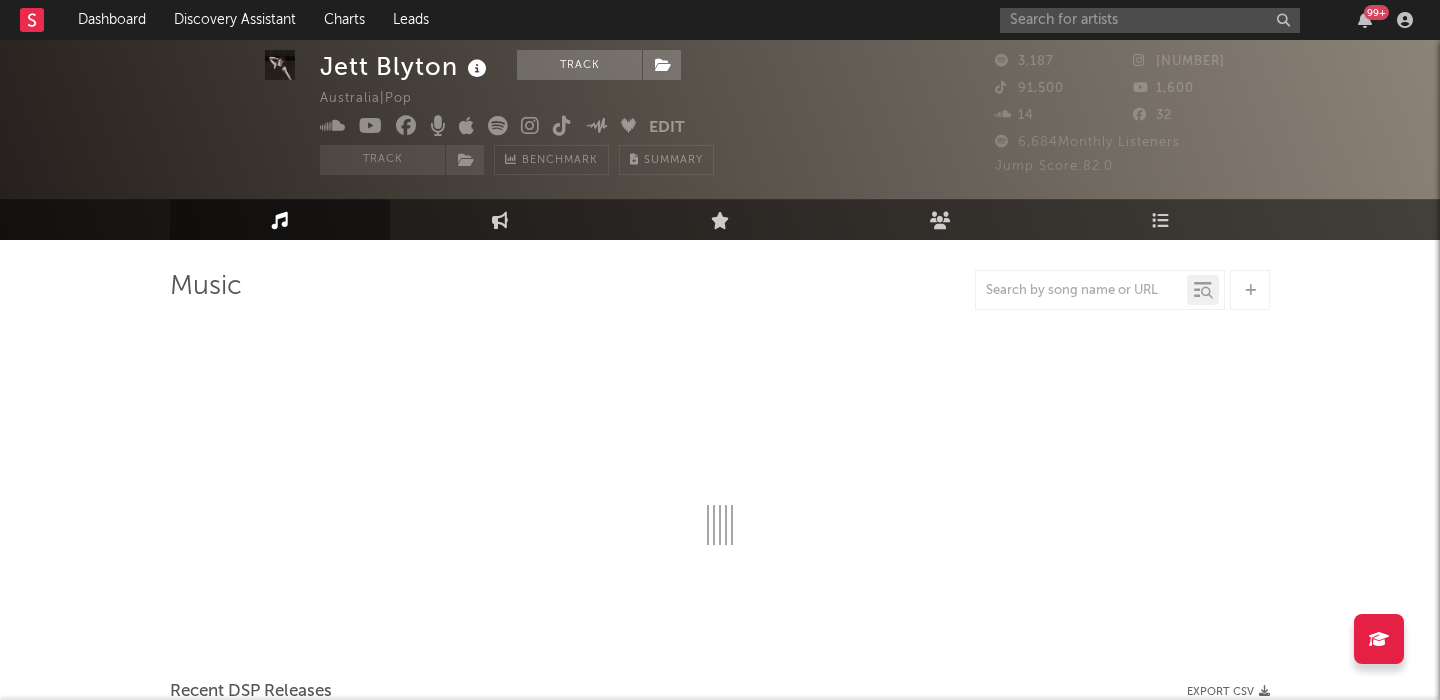 select on "6m" 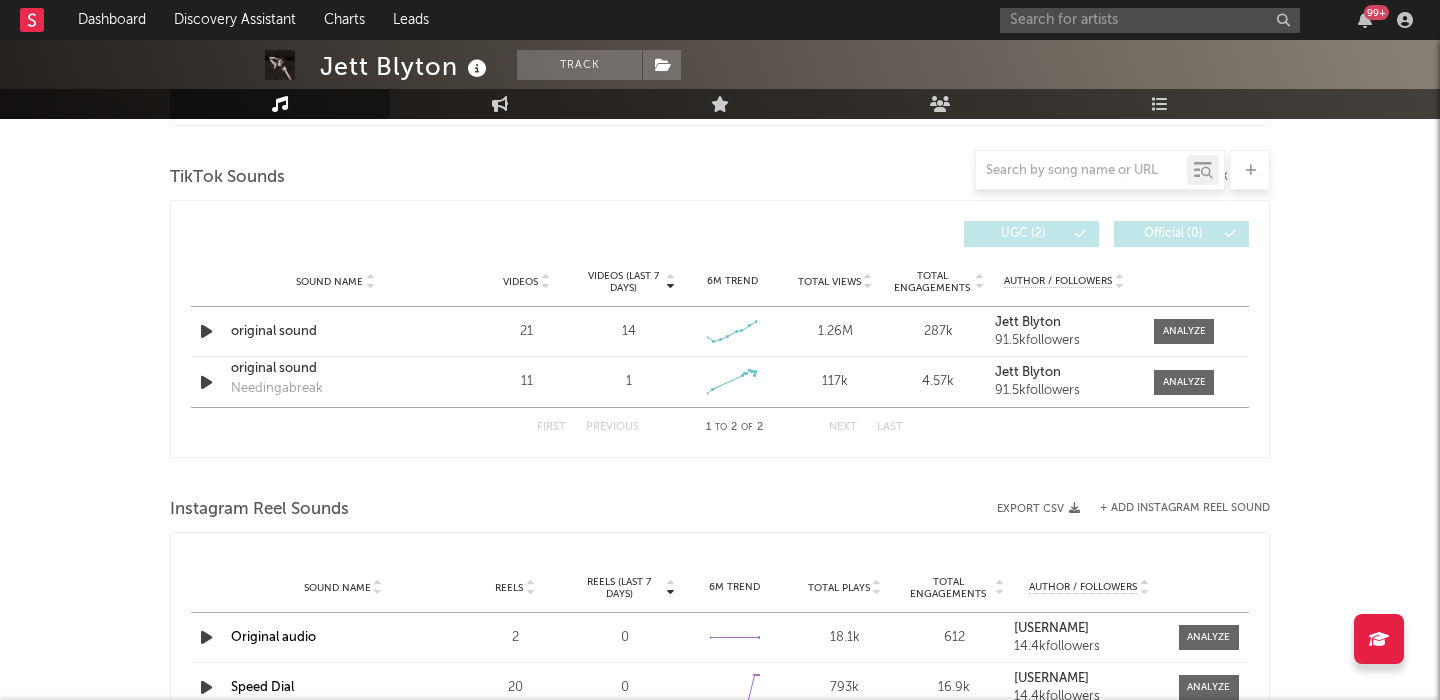 scroll, scrollTop: 1332, scrollLeft: 0, axis: vertical 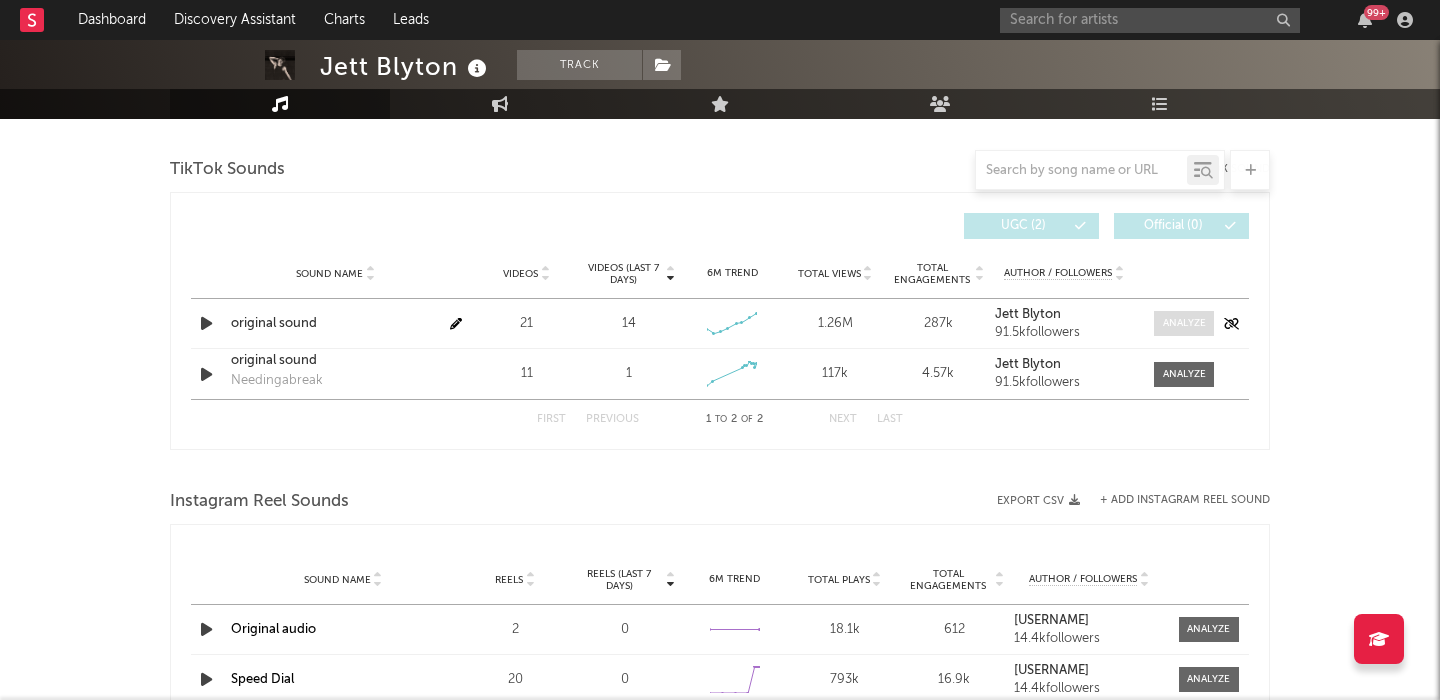 click at bounding box center [1184, 323] 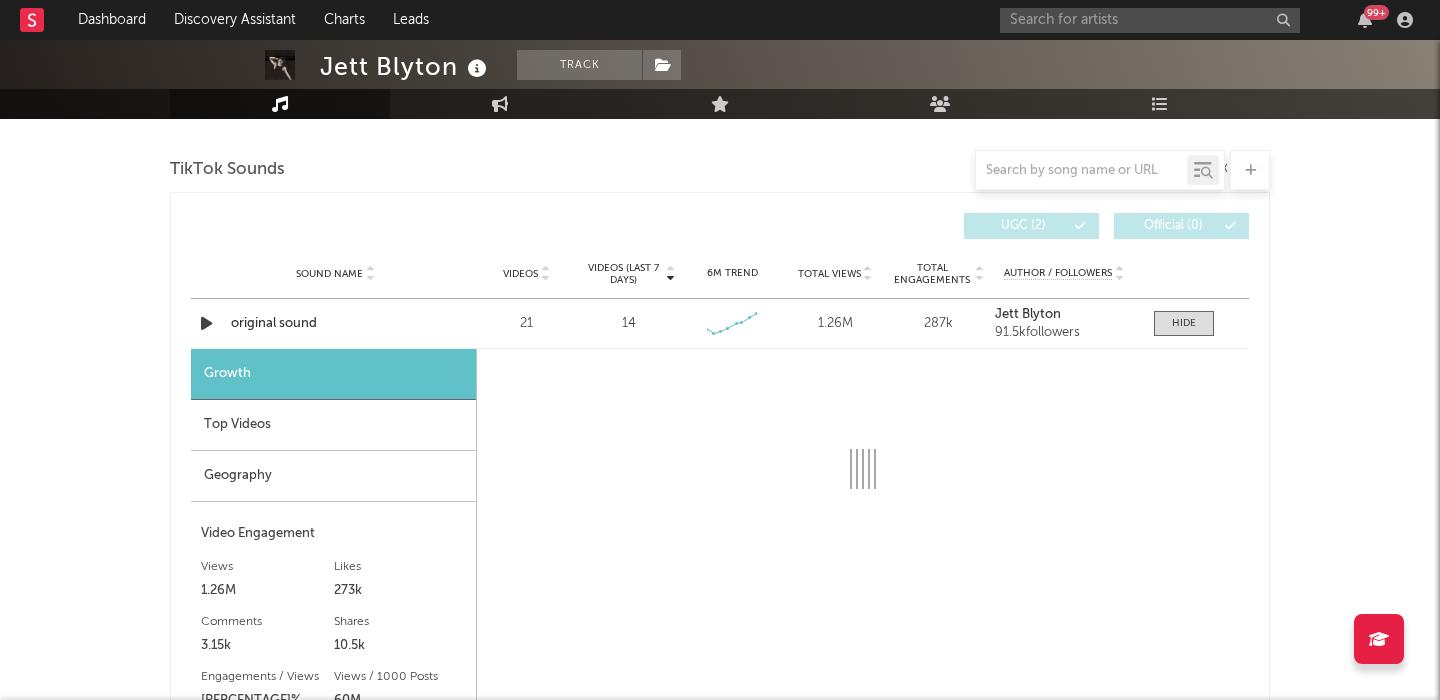 select on "1w" 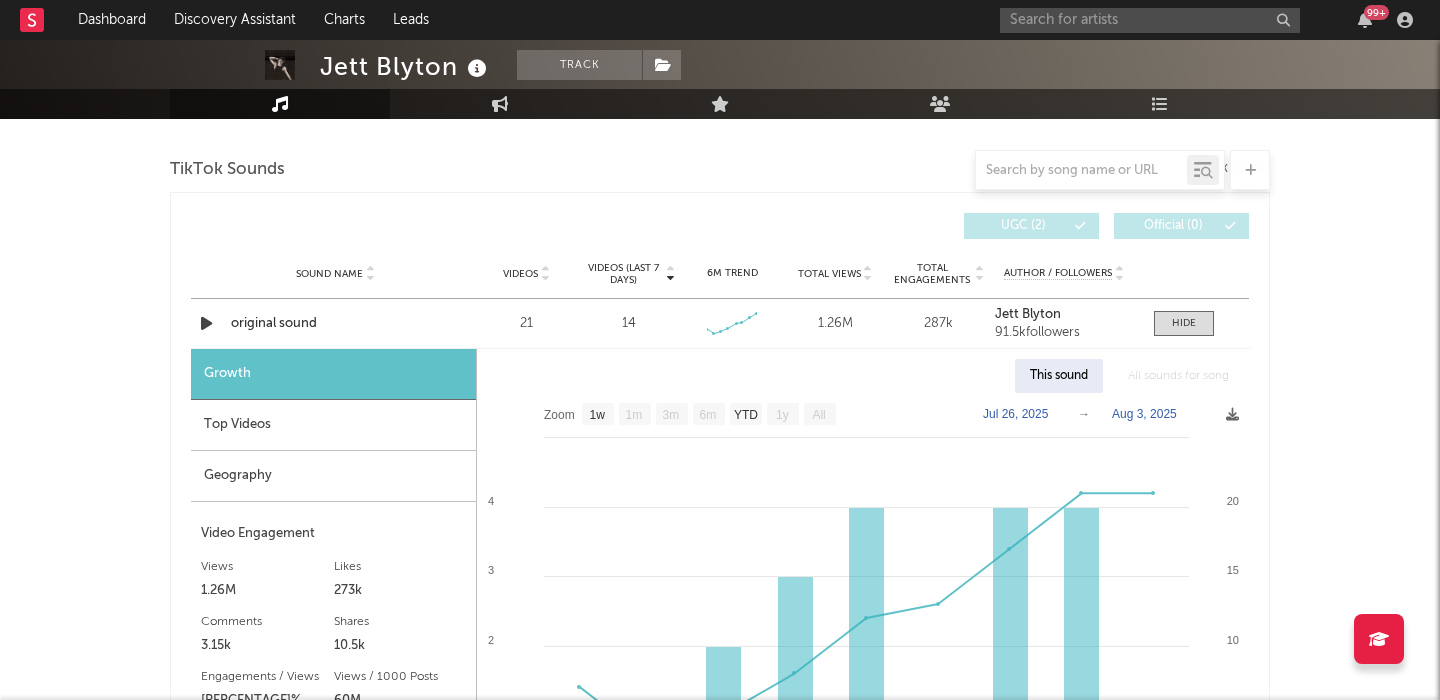 click on "Top Videos" at bounding box center [333, 425] 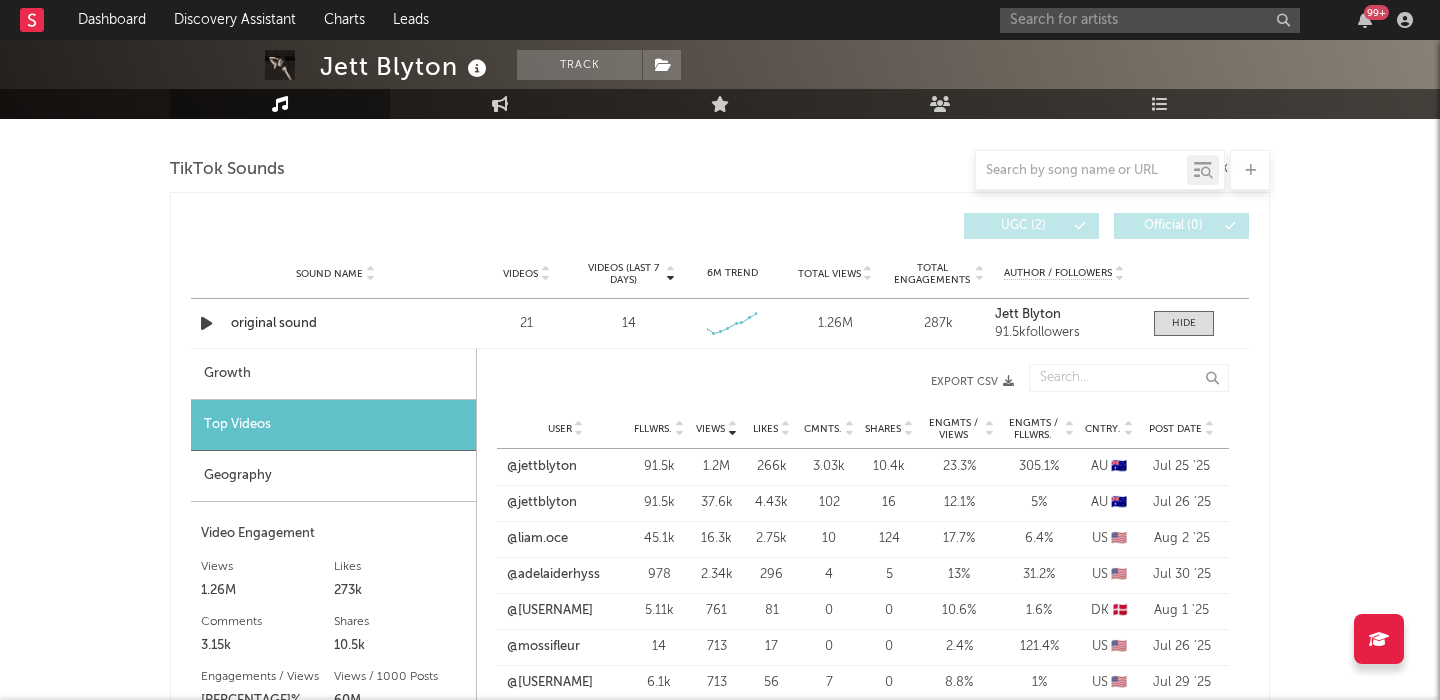 scroll, scrollTop: 0, scrollLeft: 0, axis: both 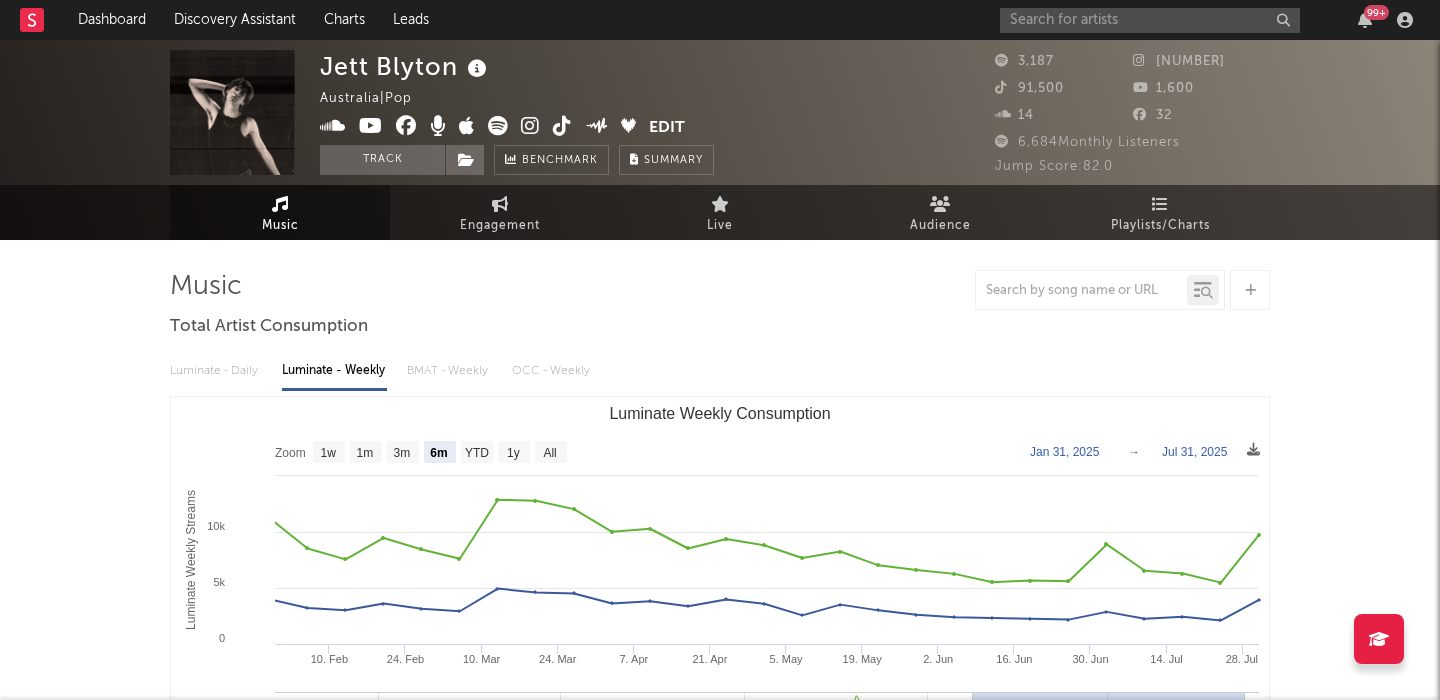 click at bounding box center (530, 126) 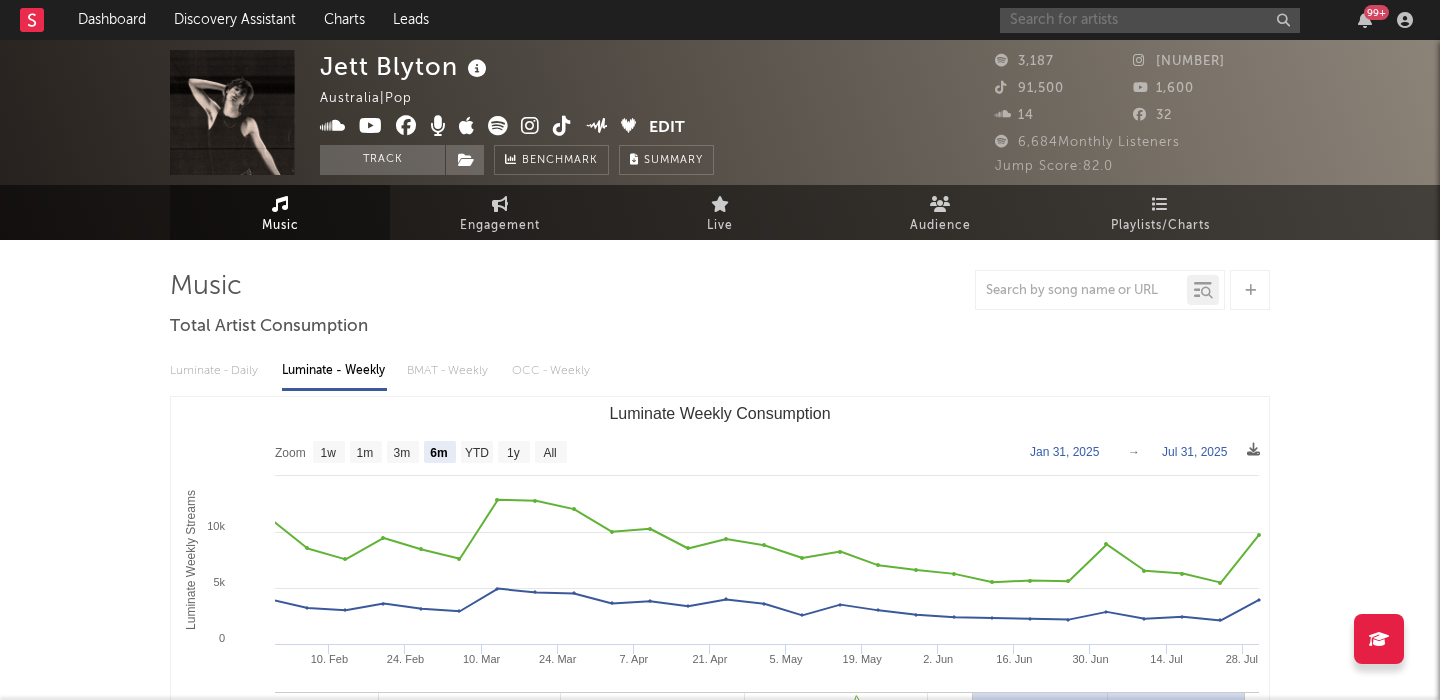 click at bounding box center [1150, 20] 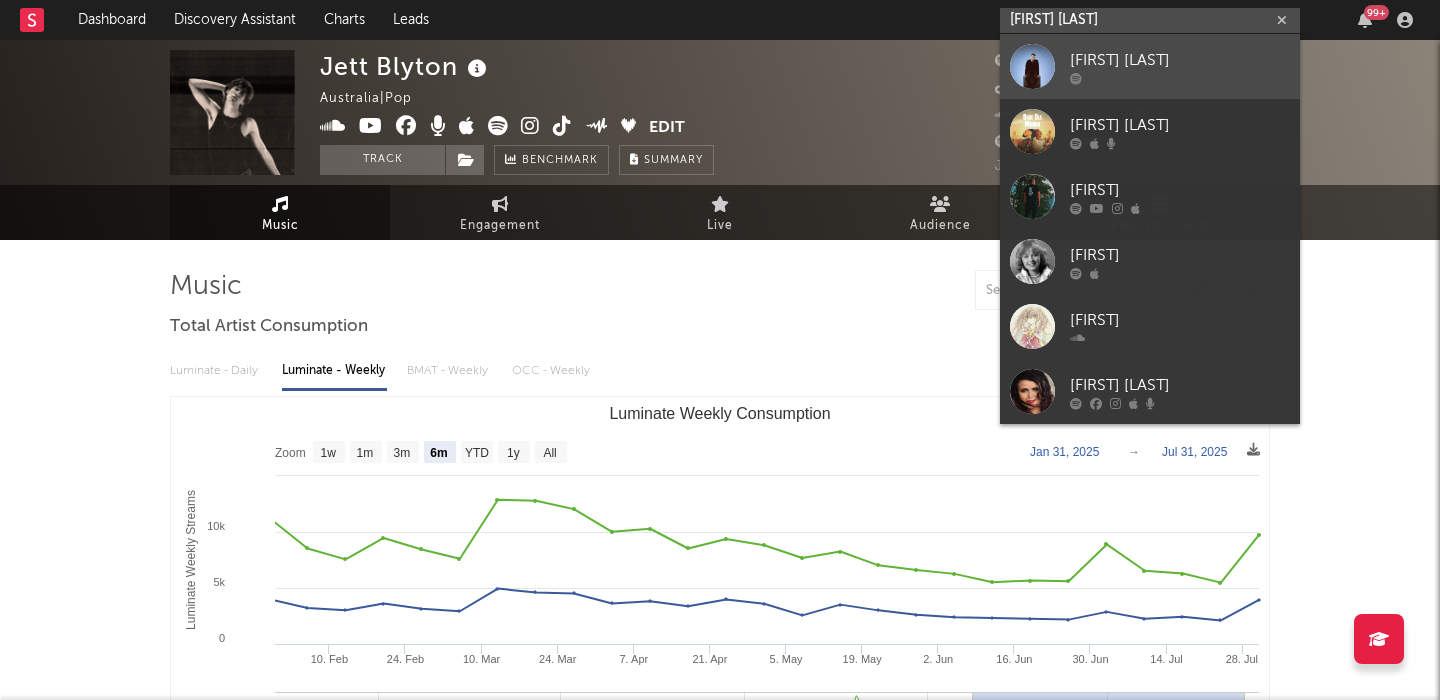 type on "mei jun" 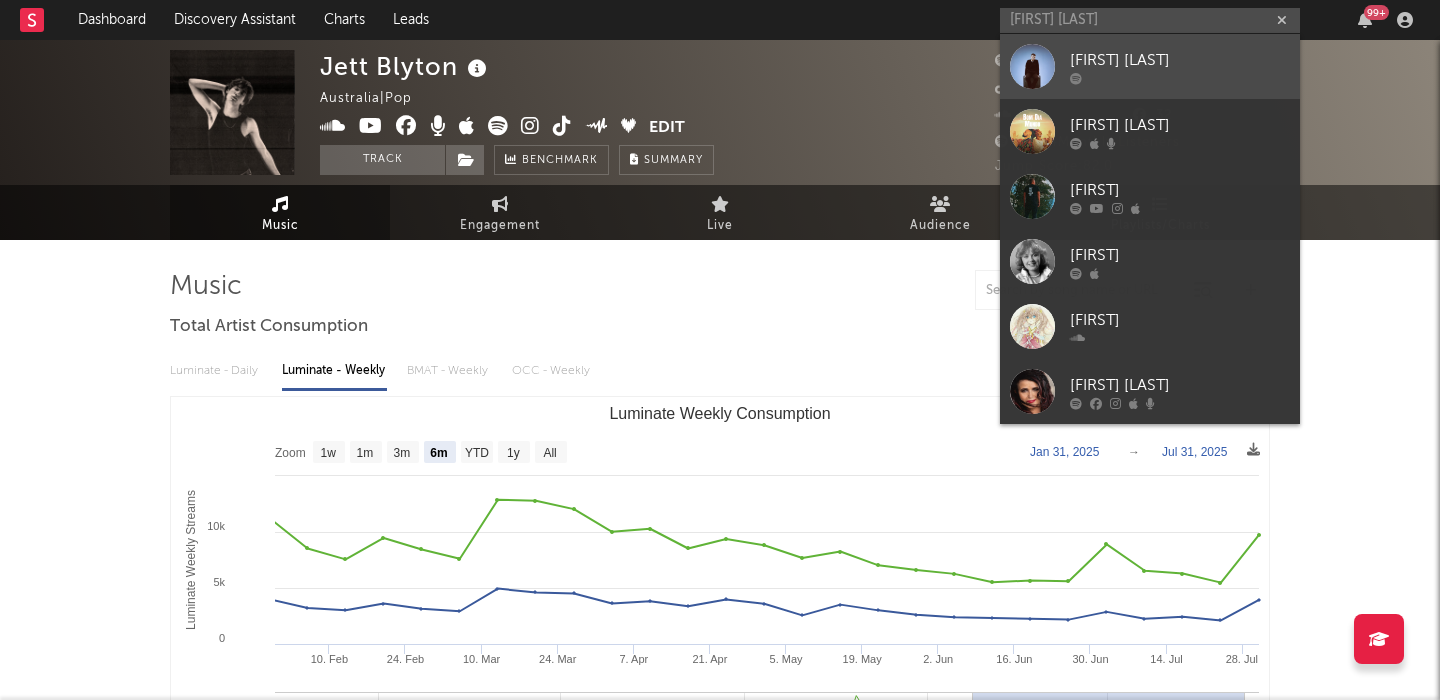 click on "Mei Jun" at bounding box center [1180, 60] 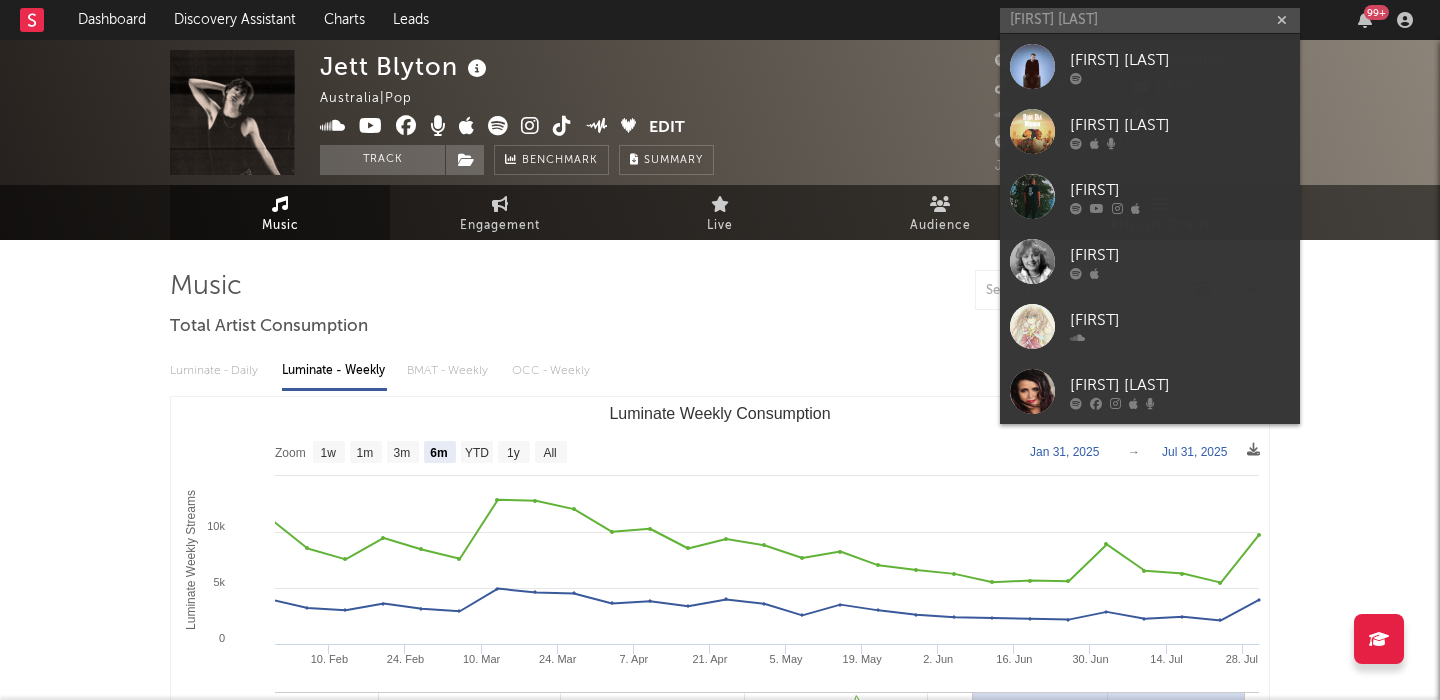 type 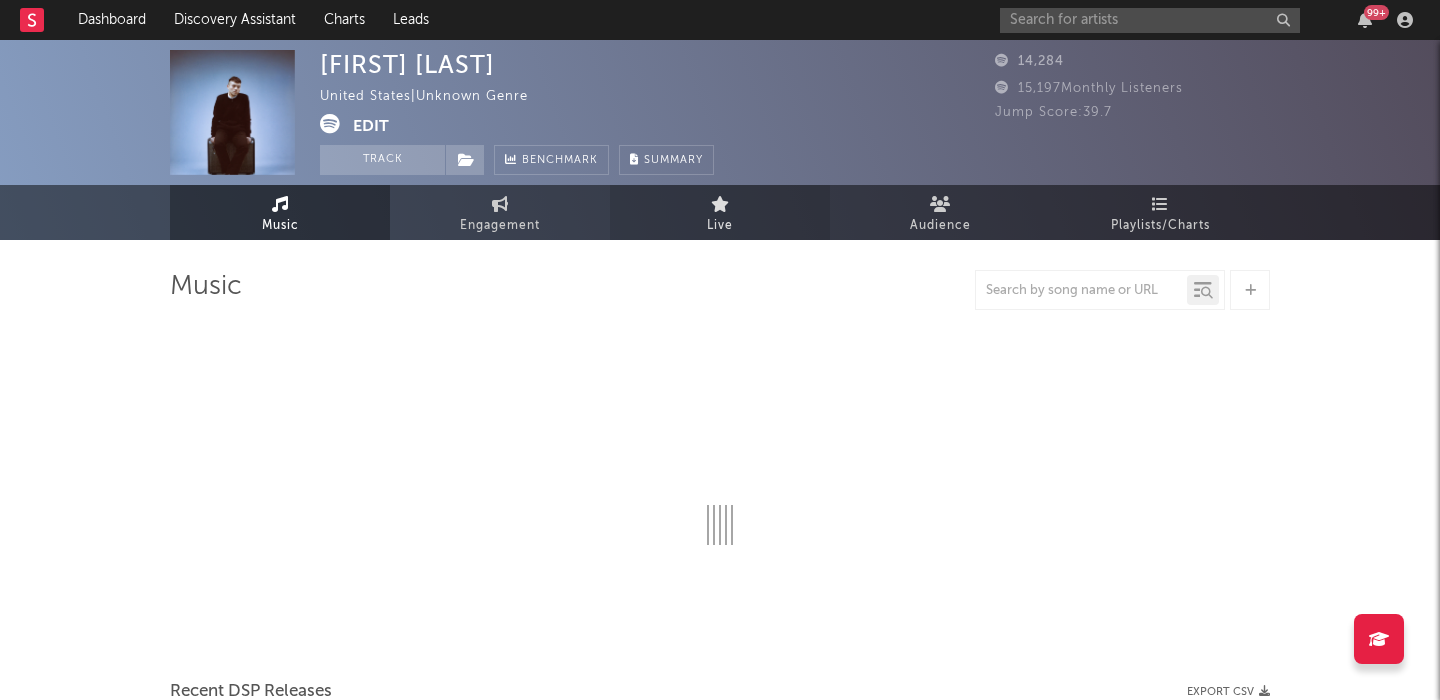 select on "6m" 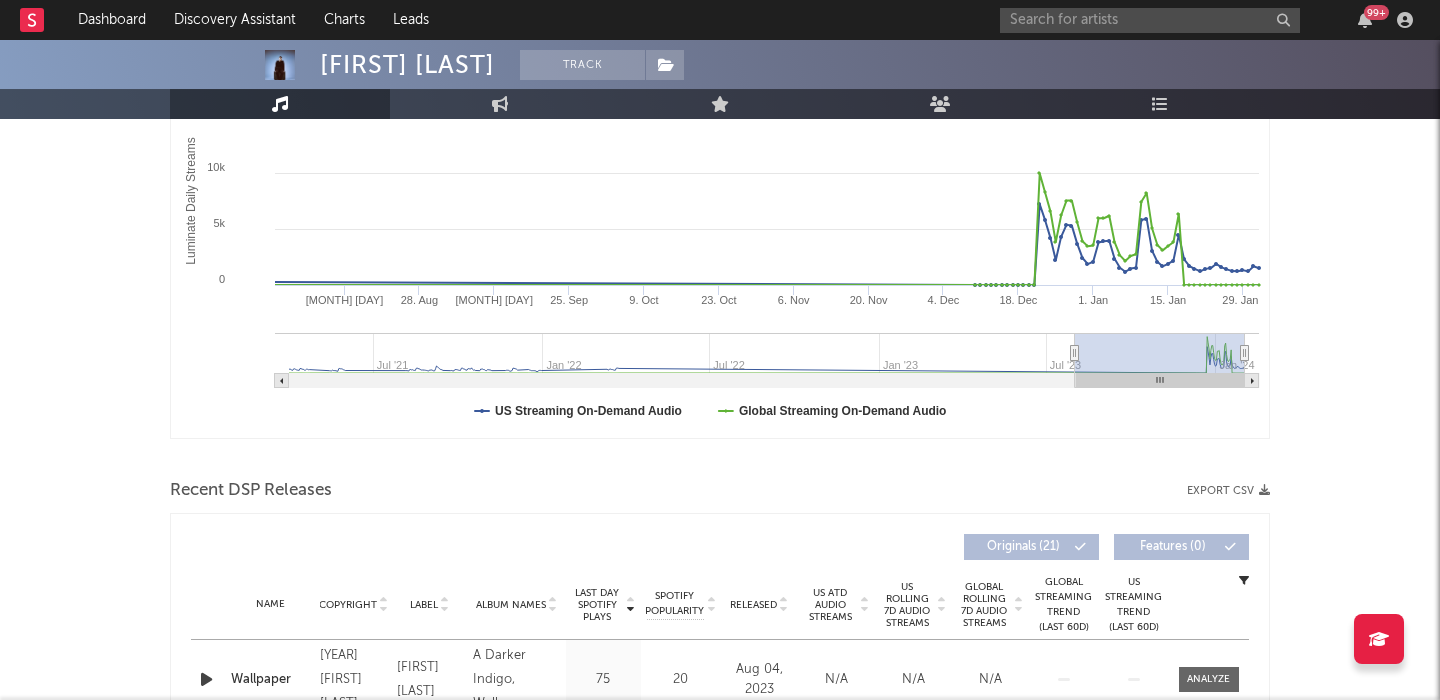 scroll, scrollTop: 0, scrollLeft: 0, axis: both 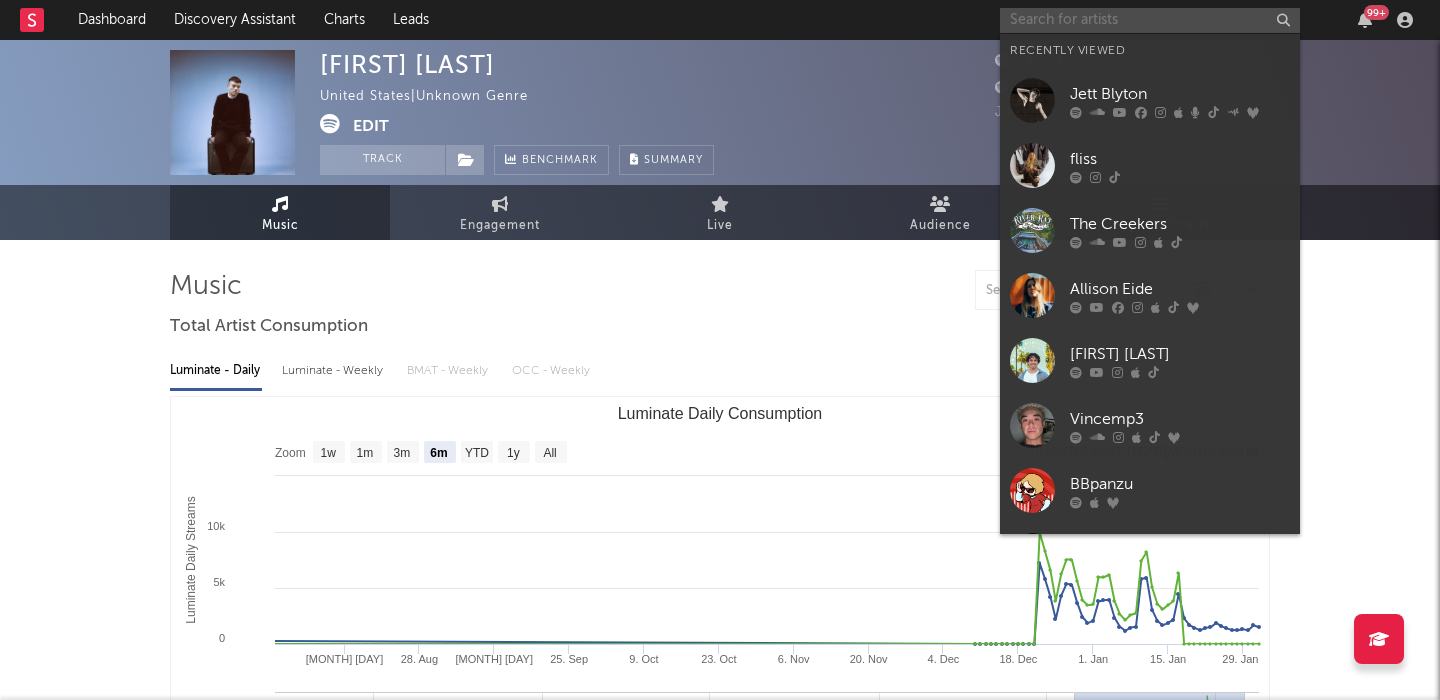 click at bounding box center (1150, 20) 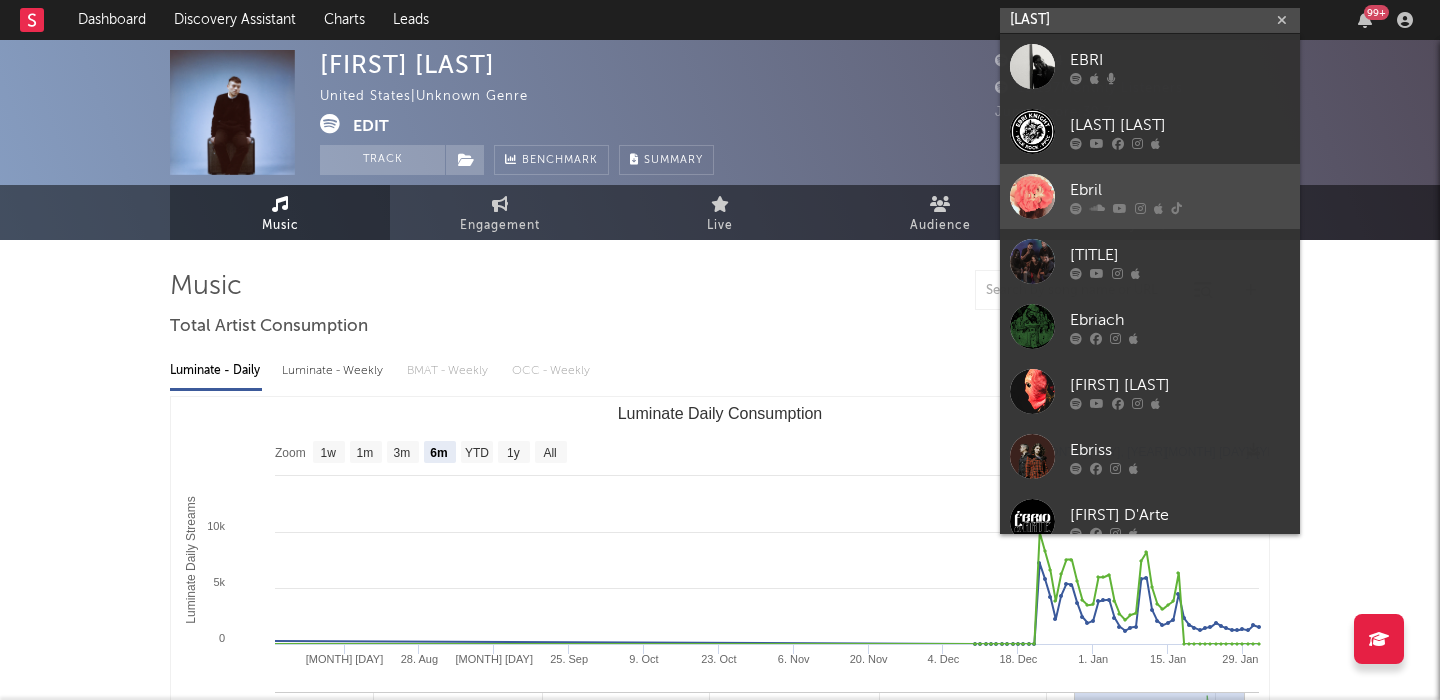 type on "ebri" 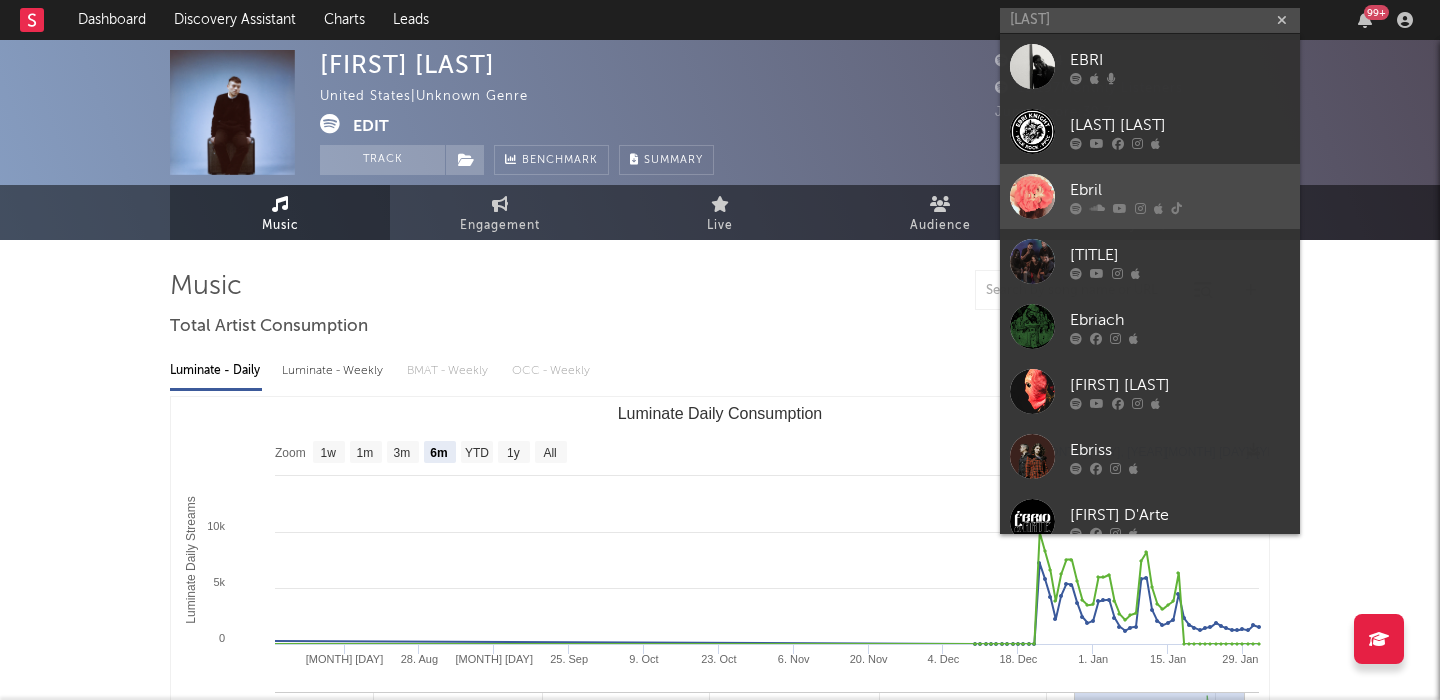 click at bounding box center [1158, 208] 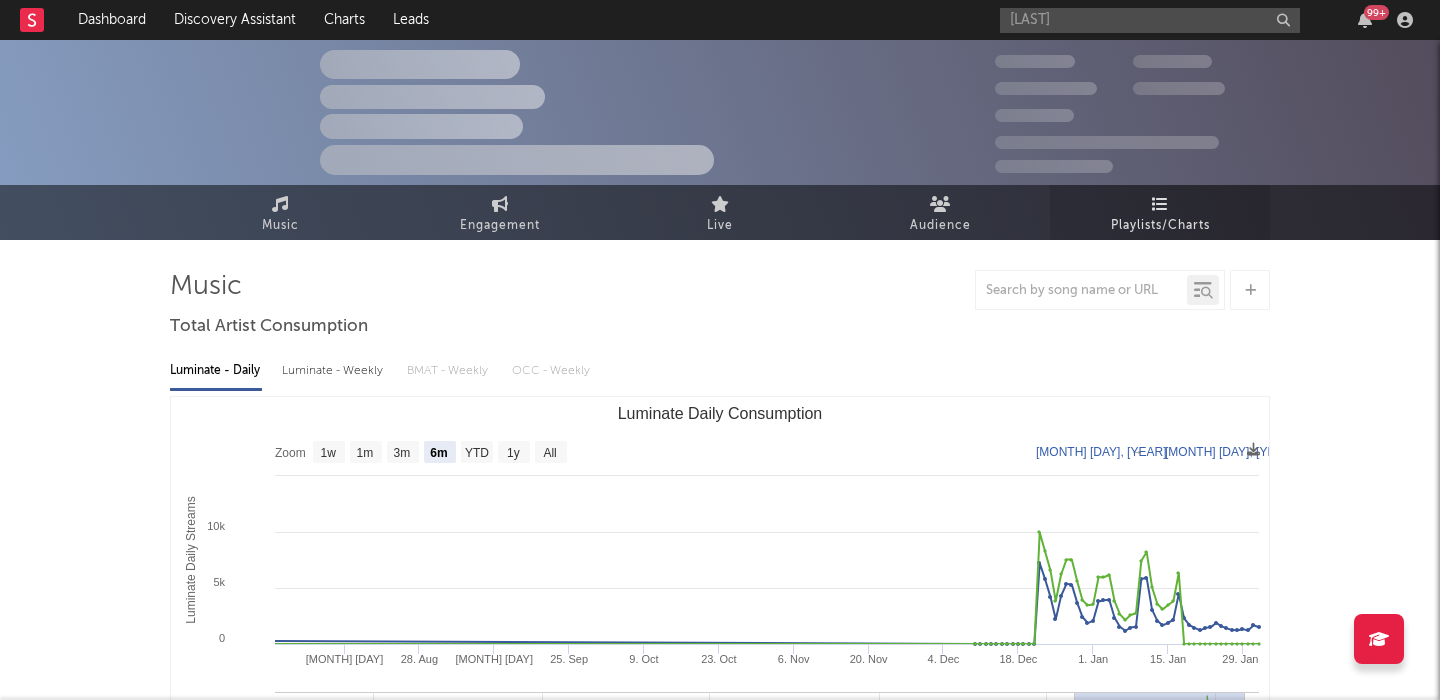 type 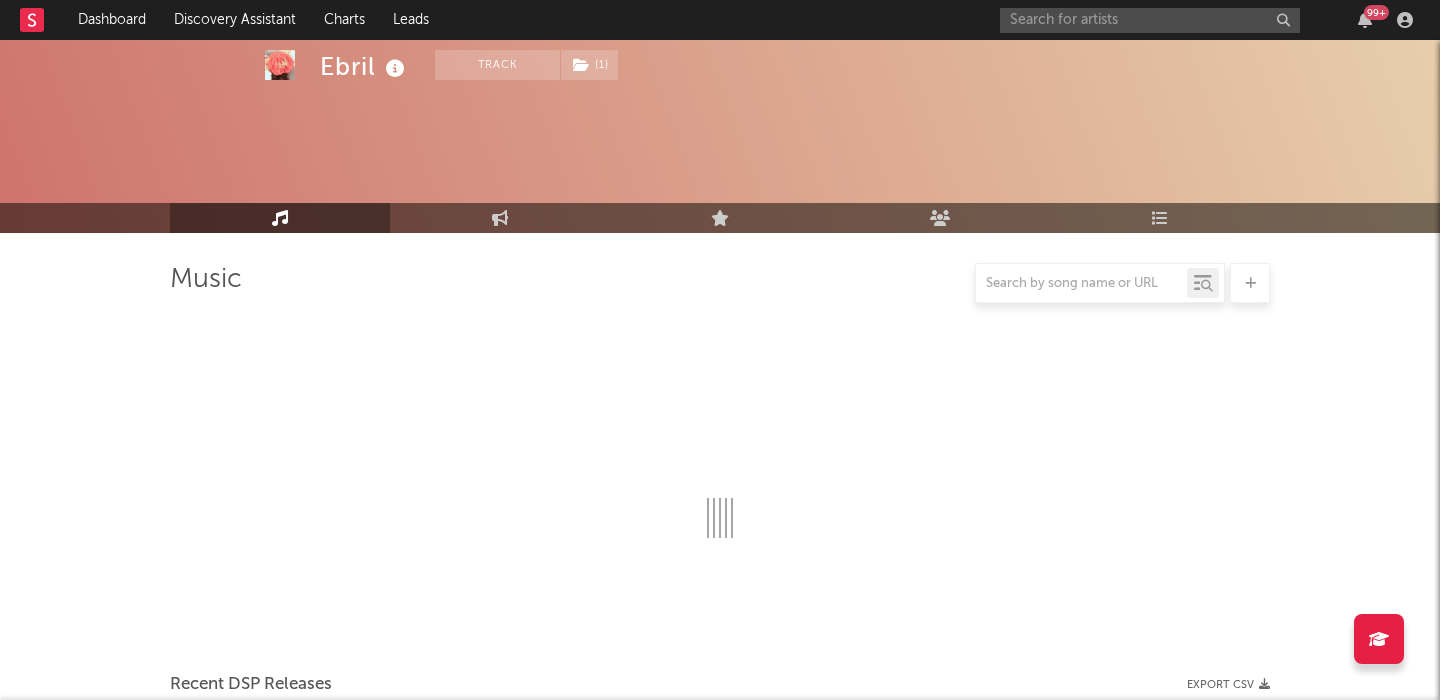 select on "1w" 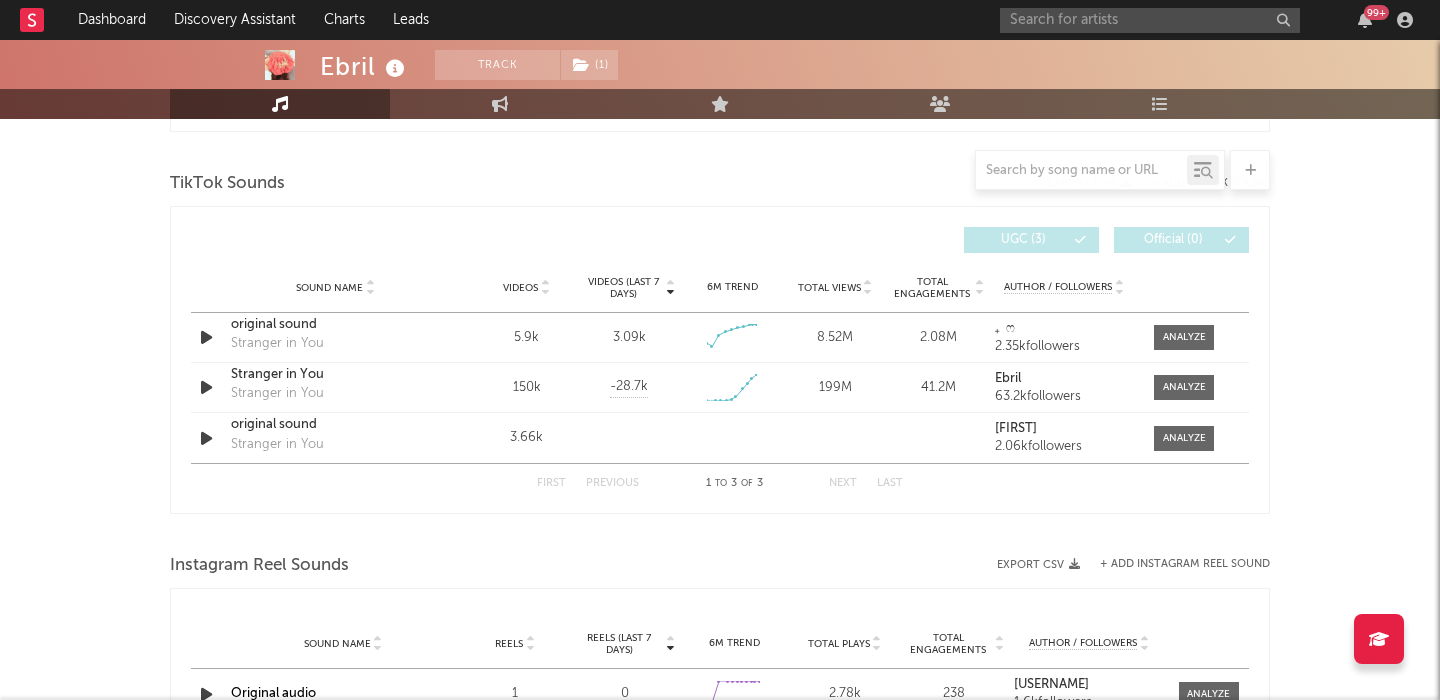 scroll, scrollTop: 1207, scrollLeft: 0, axis: vertical 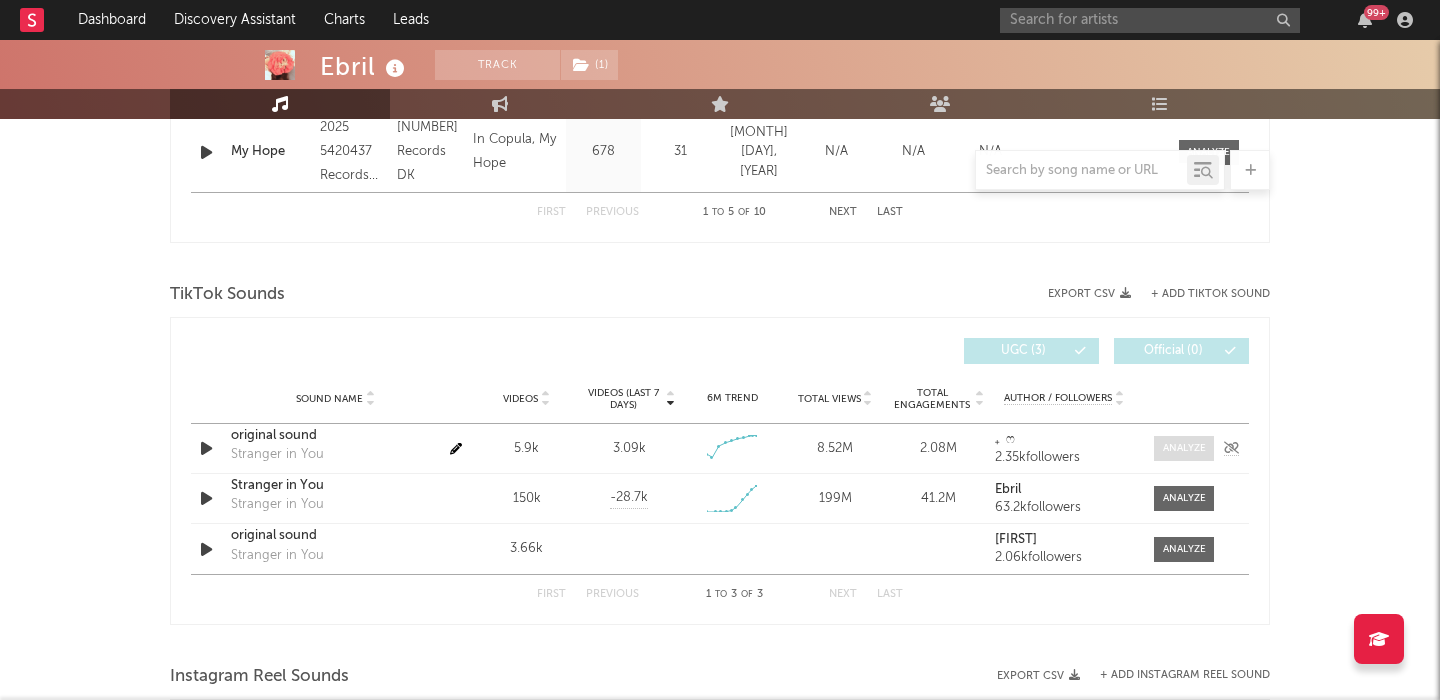 click at bounding box center (1184, 448) 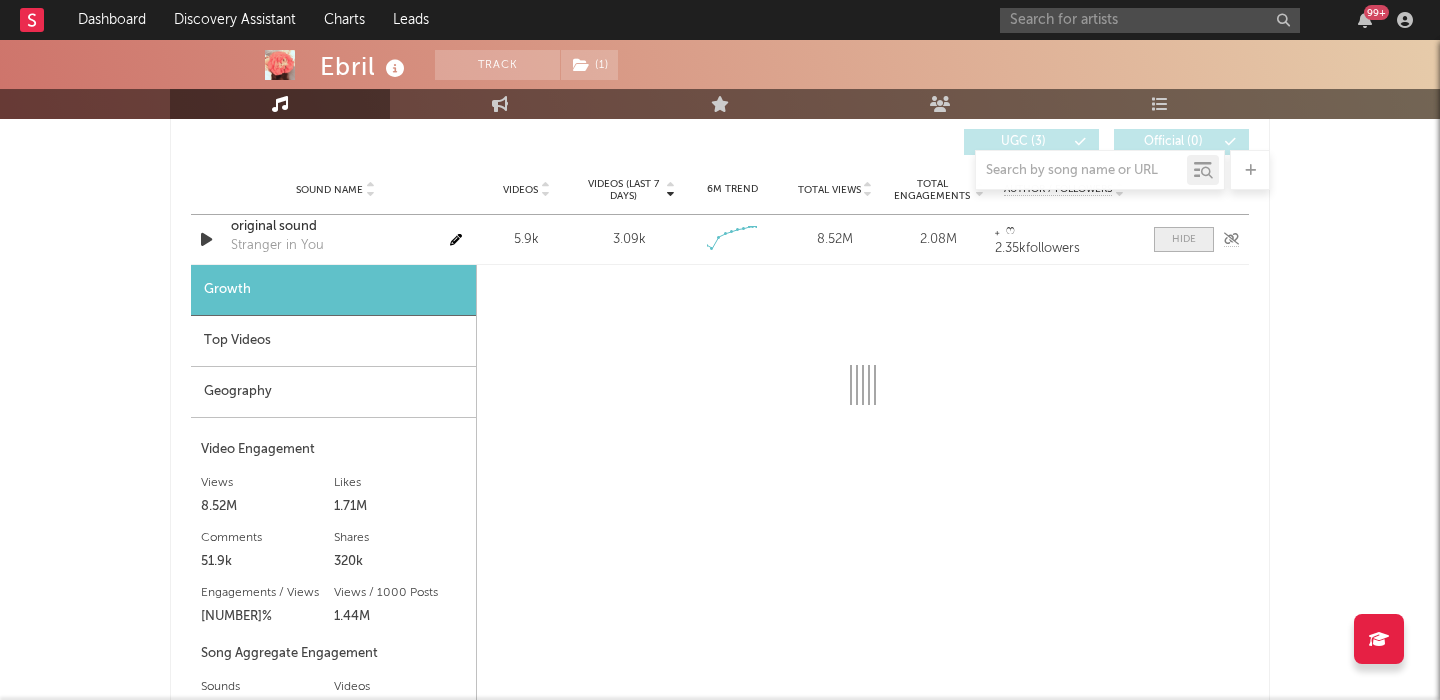 select on "1w" 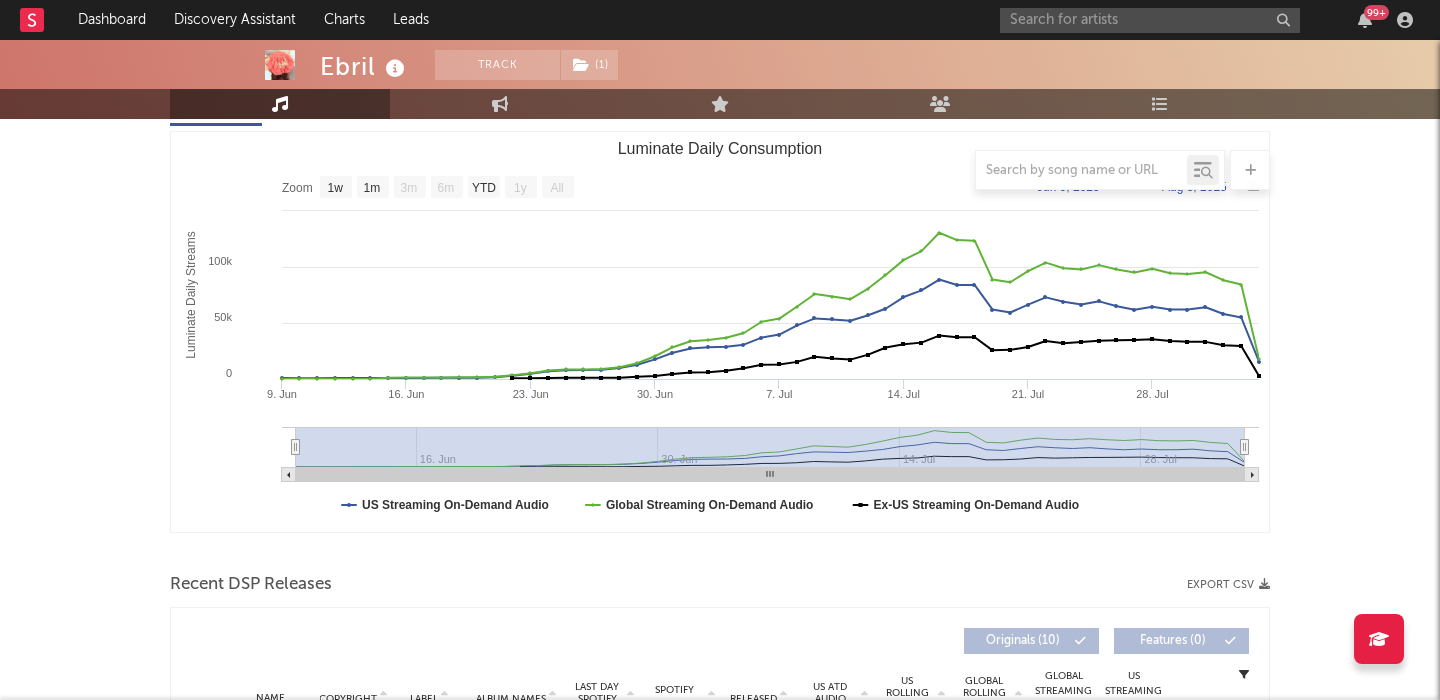 scroll, scrollTop: 0, scrollLeft: 0, axis: both 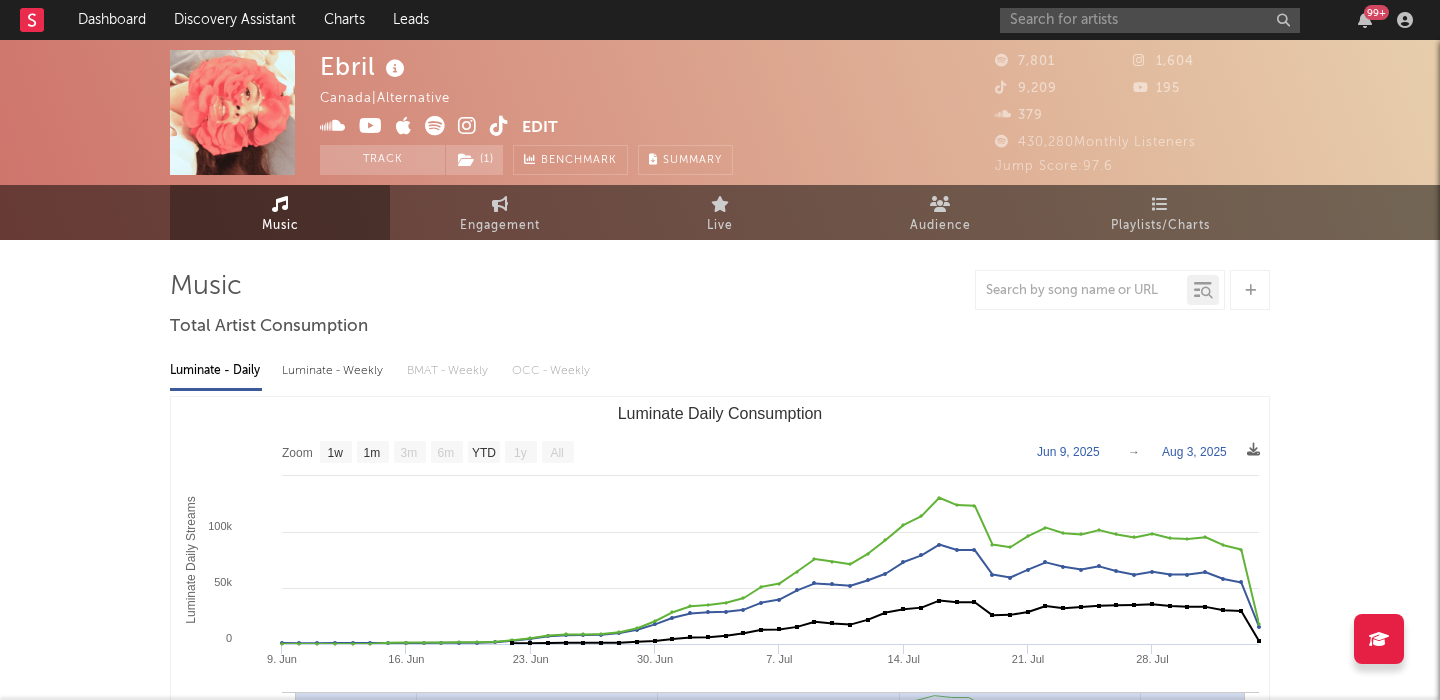 click on "99 +" at bounding box center [1210, 20] 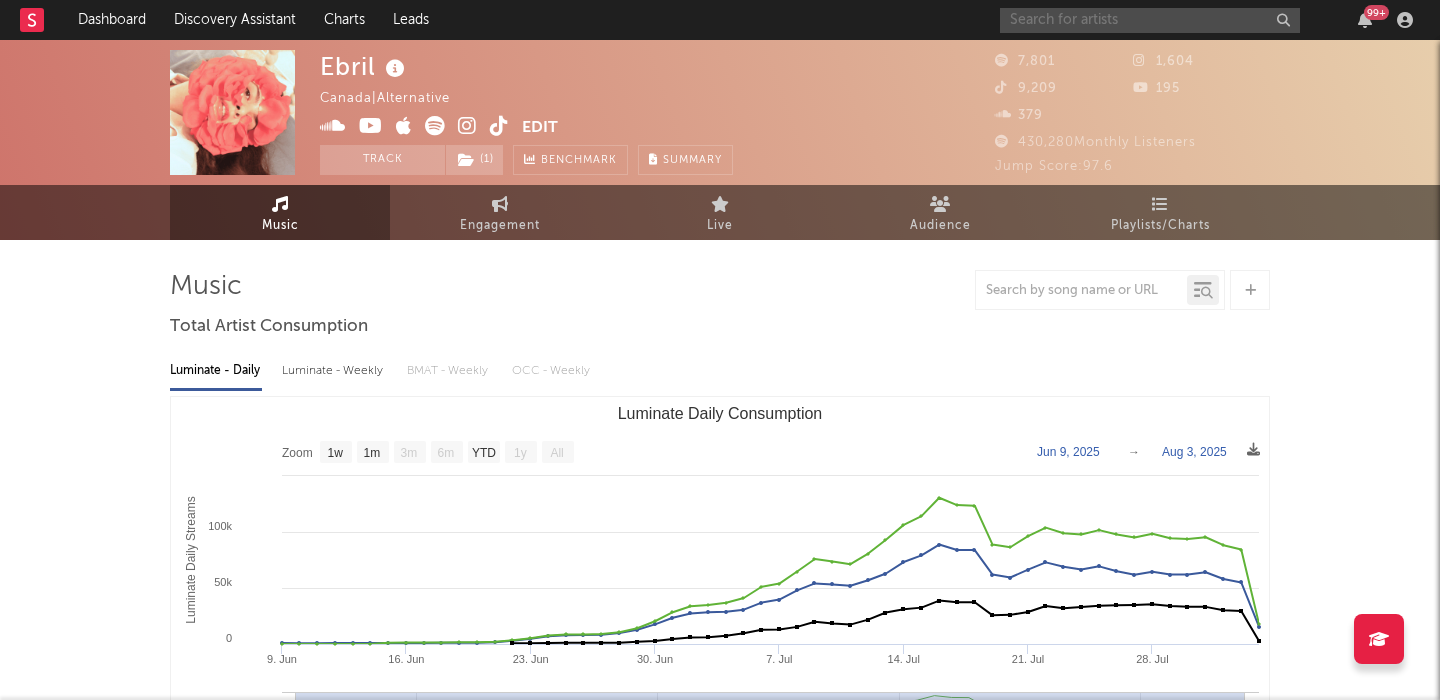 click at bounding box center (1150, 20) 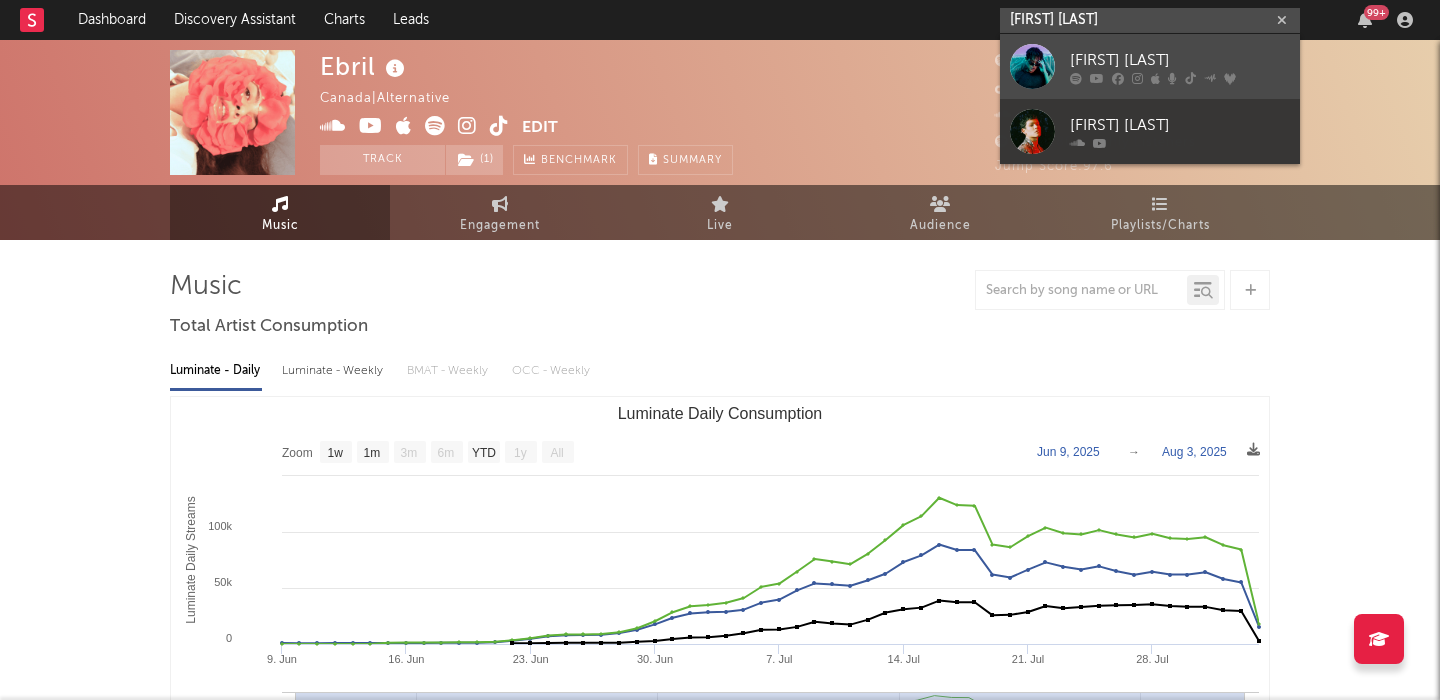 type on "omar rudberg" 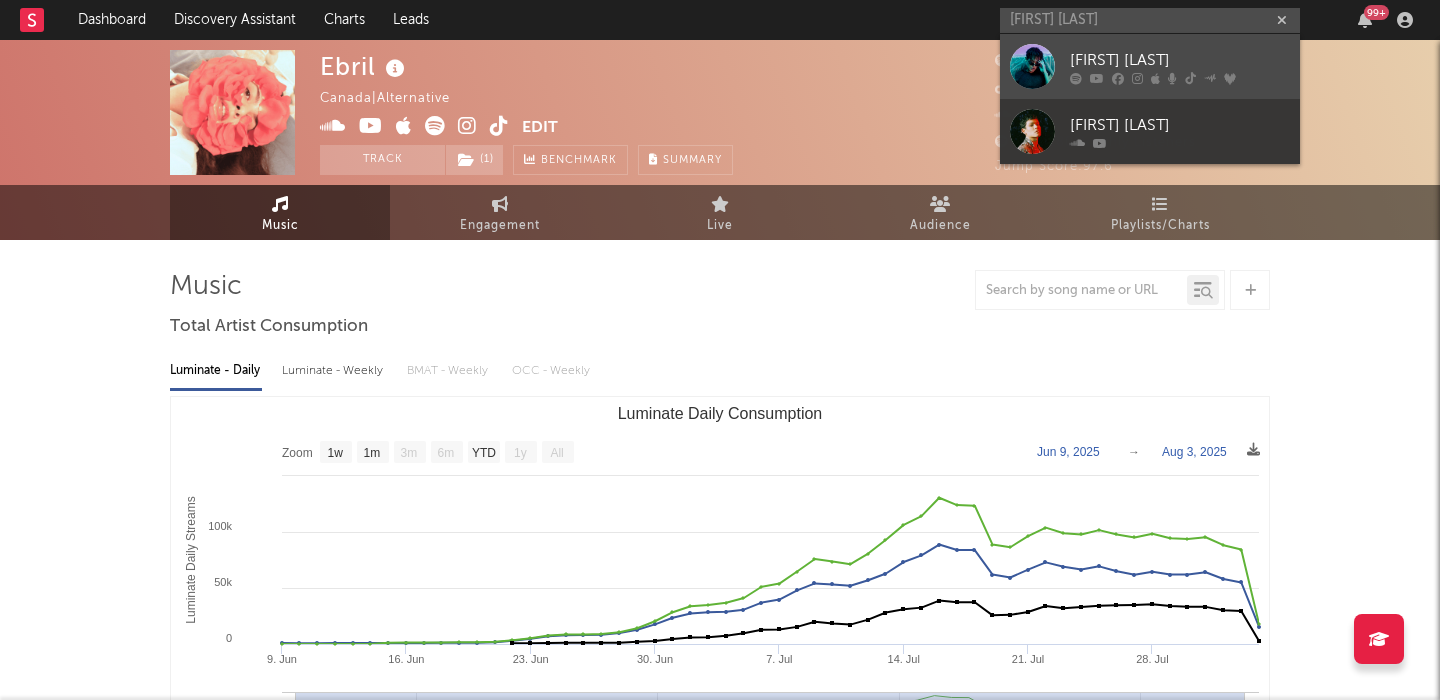 click at bounding box center (1180, 78) 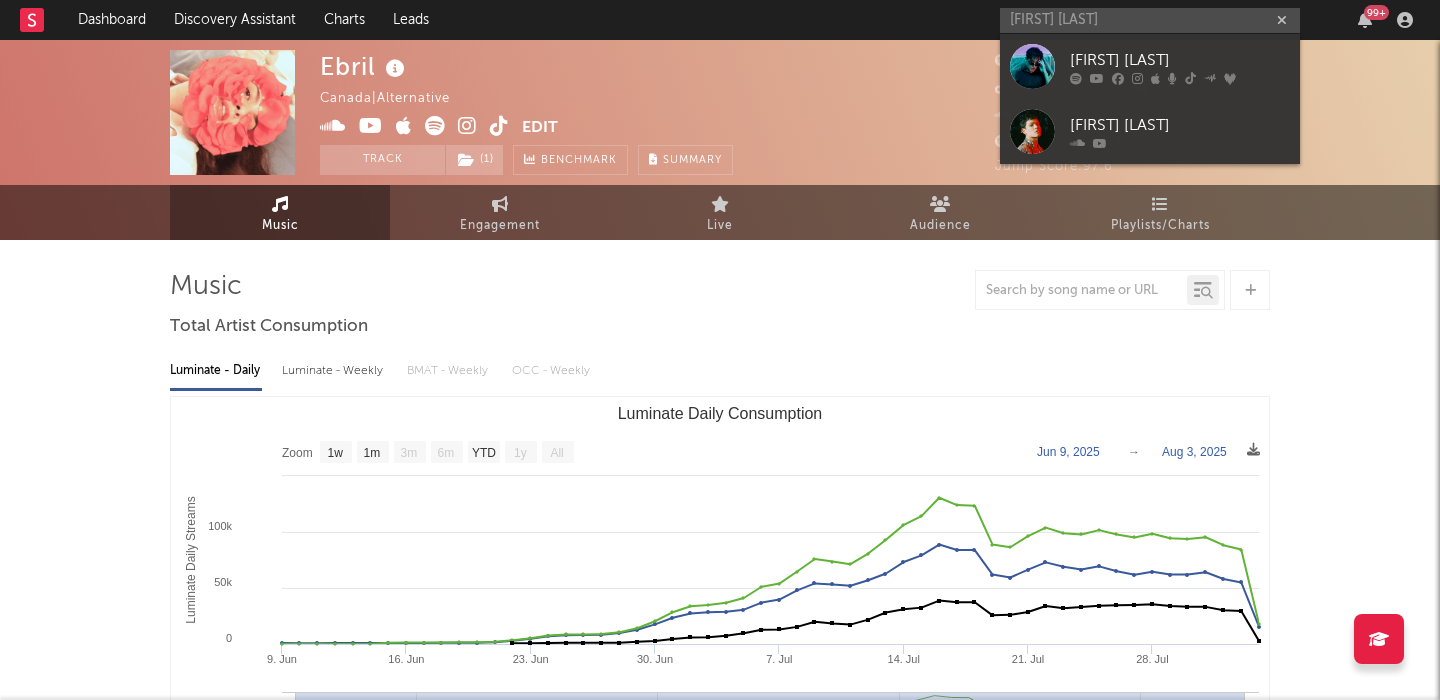 type 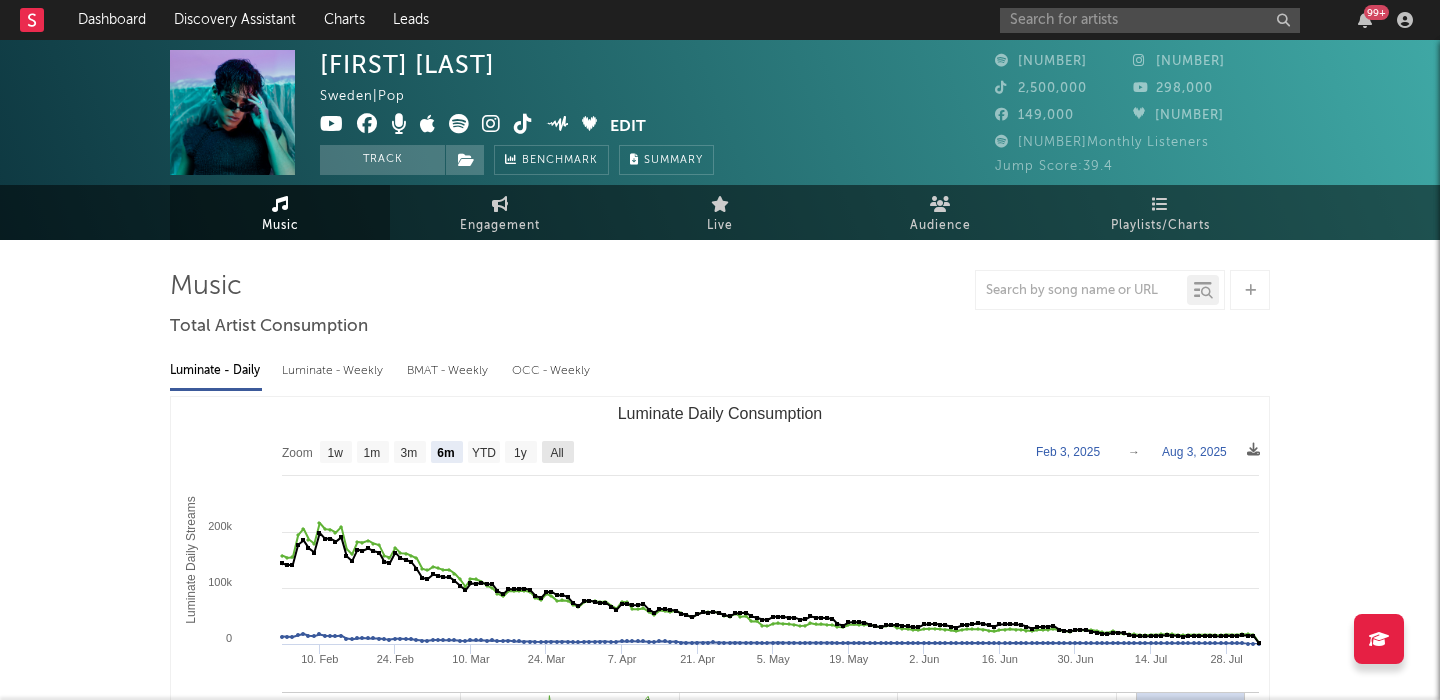 click on "All" 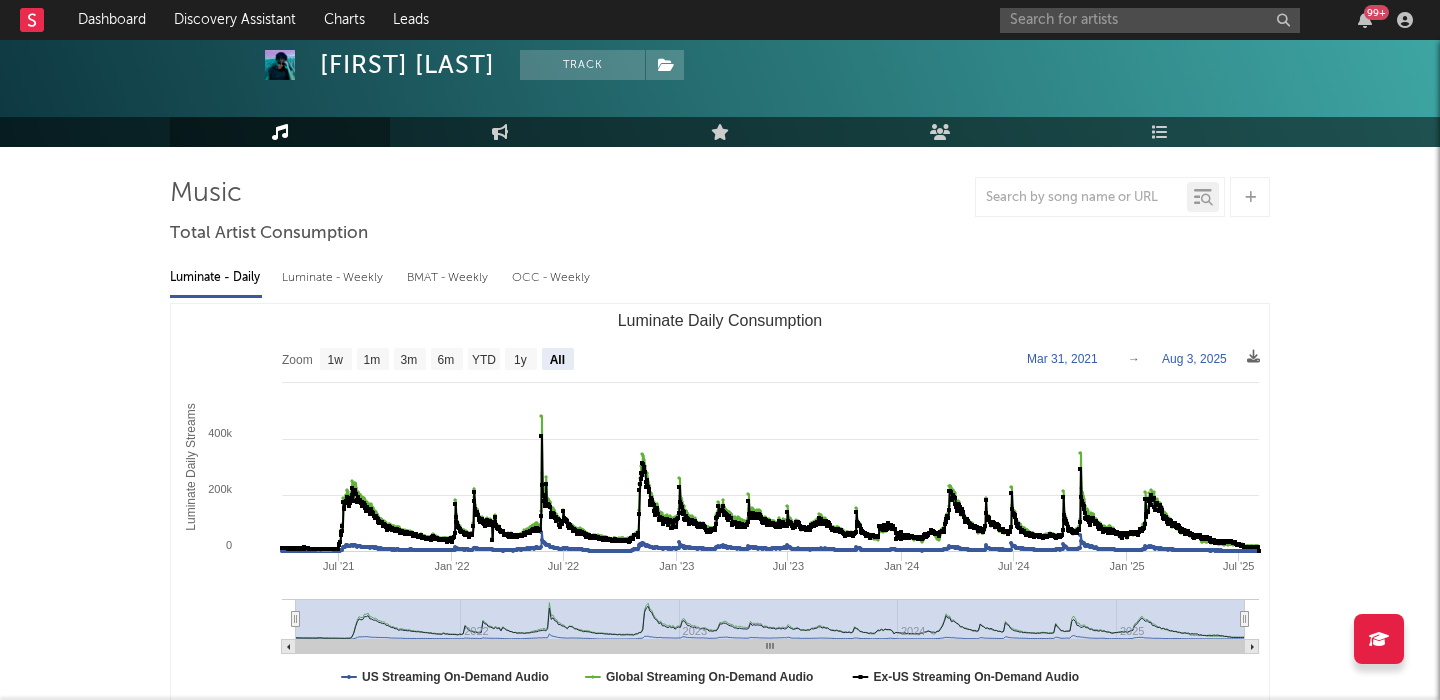 scroll, scrollTop: 135, scrollLeft: 0, axis: vertical 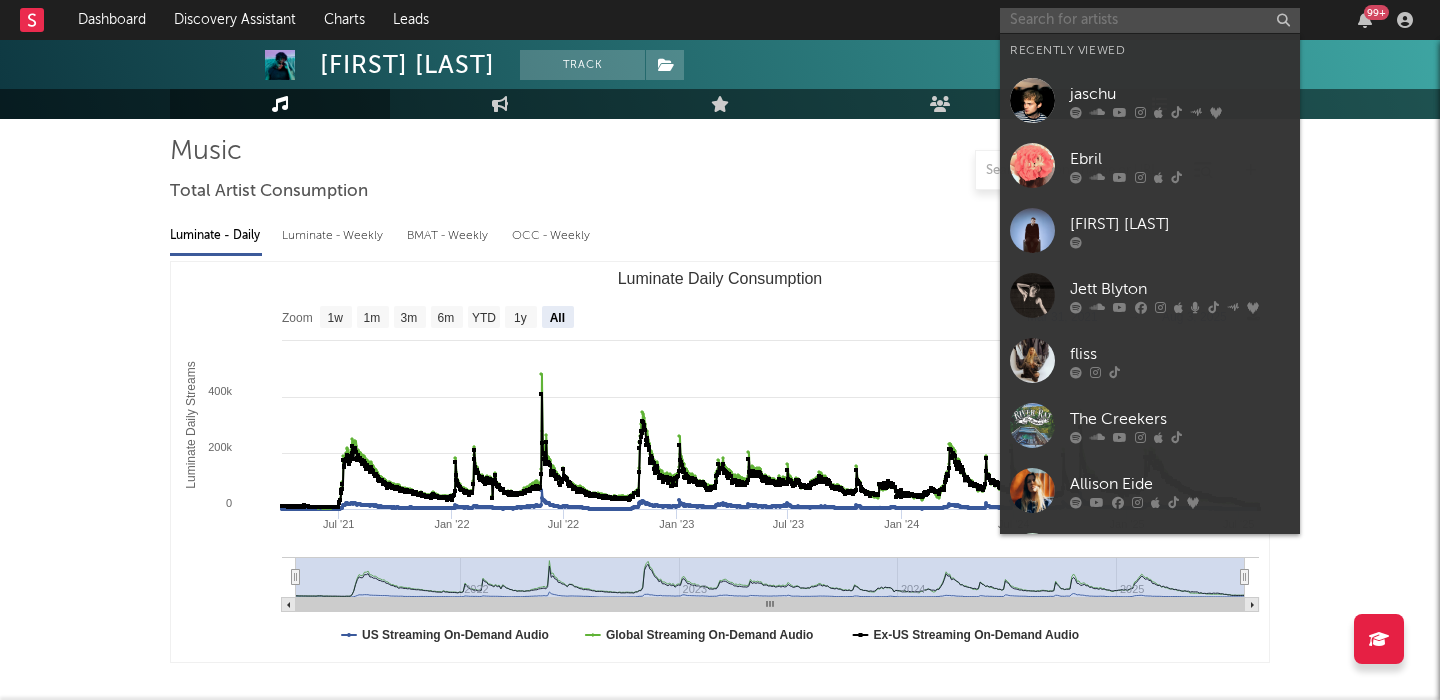 click at bounding box center (1150, 20) 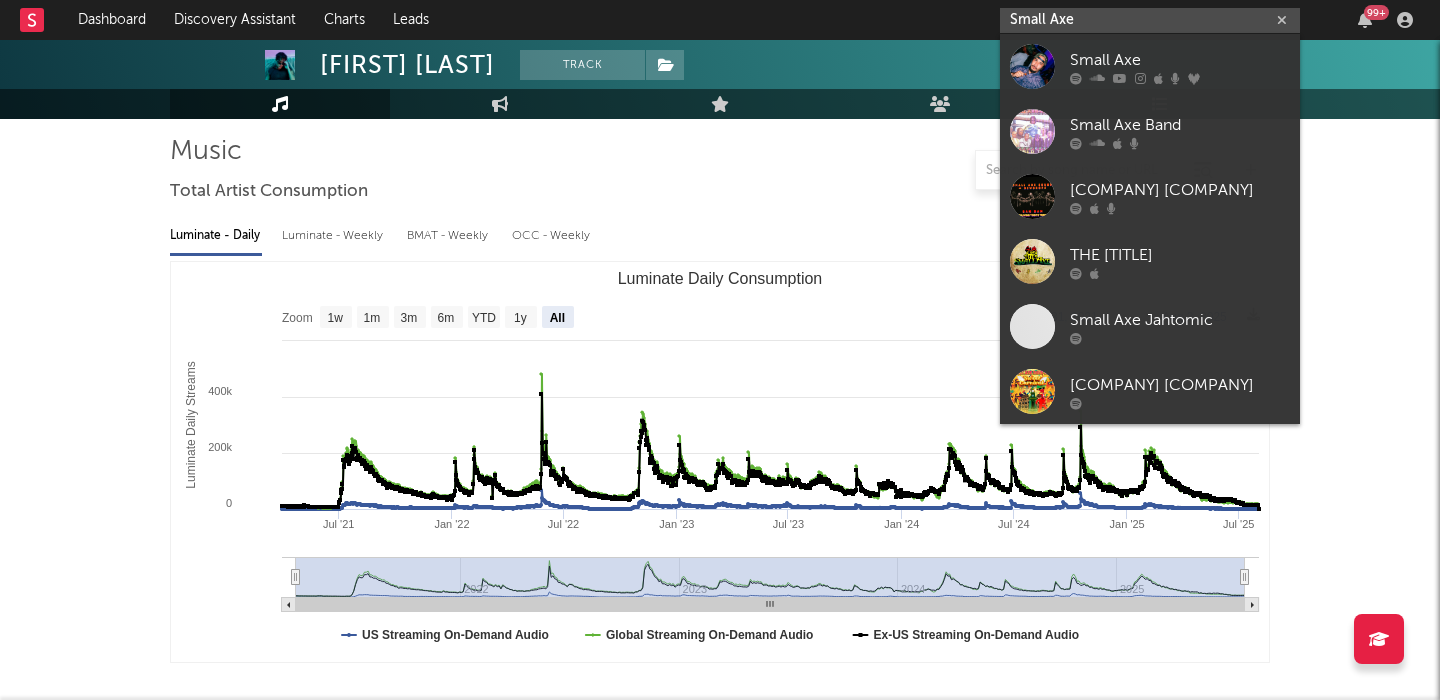 click on "Small Axe" at bounding box center [1150, 20] 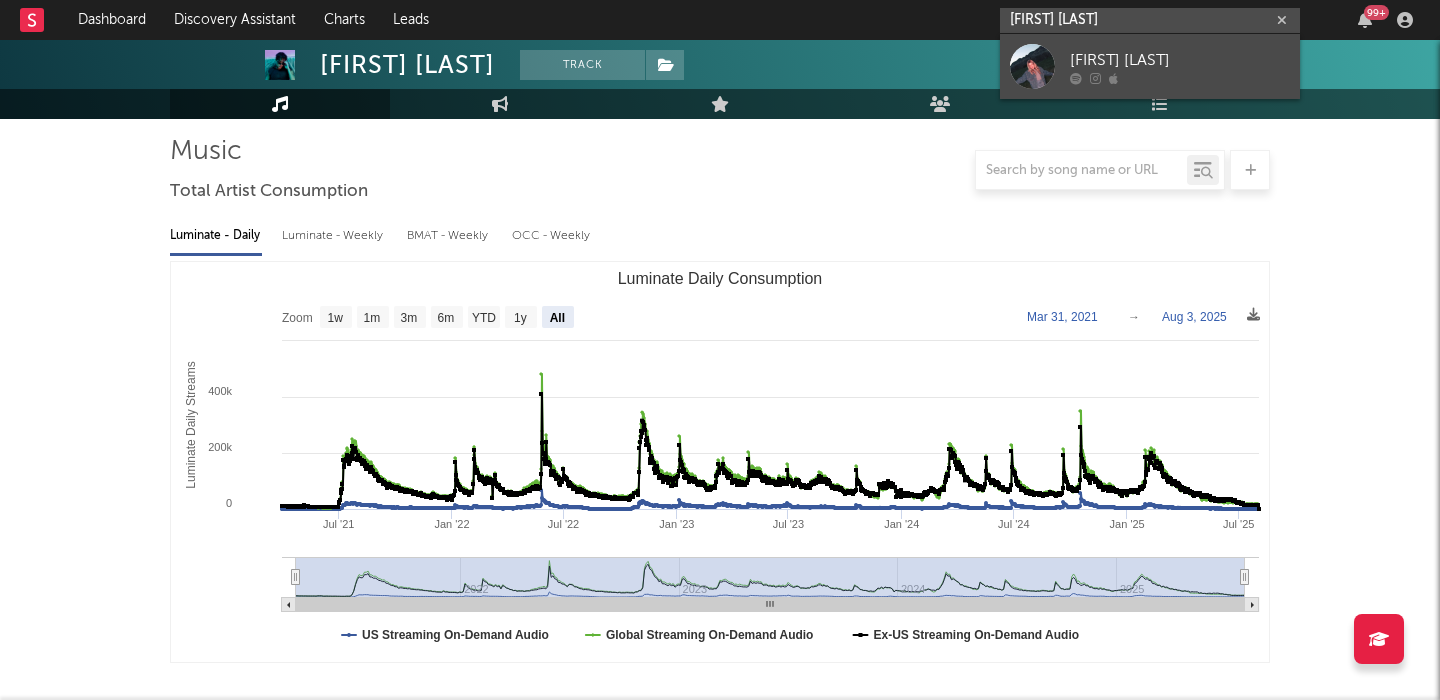 type on "lydi lynn" 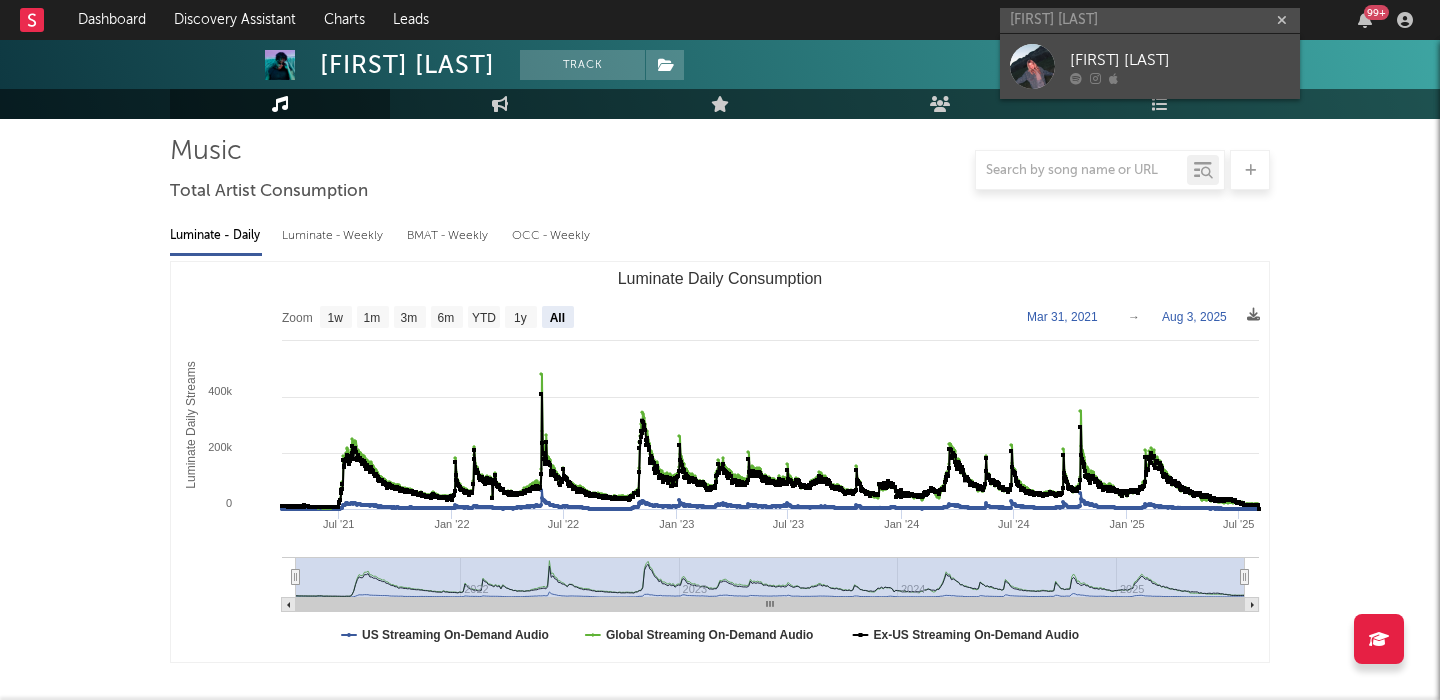click on "lydi lynn" at bounding box center [1180, 60] 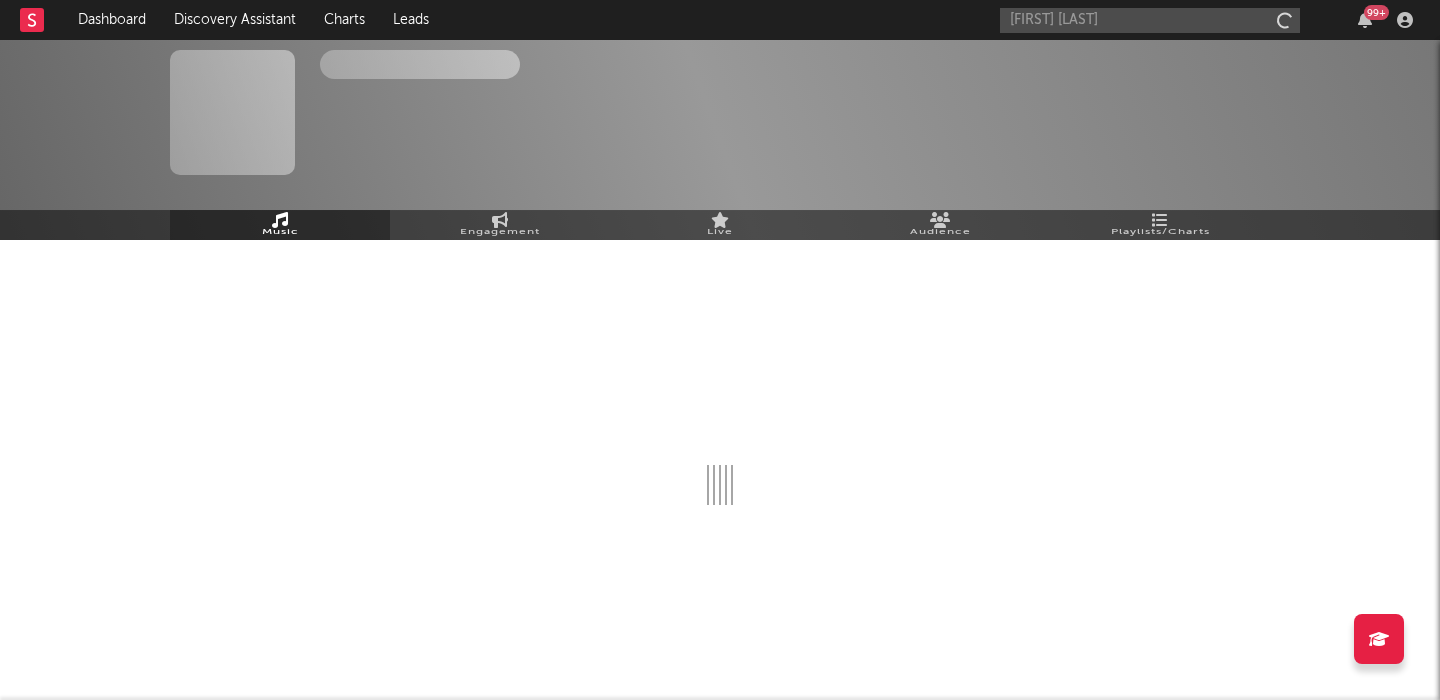 type 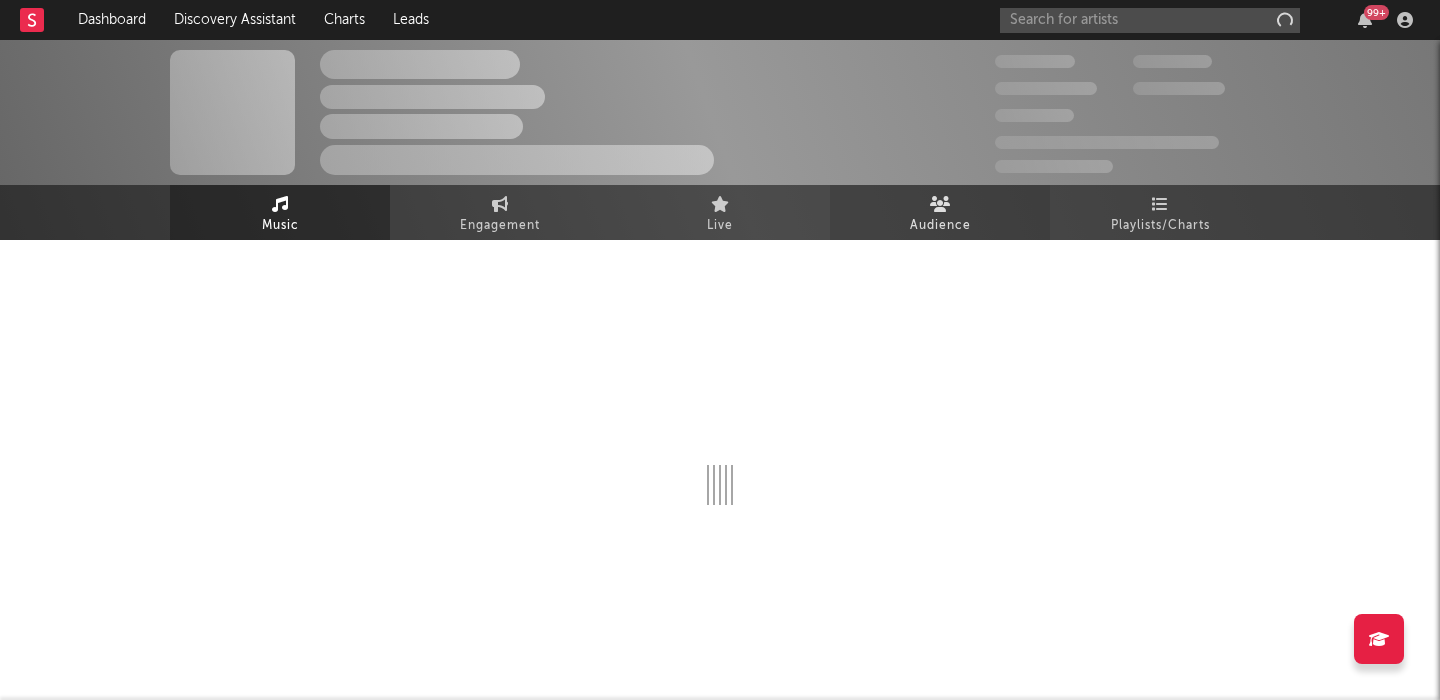 scroll, scrollTop: 0, scrollLeft: 0, axis: both 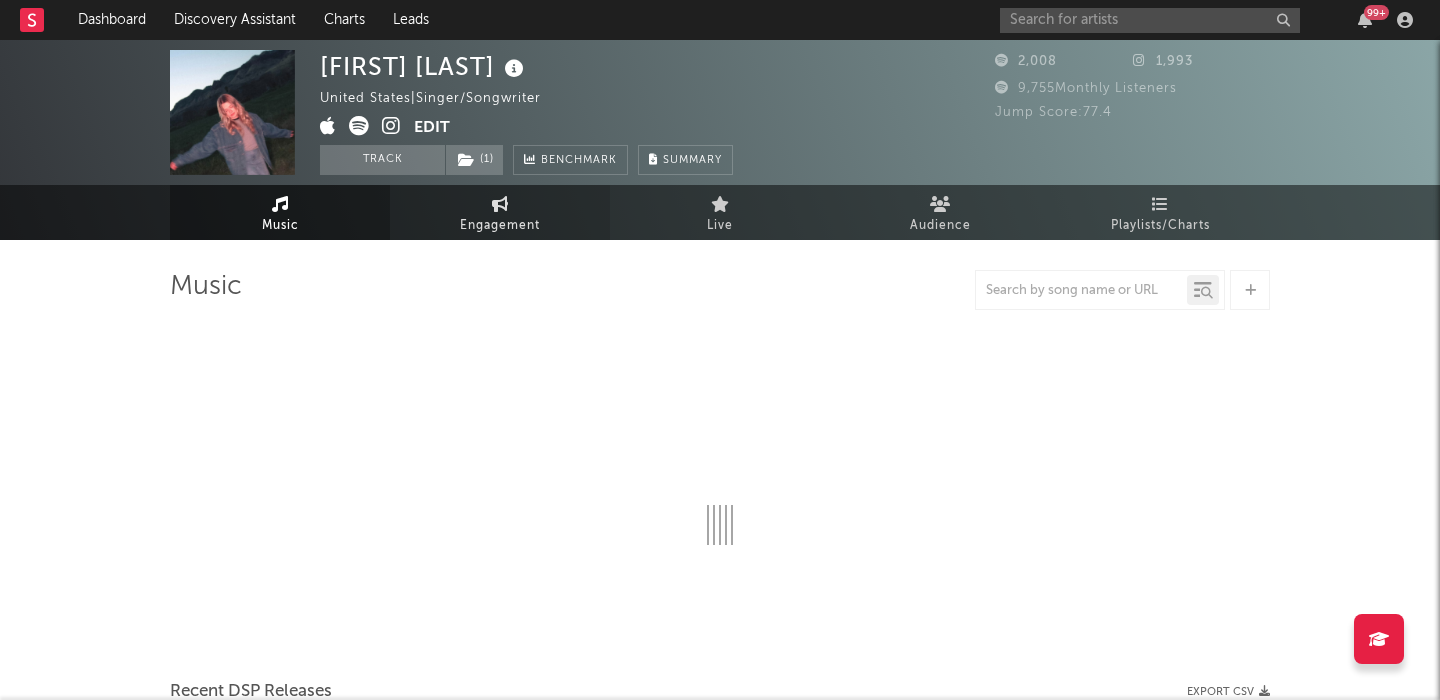select on "6m" 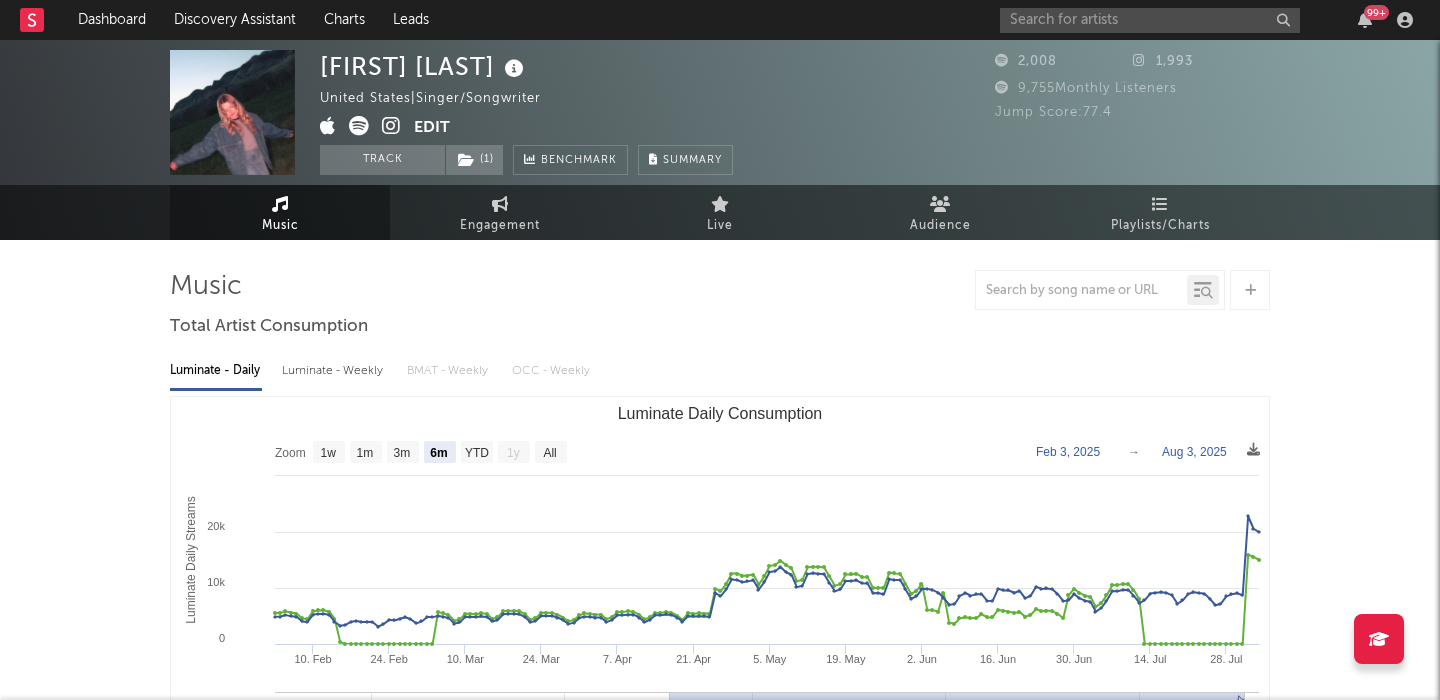 click on "Luminate - Weekly" at bounding box center (334, 371) 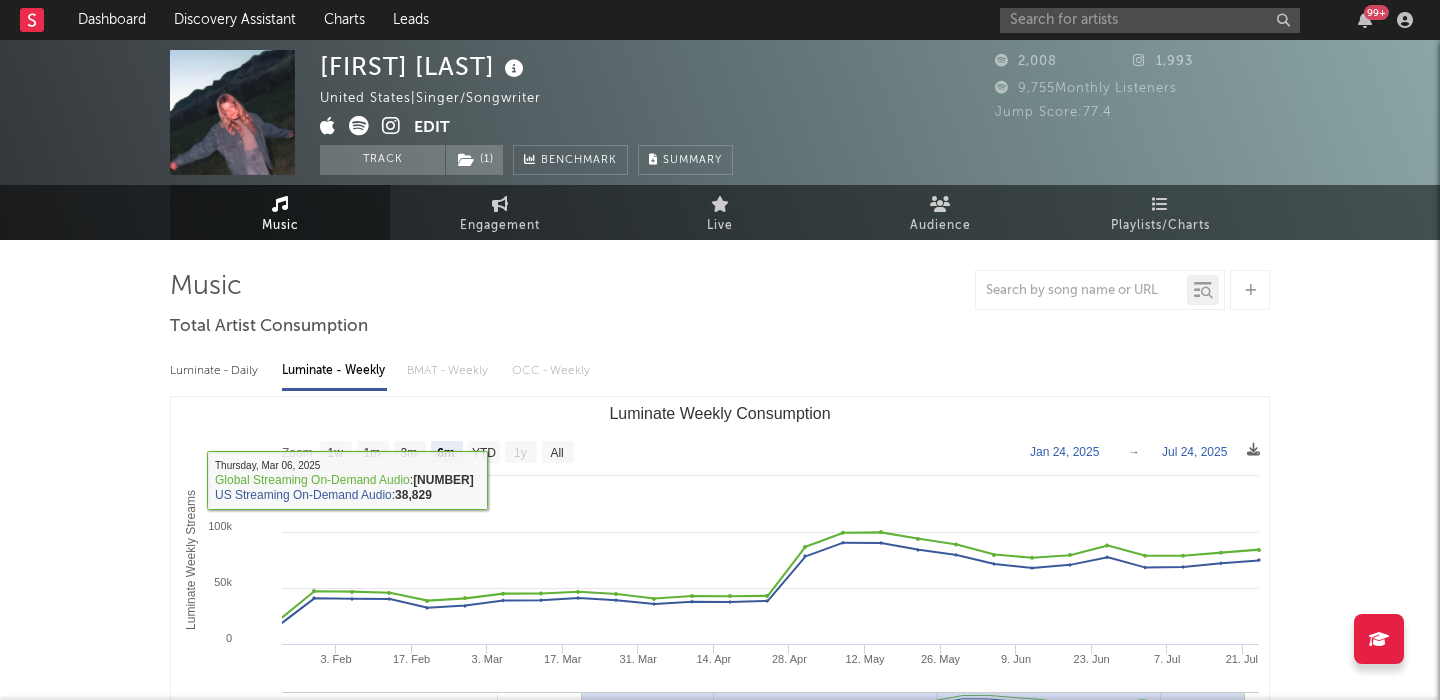 click on "Luminate - Daily" at bounding box center [216, 371] 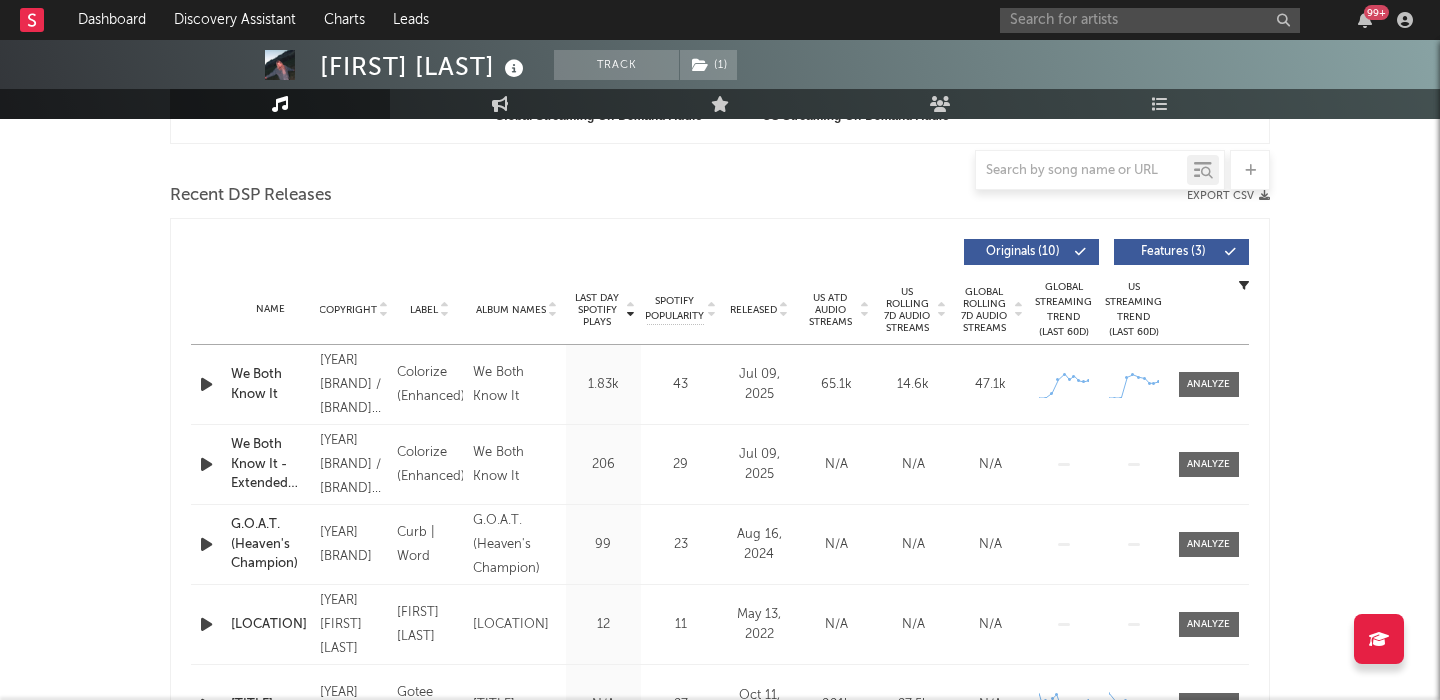 scroll, scrollTop: 655, scrollLeft: 0, axis: vertical 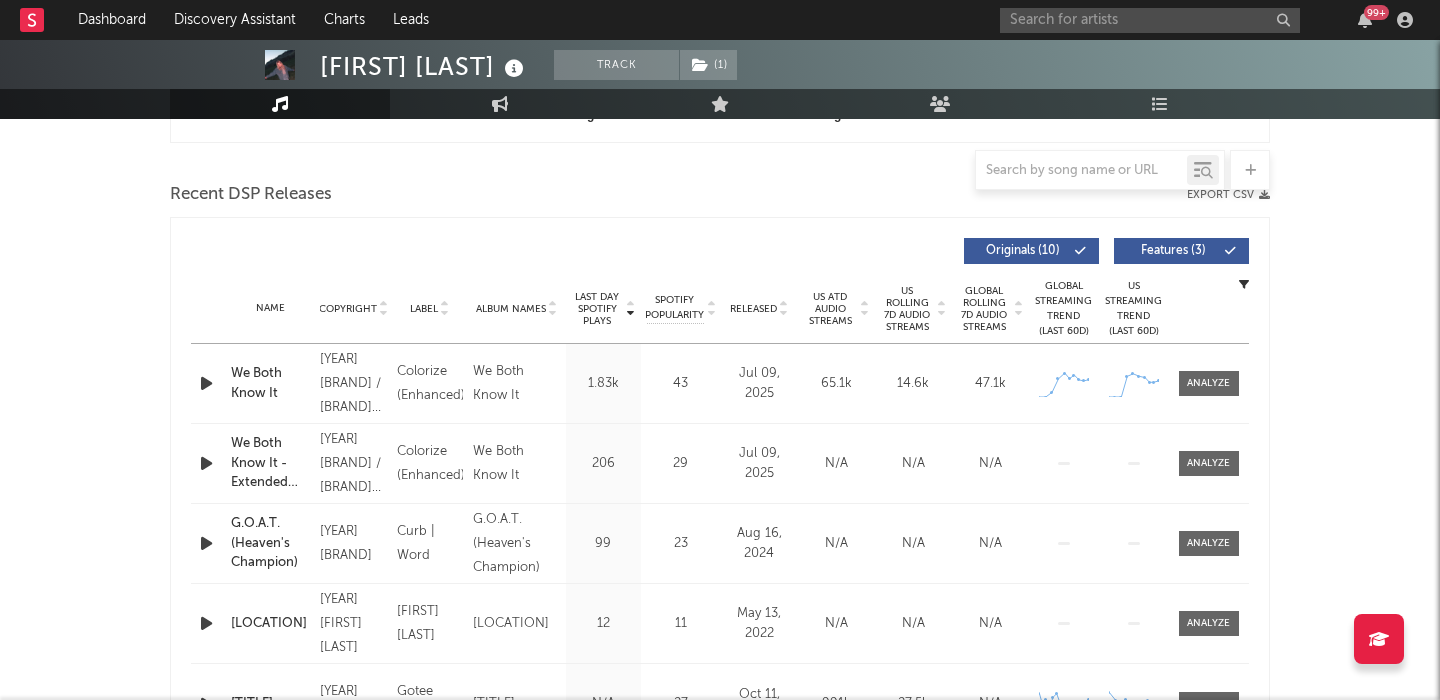 click on "Features   ( 3 )" at bounding box center [1181, 251] 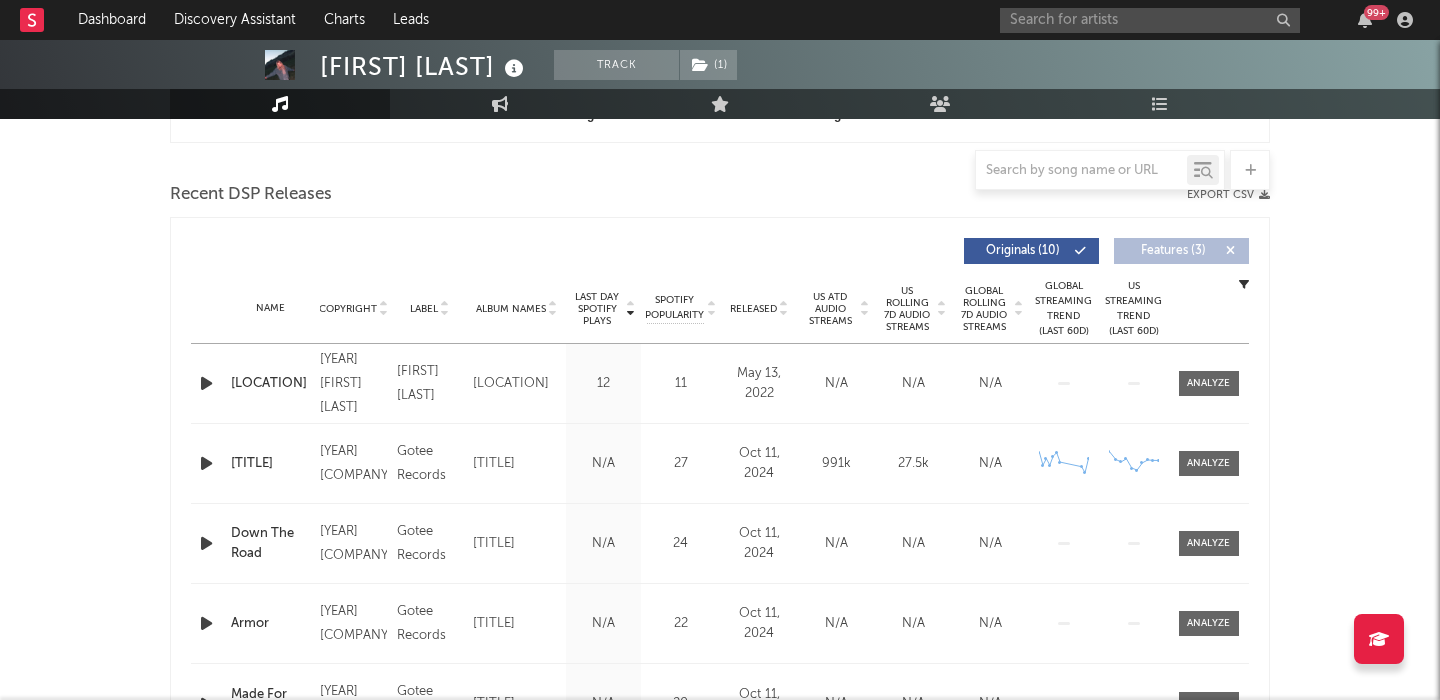 click on "US Rolling 7D Audio Streams" at bounding box center [907, 309] 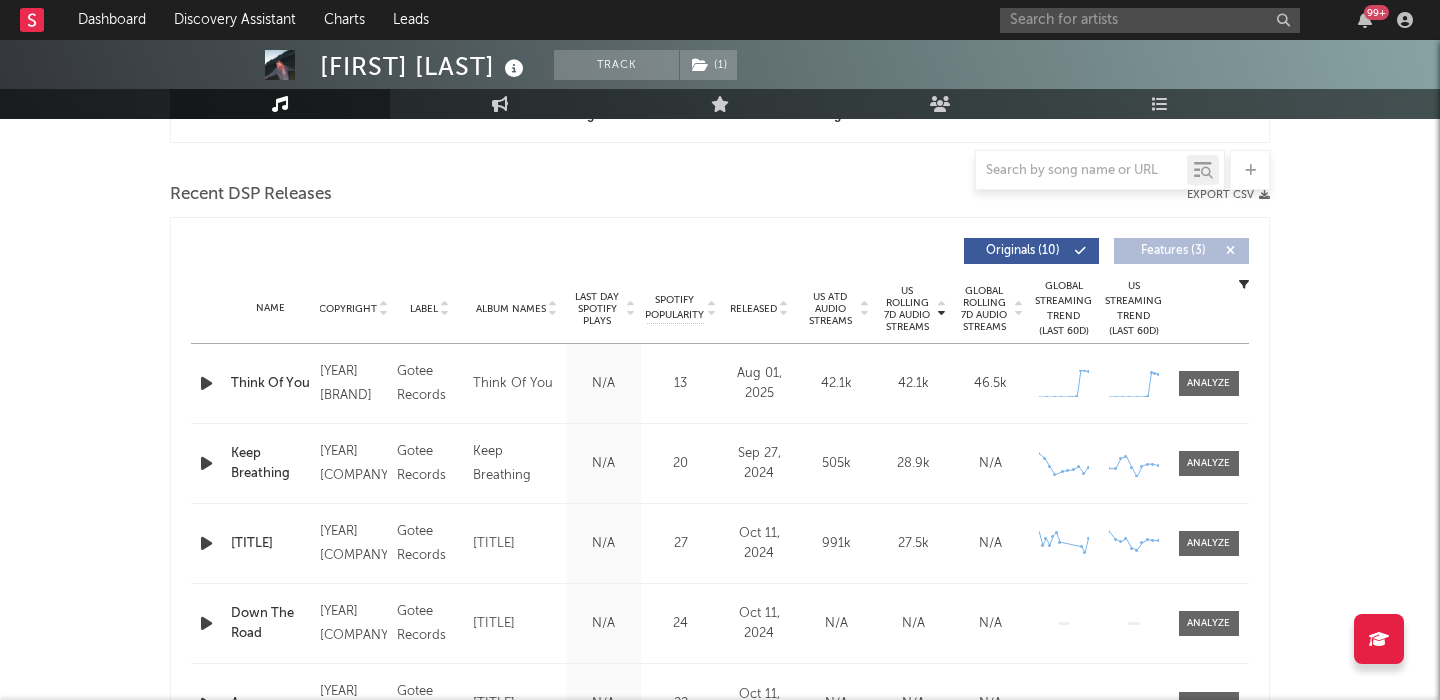 click on "Released" at bounding box center [753, 309] 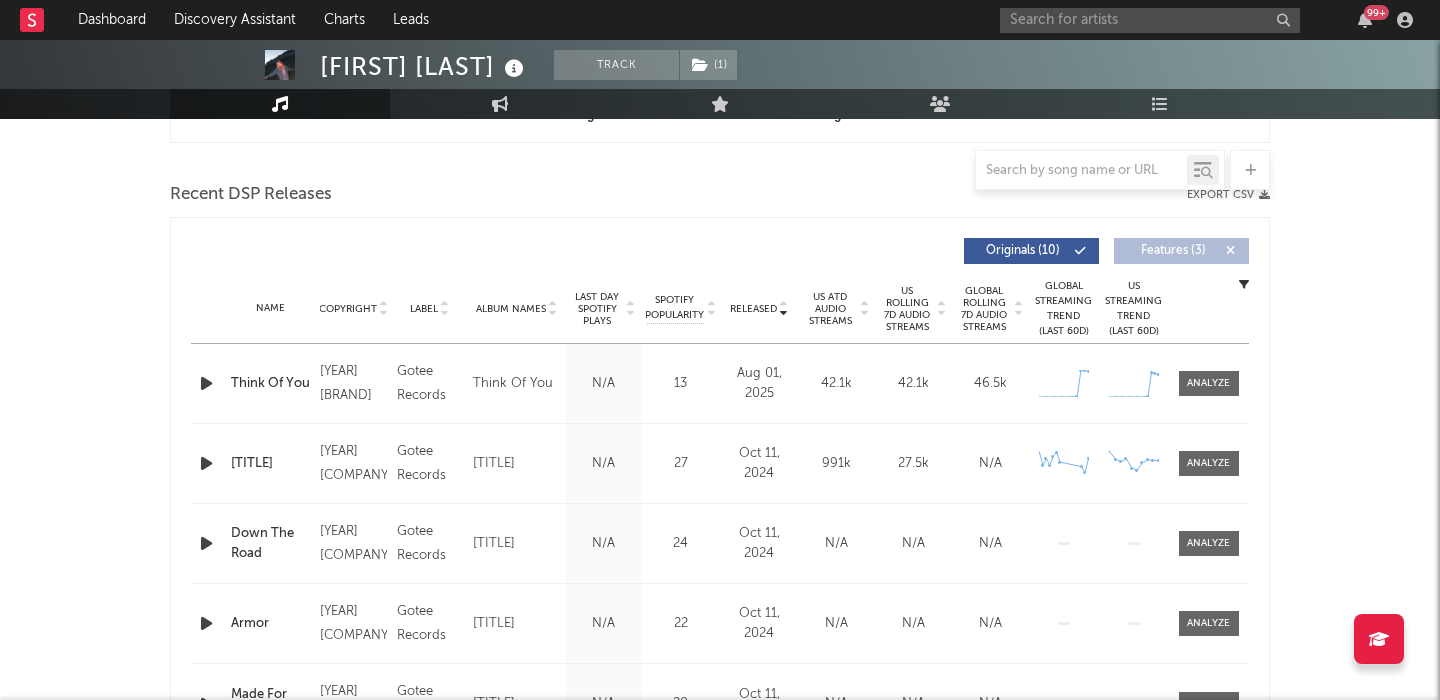 click on "Released Copyright Label Album Names Last Day Spotify Plays Spotify Popularity Released US ATD Audio Streams US Rolling 7D Audio Streams Global Rolling 7D Audio Streams Spotify Popularity Streams / 7d Growth Originals   ( 10 ) Features   ( 3 ) Name Copyright Label Album Names Composer Names 7 Day Spotify Plays Last Day Spotify Plays ATD Spotify Plays Spotify Popularity Total US Streams Total US SES Total UK Streams Total UK Audio Streams UK Weekly Streams UK Weekly Audio Streams Released US ATD Audio Streams US Rolling 7D Audio Streams US Rolling WoW % Chg Global ATD Audio Streams Global Rolling 7D Audio Streams Global Rolling WoW % Chg Estimated % Playlist Streams Last Day Global Streaming Trend (Last 60D) Ex-US Streaming Trend (Last 60D) US Streaming Trend (Last 60D) Global Latest Day Audio Streams US Latest Day Audio Streams Name Think Of You Copyright 2025 Gotee Records Label Gotee Records Album Names Think Of You Composer Names lydi lynn & Dave Lubben 7 Day Spotify Plays N/A Last Day Spotify Plays N/A" at bounding box center [720, 506] 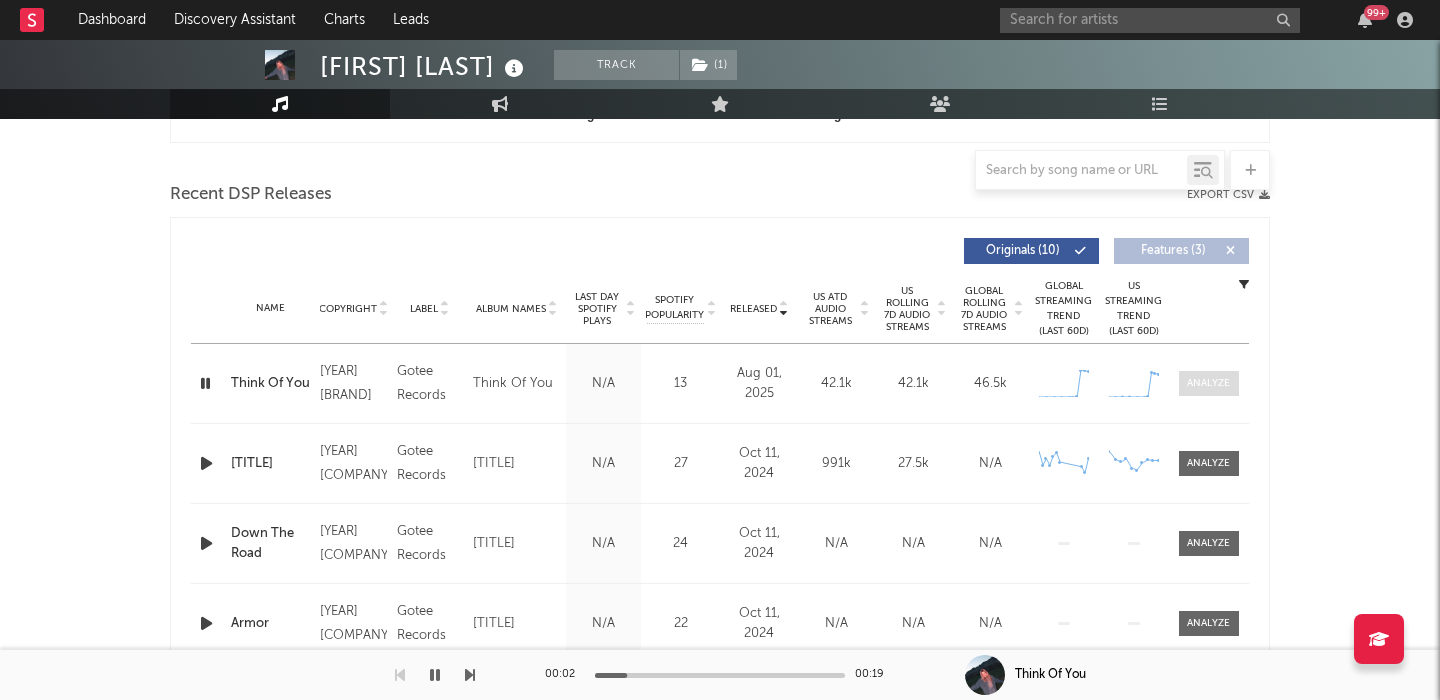 click at bounding box center (1208, 383) 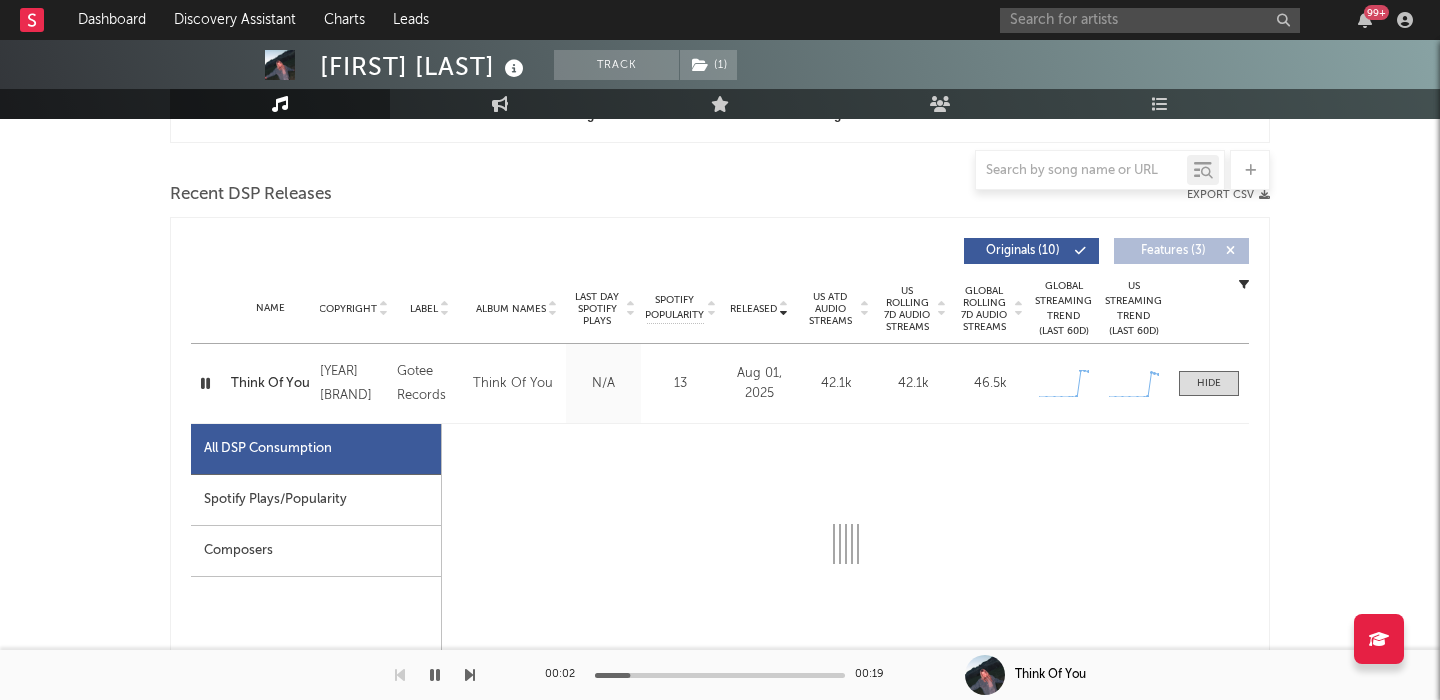 select on "1w" 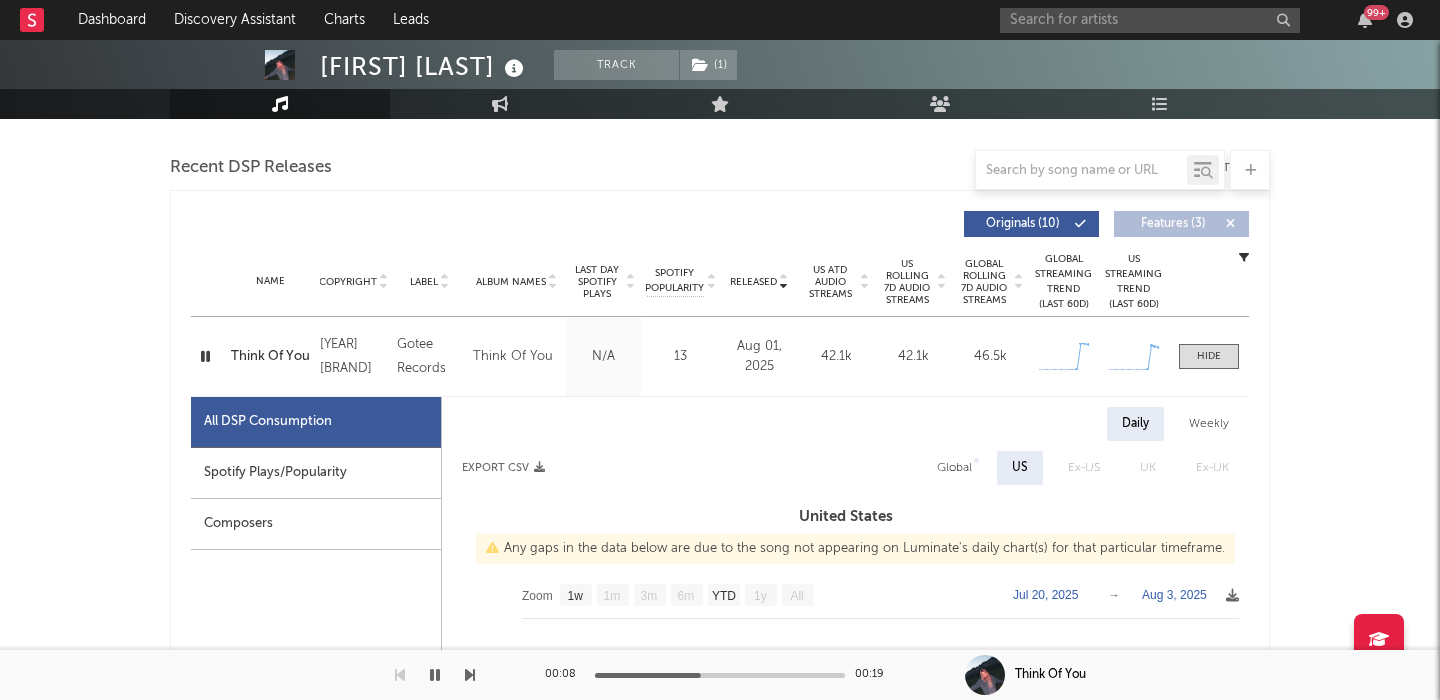 scroll, scrollTop: 759, scrollLeft: 0, axis: vertical 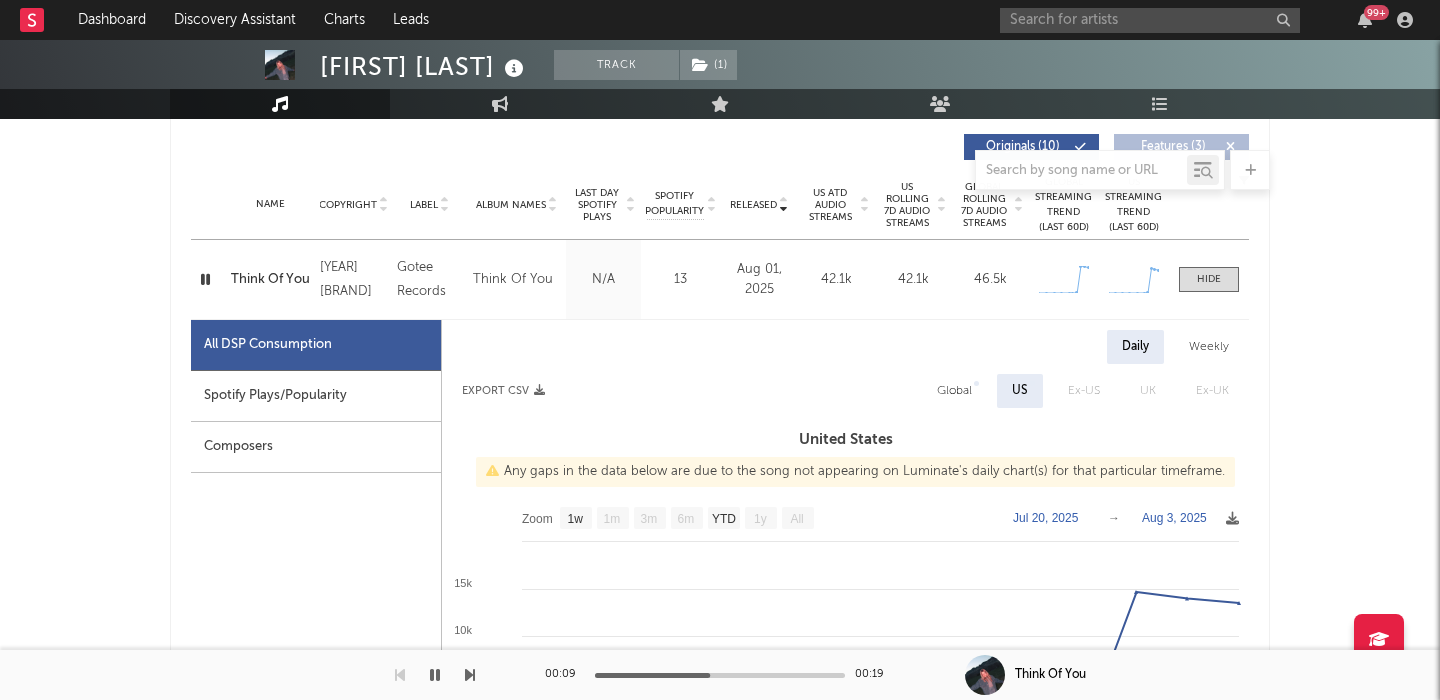 click on "Think Of You" at bounding box center (270, 280) 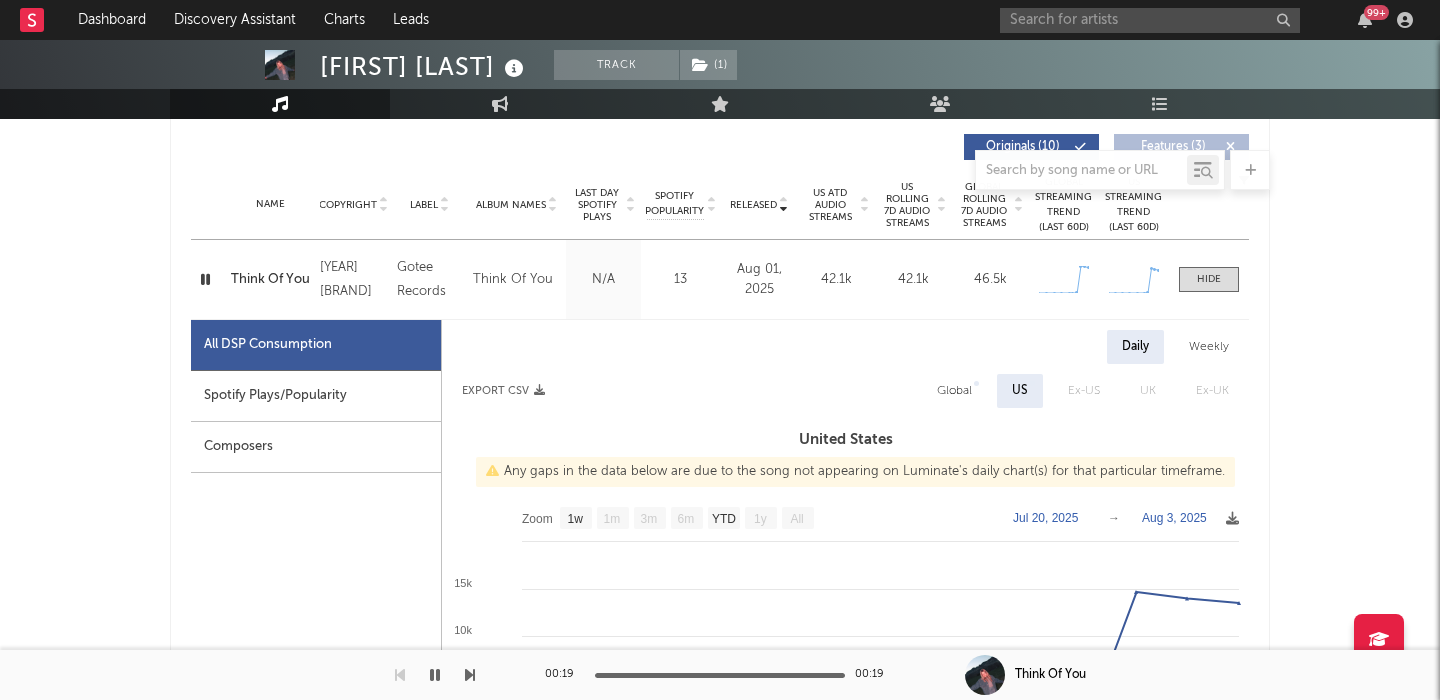 click on "Spotify Plays/Popularity" at bounding box center [316, 396] 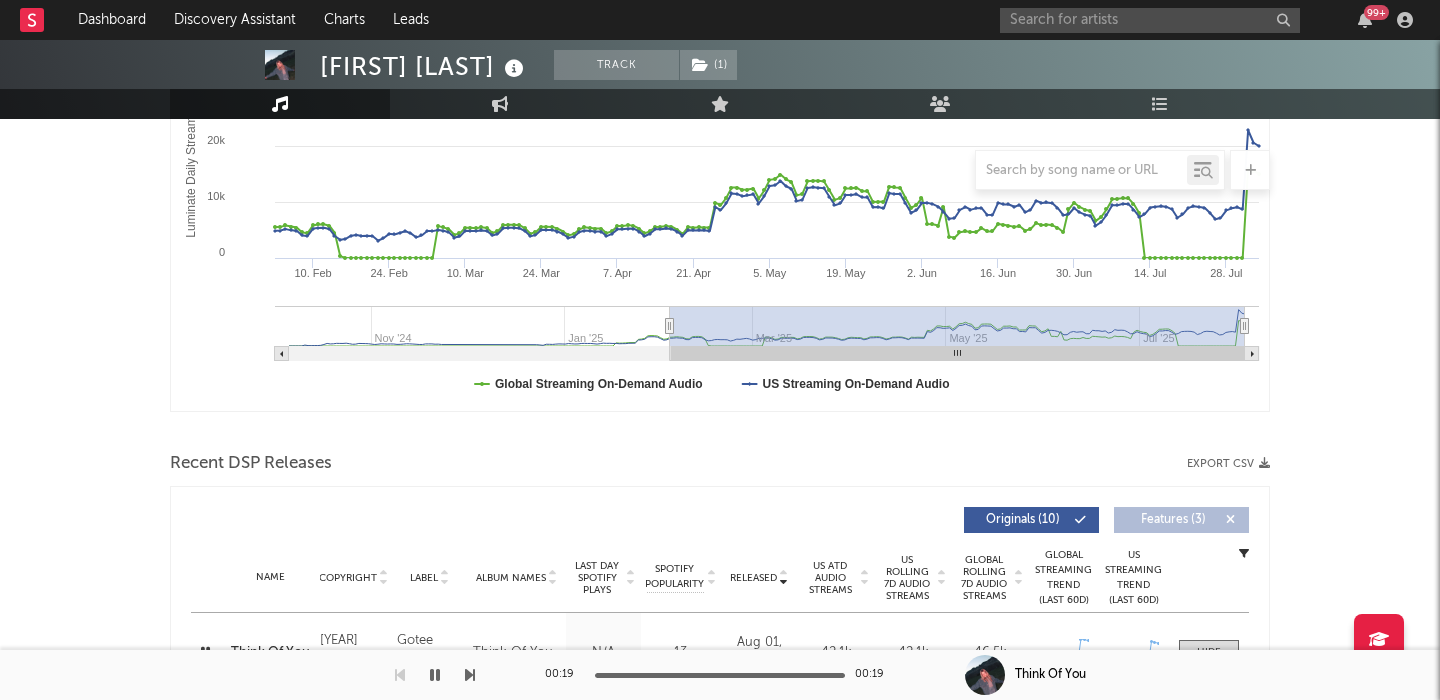 scroll, scrollTop: 0, scrollLeft: 0, axis: both 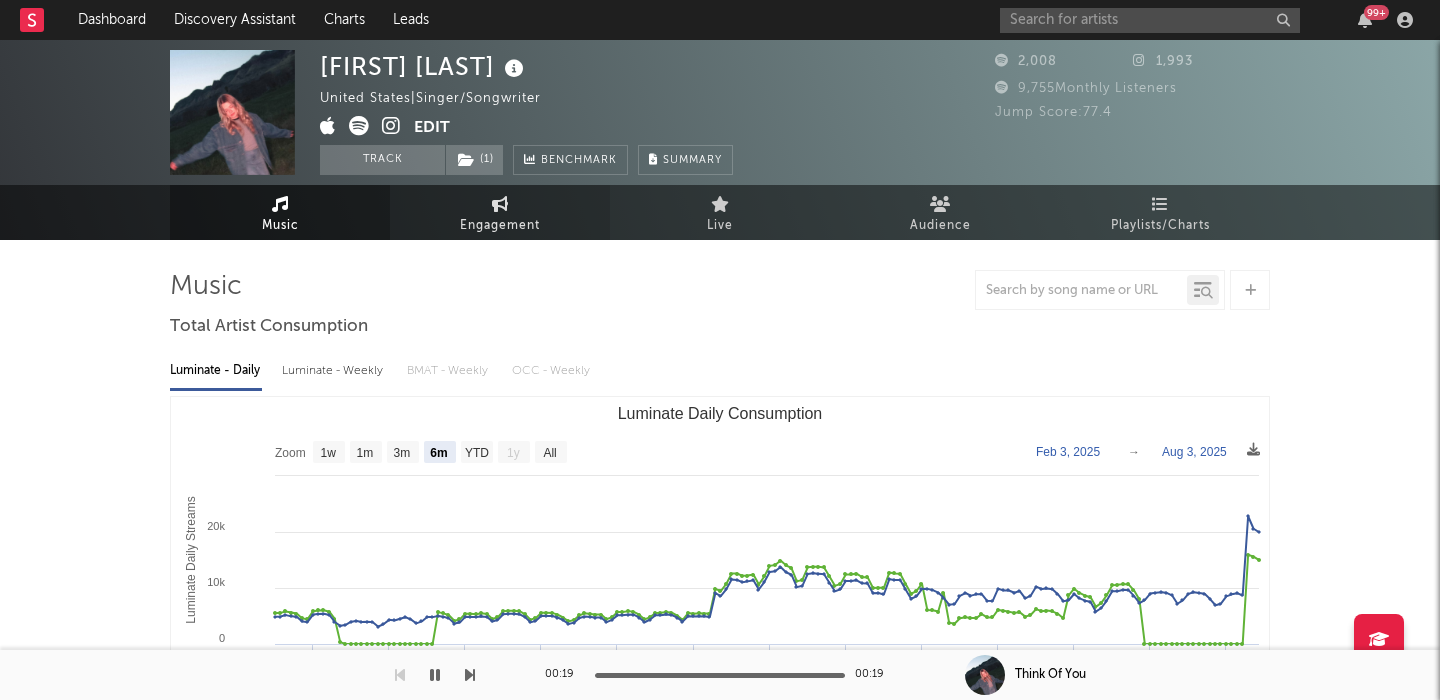 click on "Engagement" at bounding box center [500, 212] 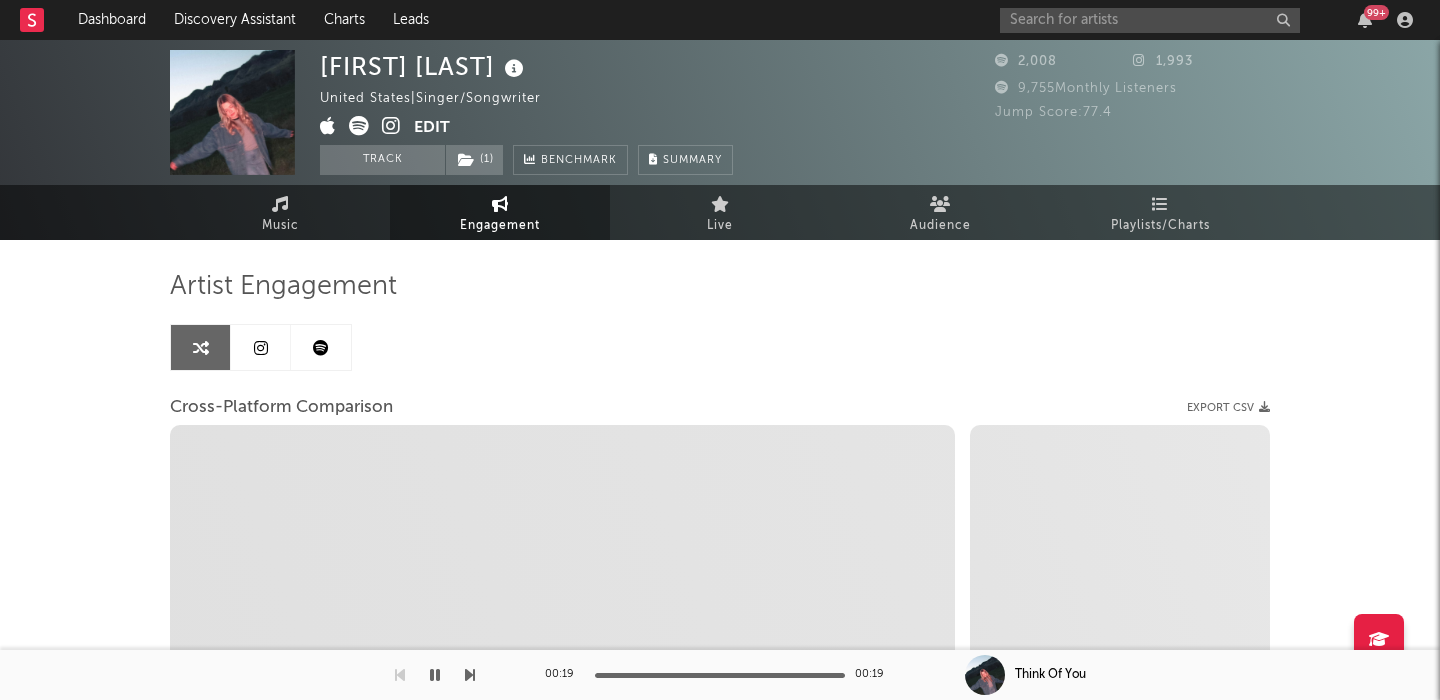 select on "1w" 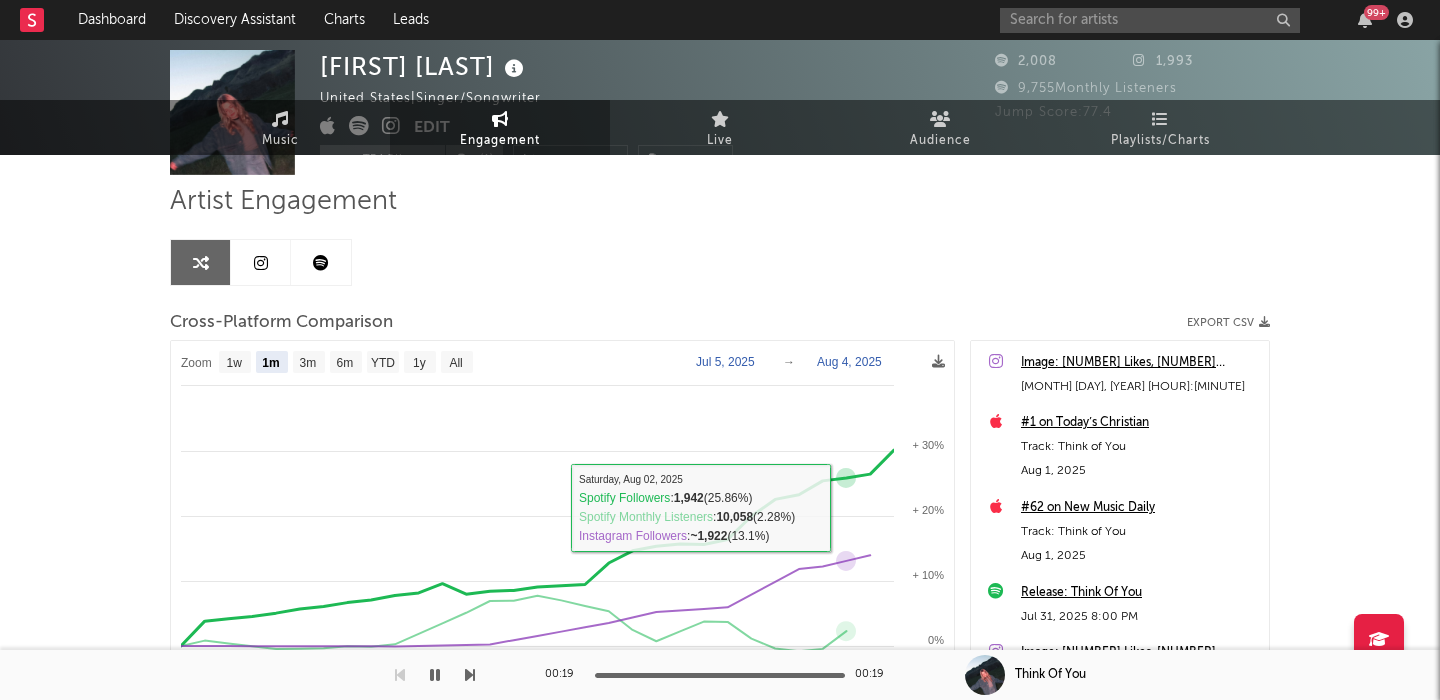 scroll, scrollTop: 0, scrollLeft: 0, axis: both 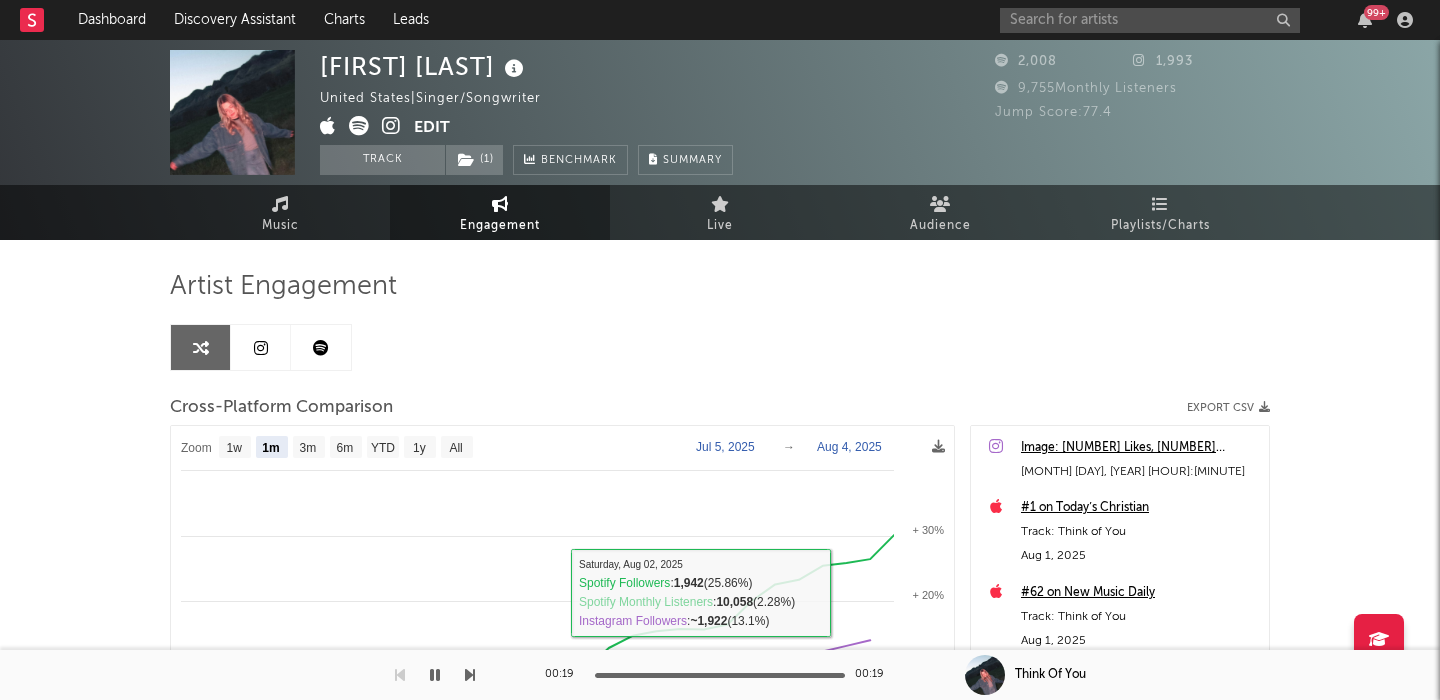 click at bounding box center [261, 347] 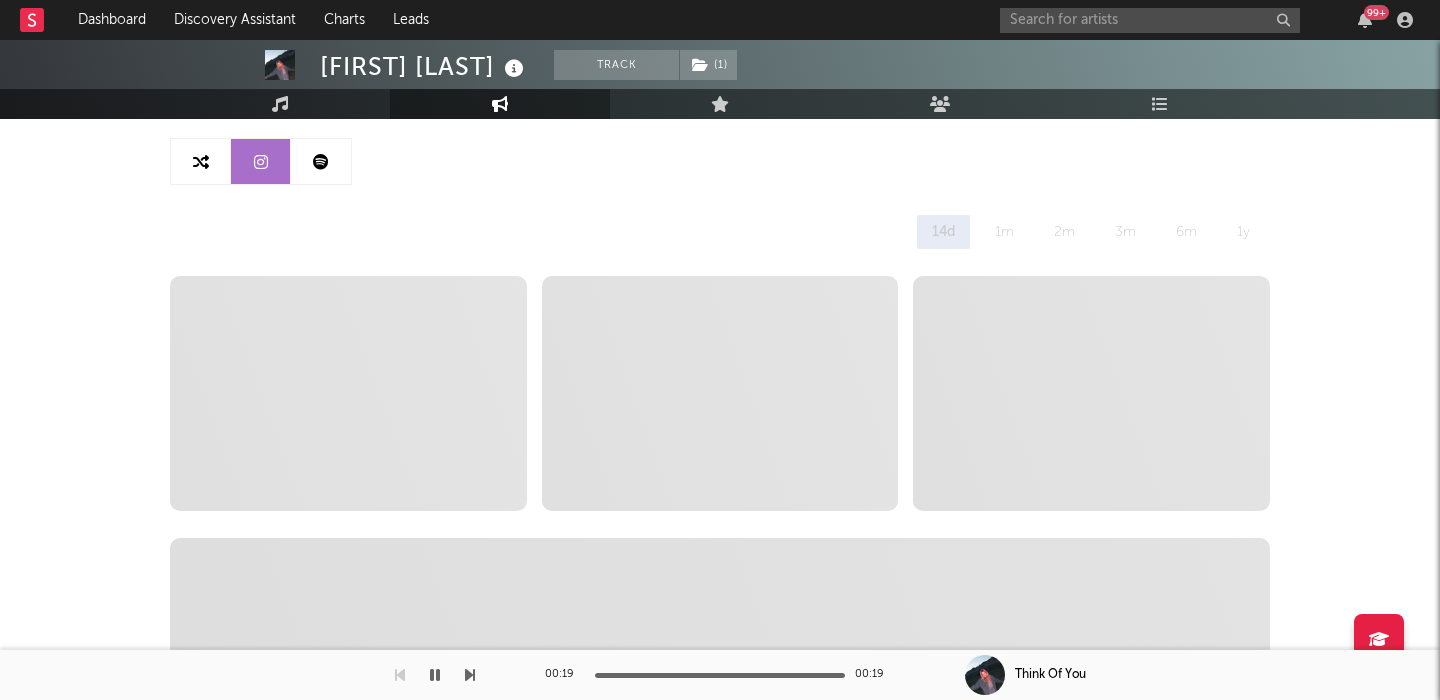 select on "6m" 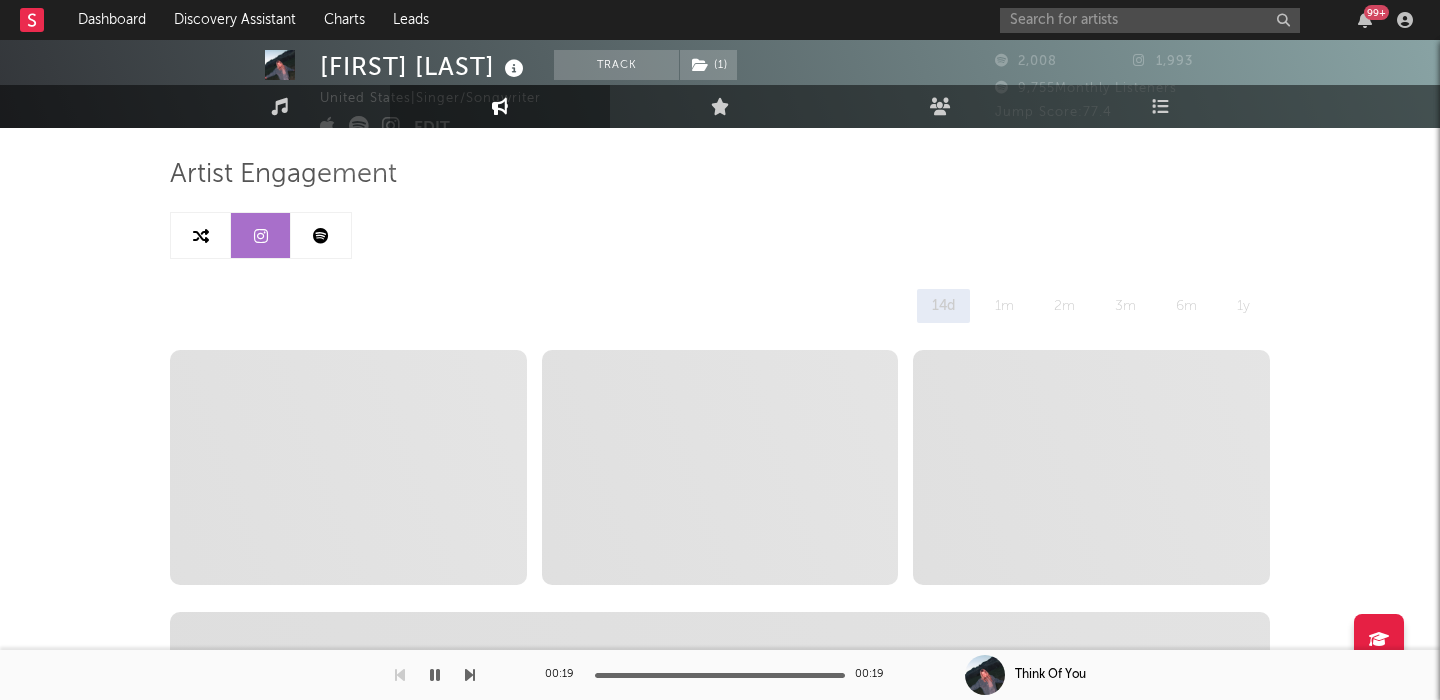 scroll, scrollTop: 0, scrollLeft: 0, axis: both 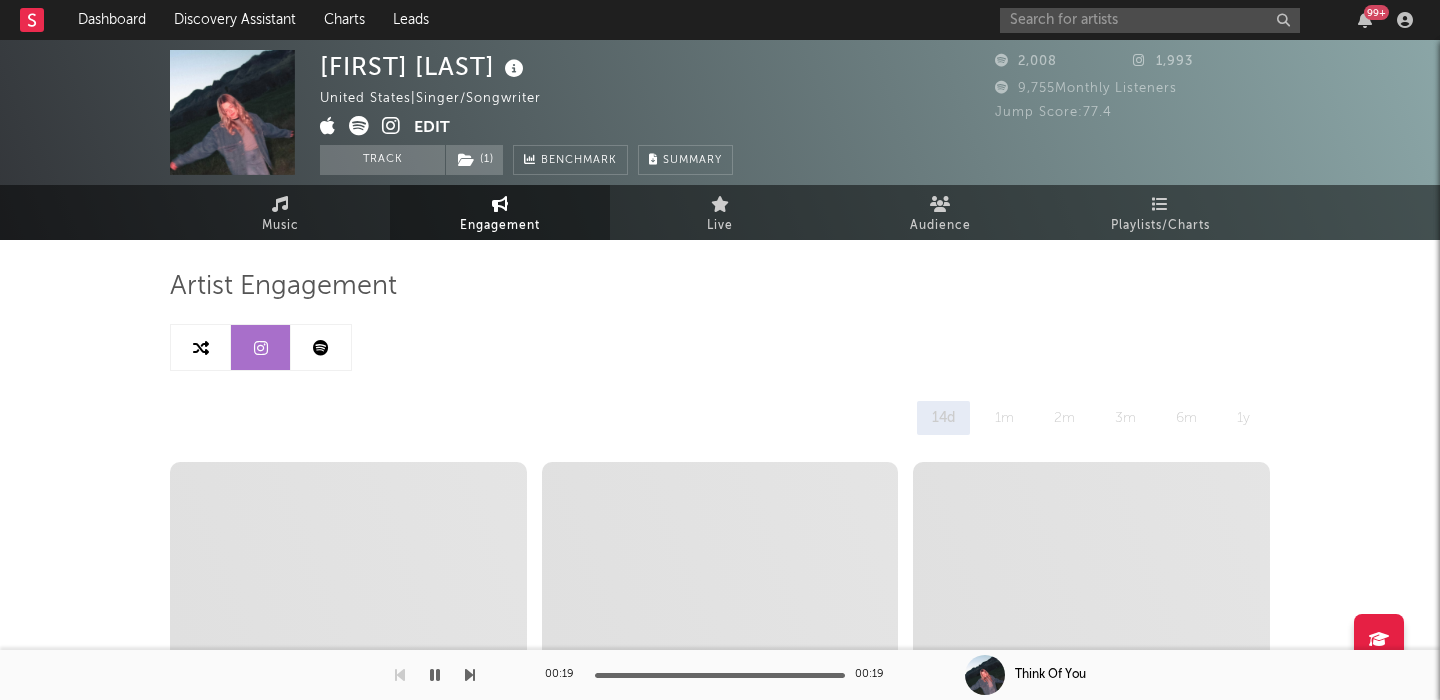 click at bounding box center [321, 347] 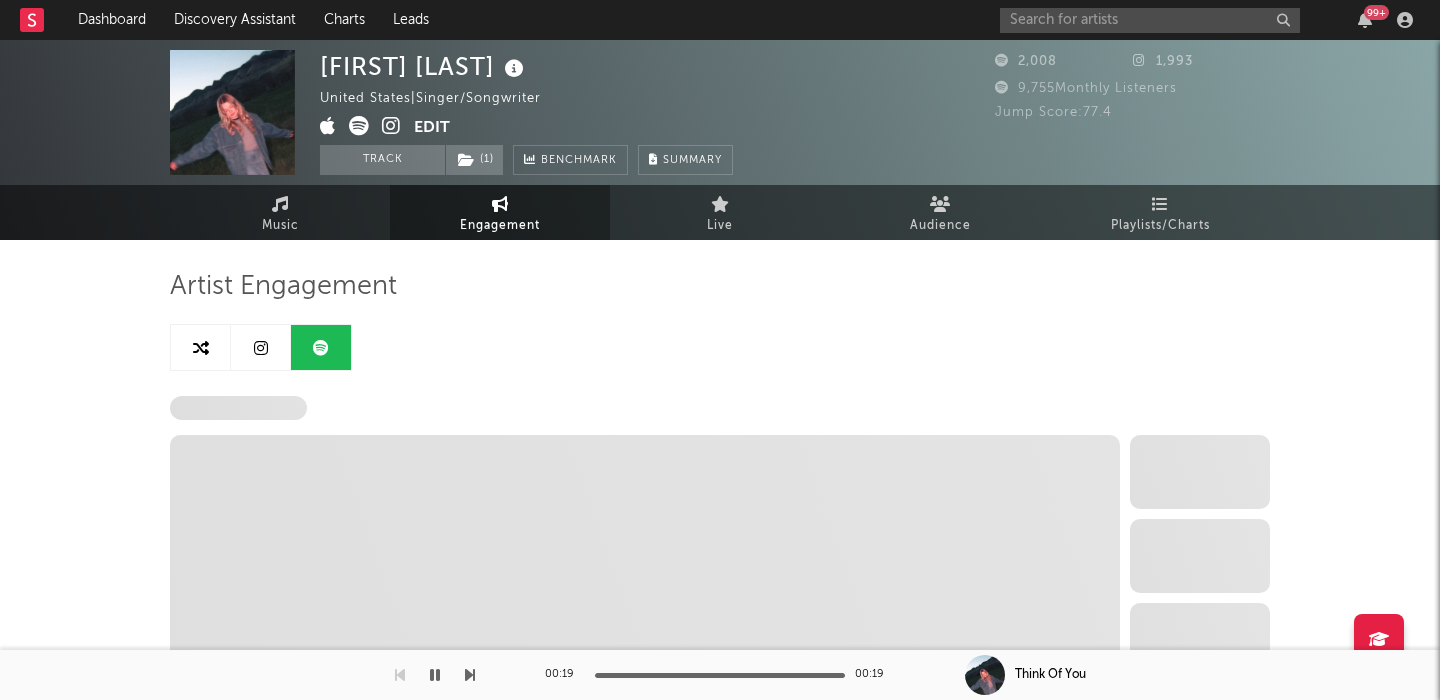 click at bounding box center (261, 347) 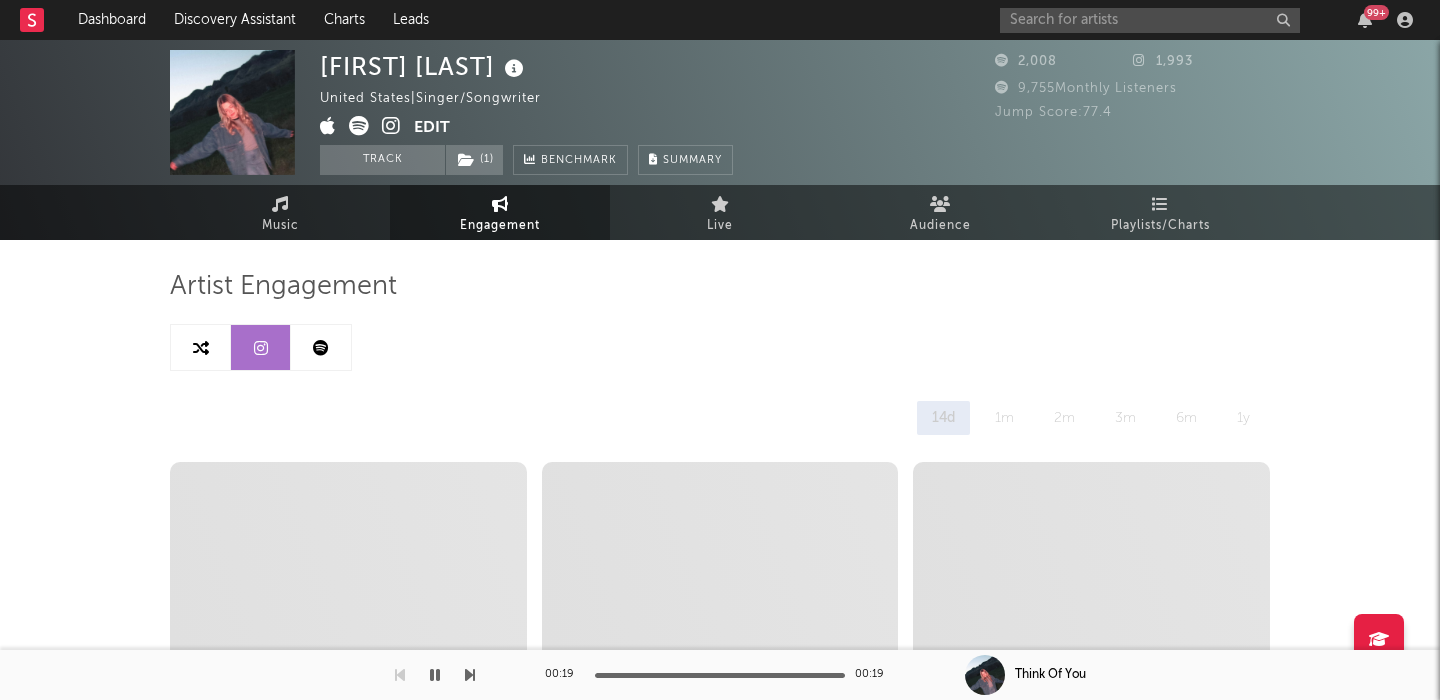 click on "Engagement" at bounding box center (500, 226) 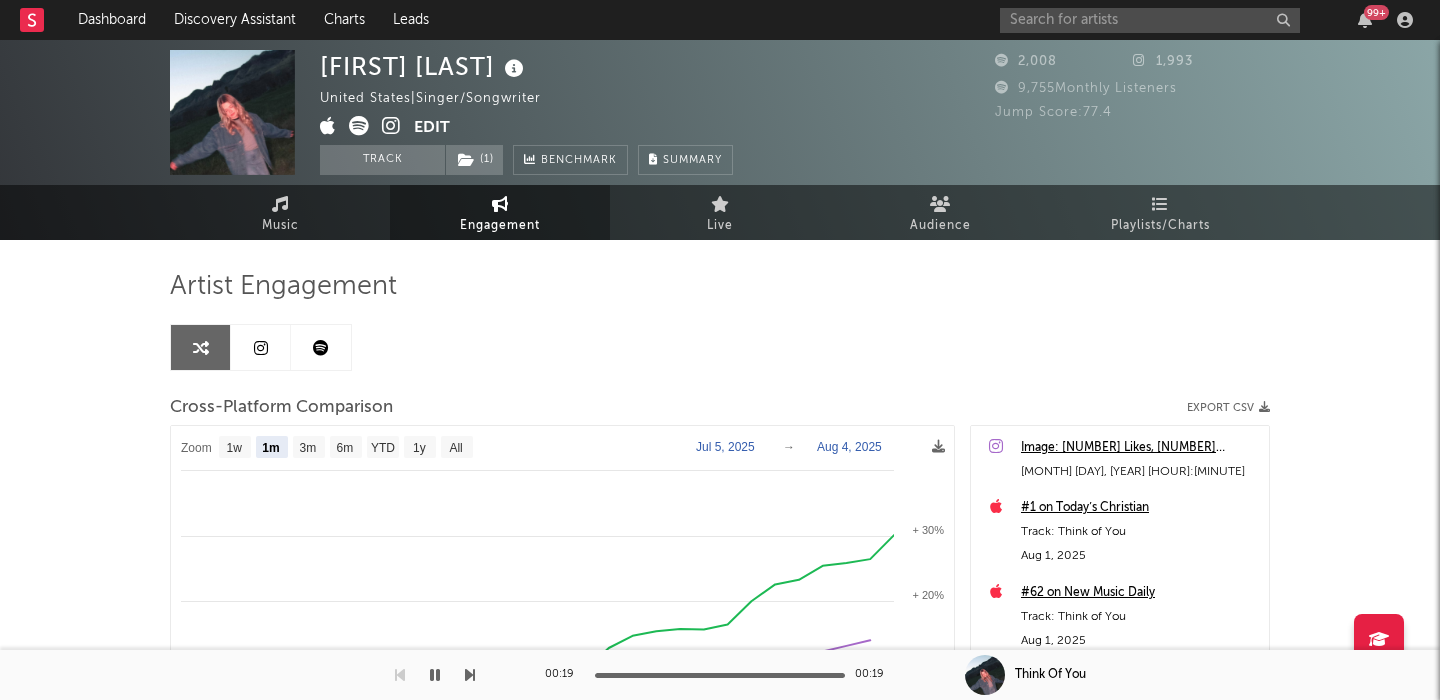 select on "1m" 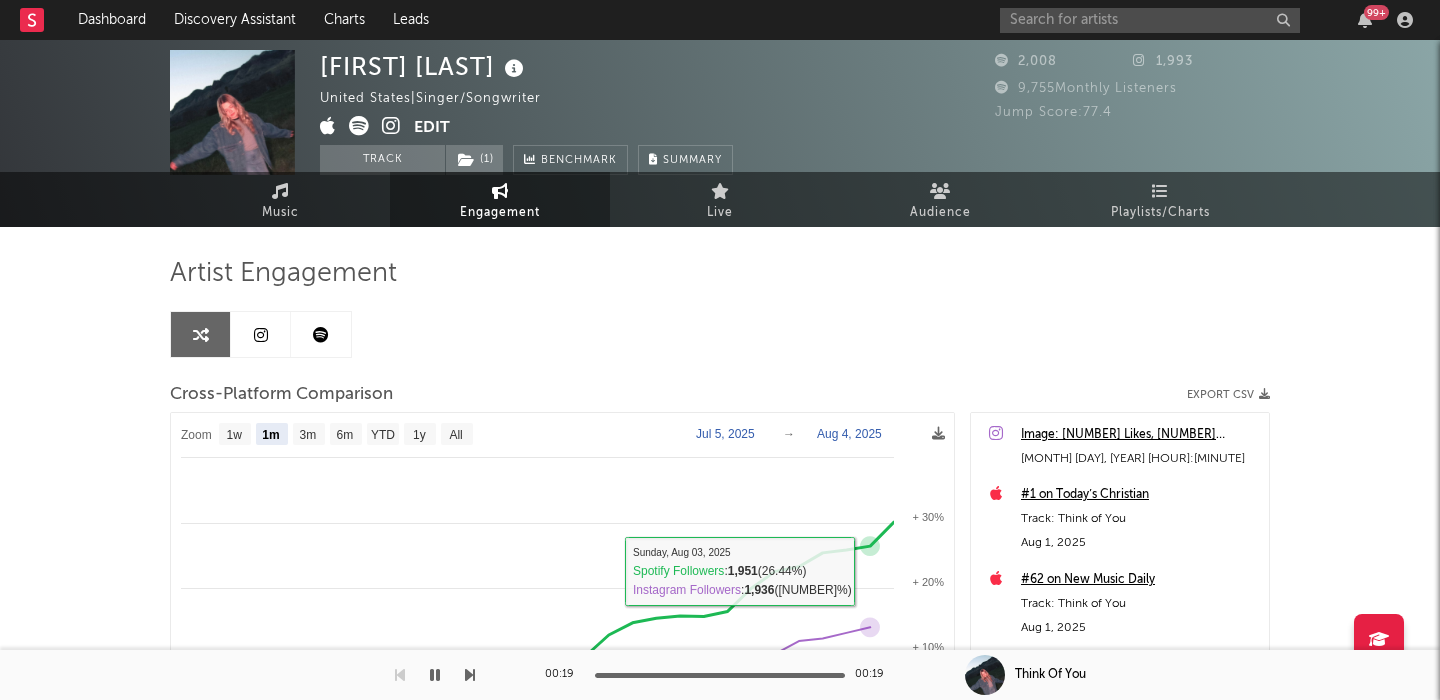 scroll, scrollTop: 0, scrollLeft: 0, axis: both 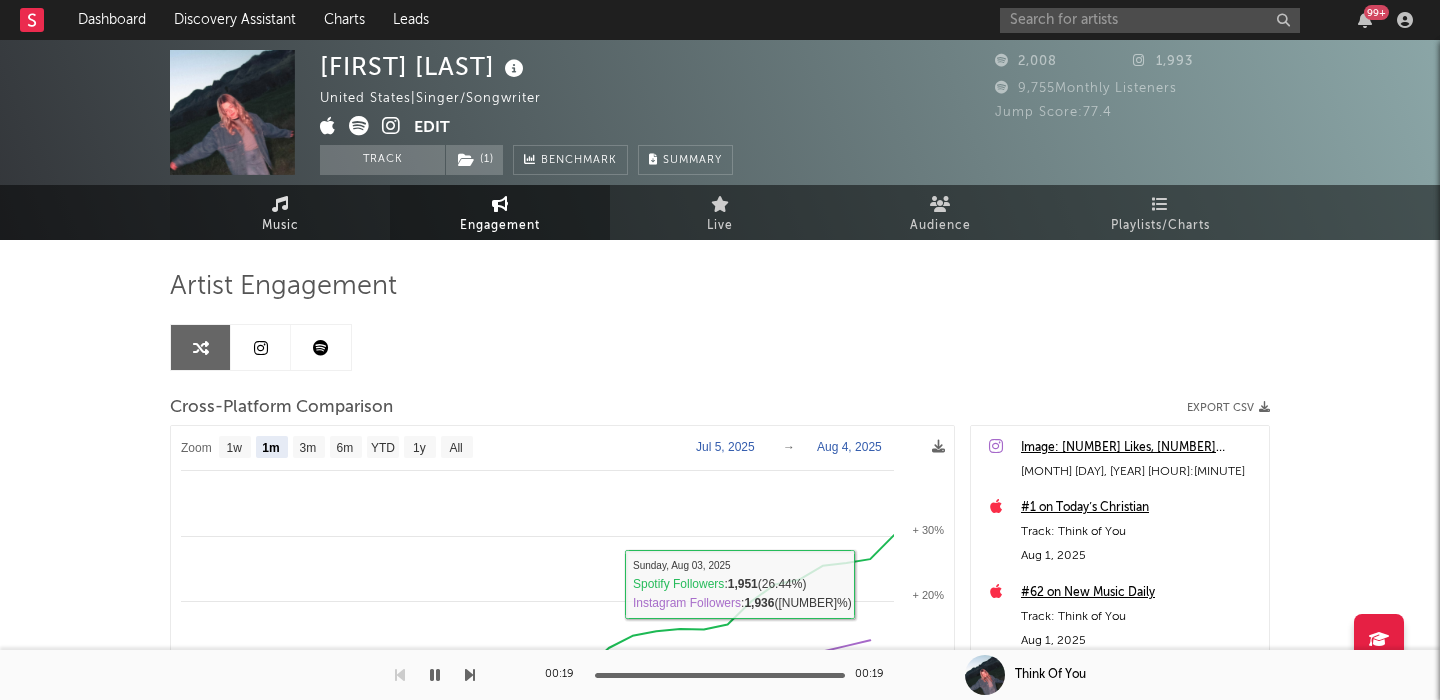 click on "Music" at bounding box center [280, 212] 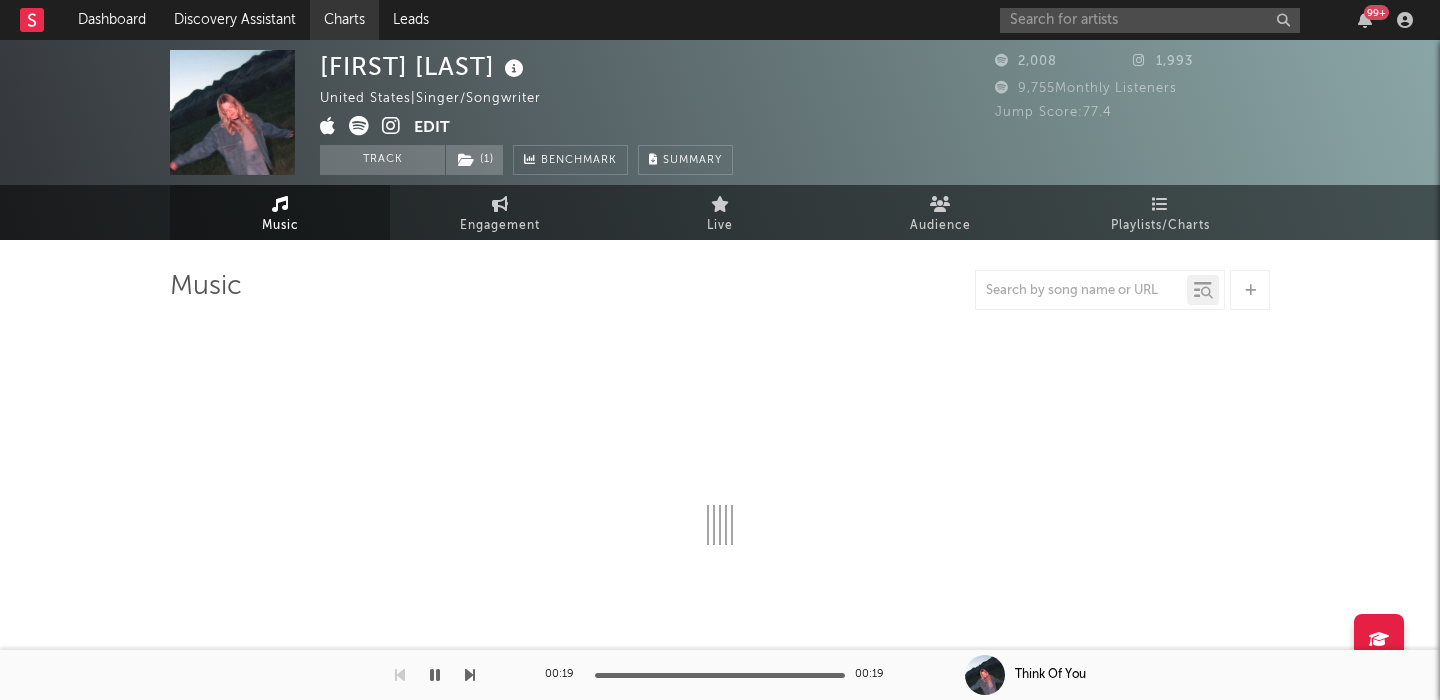 select on "6m" 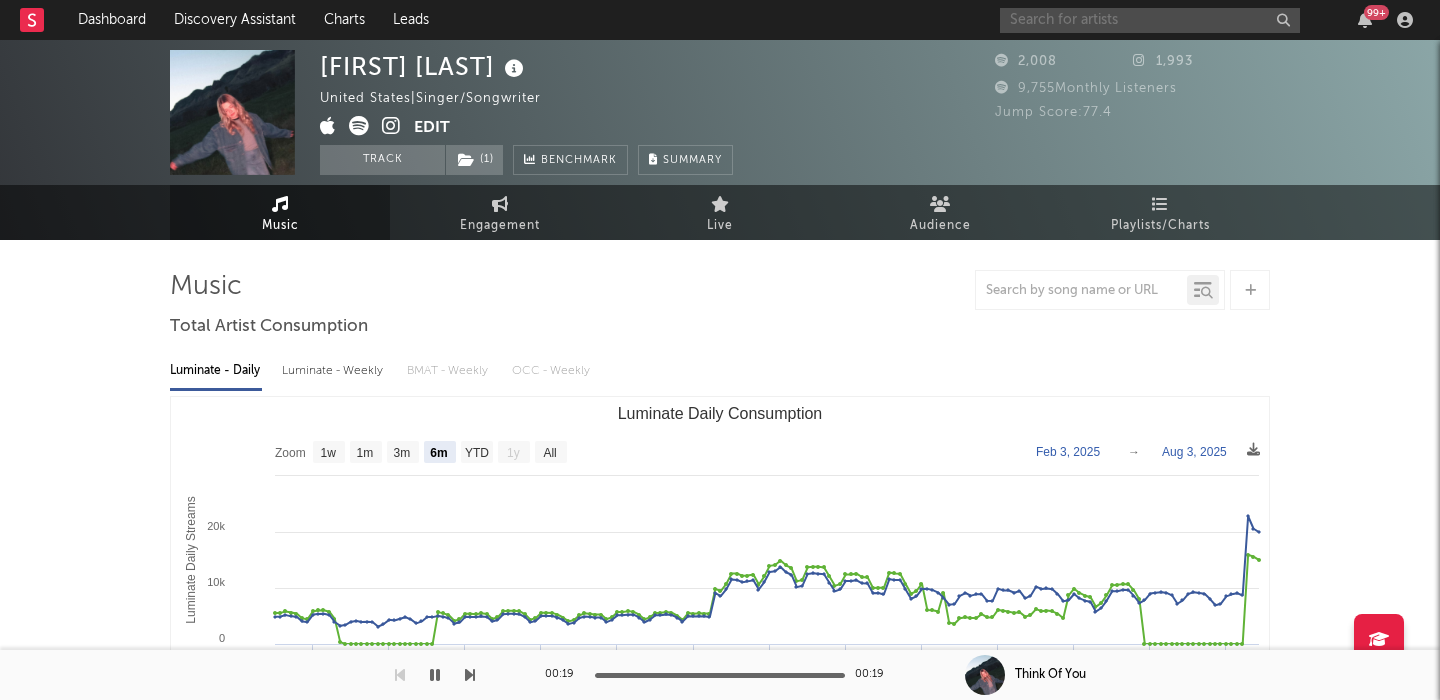 click at bounding box center [1150, 20] 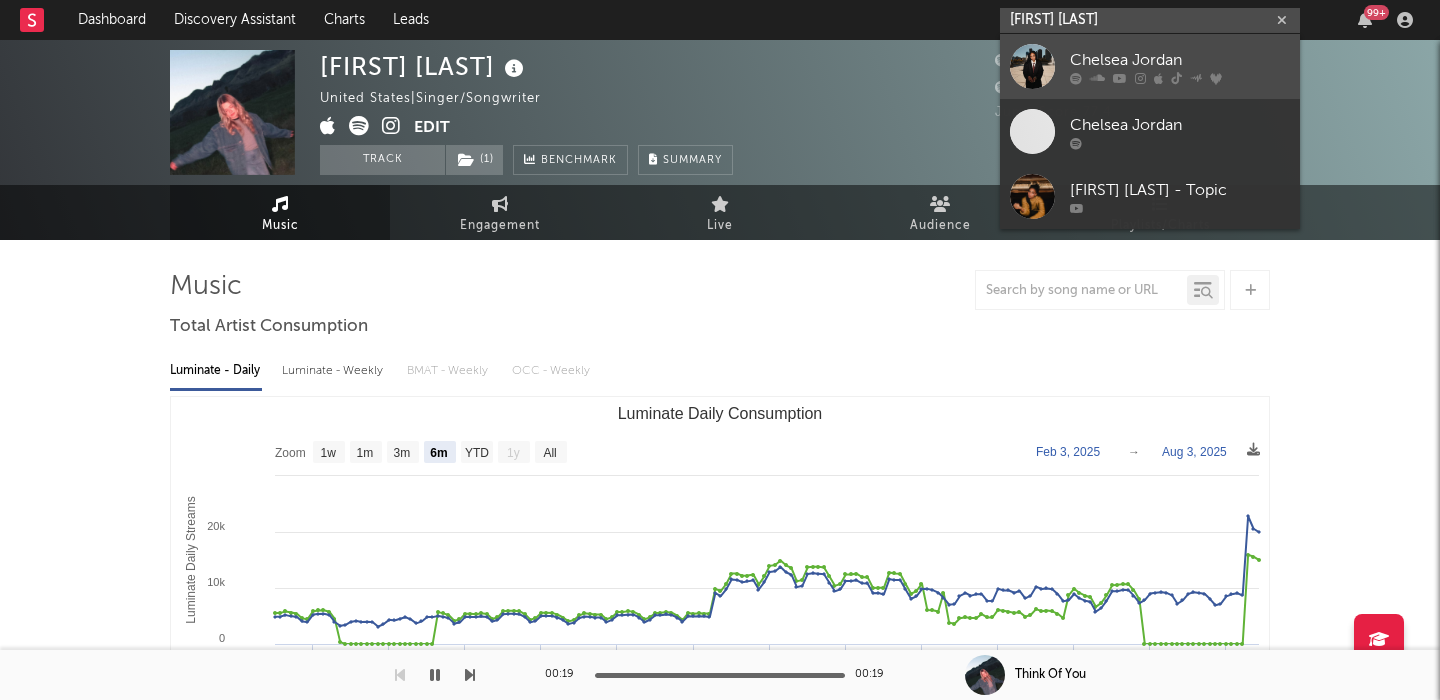 type on "Chelsea jordan" 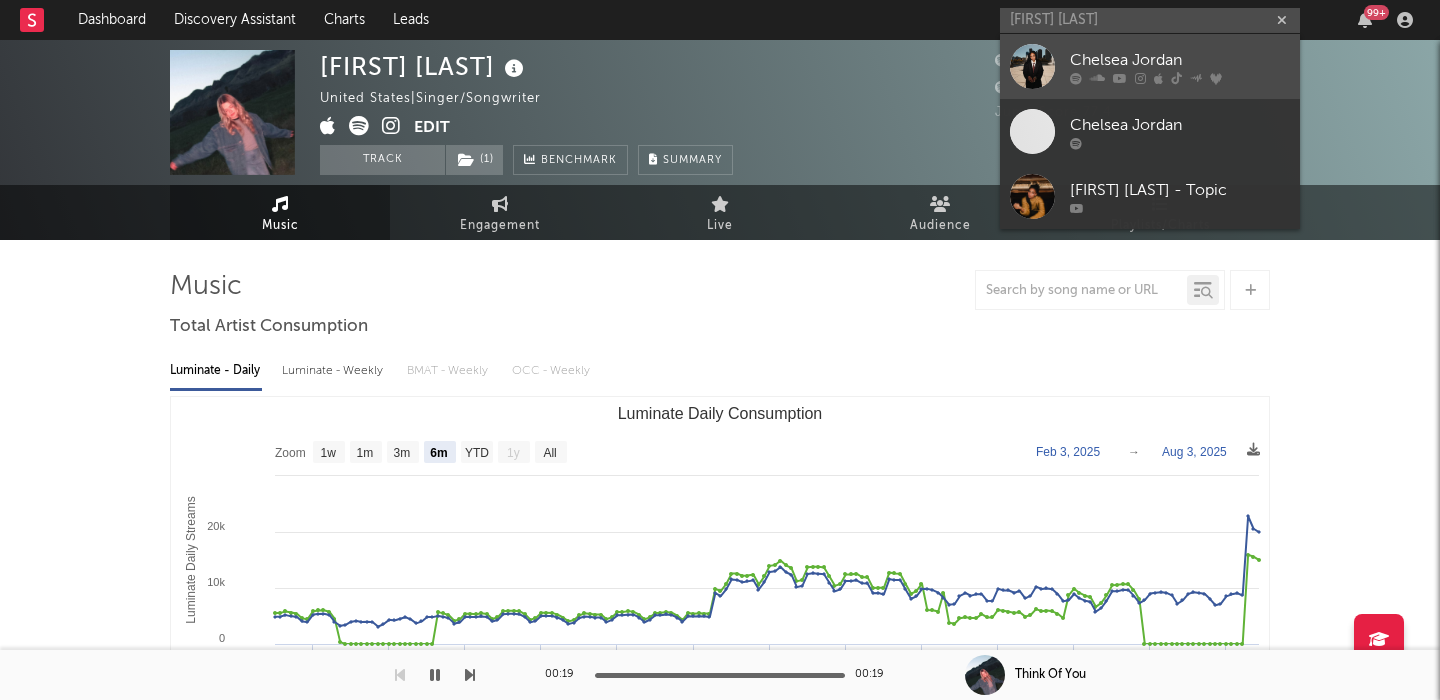 click on "Chelsea Jordan" at bounding box center [1150, 66] 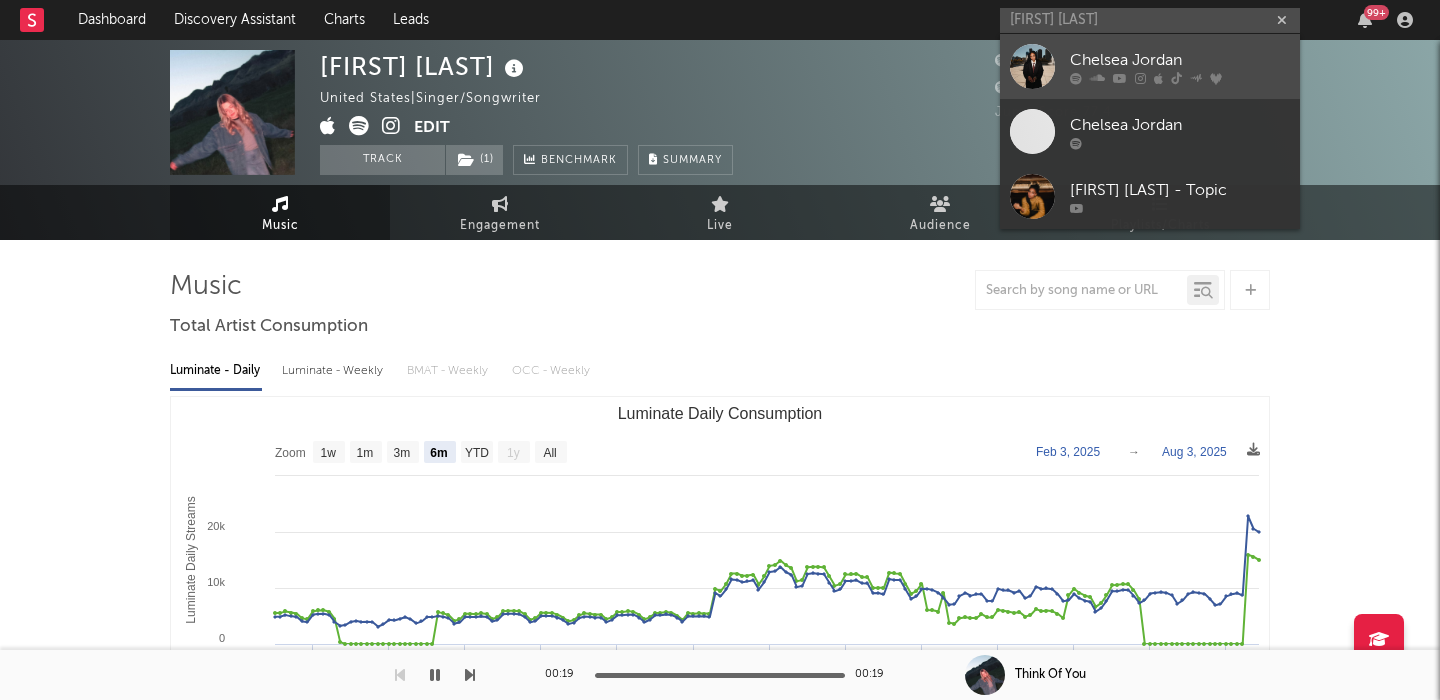 type 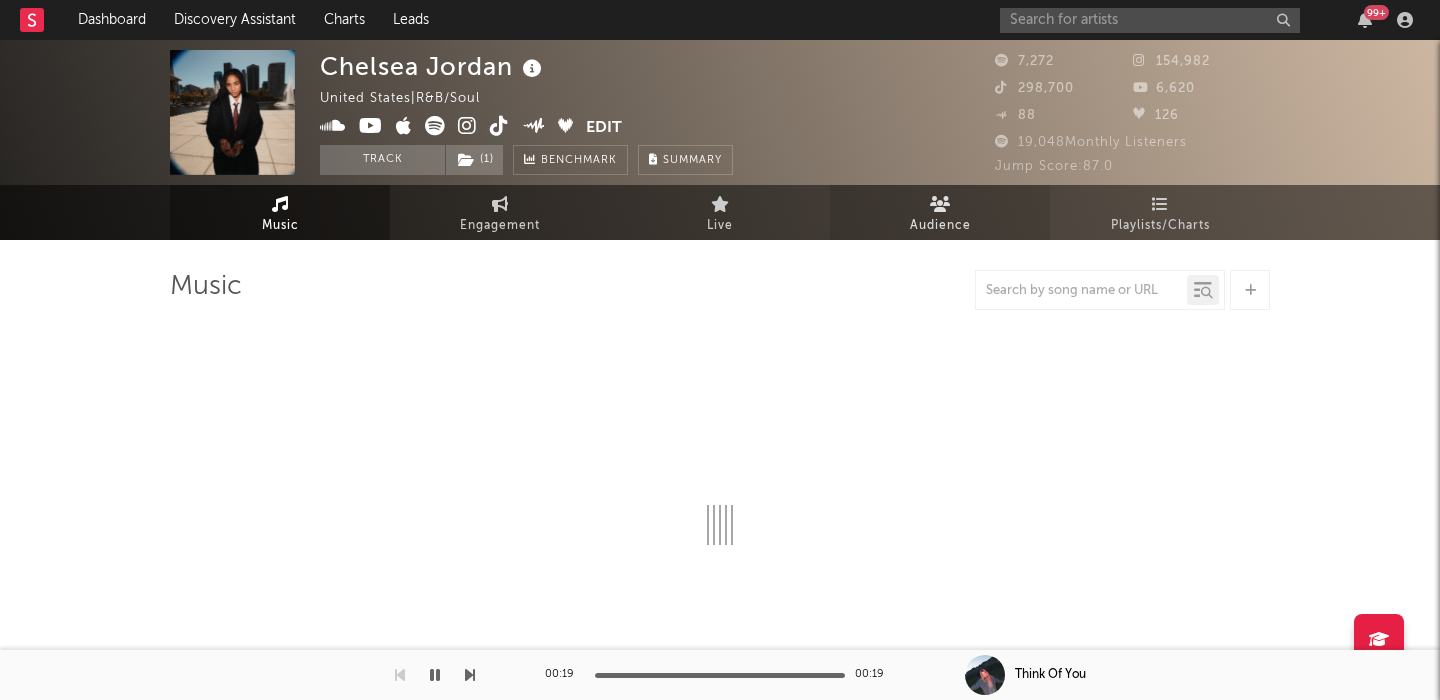 select on "1w" 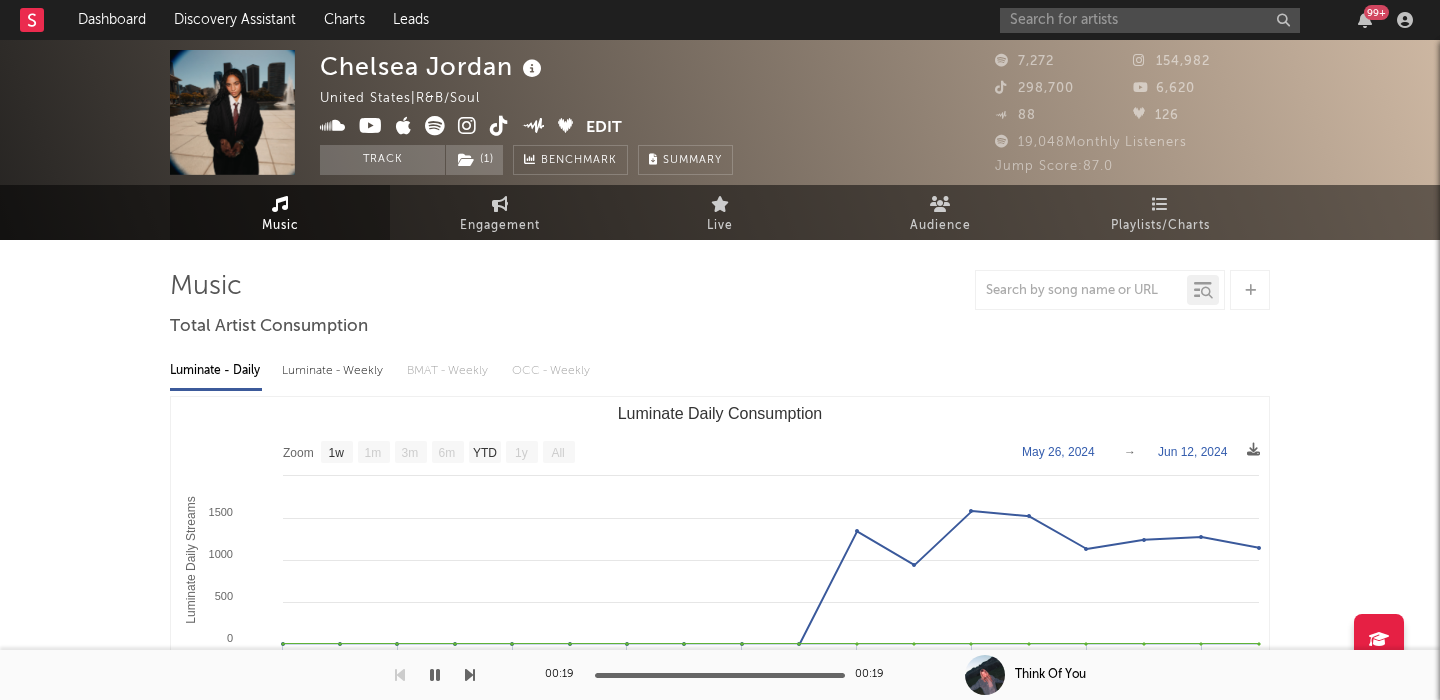 click on "Luminate - Weekly" at bounding box center [334, 371] 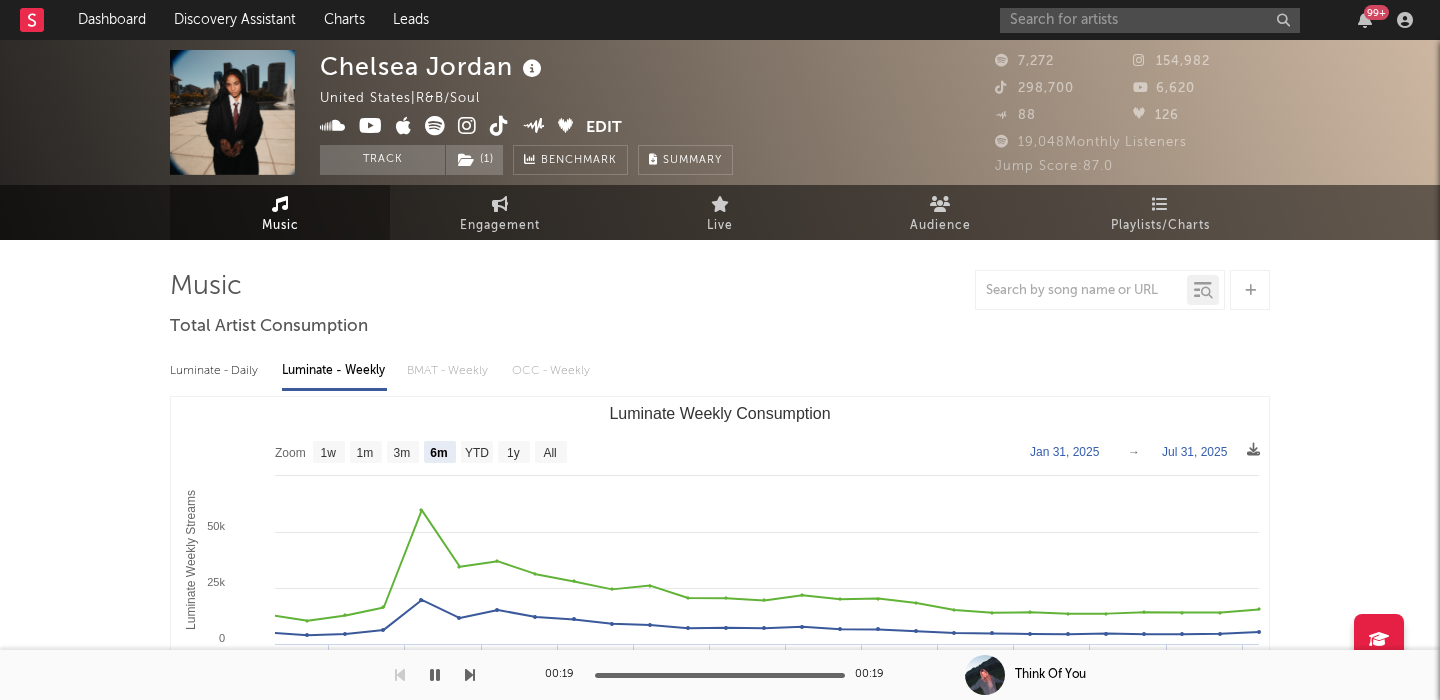click on "Luminate - Daily Luminate - Weekly BMAT - Weekly OCC - Weekly Zoom 1w 1m 3m 6m YTD 1y All 2025-01-31 2025-07-31 Created with Highcharts 10.3.3 Luminate Weekly Streams Luminate Weekly Consumption 10. Feb 24. Feb 10. Mar 24. Mar 7. Apr 21. Apr 5. May 19. May 2. Jun 16. Jun 30. Jun 14. Jul 28. Jul Apr '24 Jul '24 Oct '24 Jan '25 Apr '25 Jul '25 0 50k 25k 75k Zoom 1w 1m 3m 6m YTD 1y All Jan 31, 2025 → Jul 31, 2025 US Streaming On-Demand Audio Global Streaming On-Demand Audio" at bounding box center (720, 573) 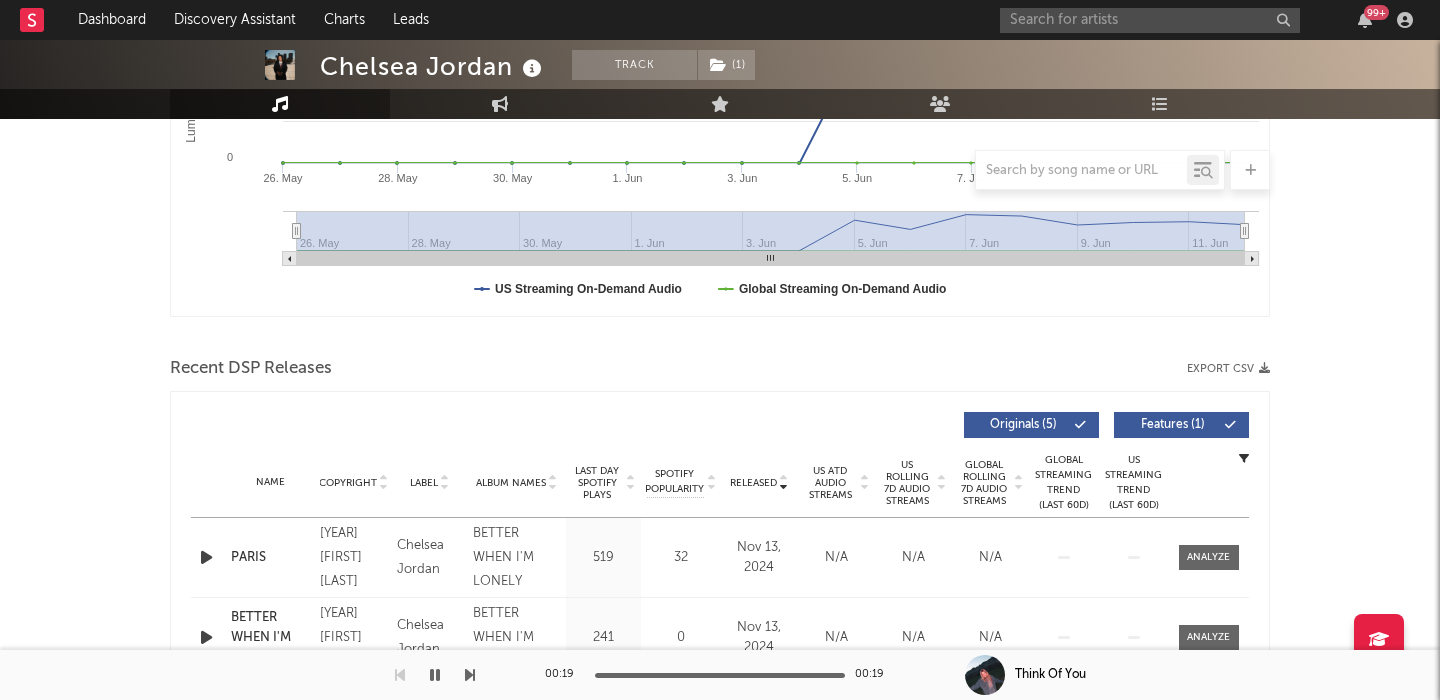 scroll, scrollTop: 583, scrollLeft: 0, axis: vertical 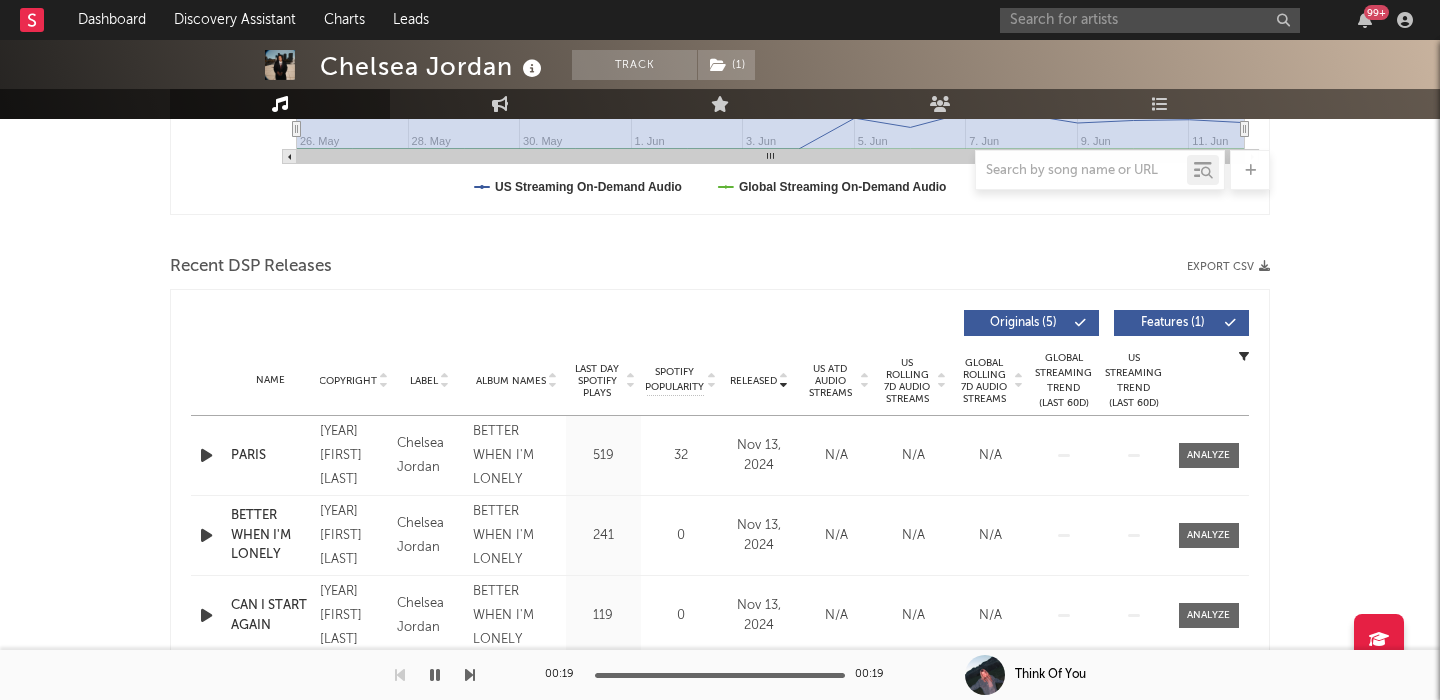 click on "Features   ( 1 )" at bounding box center (1173, 323) 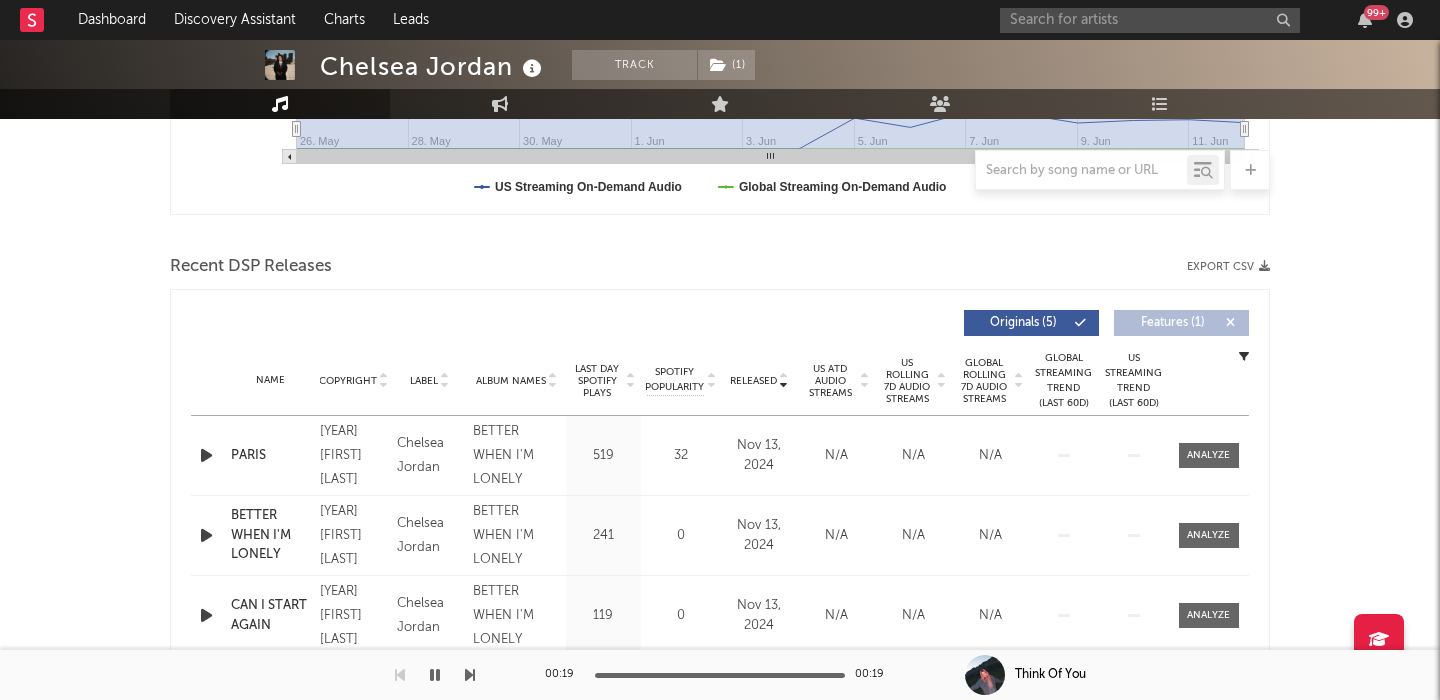 click on "US Rolling 7D Audio Streams" at bounding box center [907, 381] 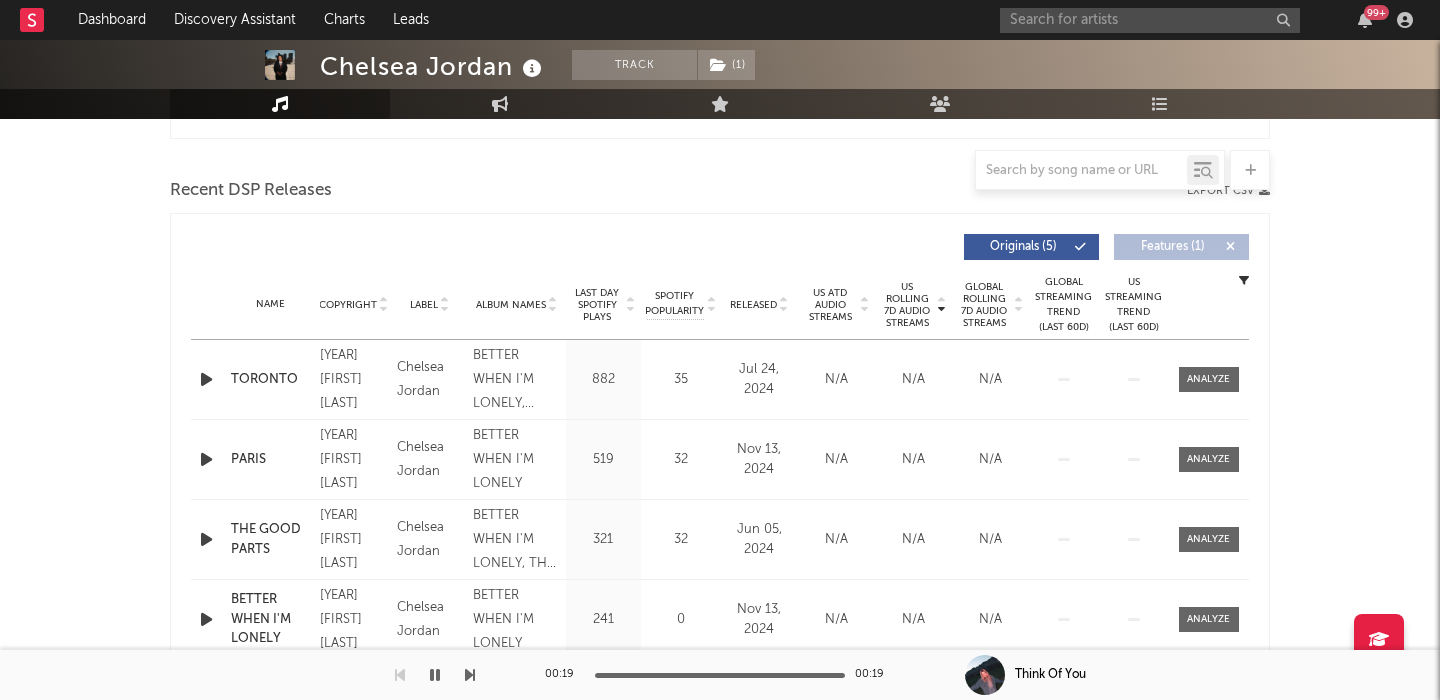 scroll, scrollTop: 710, scrollLeft: 0, axis: vertical 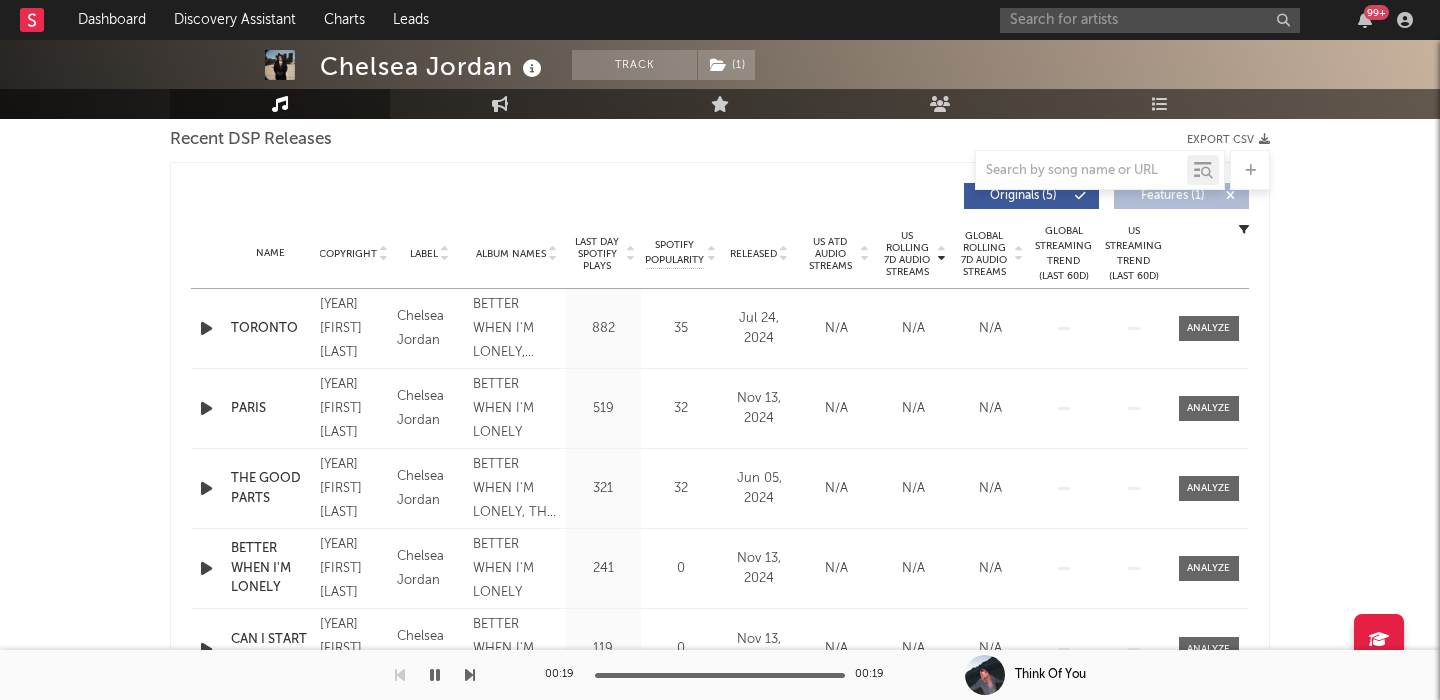 click on "Released" at bounding box center [753, 254] 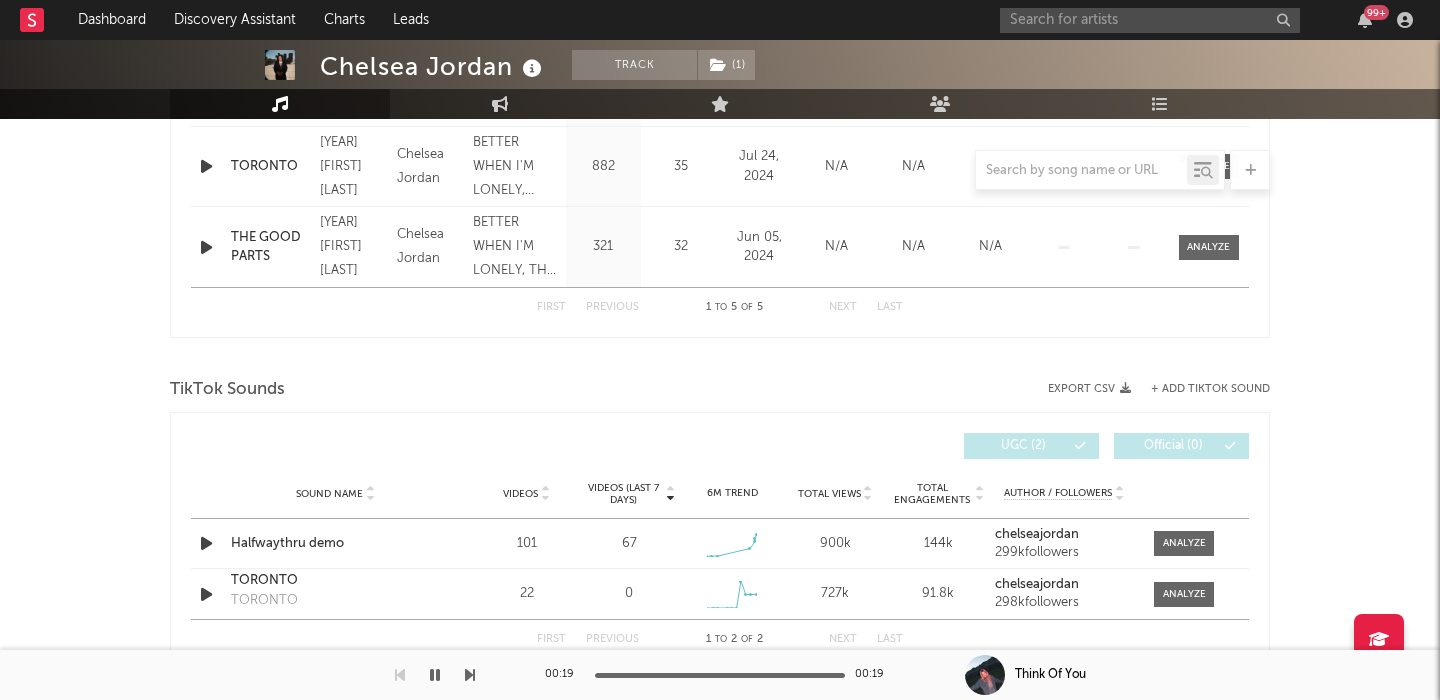 scroll, scrollTop: 1273, scrollLeft: 0, axis: vertical 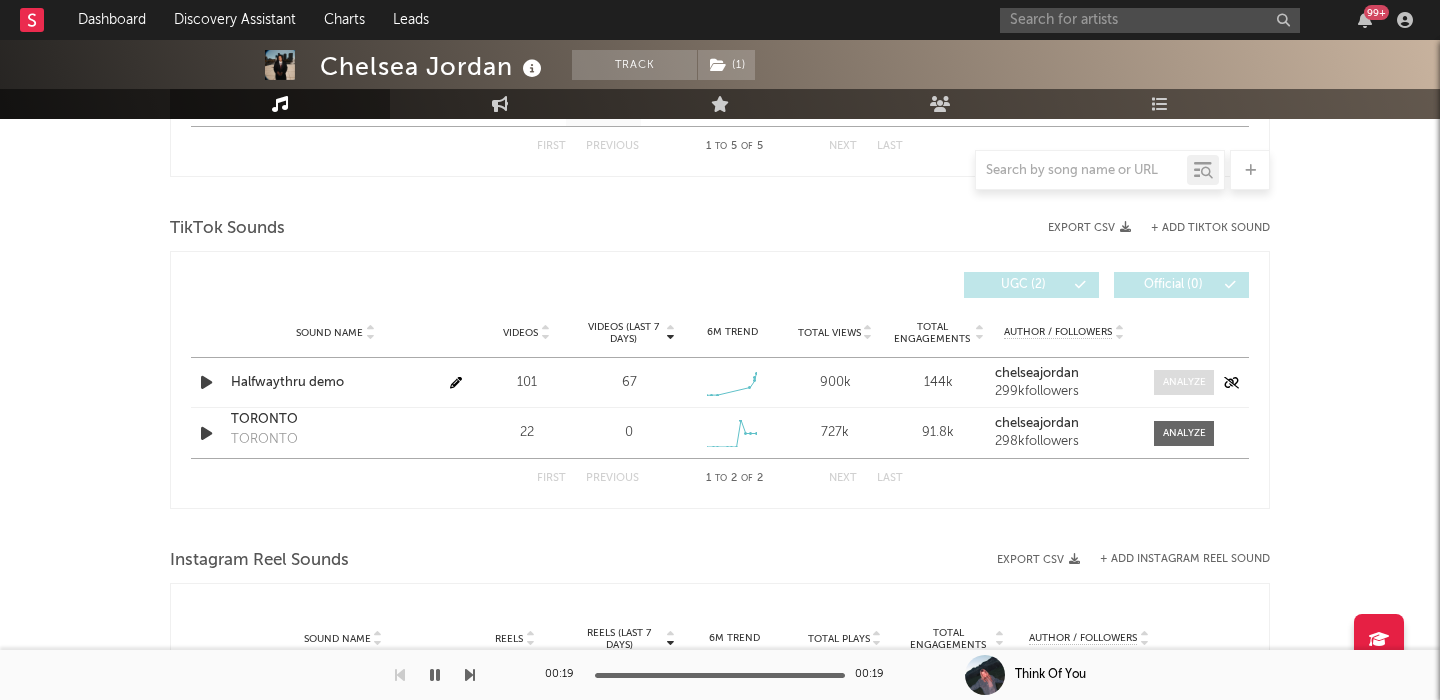 click at bounding box center (1184, 382) 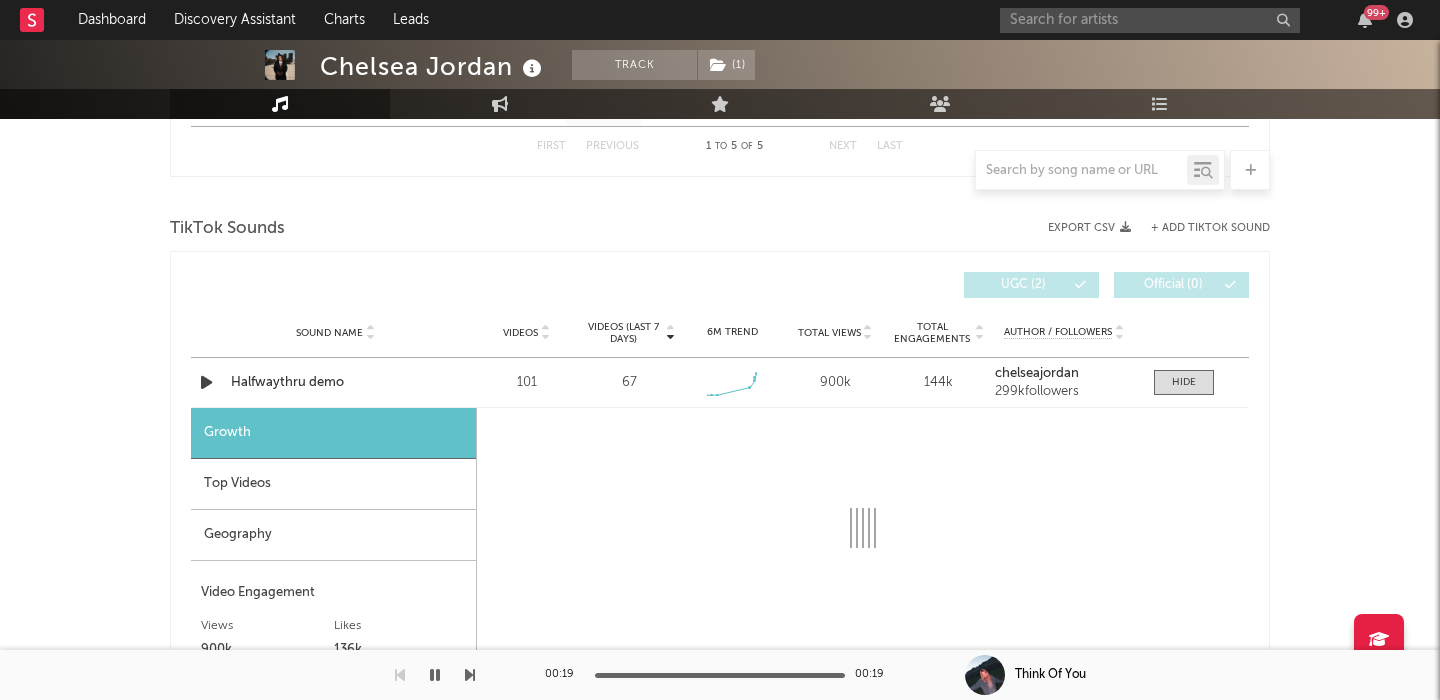 select on "1w" 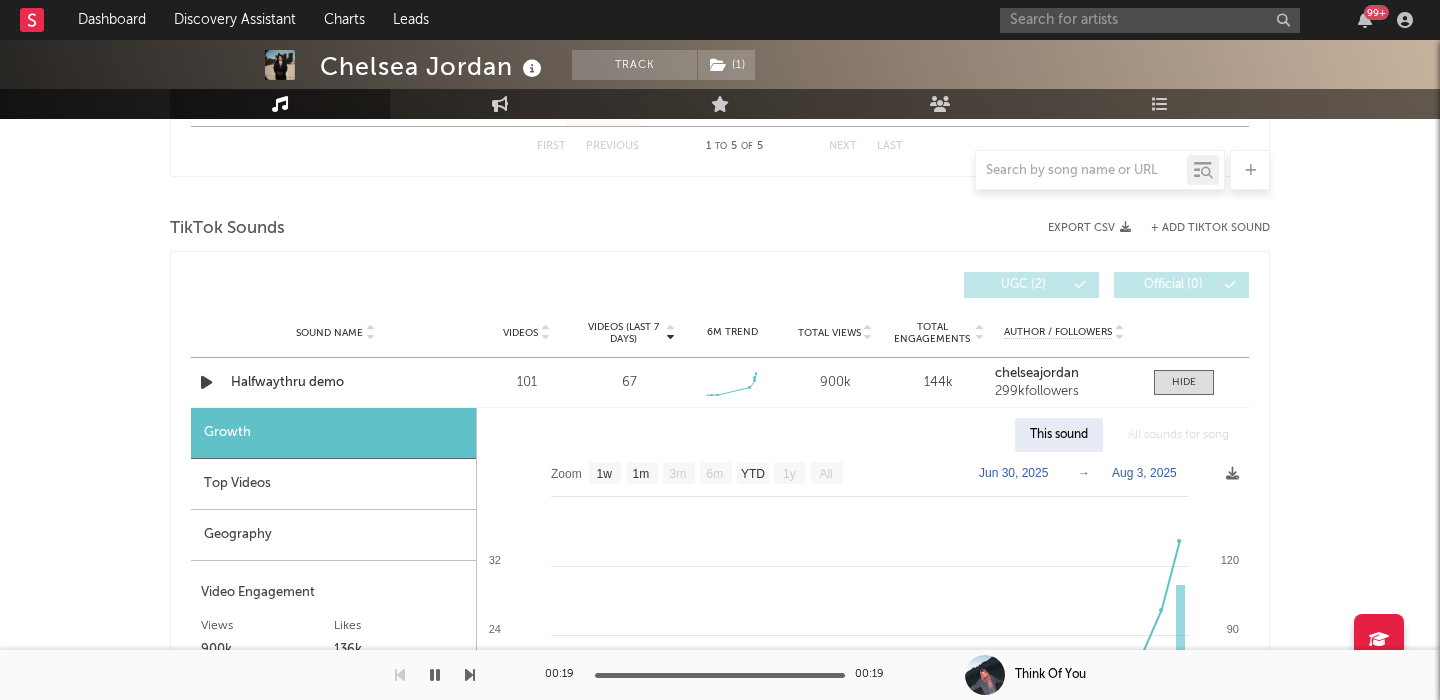 click on "Top Videos" at bounding box center [333, 484] 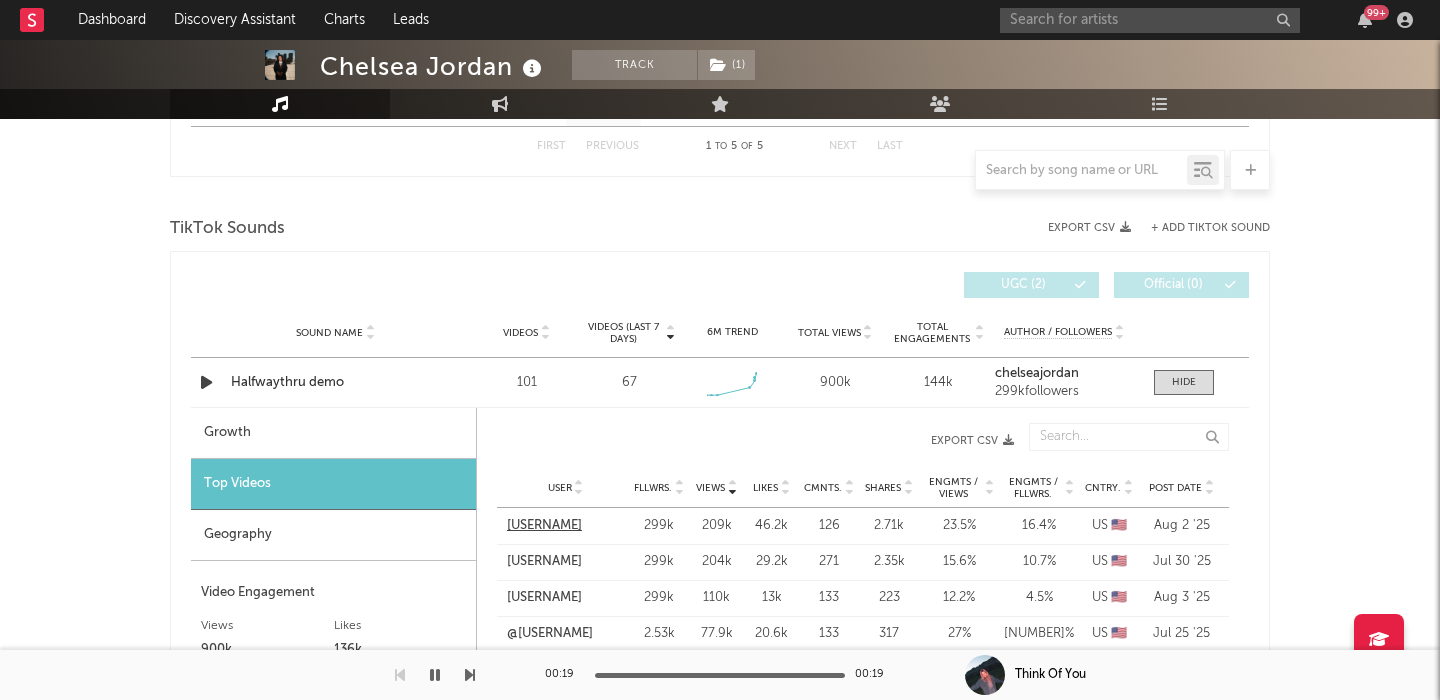 click on "@chelseaj0rdan" at bounding box center [544, 526] 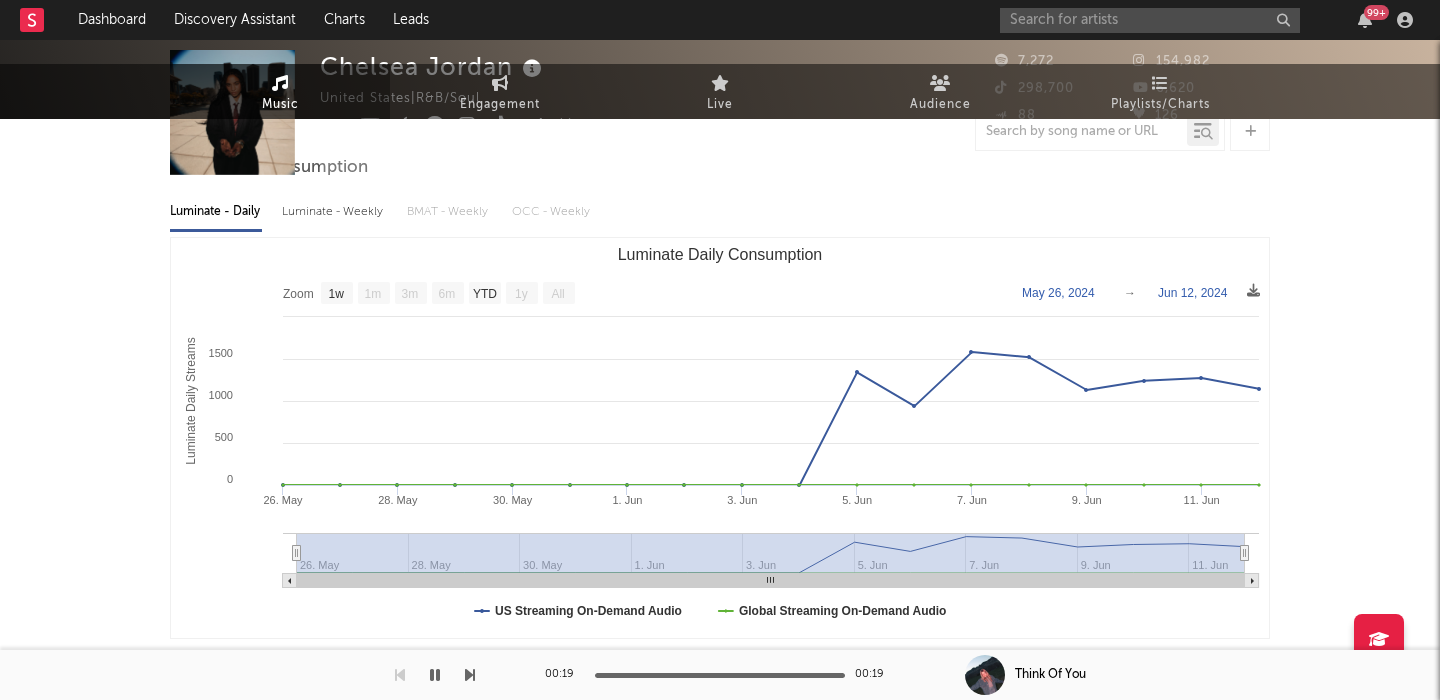 scroll, scrollTop: 550, scrollLeft: 0, axis: vertical 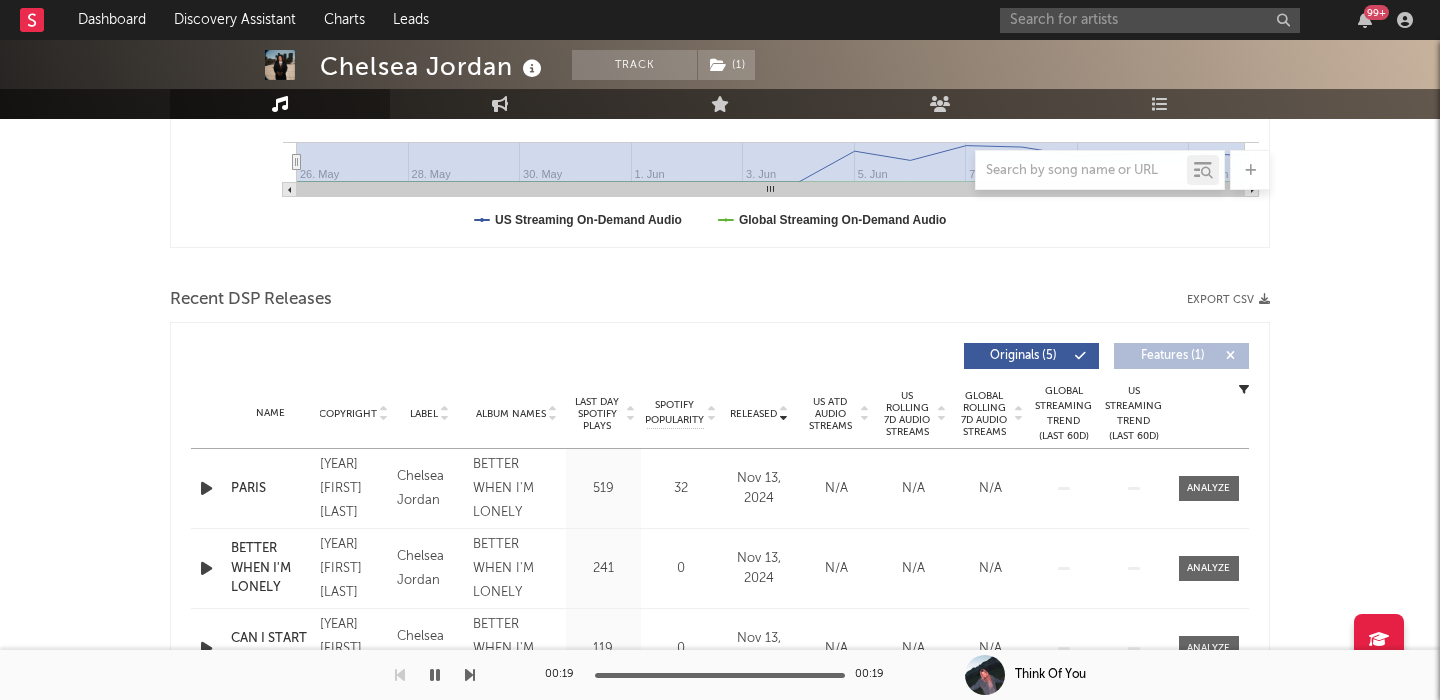 click on "US Rolling 7D Audio Streams" at bounding box center [907, 414] 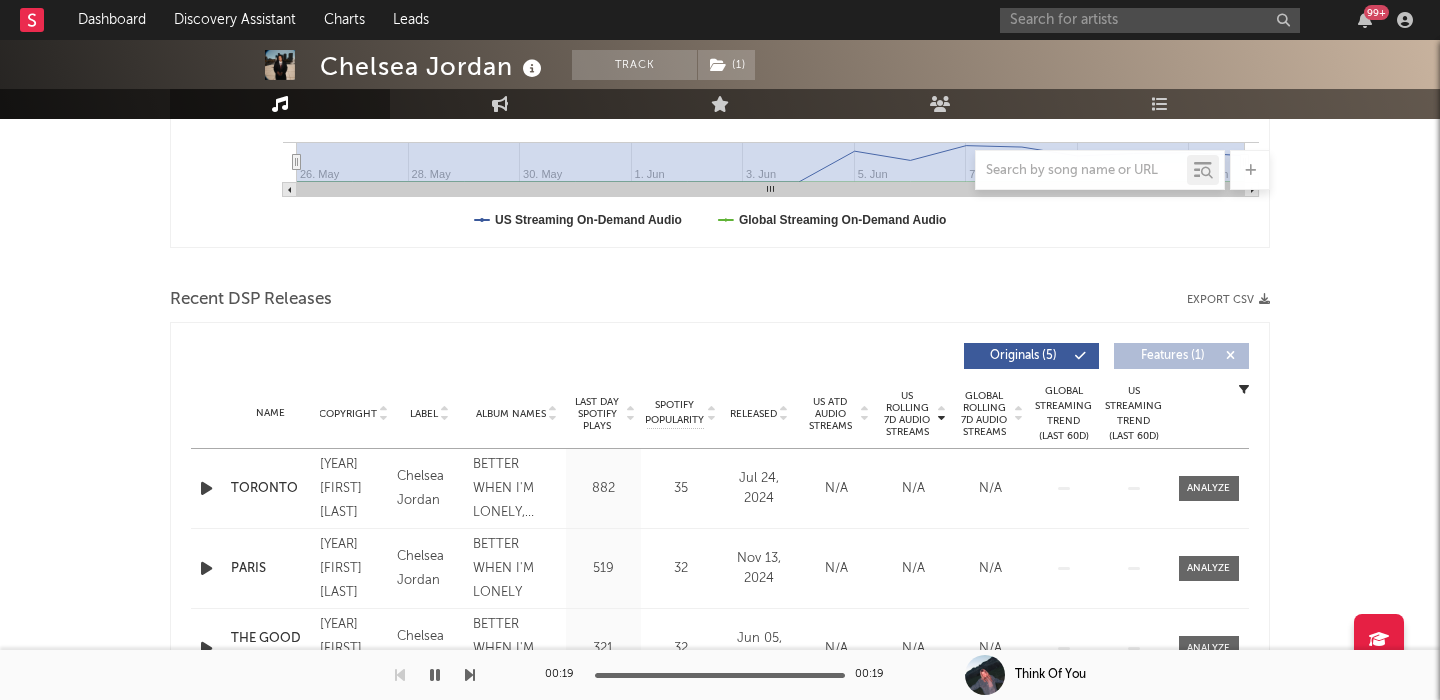 click on "TORONTO" at bounding box center [270, 489] 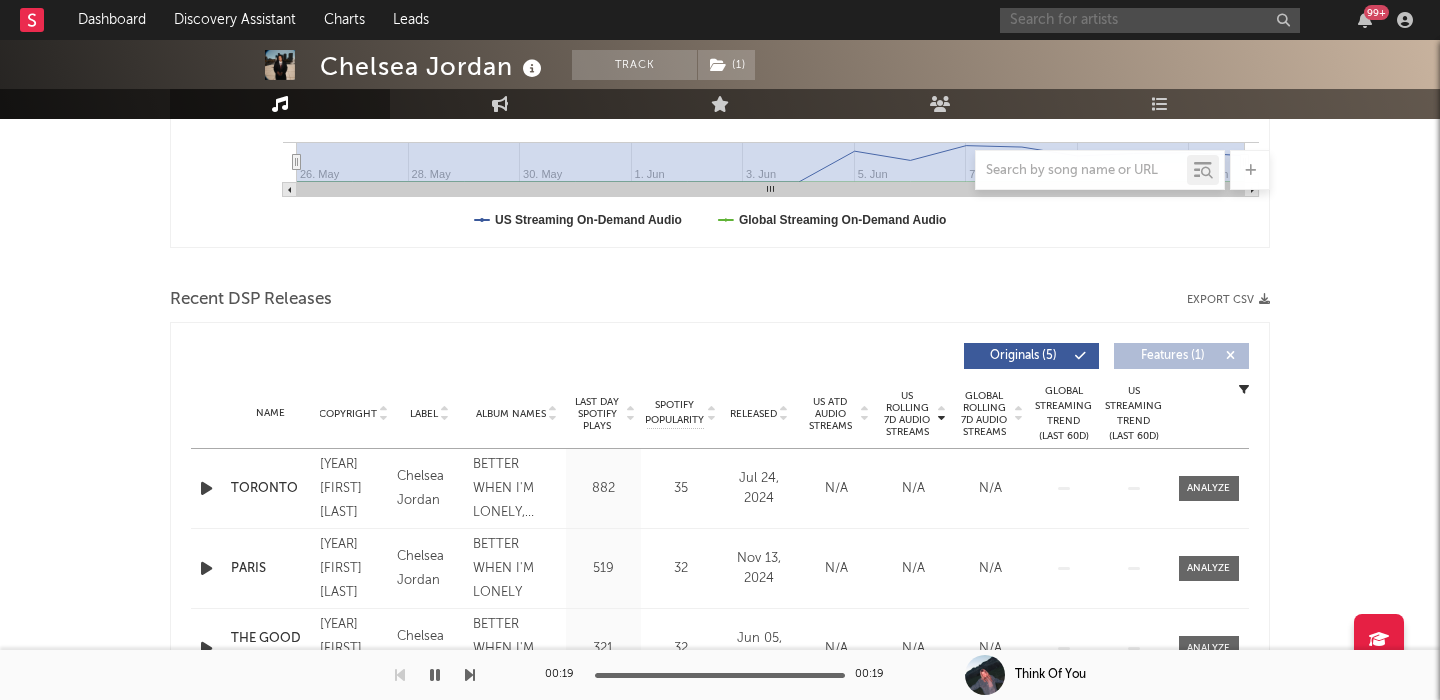 click at bounding box center [1150, 20] 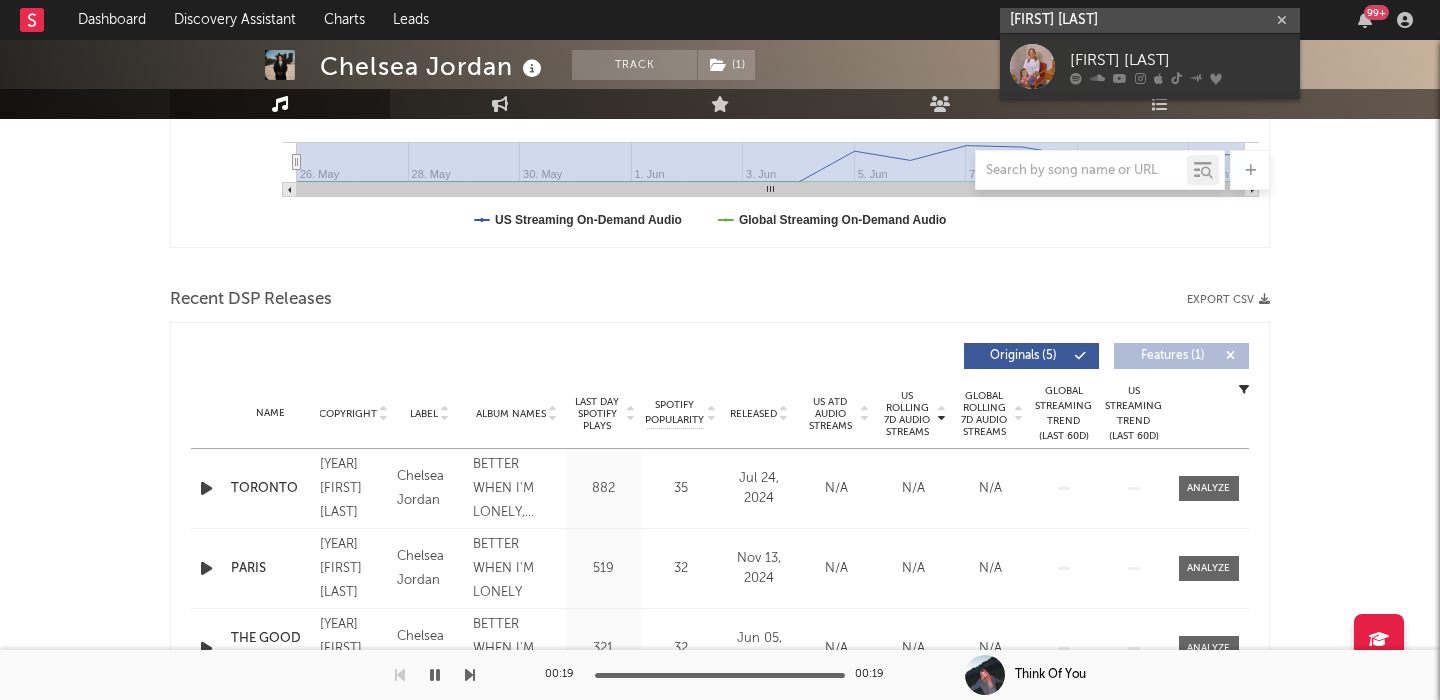 type on "Dev lemons" 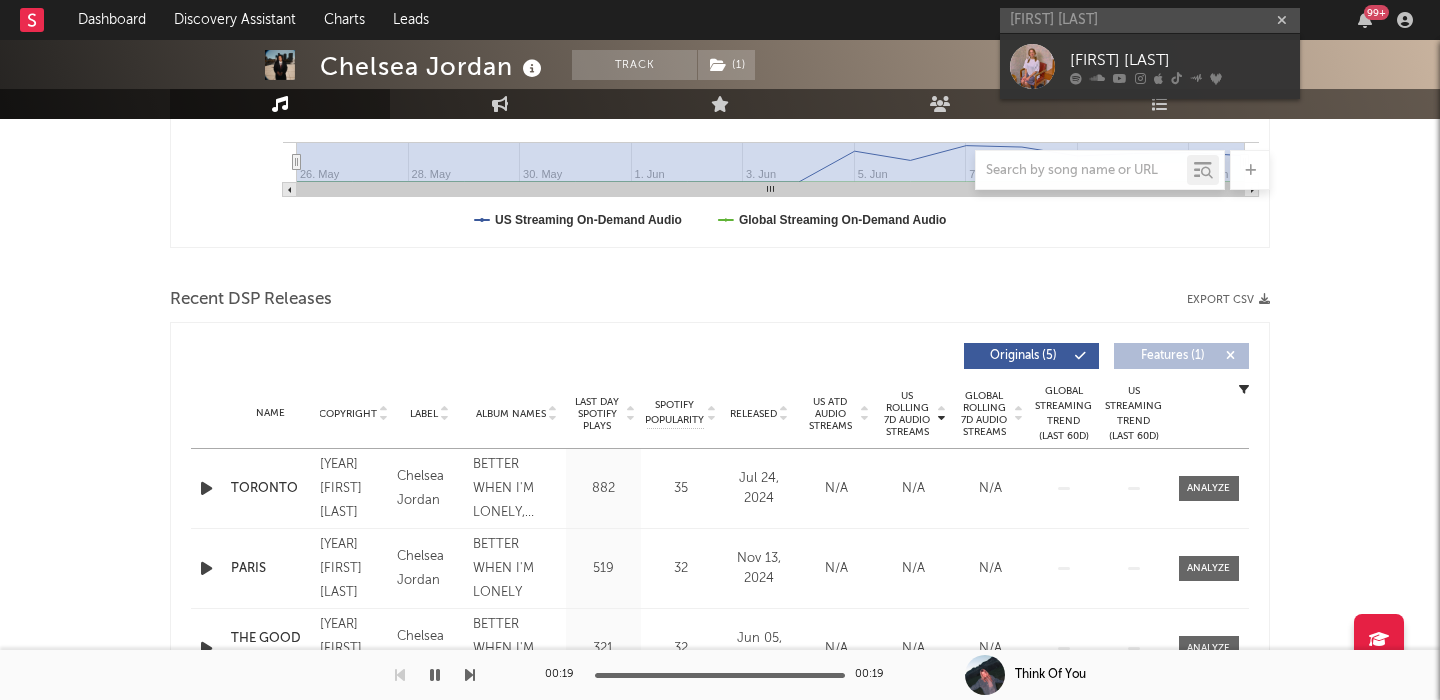 click on "Dev Lemons" at bounding box center [1150, 66] 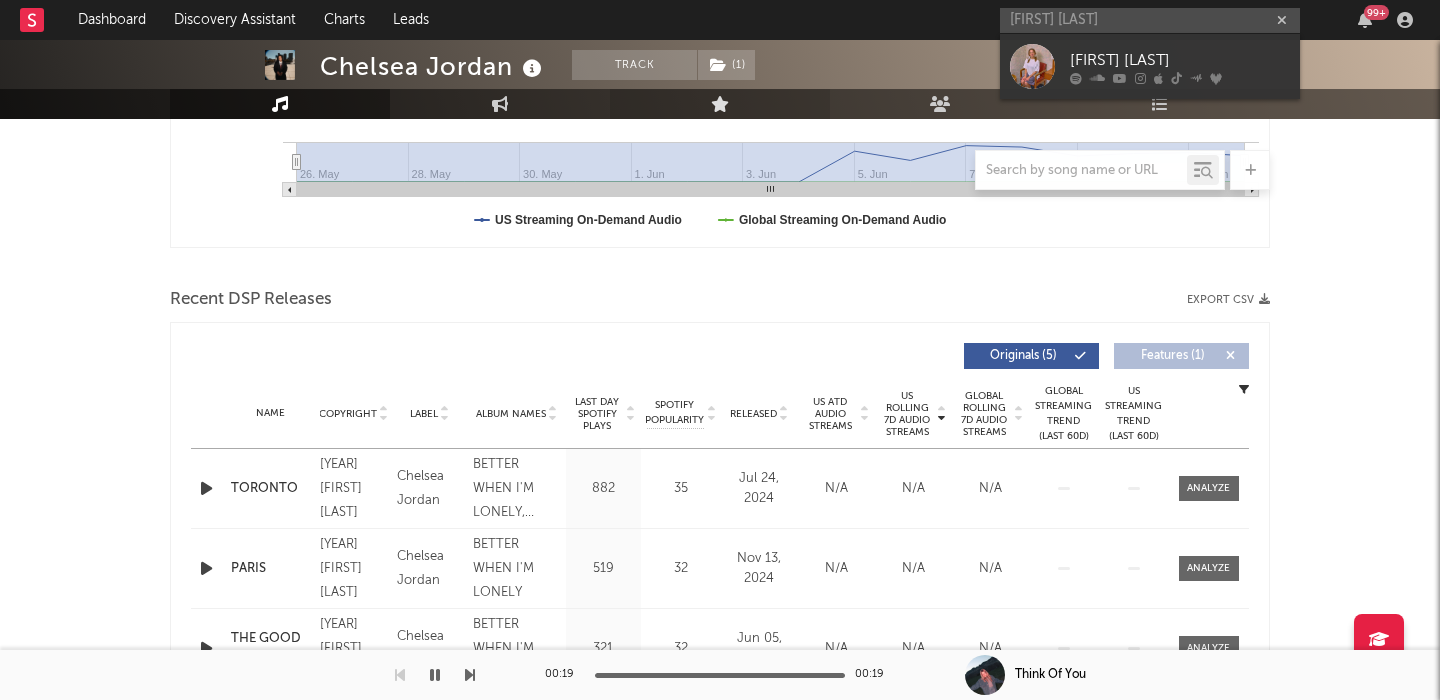 type 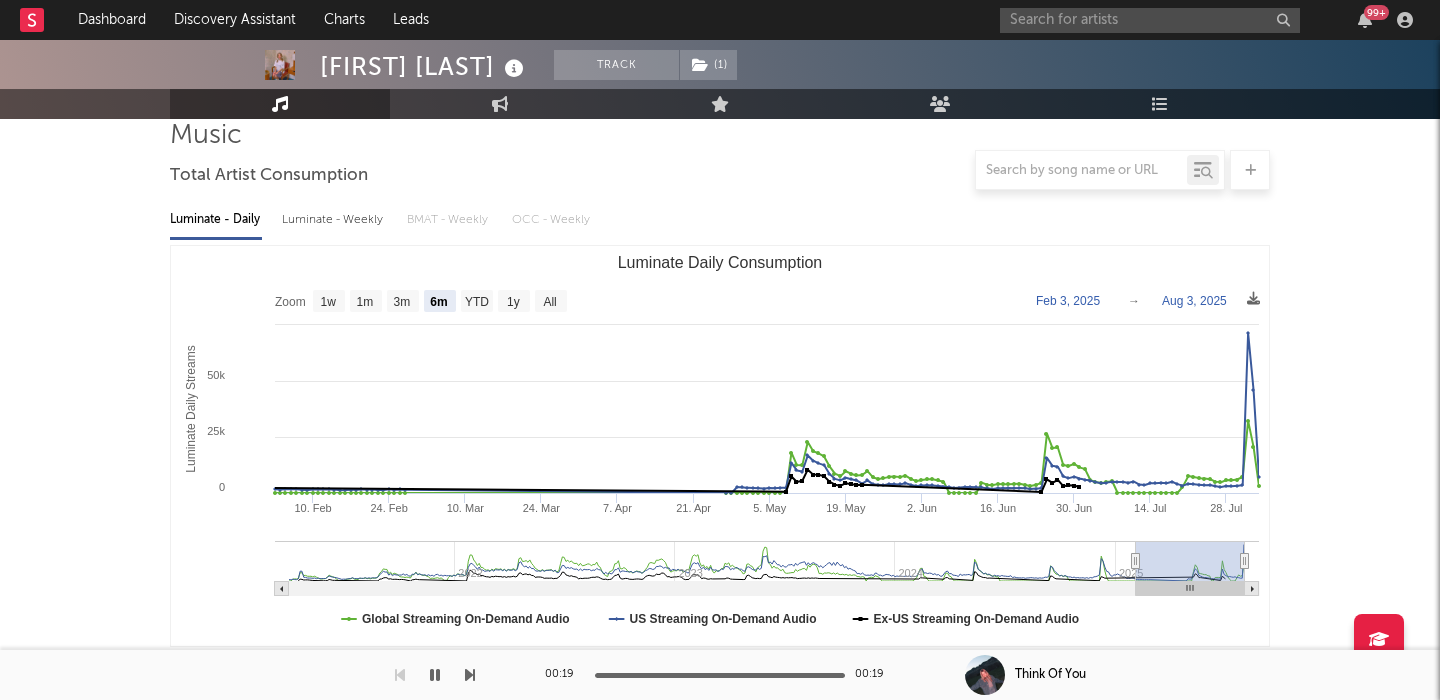 scroll, scrollTop: 139, scrollLeft: 0, axis: vertical 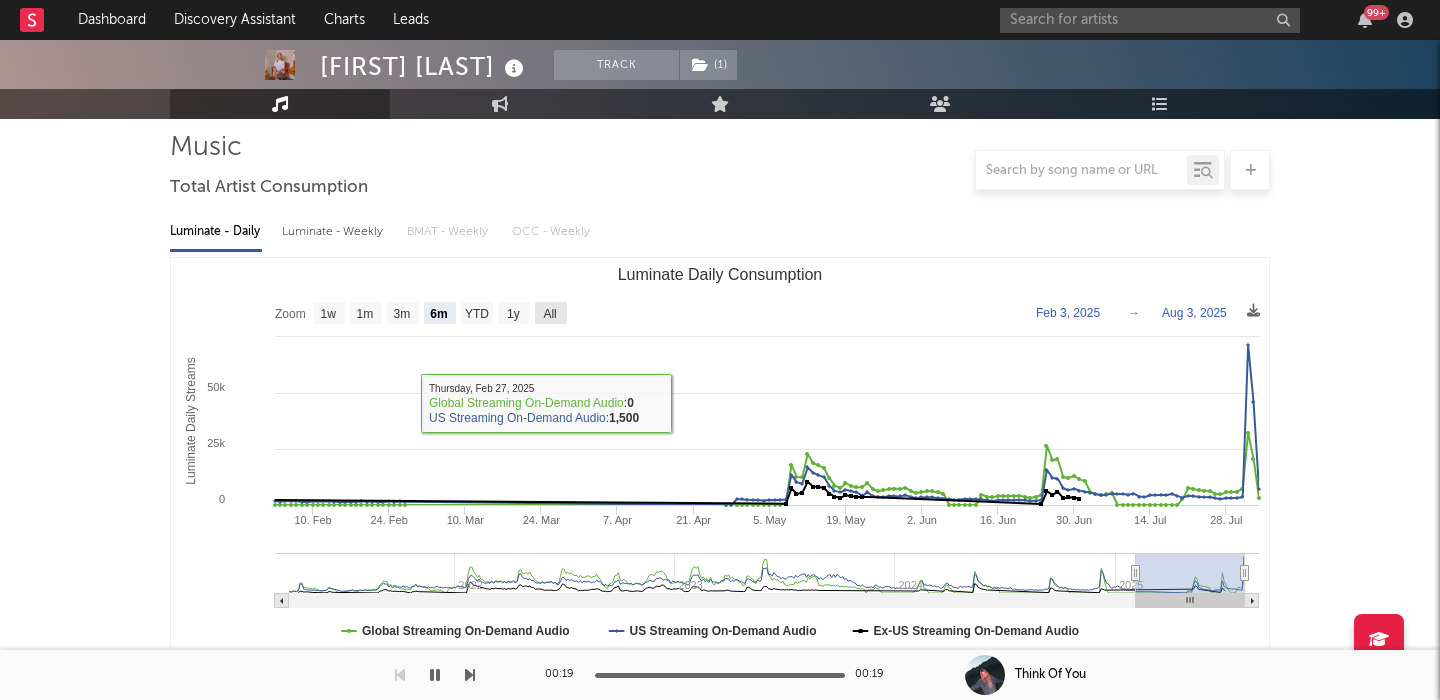 click on "All" 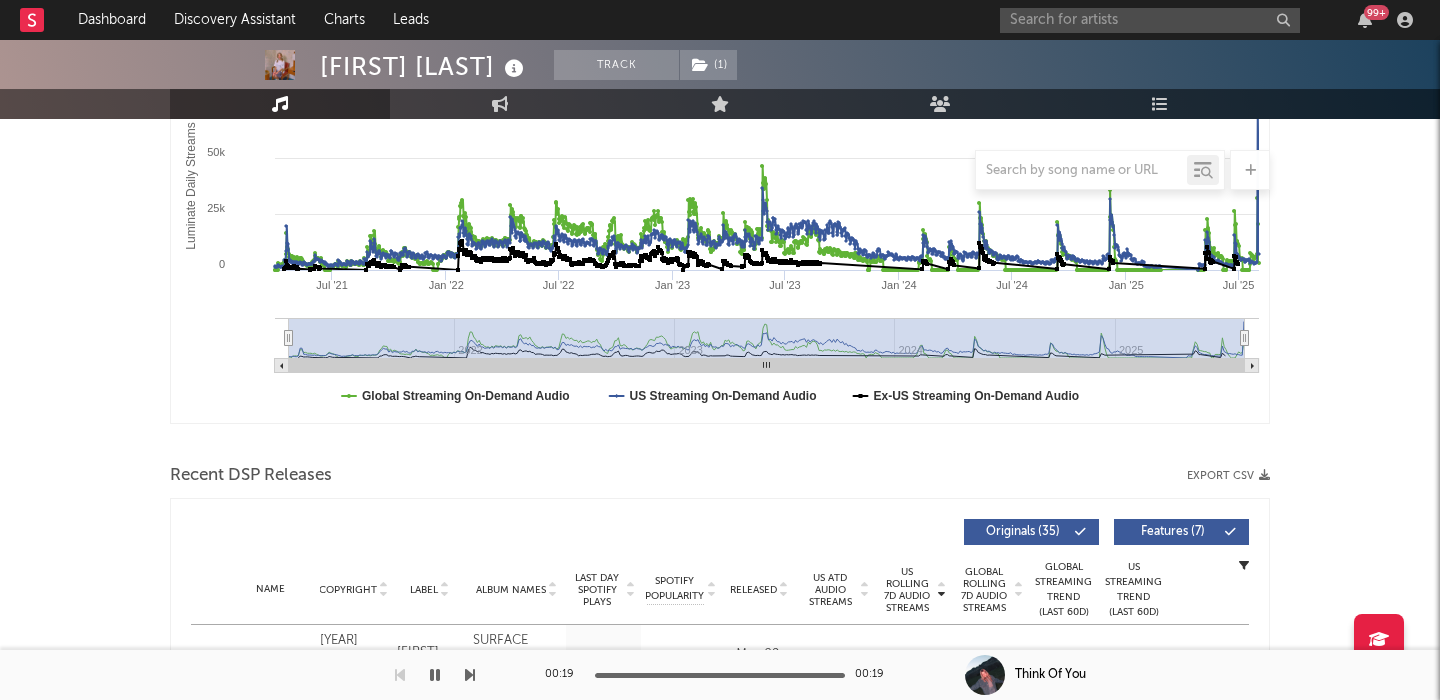 scroll, scrollTop: 703, scrollLeft: 0, axis: vertical 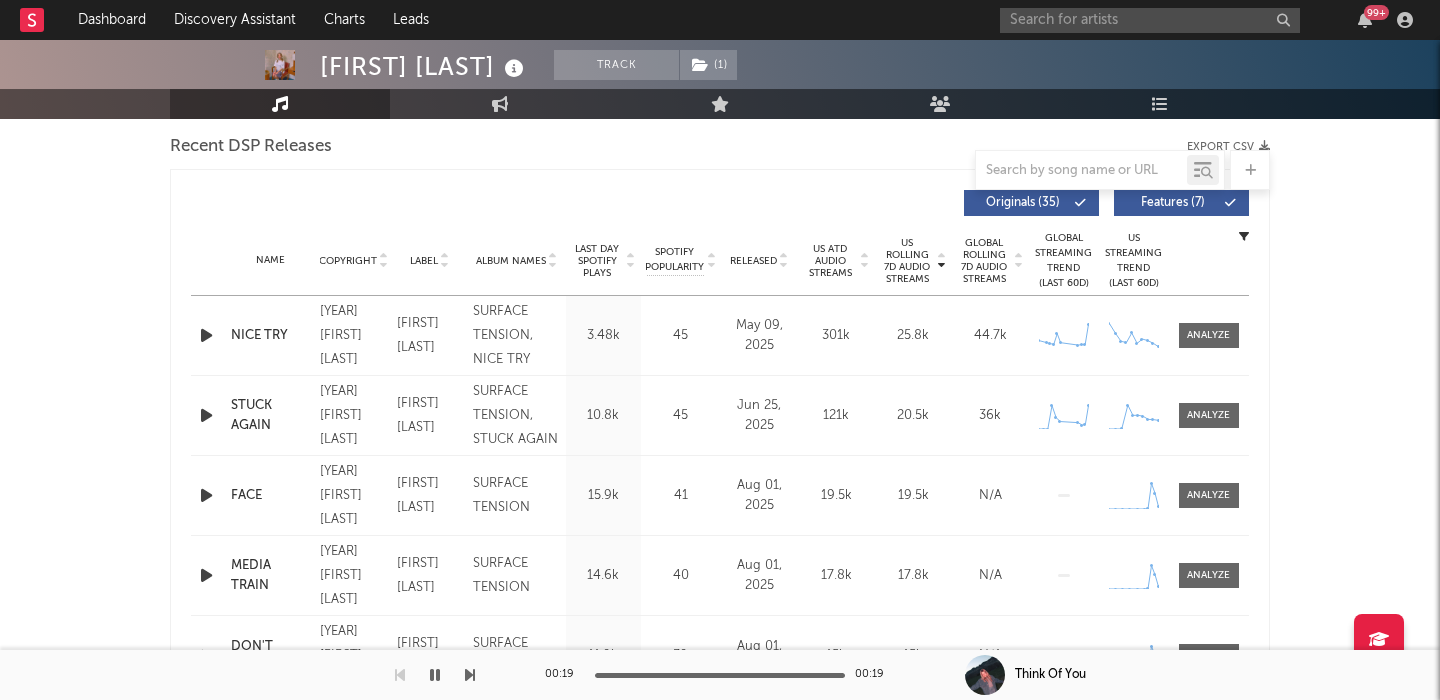 click on "Released" at bounding box center (753, 261) 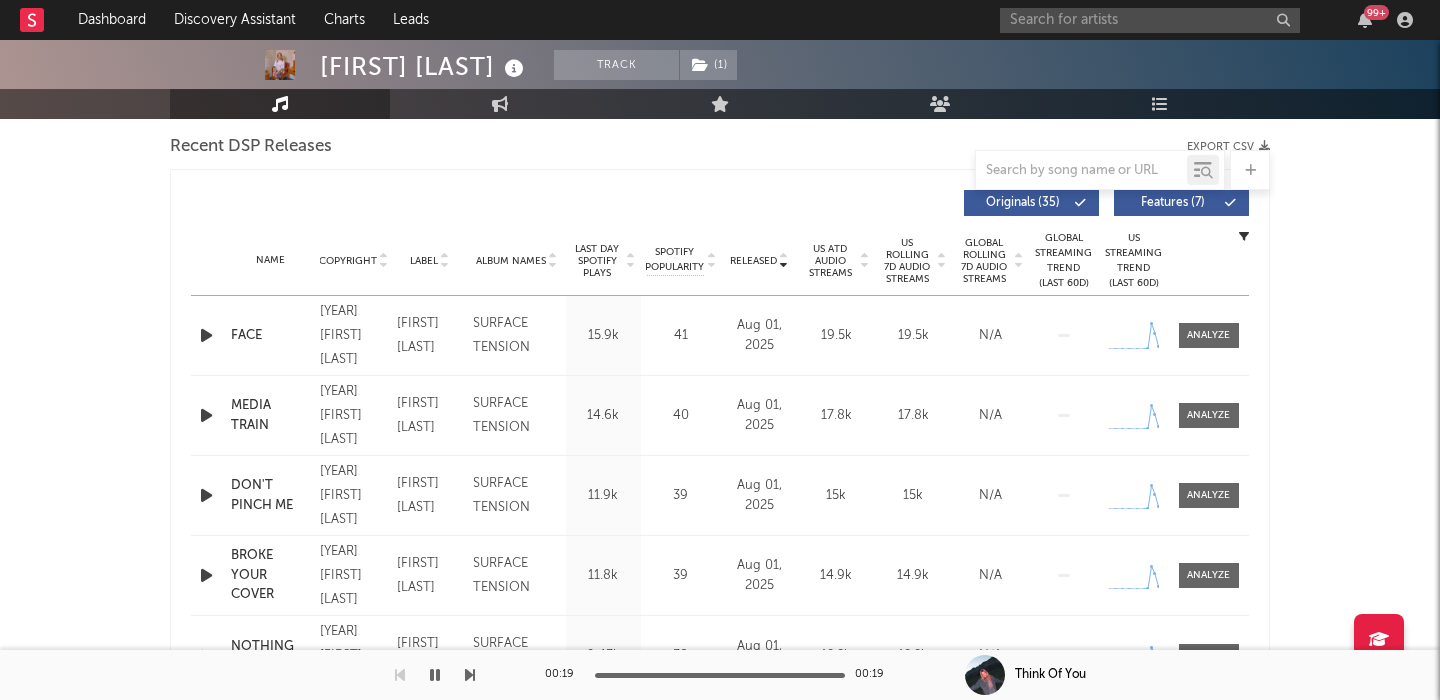 click on "FACE" at bounding box center (270, 336) 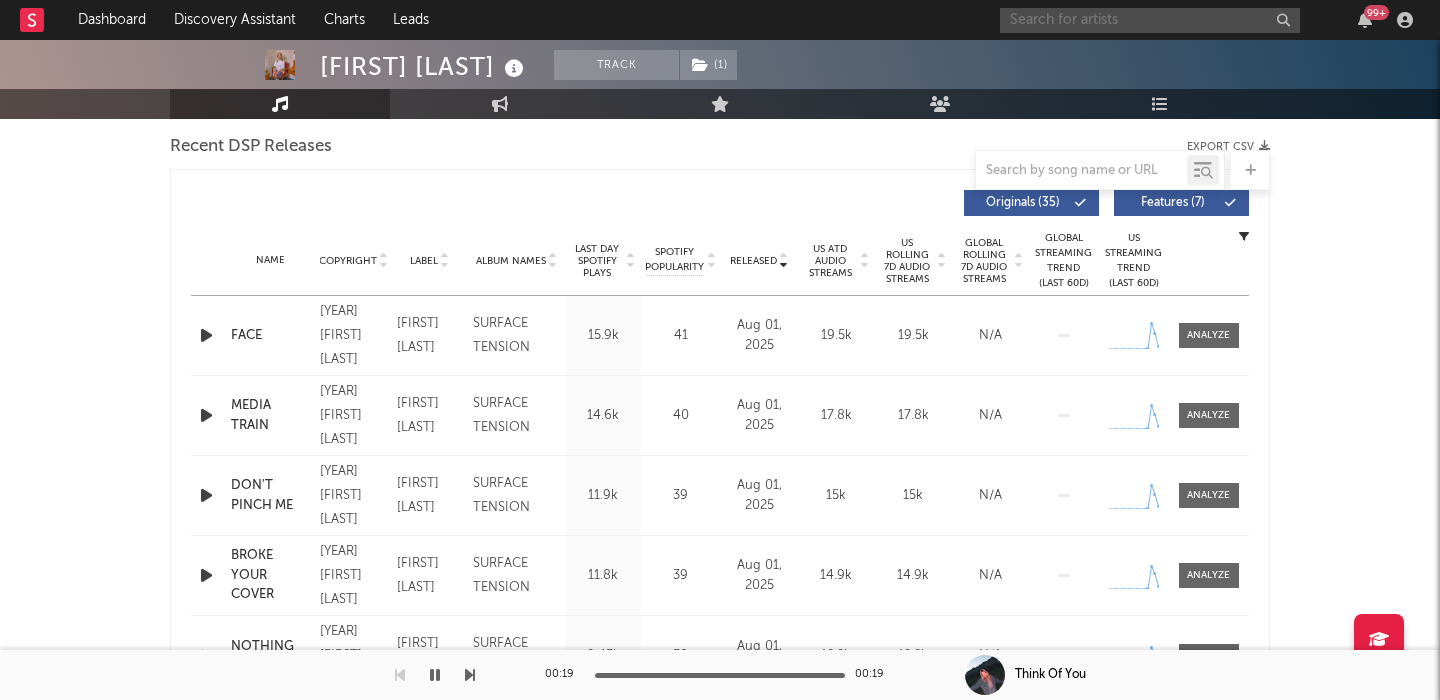 click at bounding box center [1150, 20] 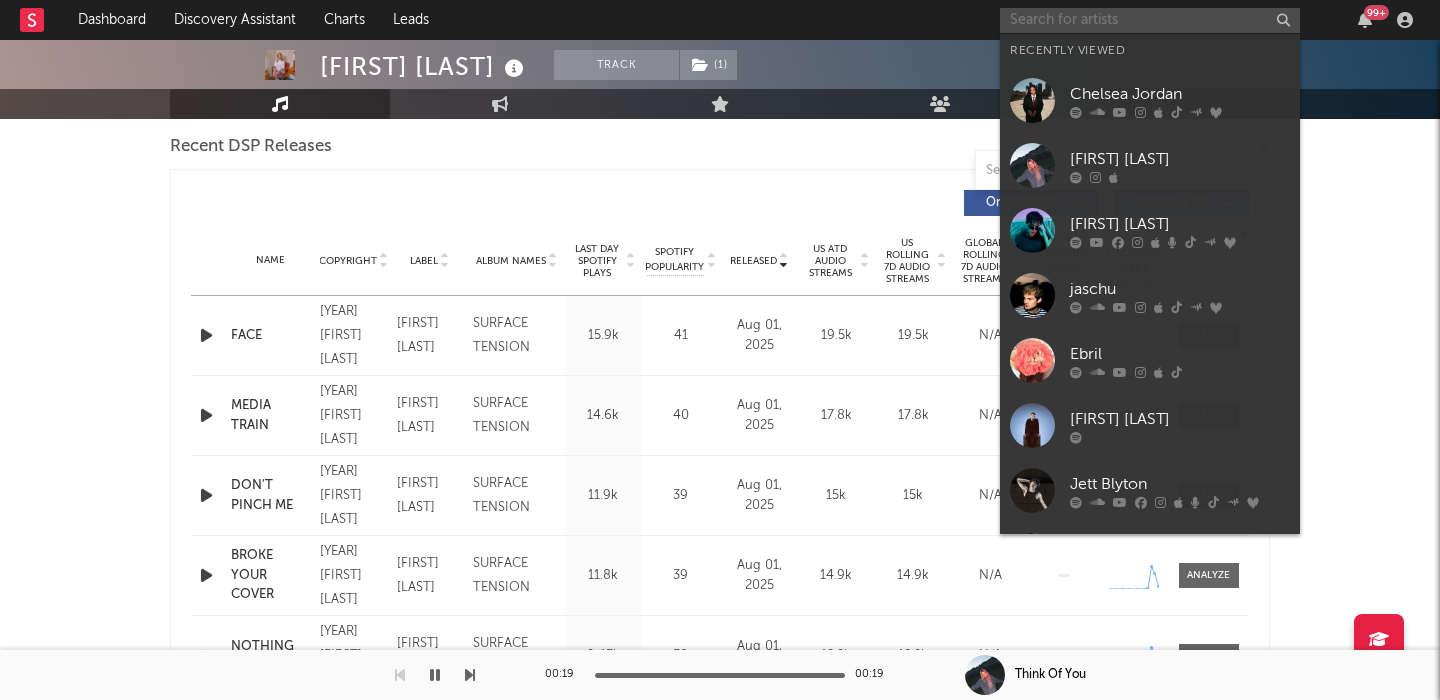 paste on "Marino" 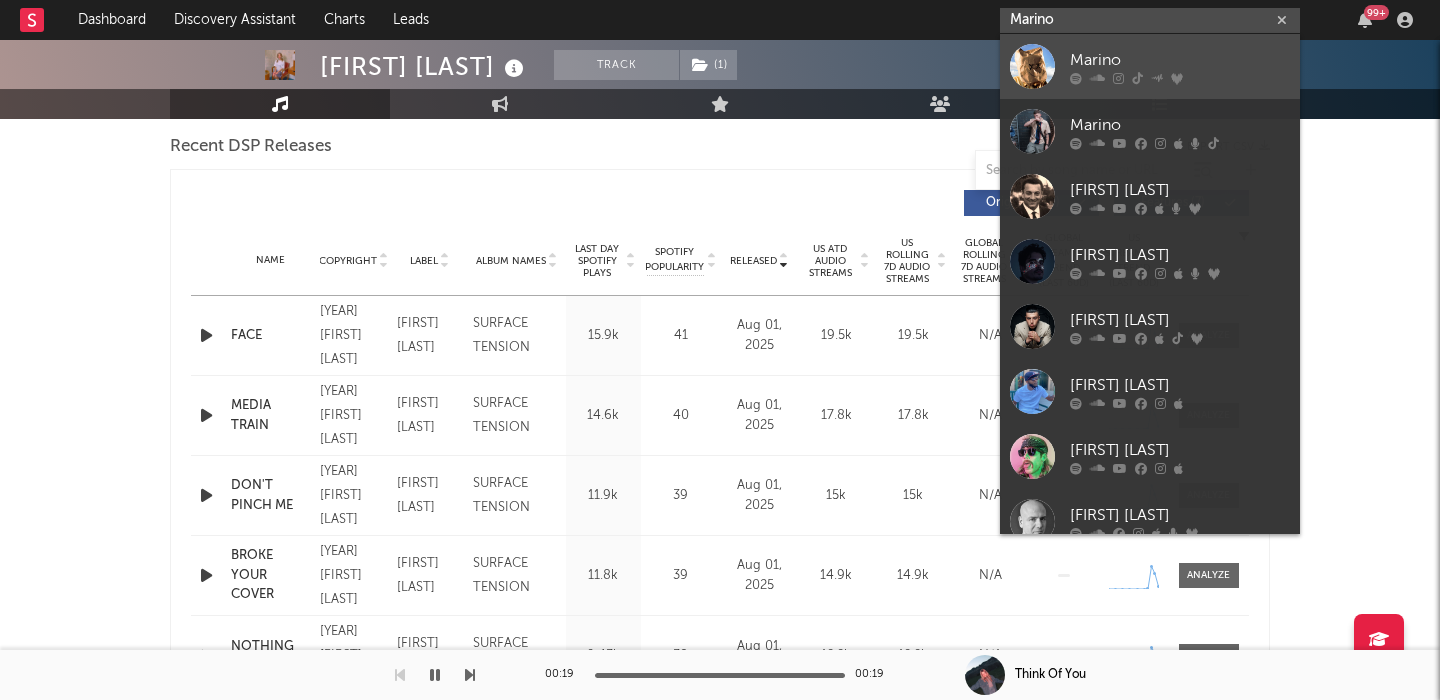 type on "Marino" 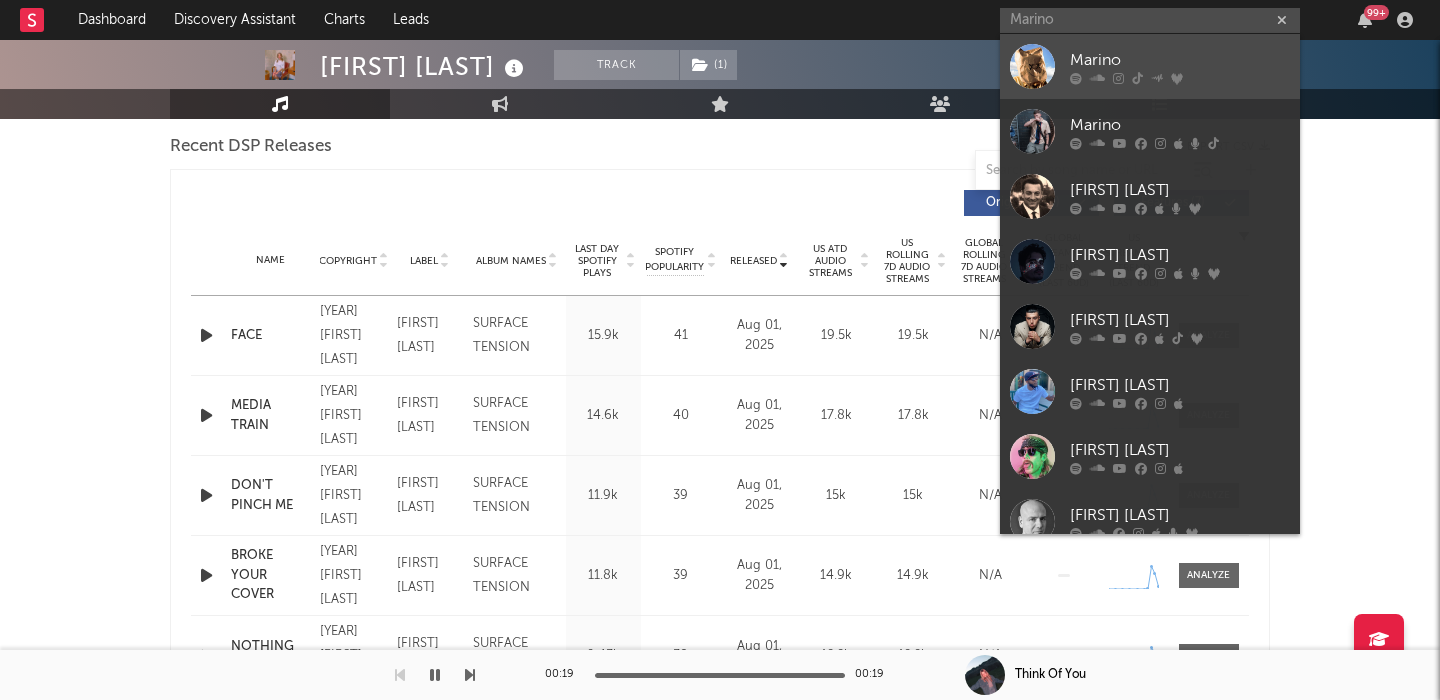 click on "Marino" at bounding box center (1150, 66) 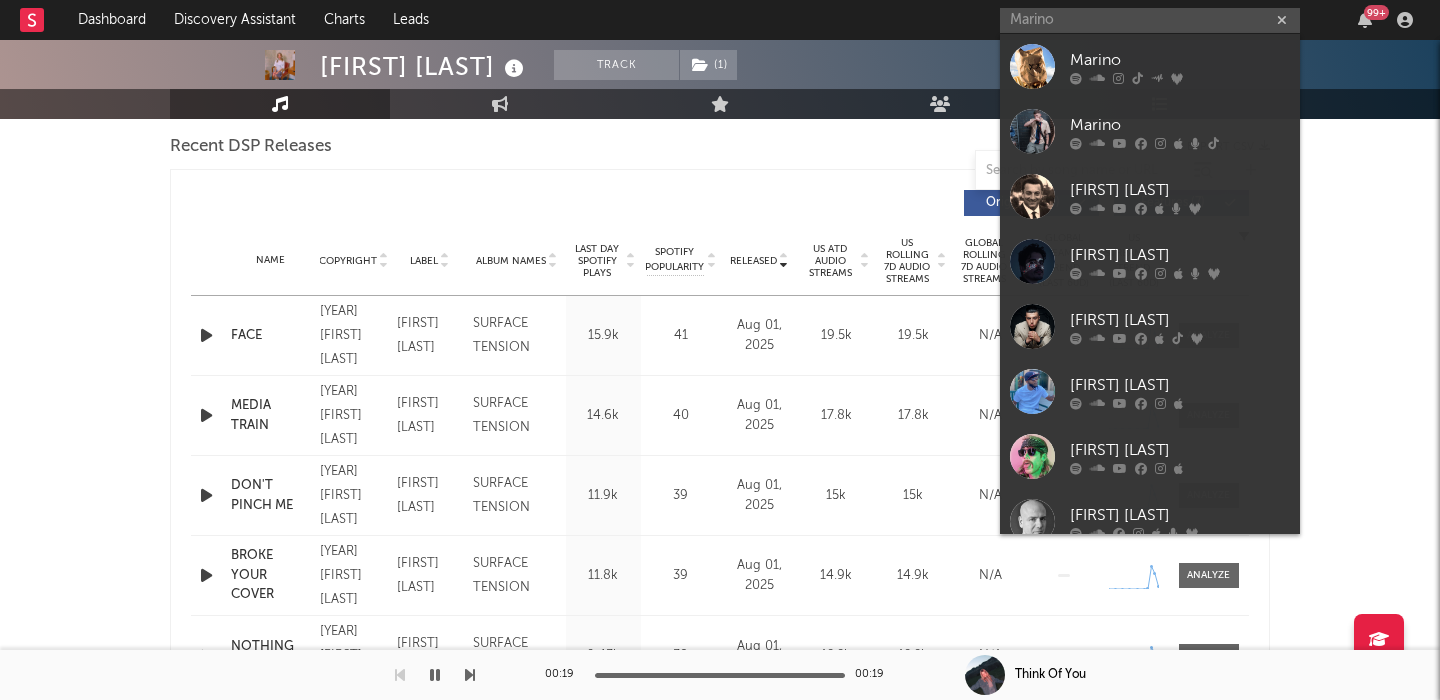 type 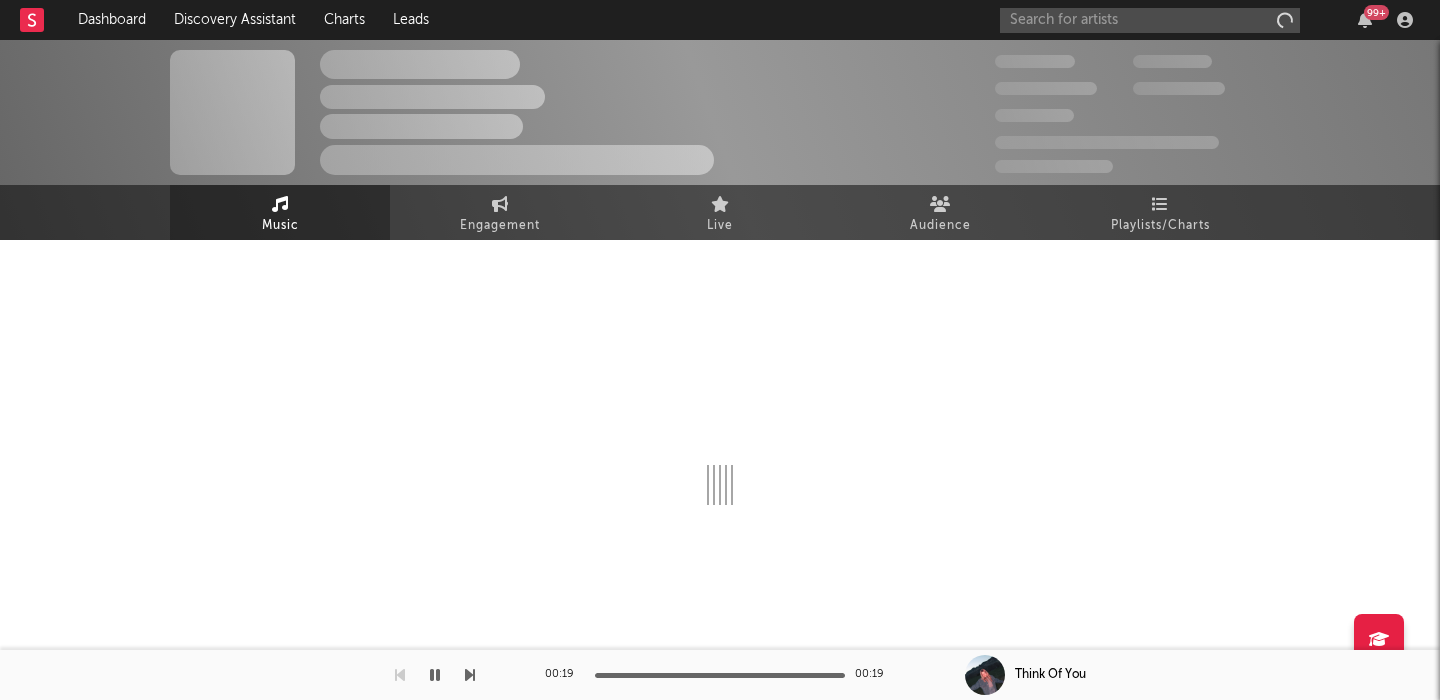 scroll, scrollTop: 0, scrollLeft: 0, axis: both 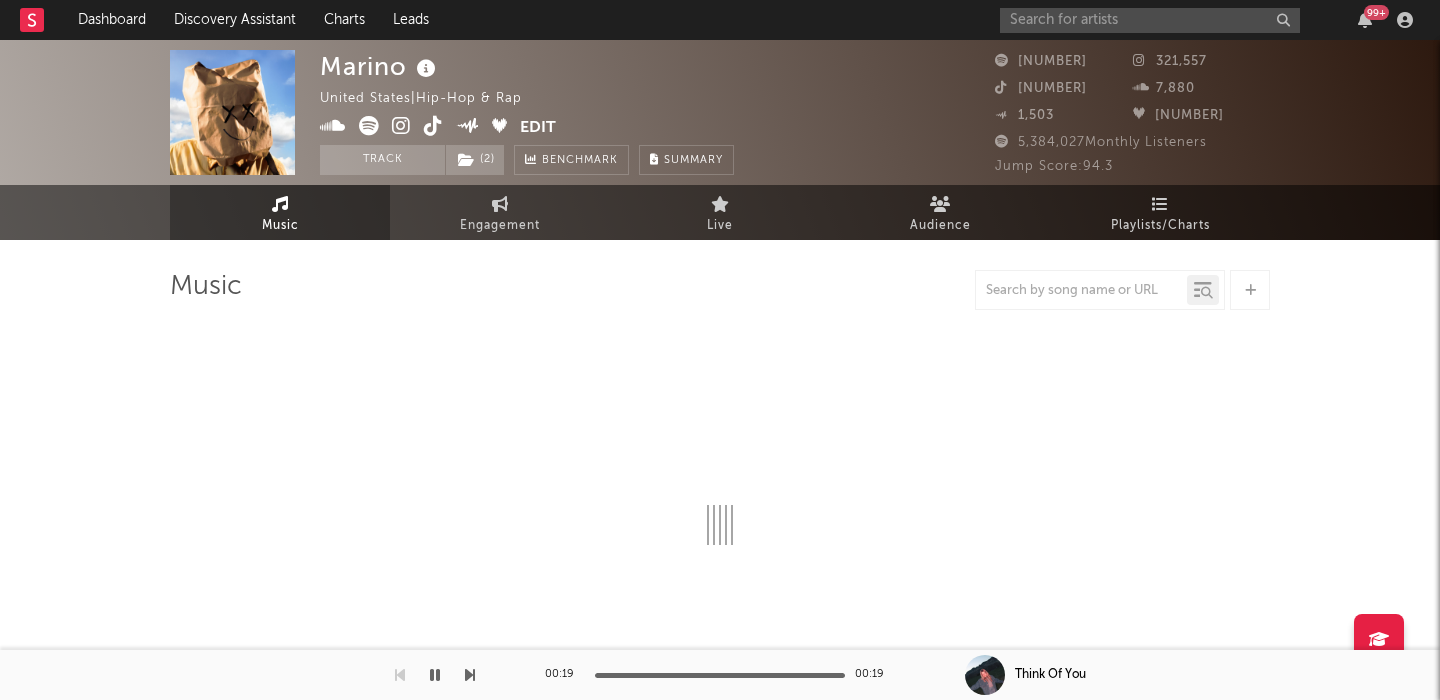 select on "6m" 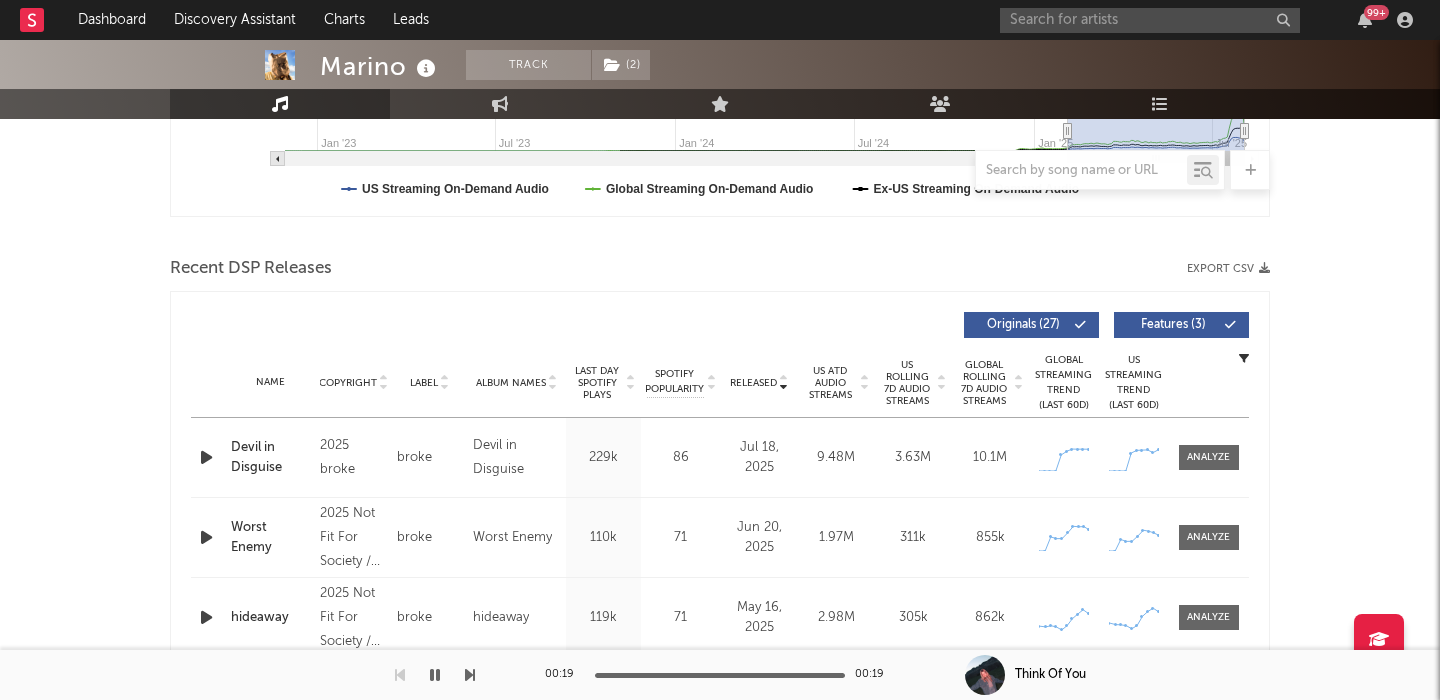 scroll, scrollTop: 592, scrollLeft: 0, axis: vertical 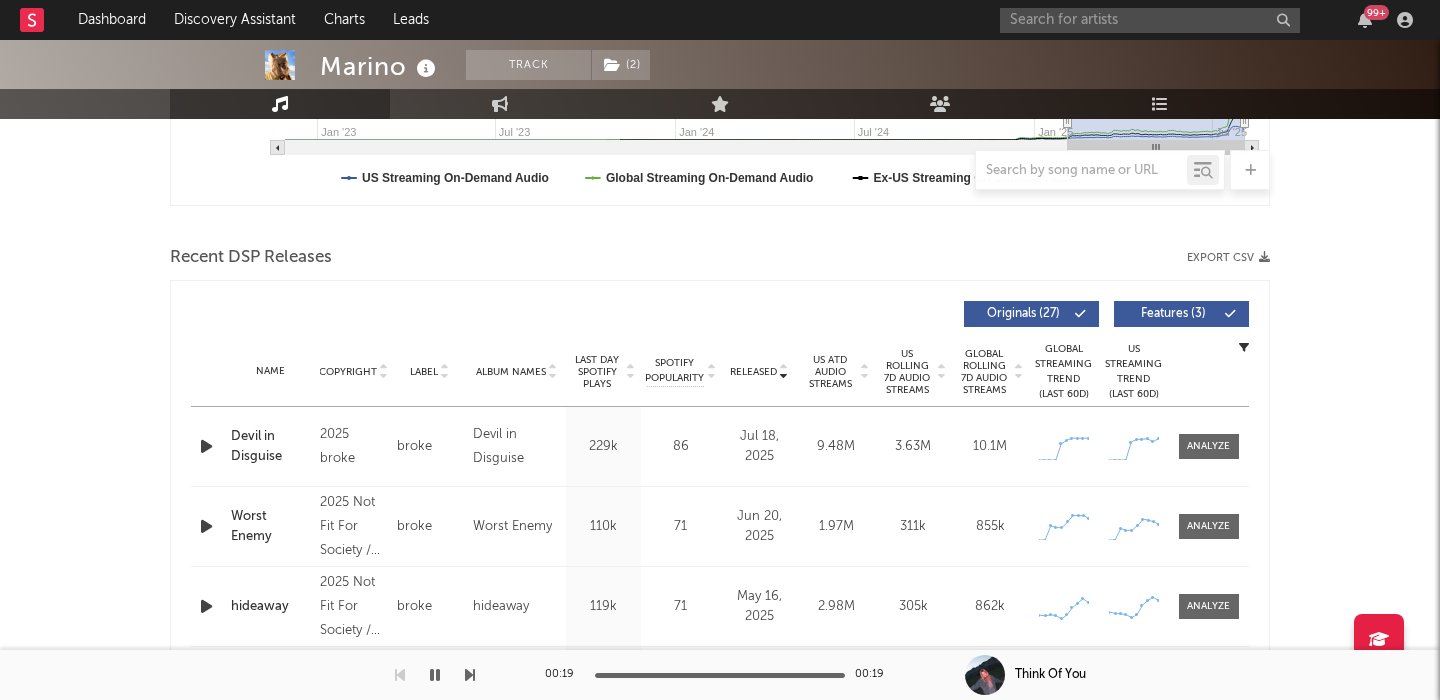 click on "Devil in Disguise" at bounding box center [270, 446] 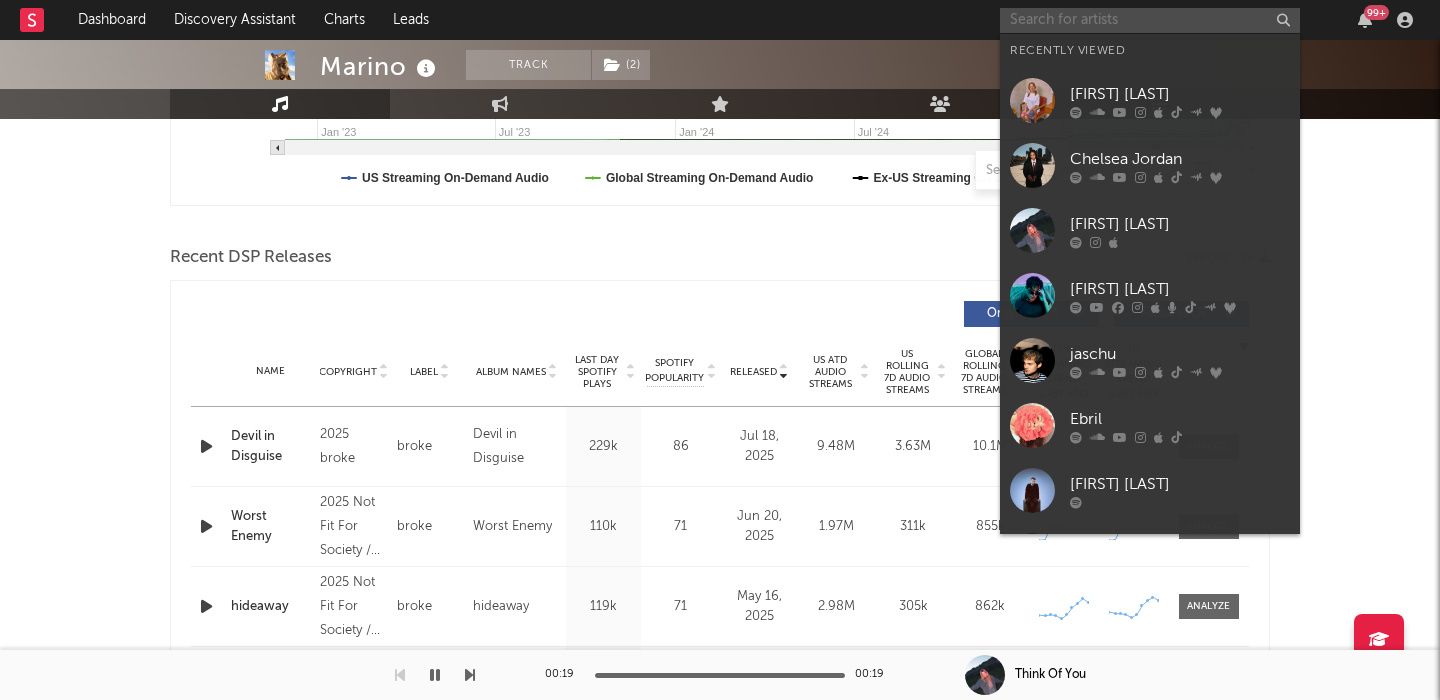 click at bounding box center (1150, 20) 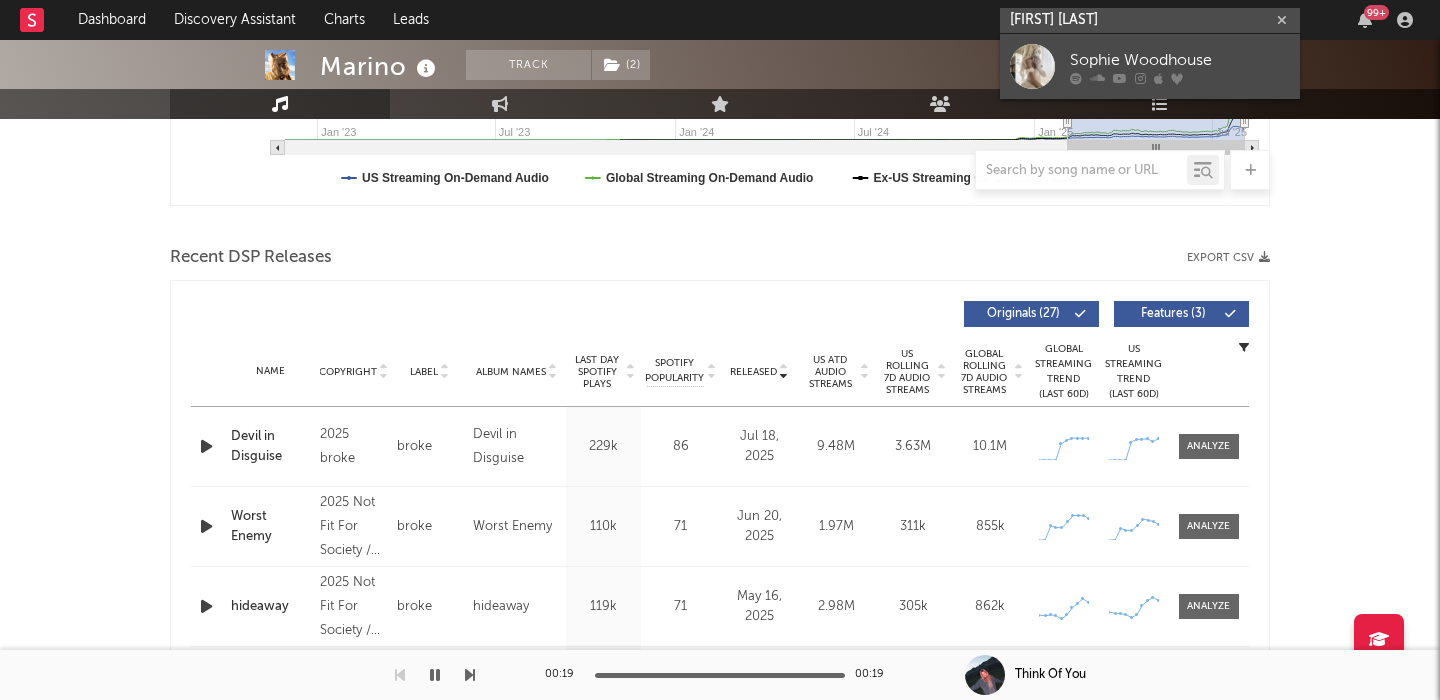 type on "Sophie woodhouse" 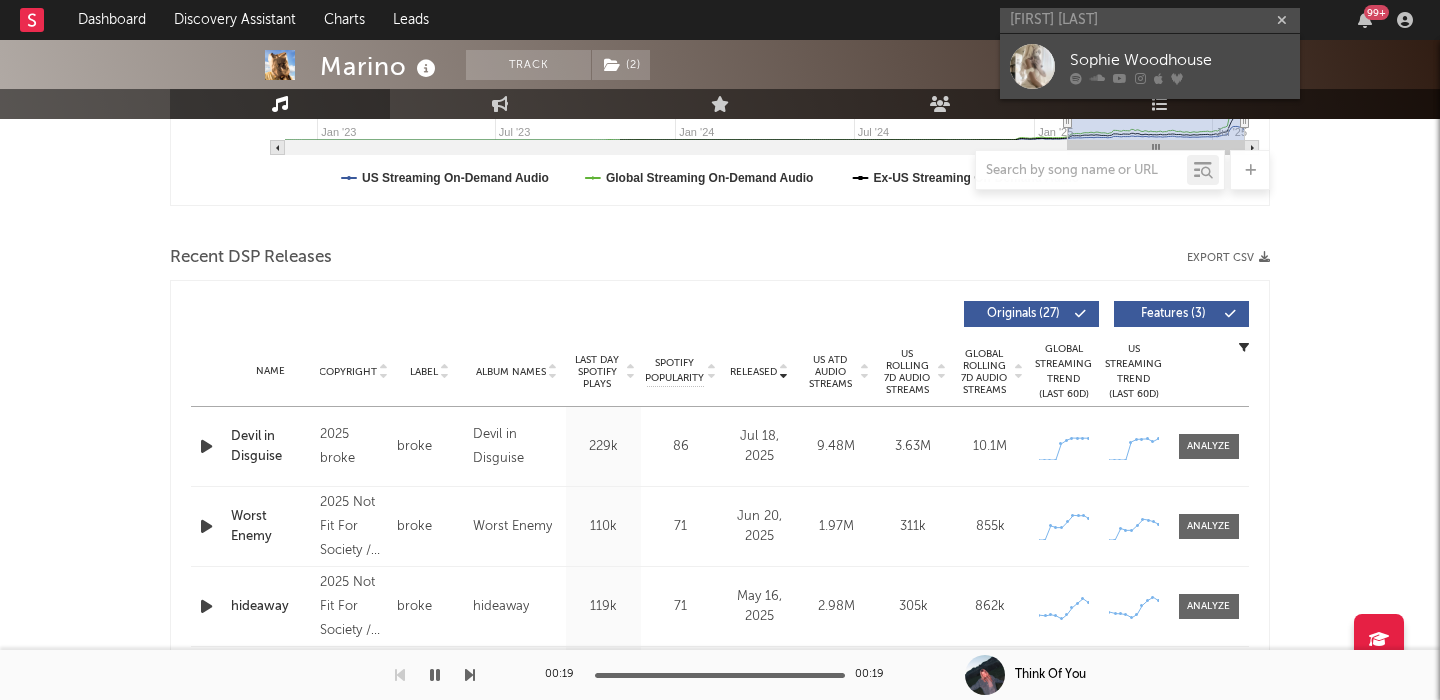 click on "Sophie Woodhouse" at bounding box center (1180, 60) 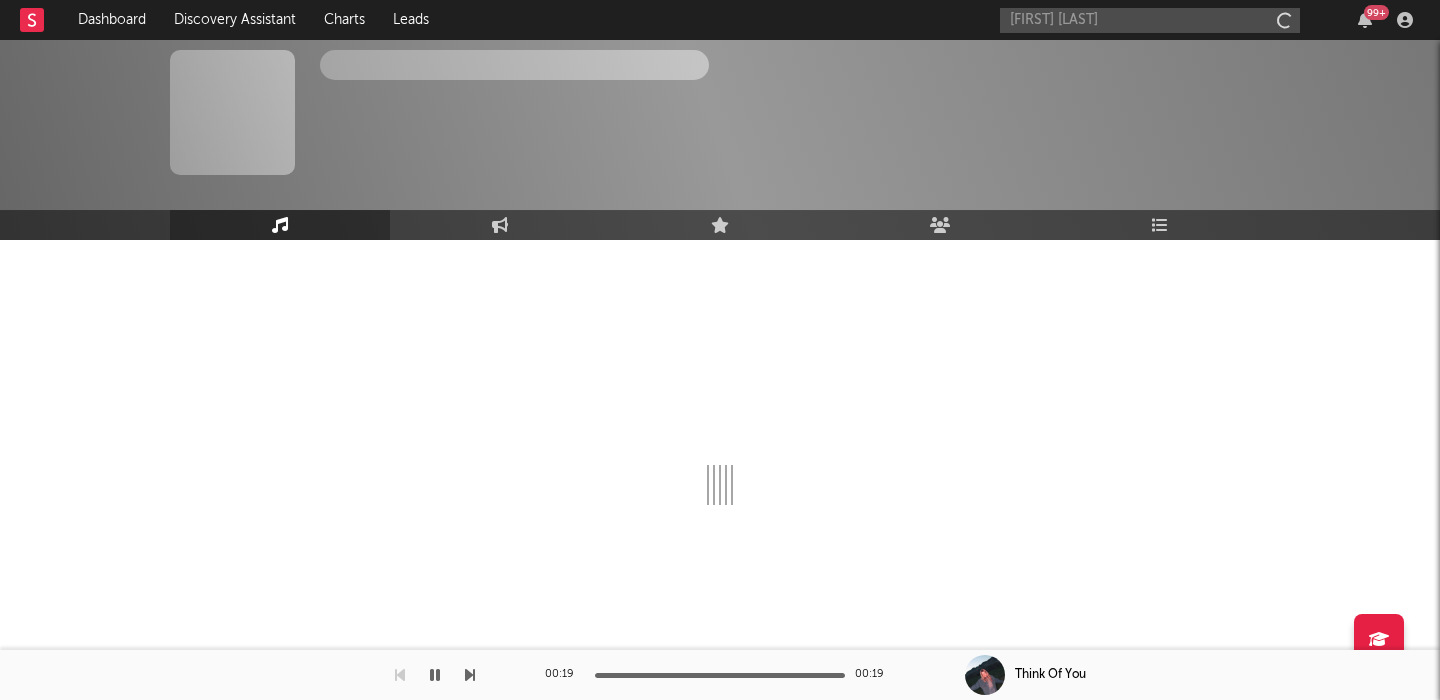 type 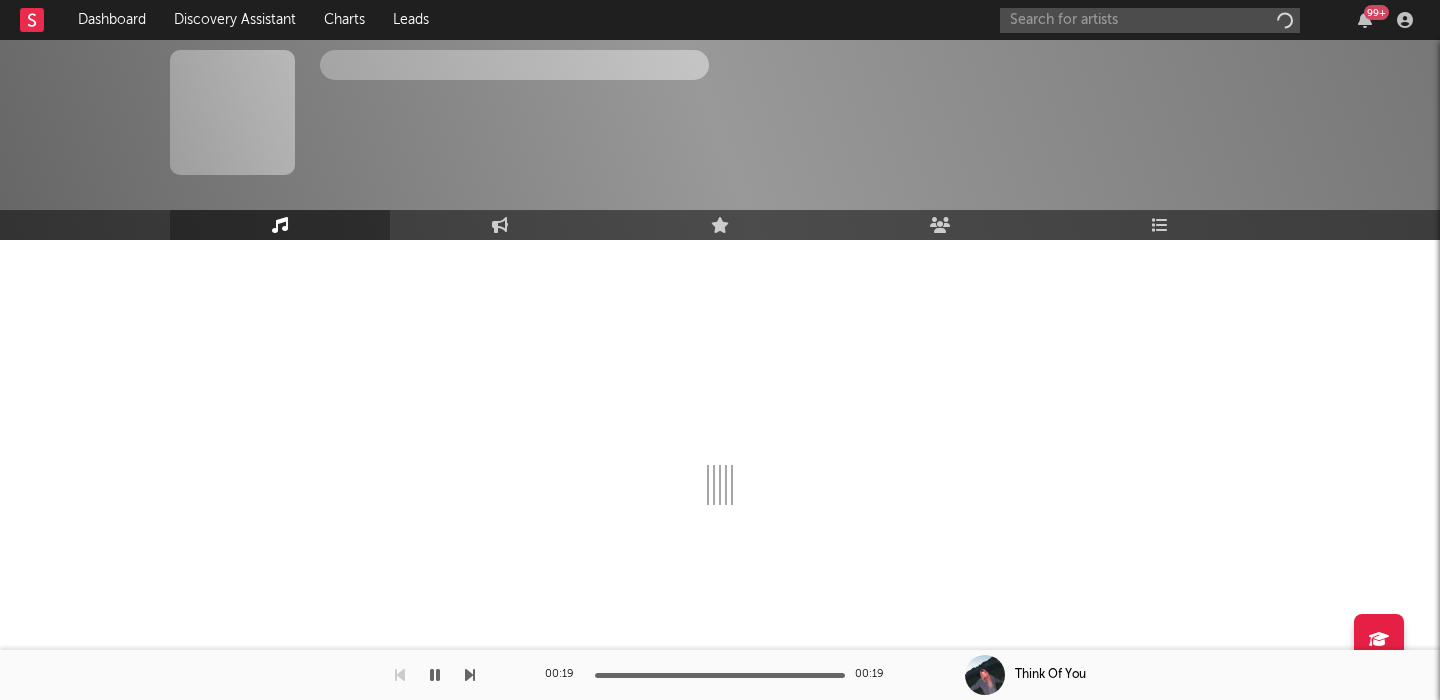 scroll, scrollTop: 0, scrollLeft: 0, axis: both 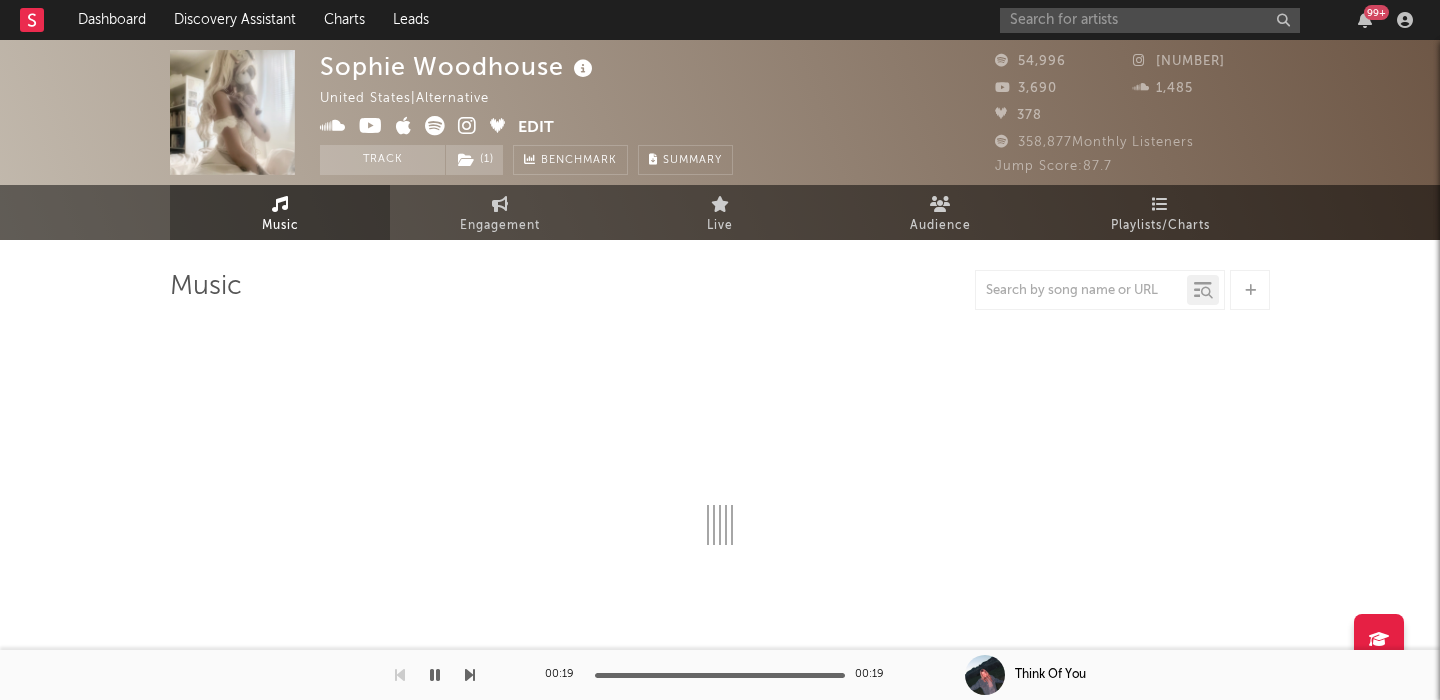 select on "6m" 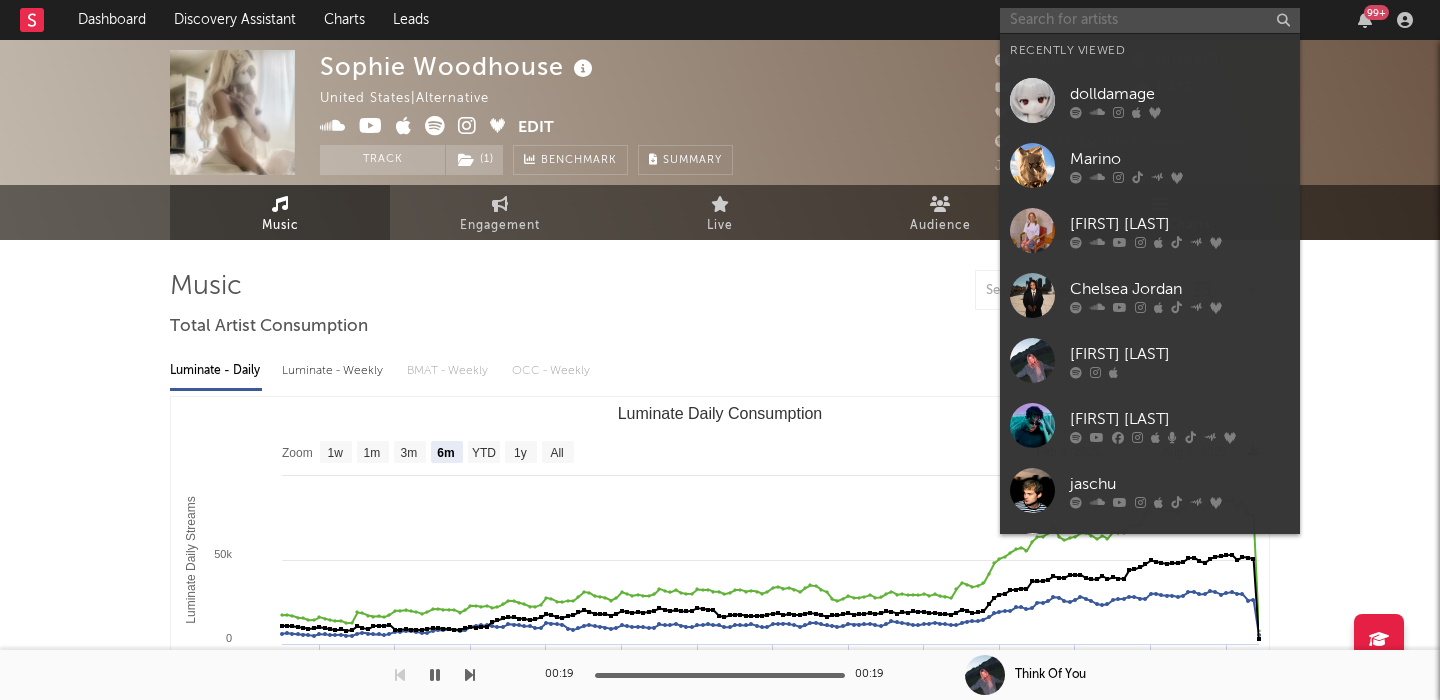 click at bounding box center [1150, 20] 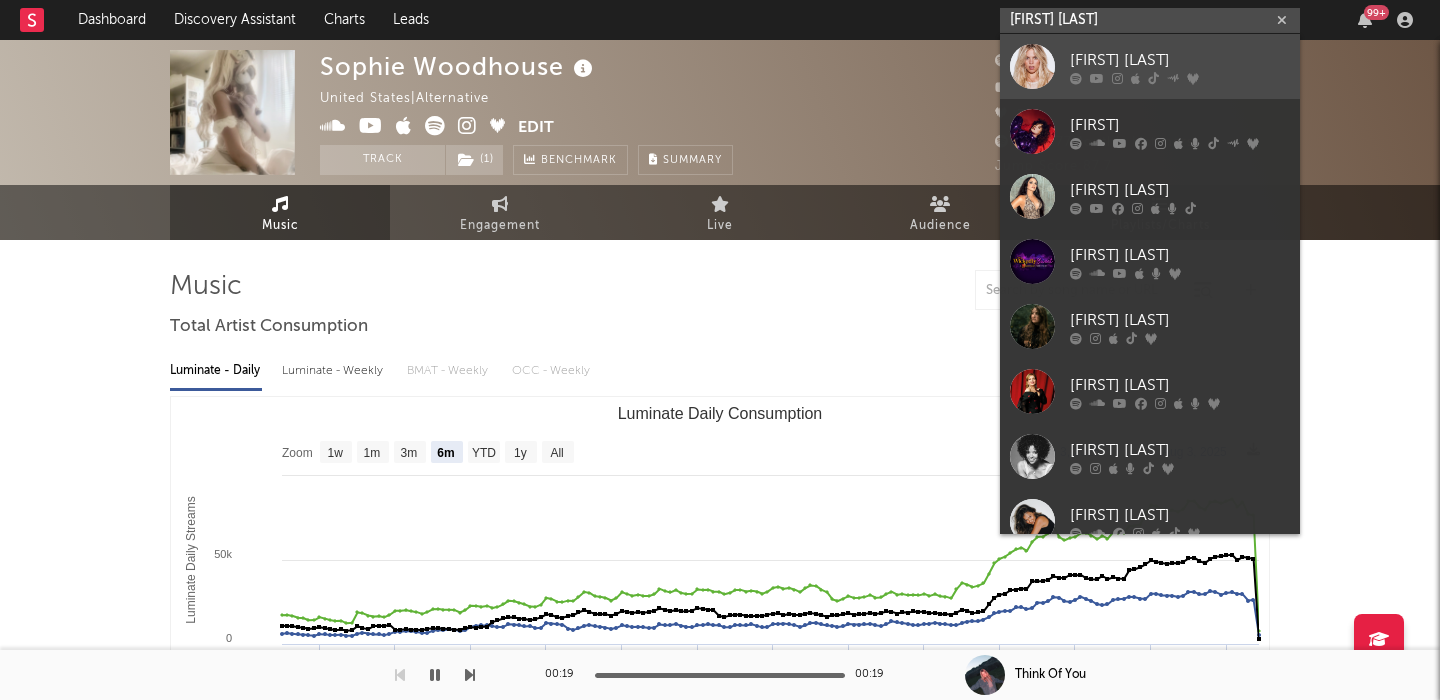 type on "renee rapp" 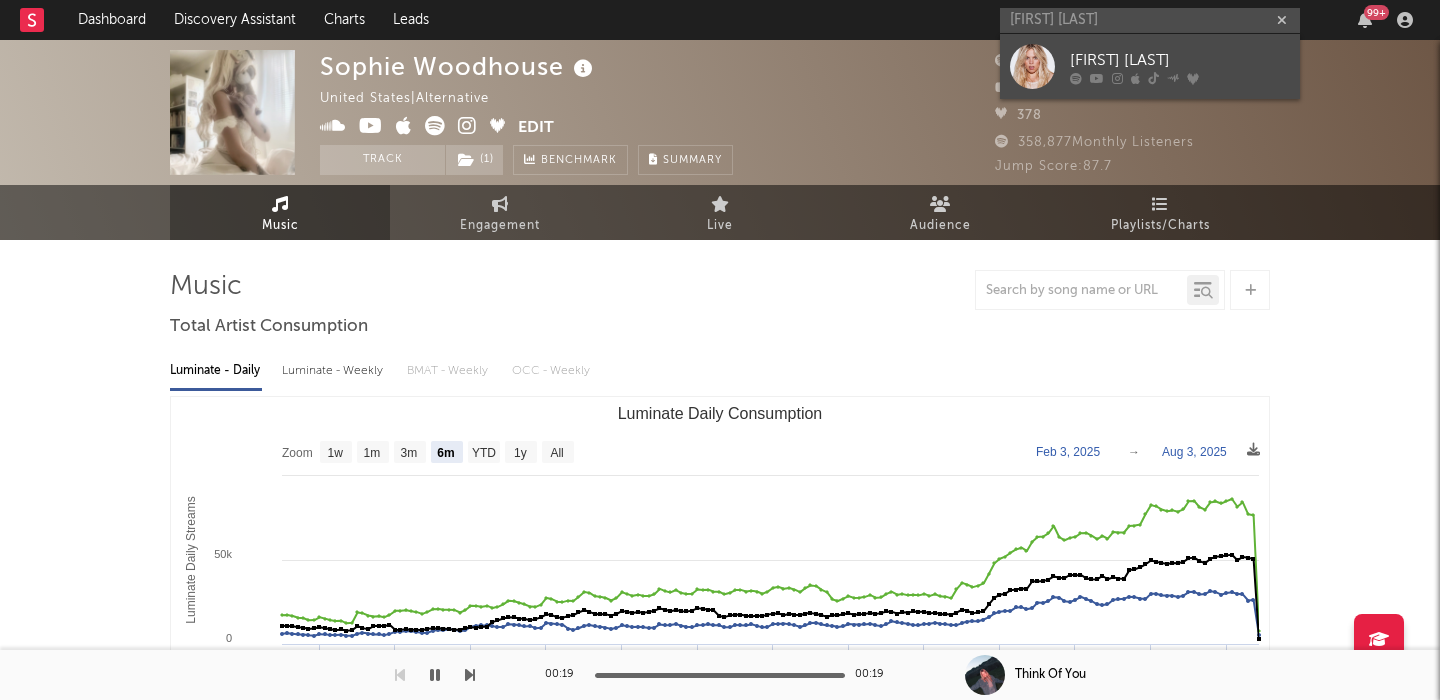 click on "Reneé Rapp" at bounding box center [1180, 60] 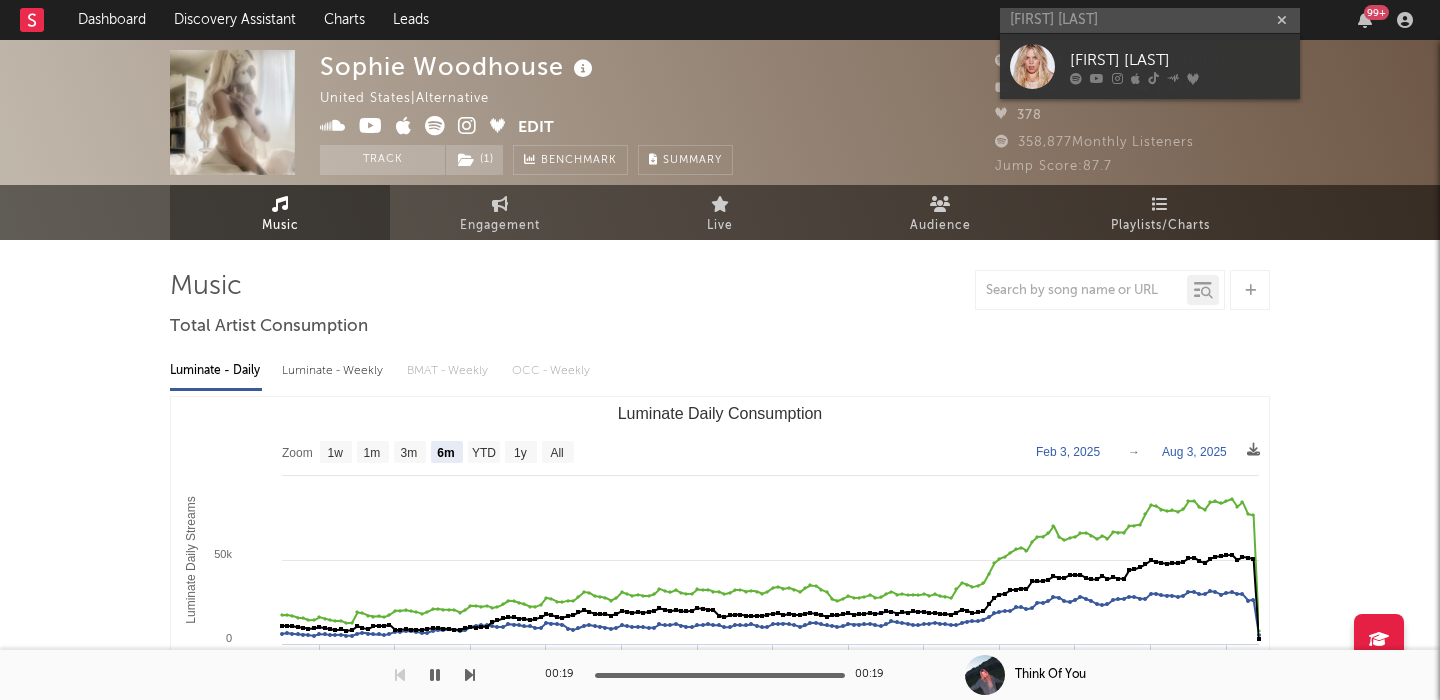 type 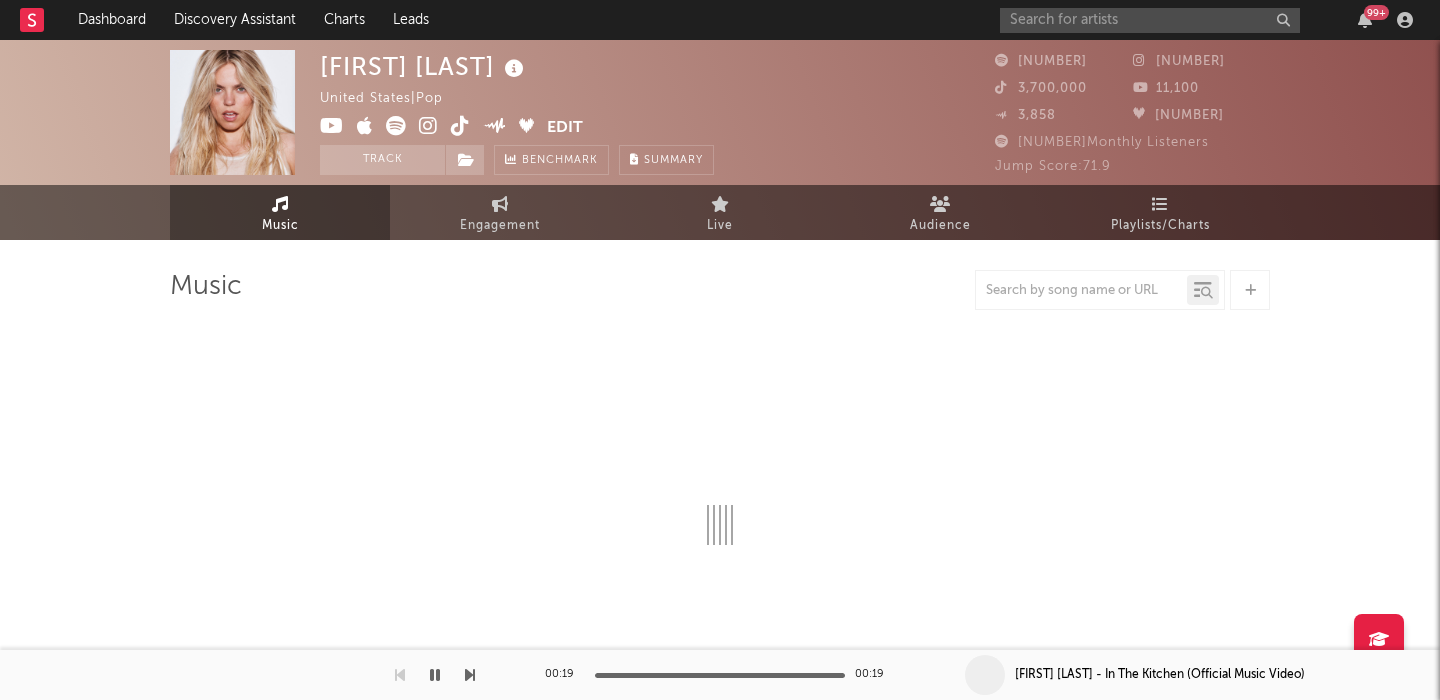 select on "6m" 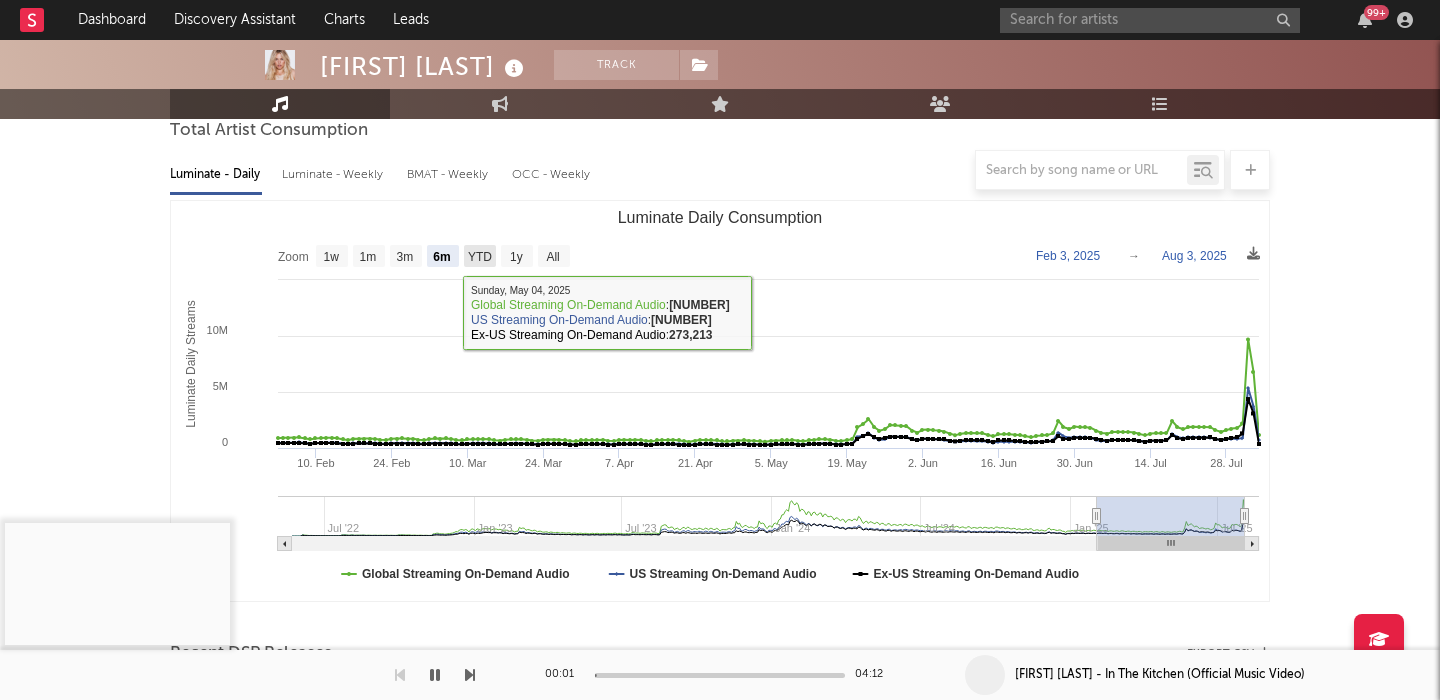 scroll, scrollTop: 711, scrollLeft: 0, axis: vertical 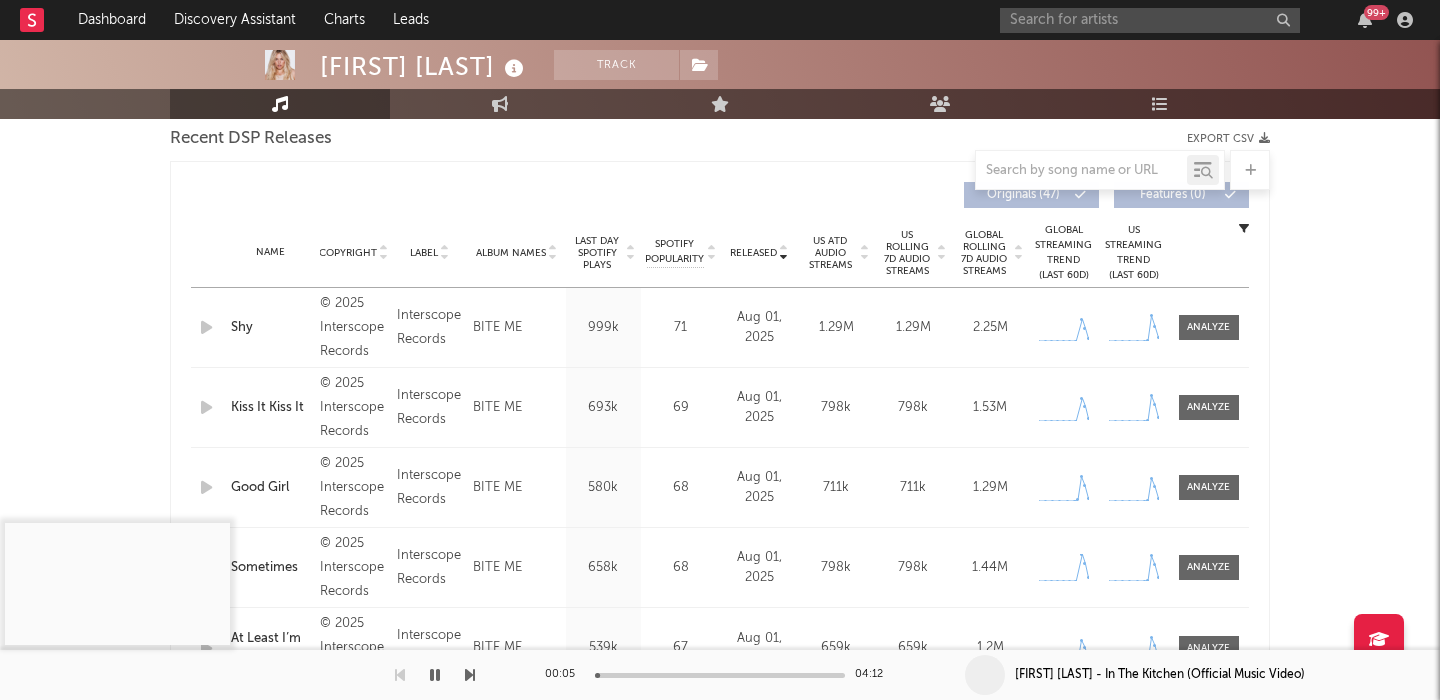 click on "US Rolling 7D Audio Streams" at bounding box center (907, 253) 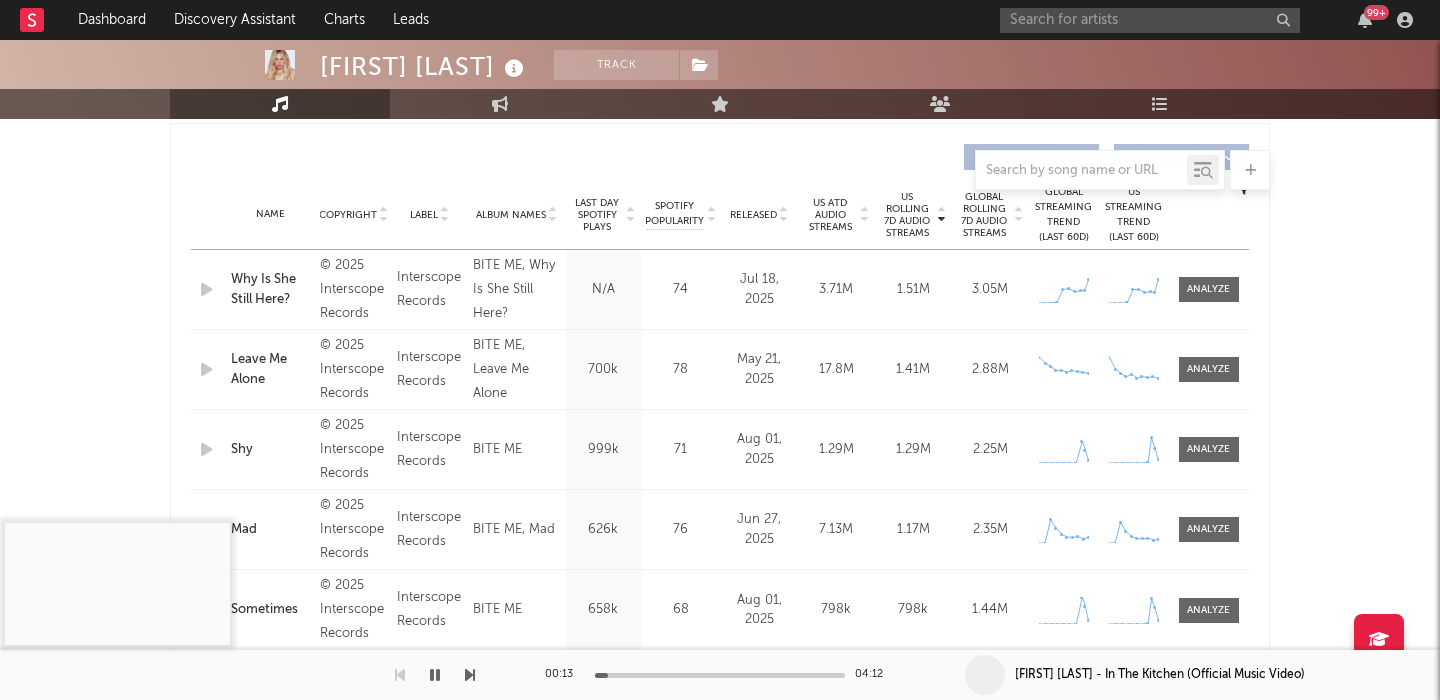 scroll, scrollTop: 729, scrollLeft: 0, axis: vertical 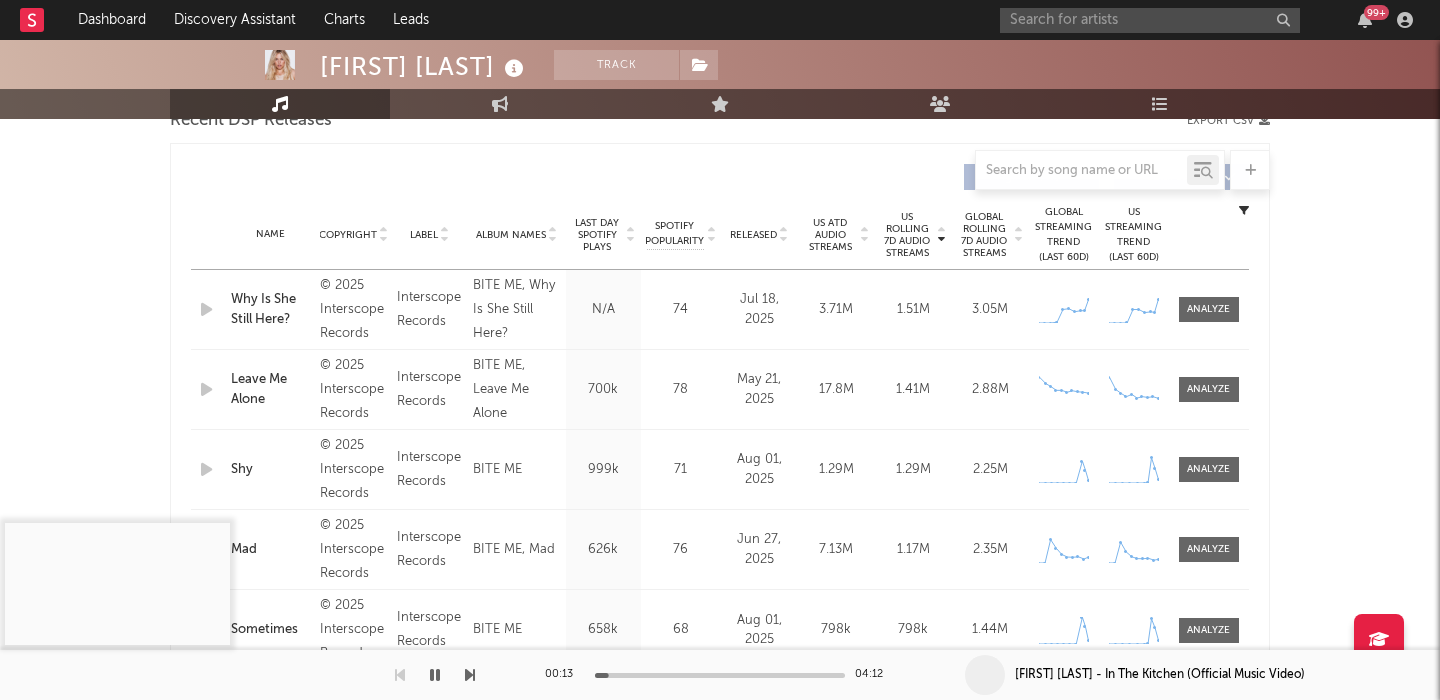 click on "Released" at bounding box center (753, 235) 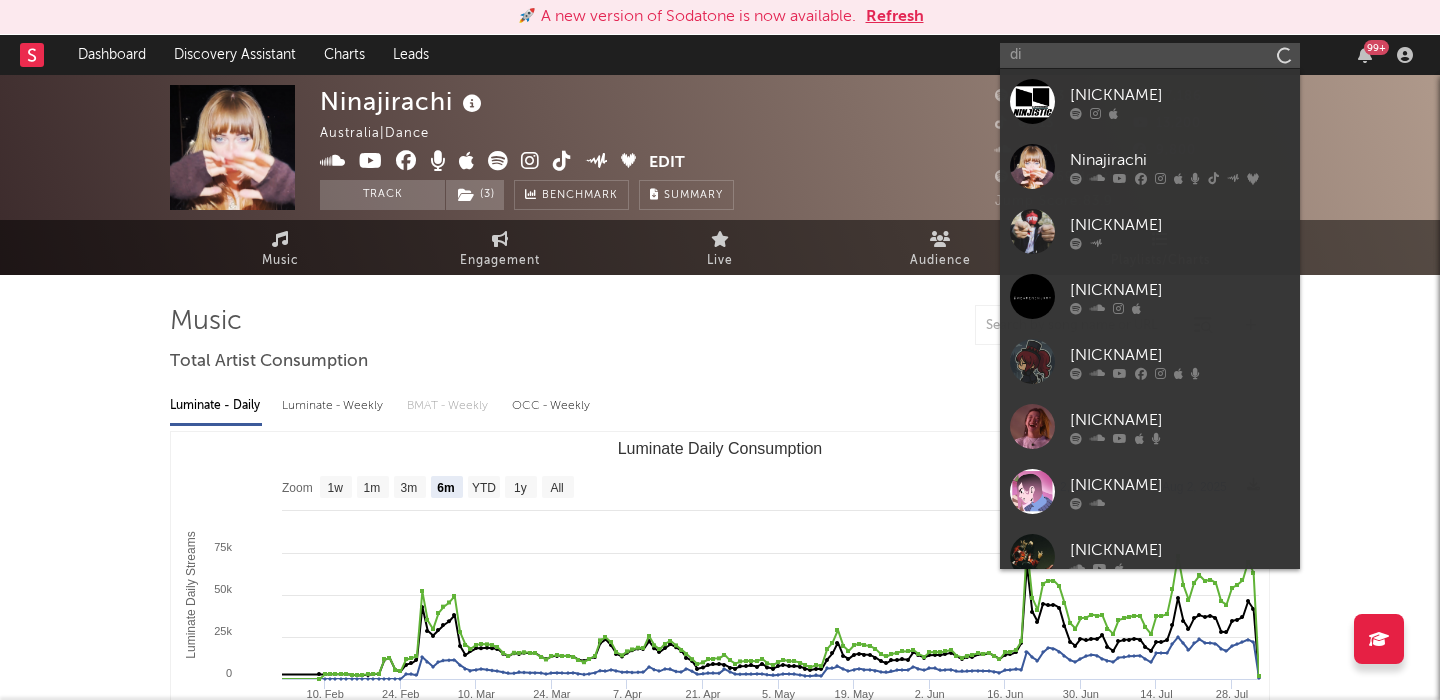 select on "6m" 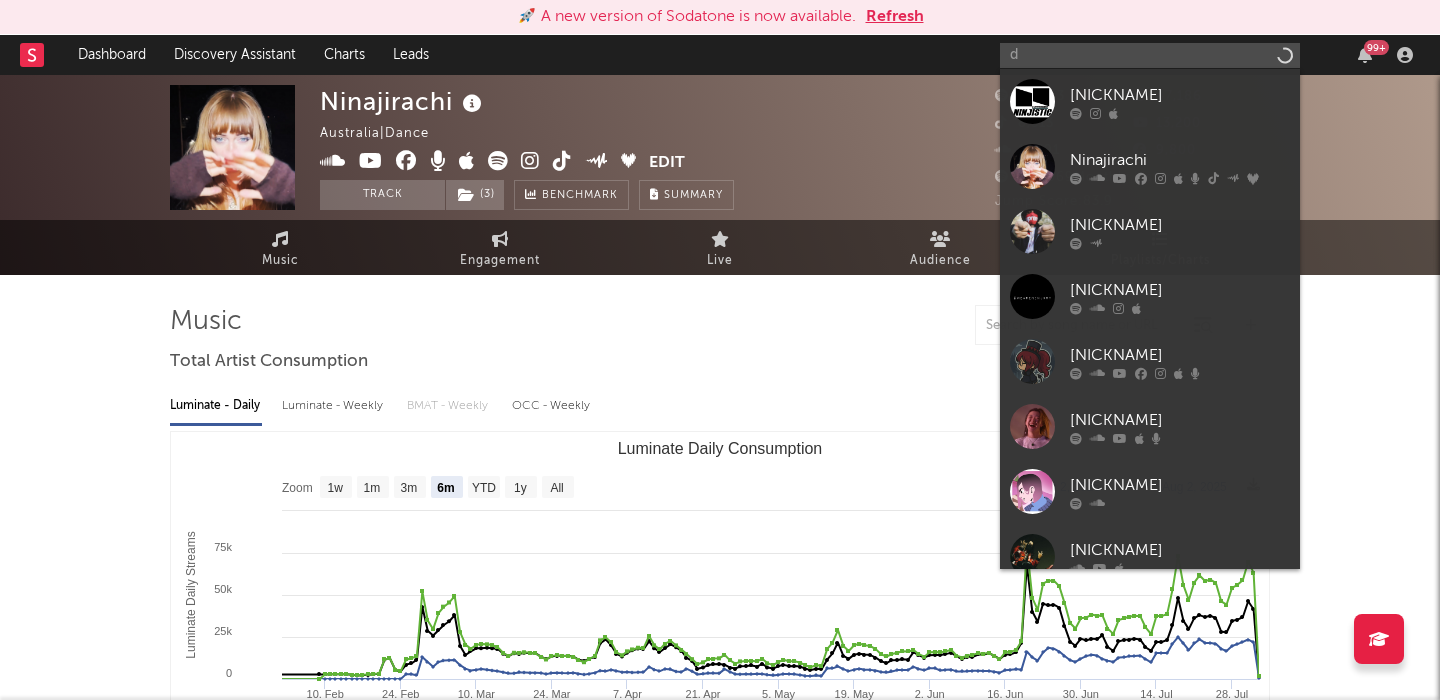 scroll, scrollTop: 0, scrollLeft: 0, axis: both 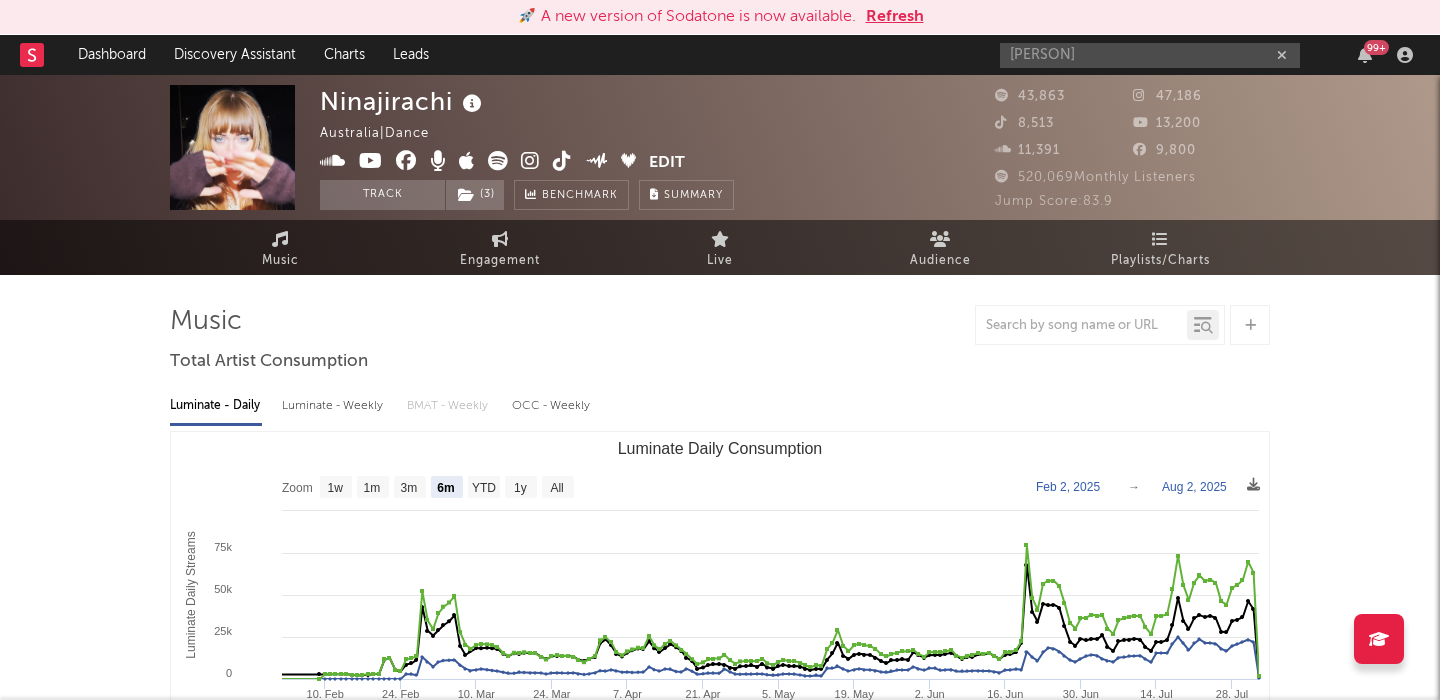 click on "doll damange" at bounding box center (1150, 55) 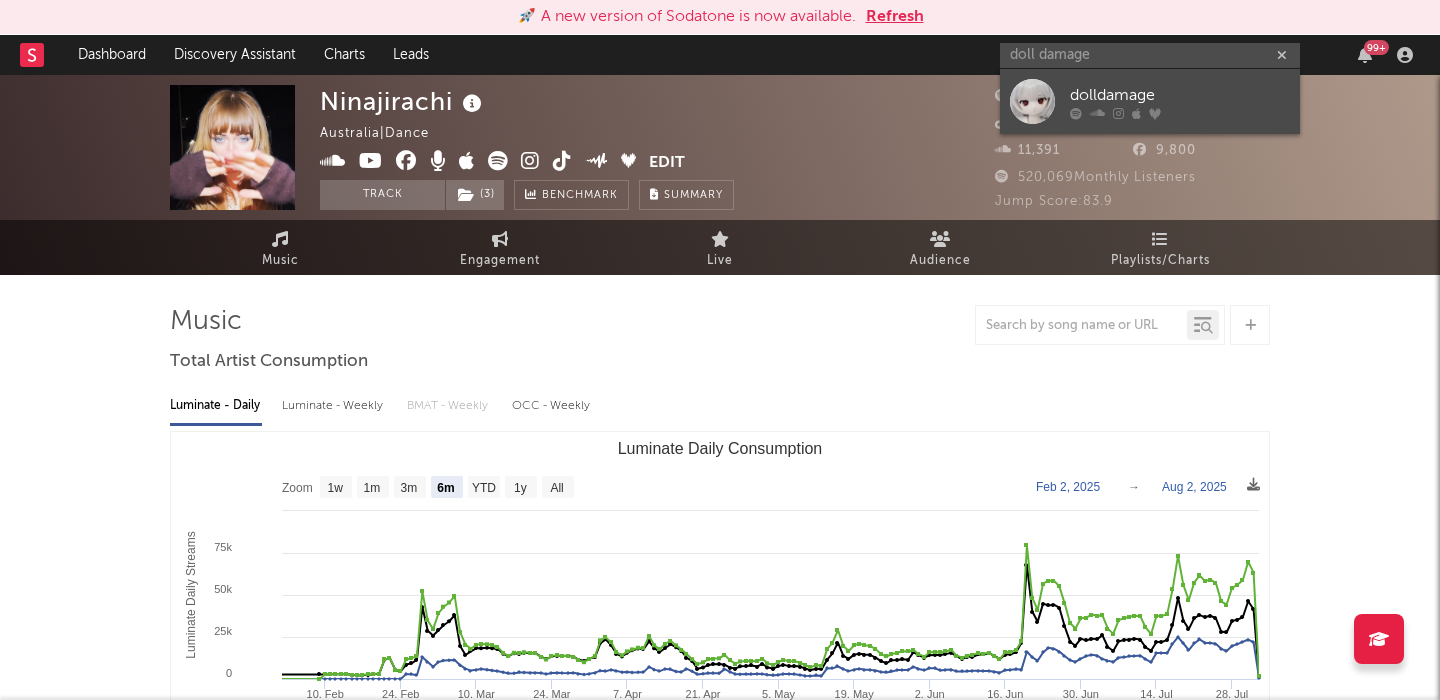 type on "doll damage" 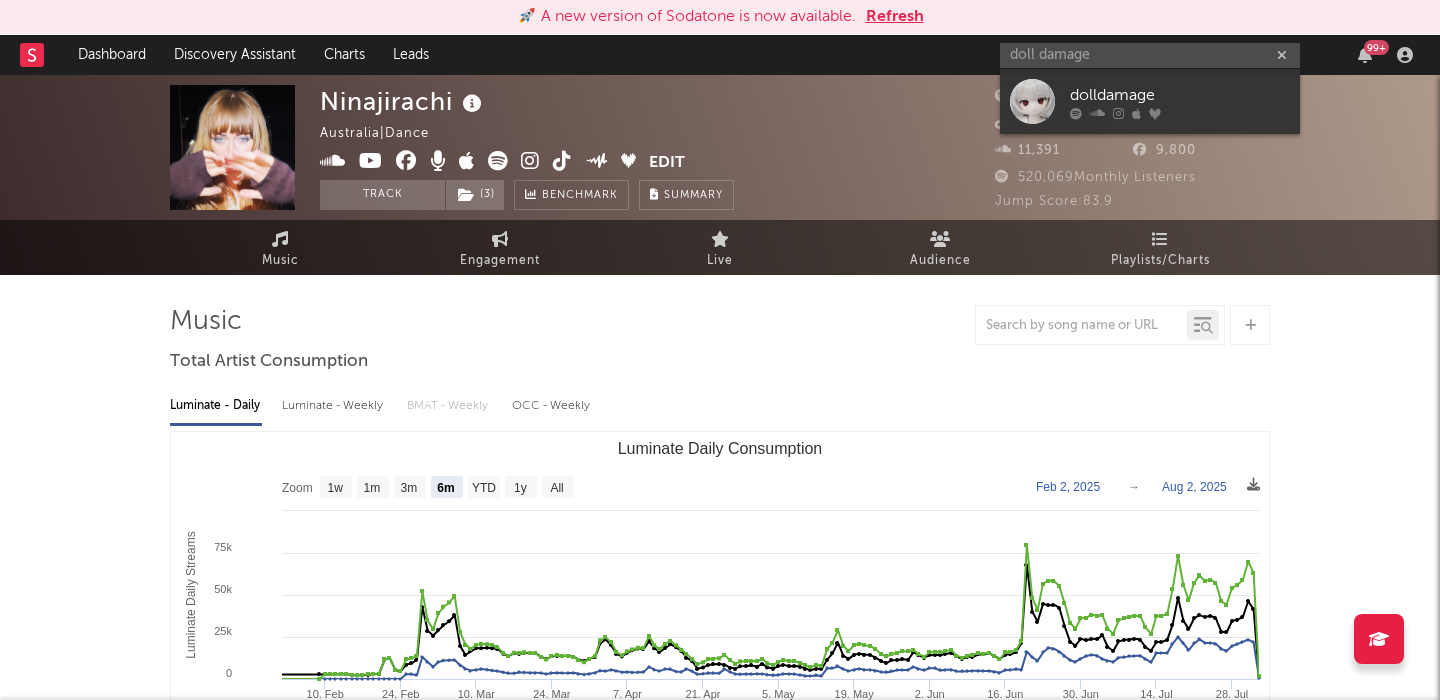 type 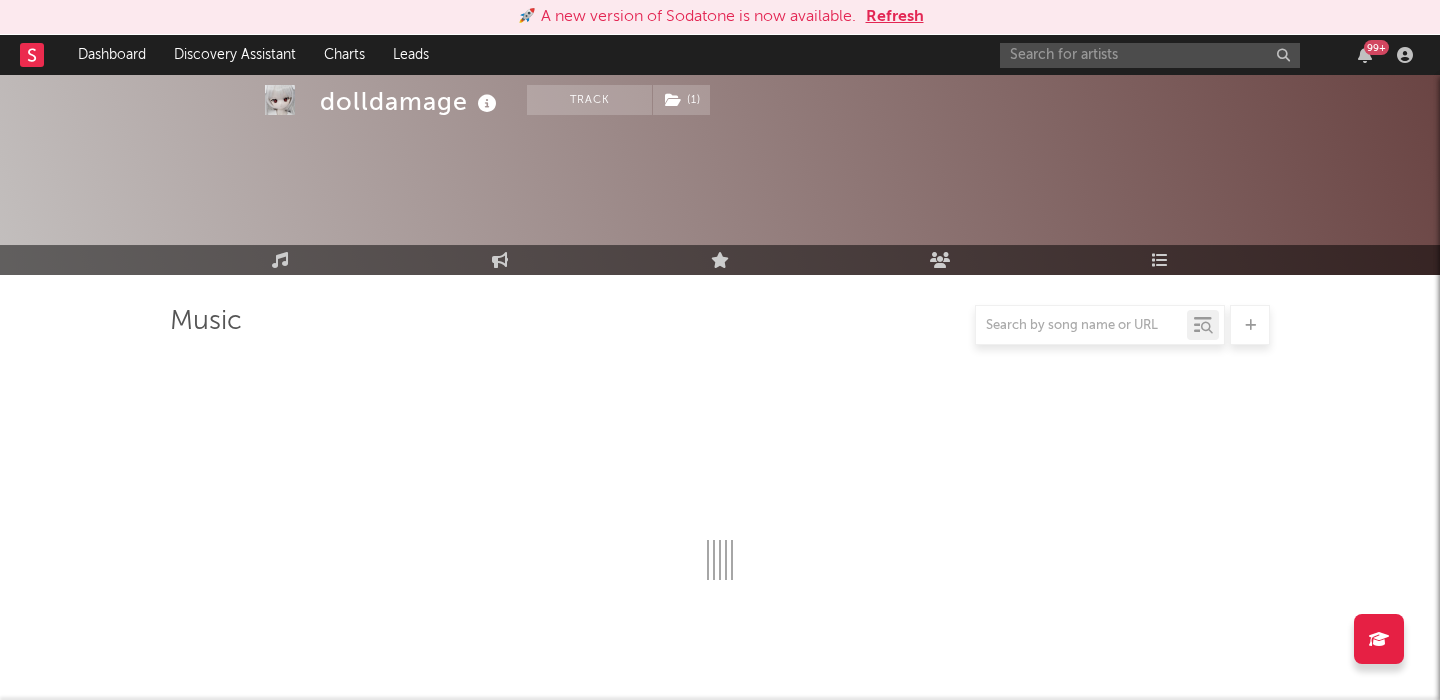 select on "6m" 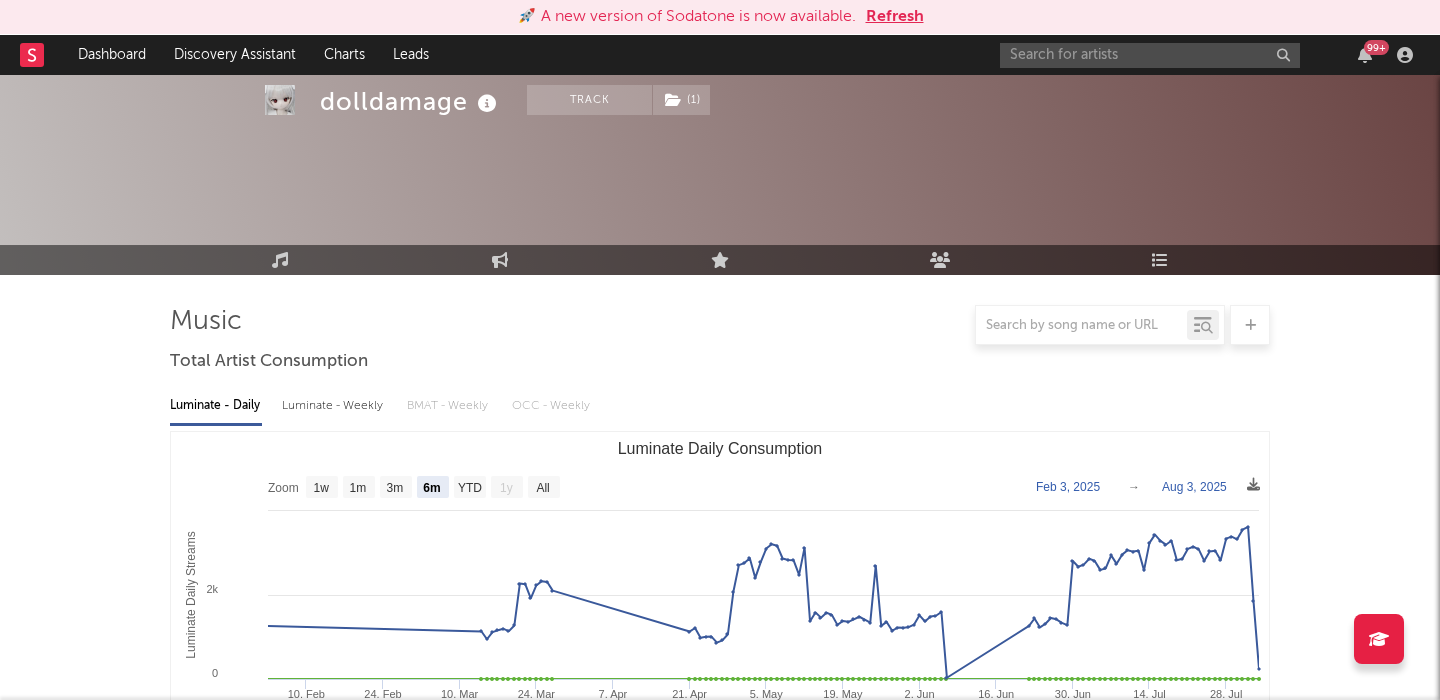 scroll, scrollTop: 554, scrollLeft: 0, axis: vertical 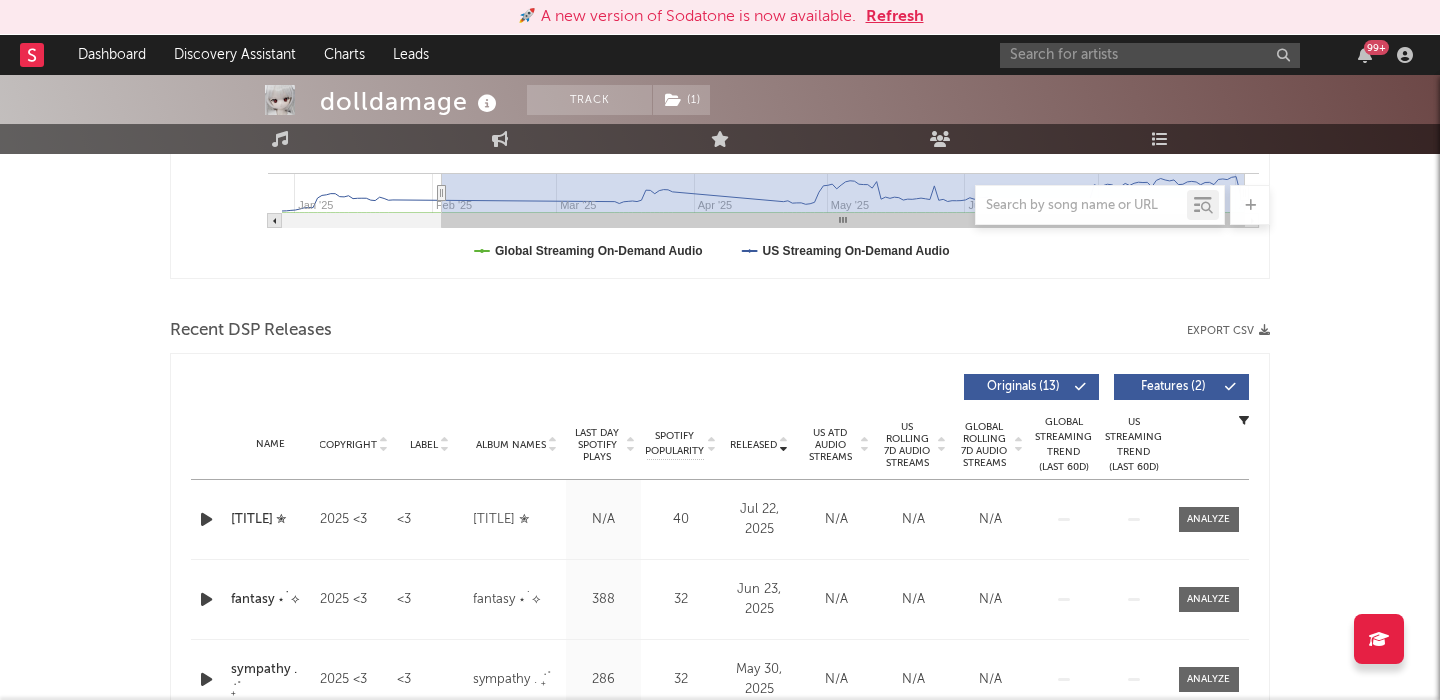 click on "Features   ( 2 )" at bounding box center [1173, 387] 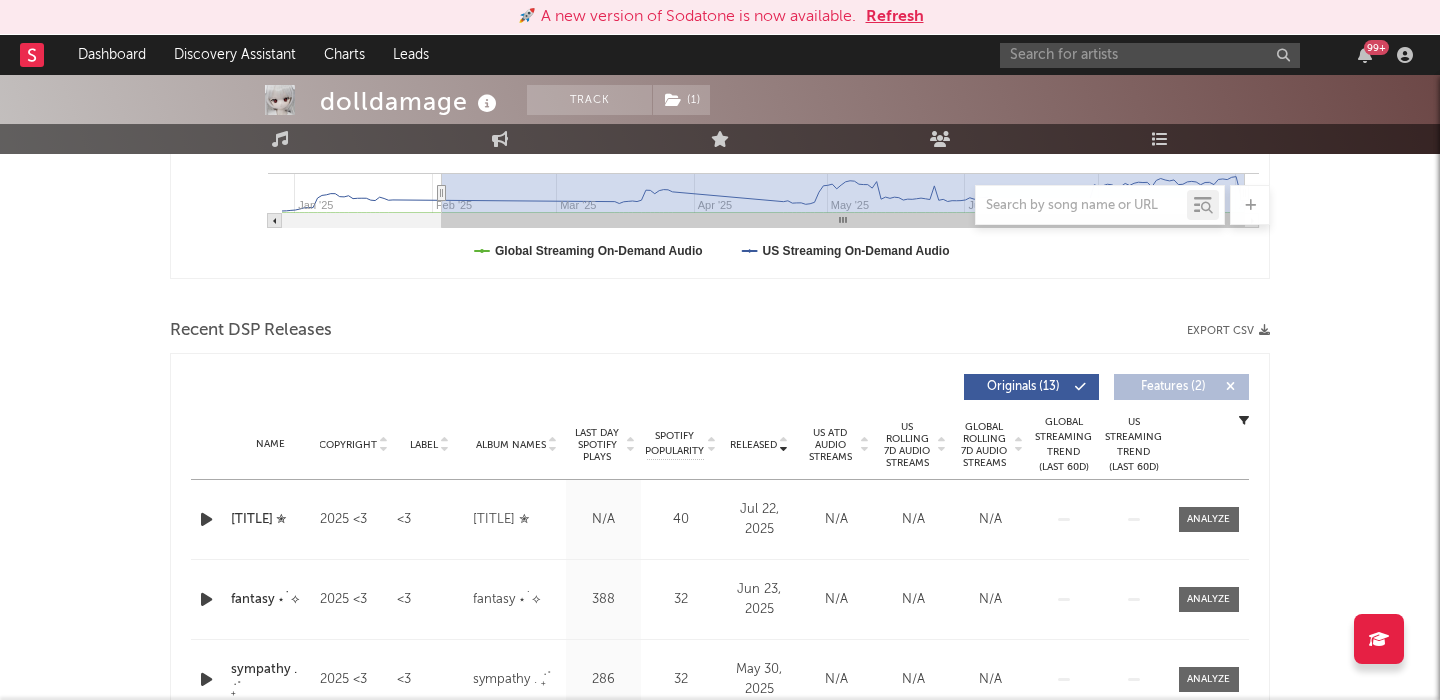 click on "US Rolling 7D Audio Streams" at bounding box center [907, 445] 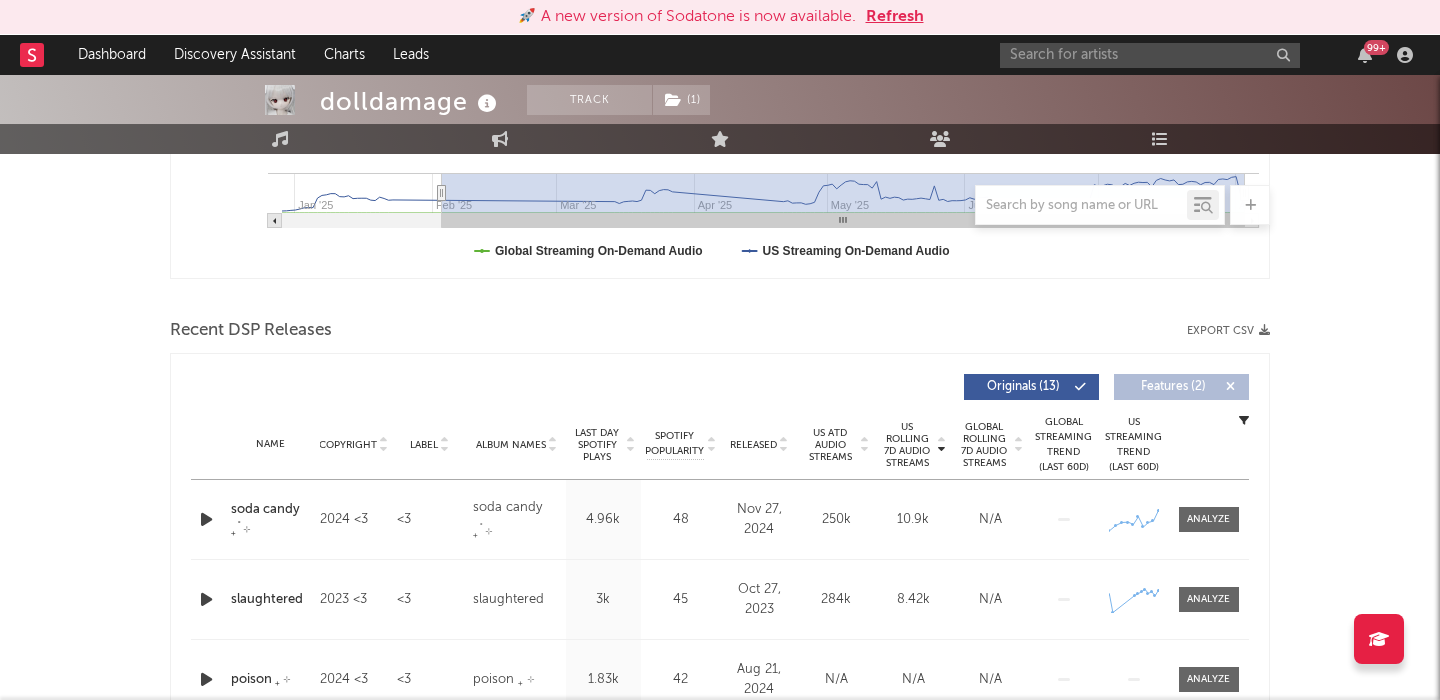 click at bounding box center [206, 519] 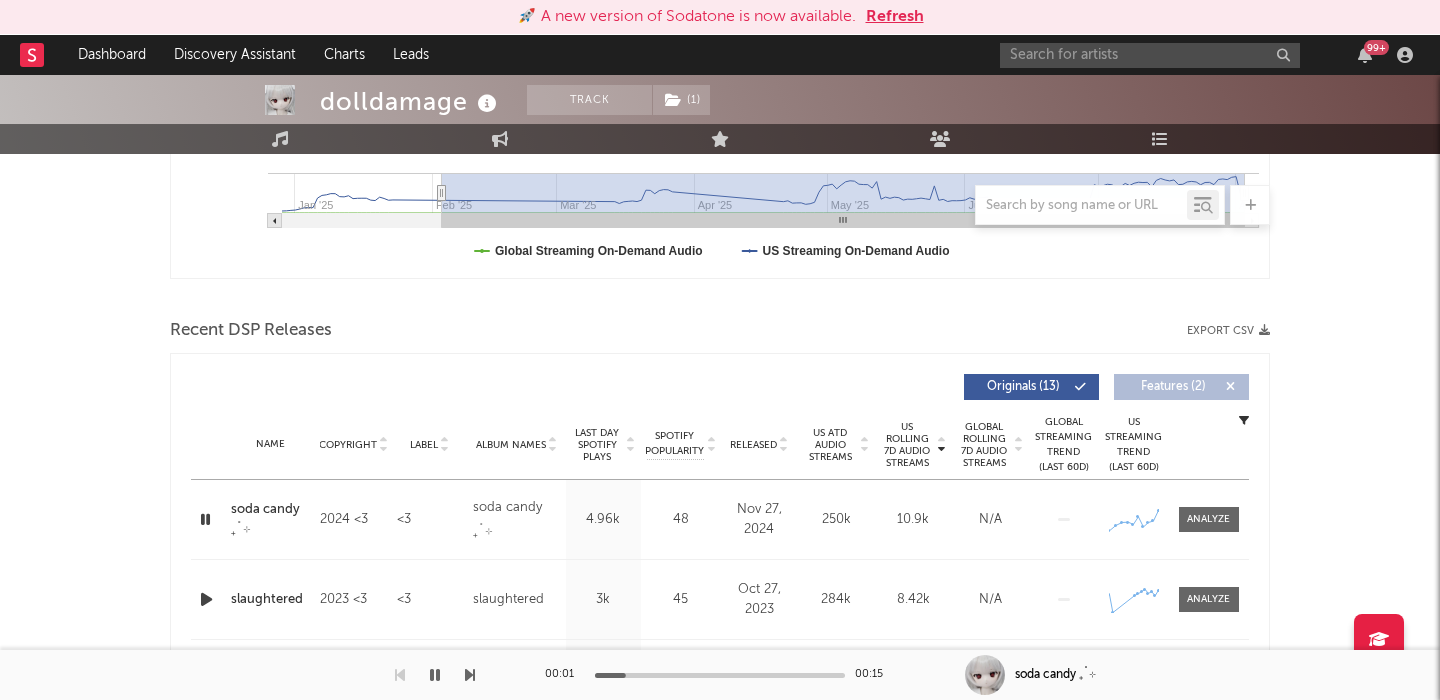 scroll, scrollTop: 0, scrollLeft: 0, axis: both 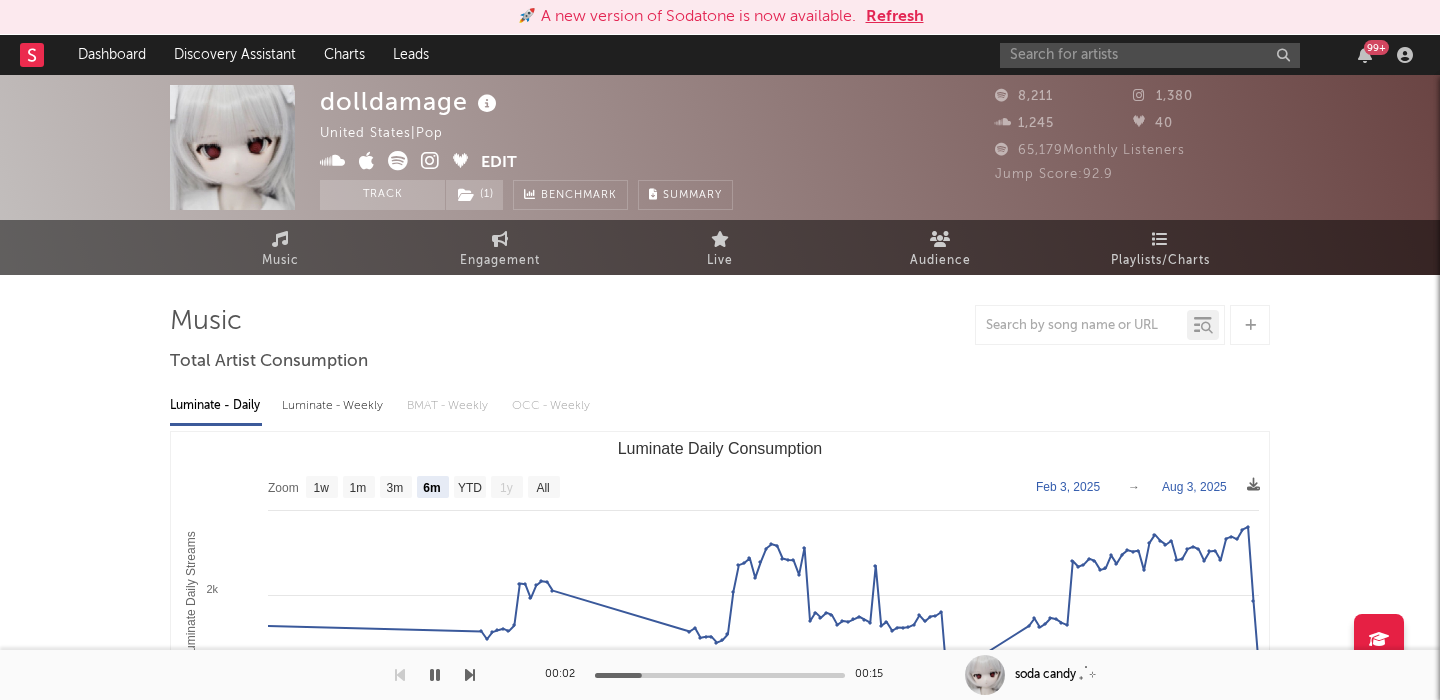 click at bounding box center (430, 161) 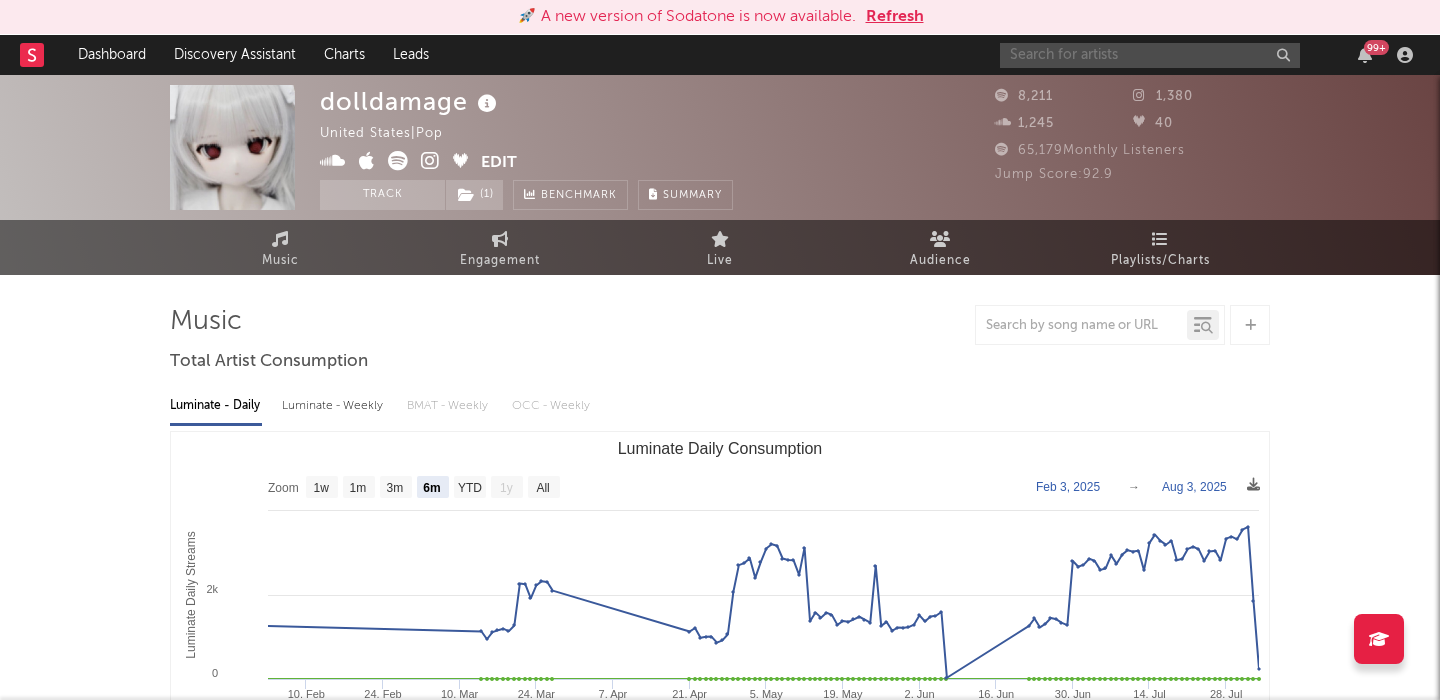 click at bounding box center [1150, 55] 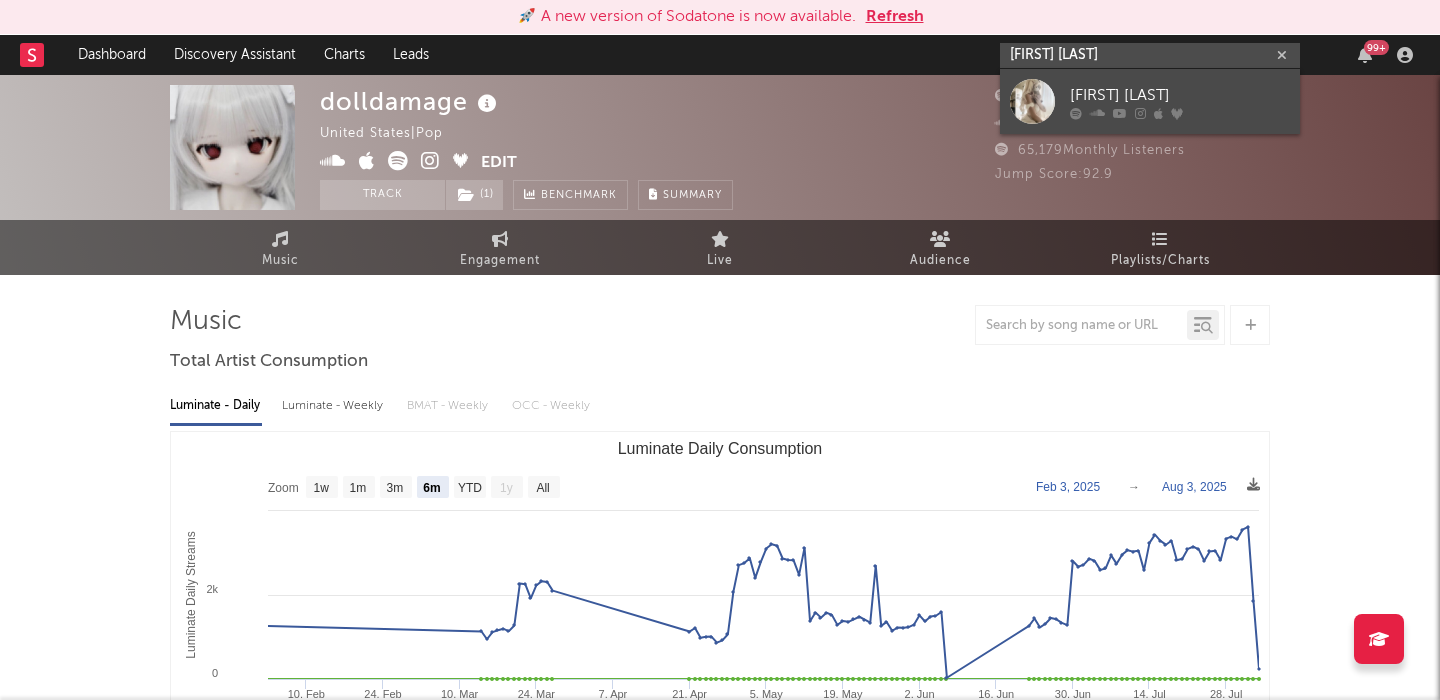 type on "sophie woodhouse" 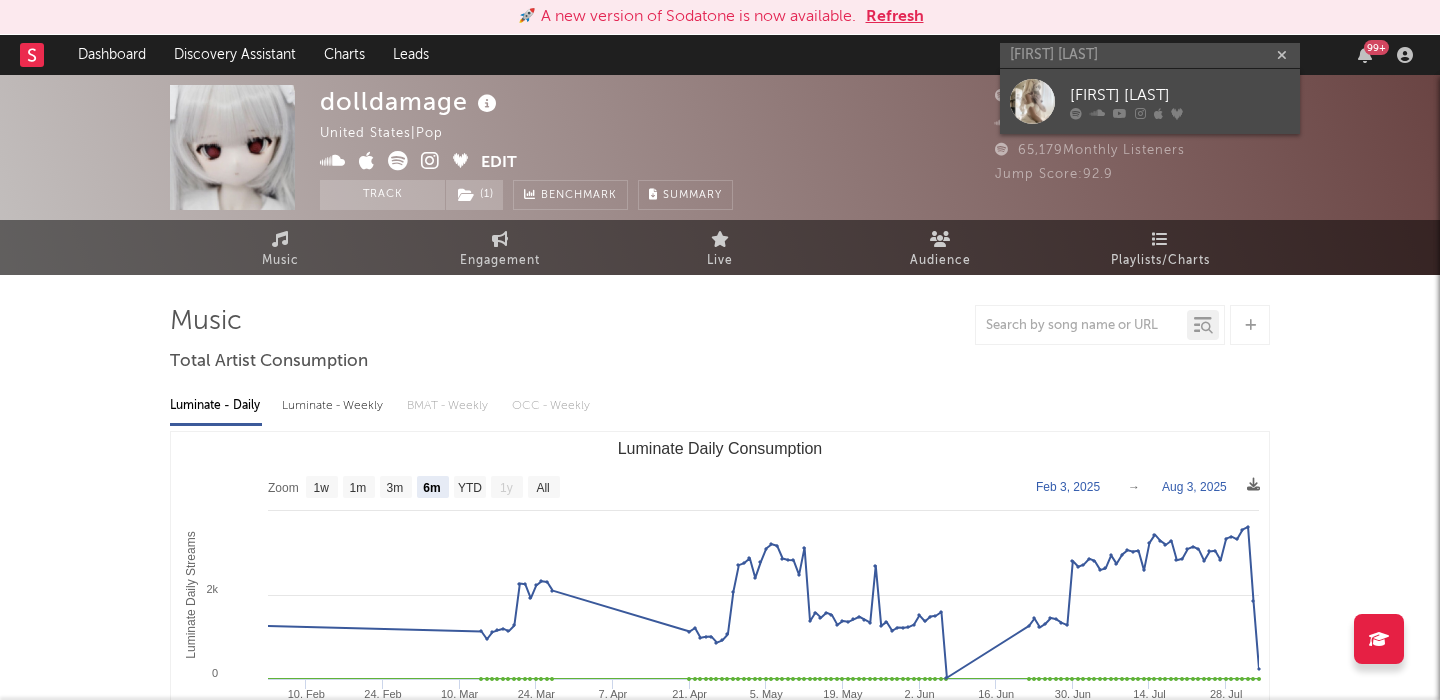 click on "Sophie Woodhouse" at bounding box center (1150, 101) 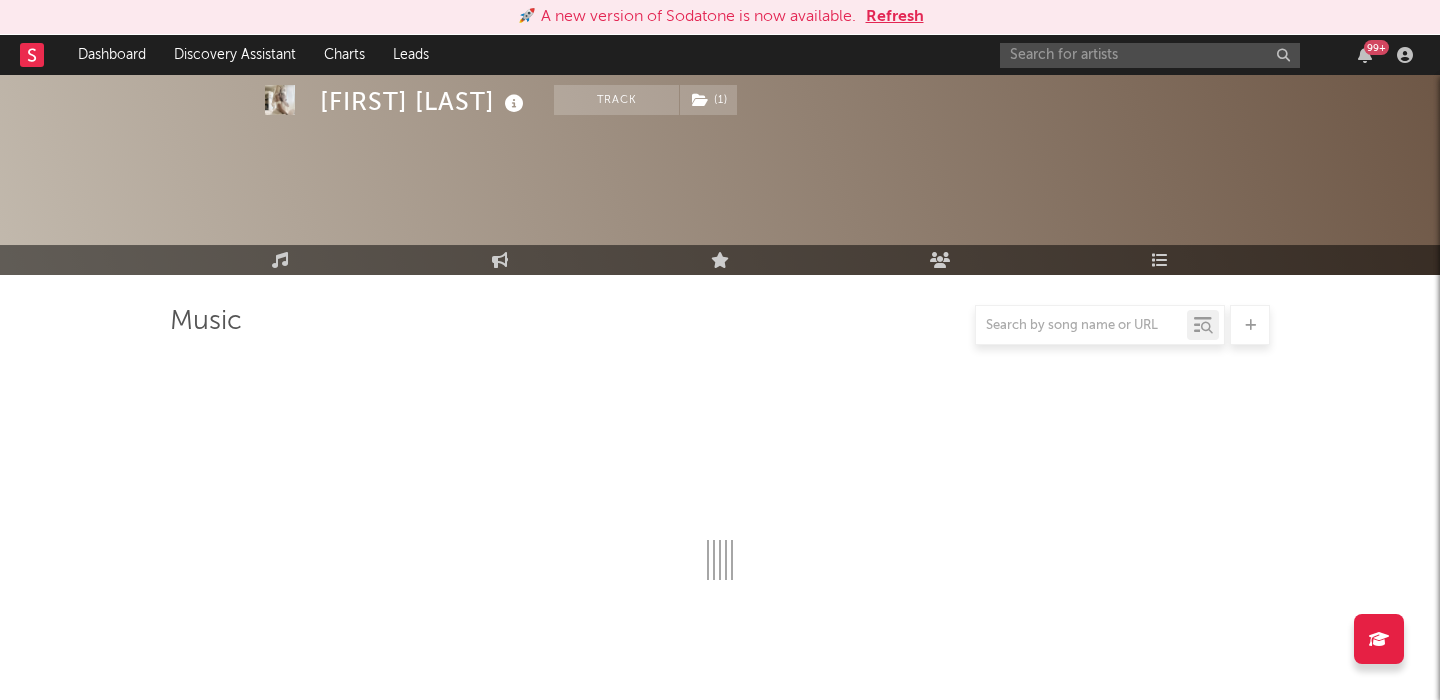 select on "6m" 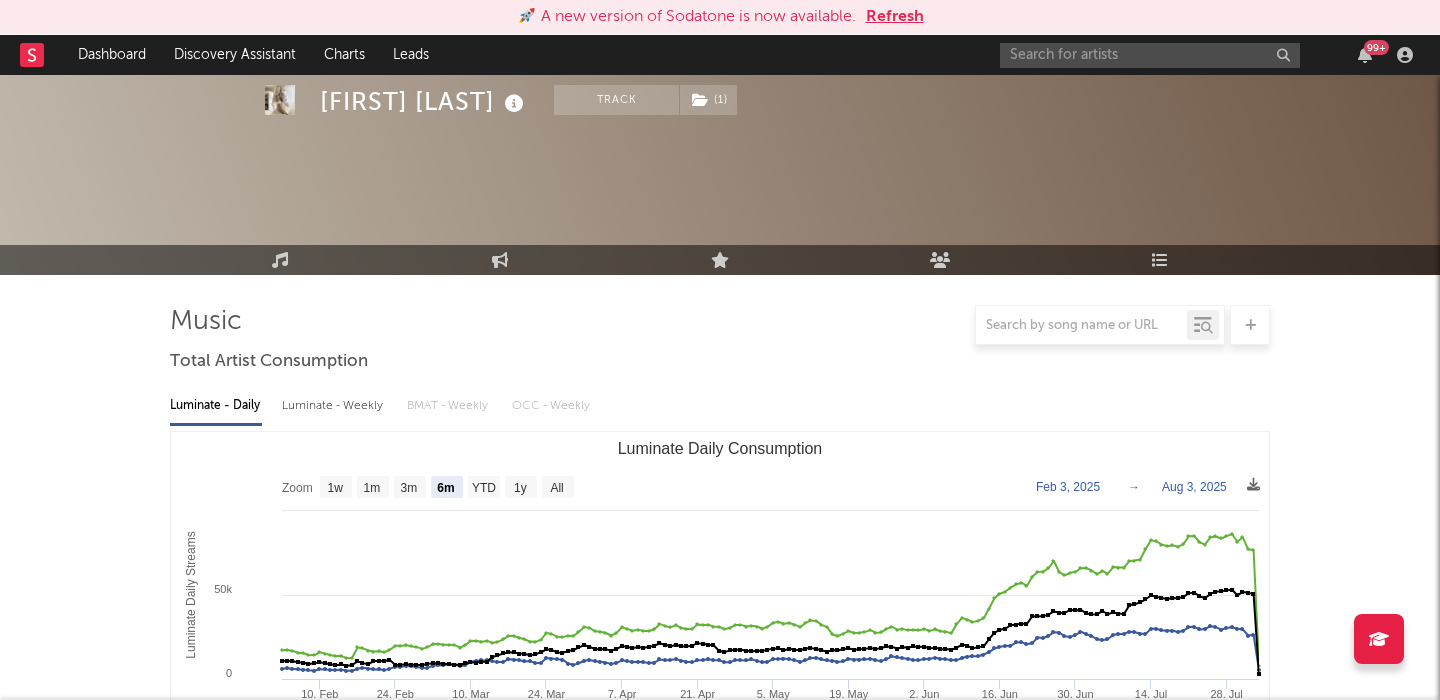 scroll, scrollTop: 620, scrollLeft: 0, axis: vertical 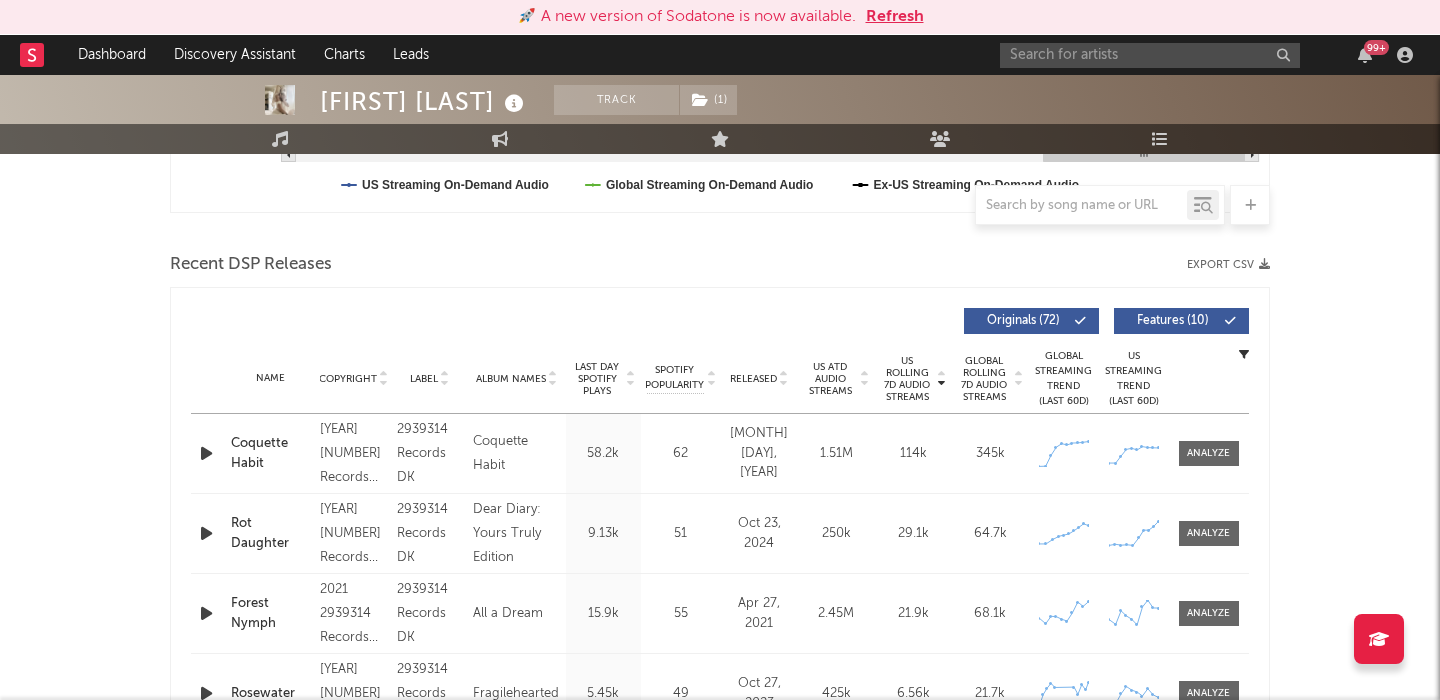 click on "Coquette Habit" at bounding box center [270, 453] 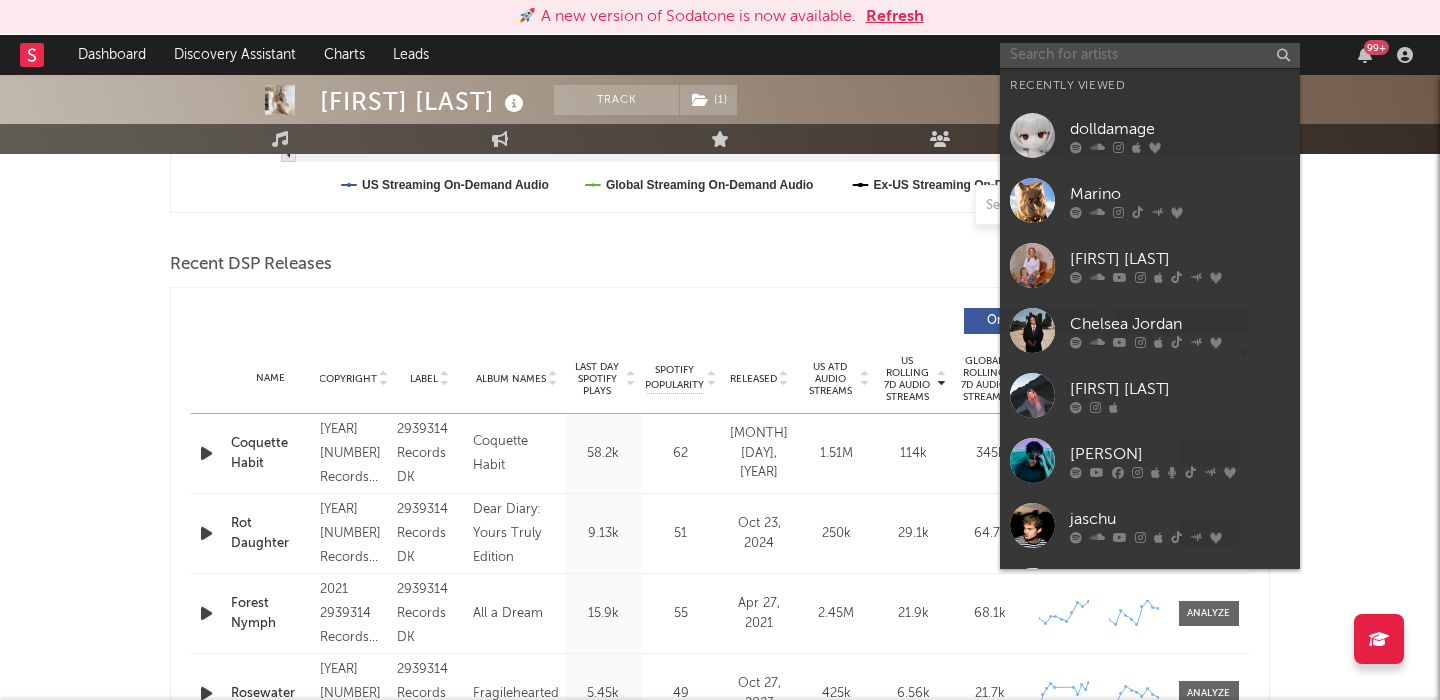 click at bounding box center (1150, 55) 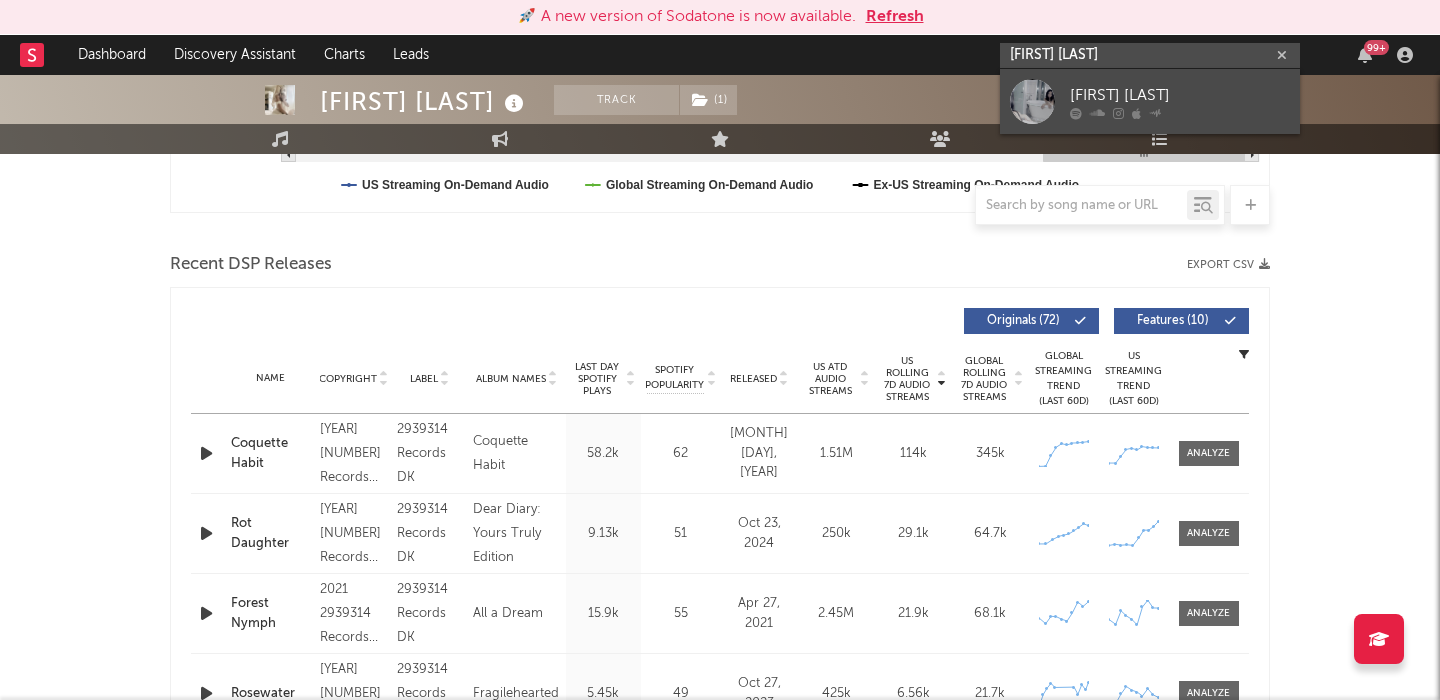type on "cece natalie" 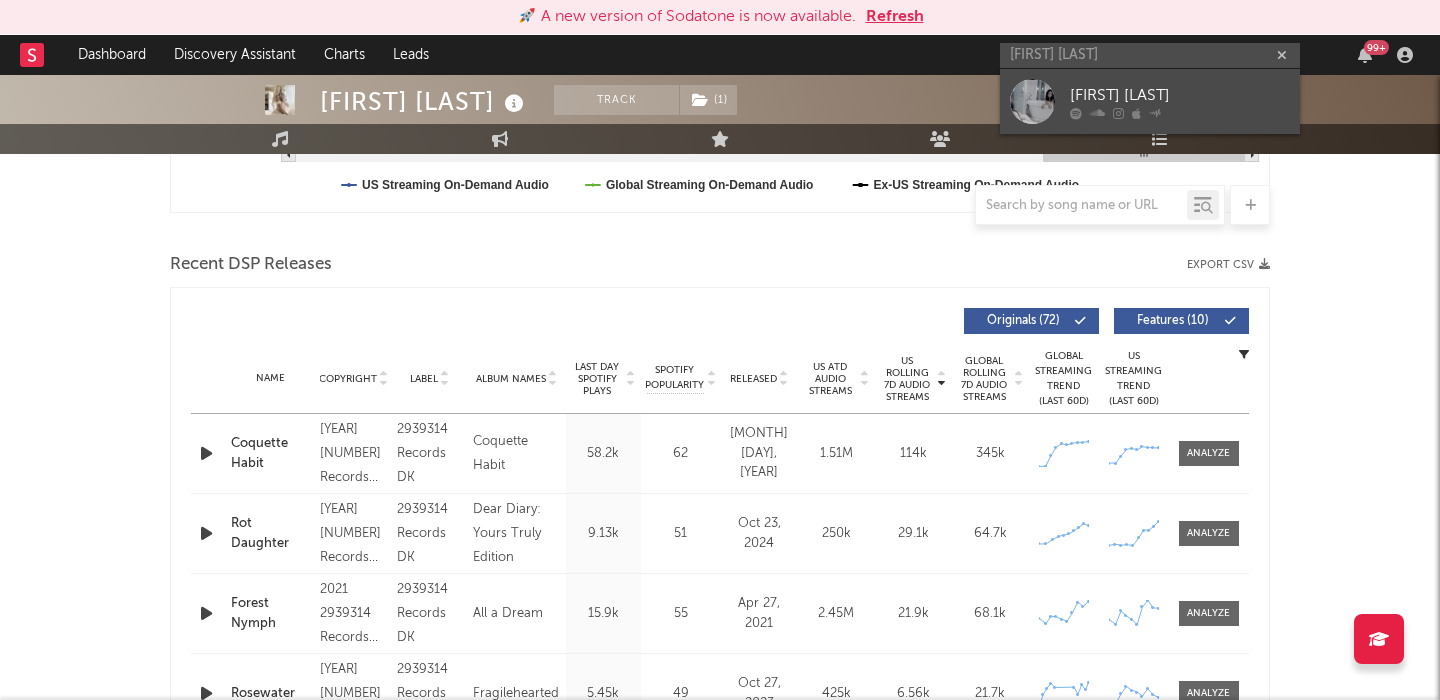 click on "Cece Natalie" at bounding box center [1180, 95] 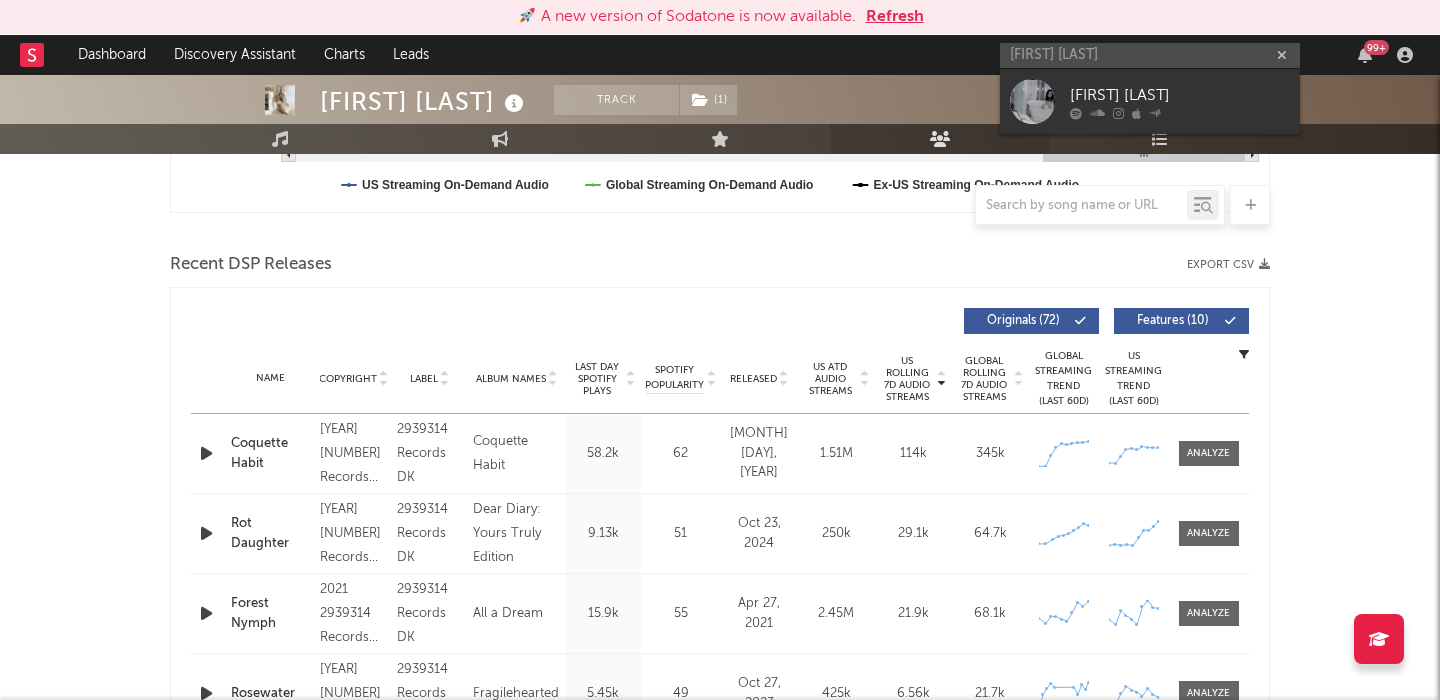 type 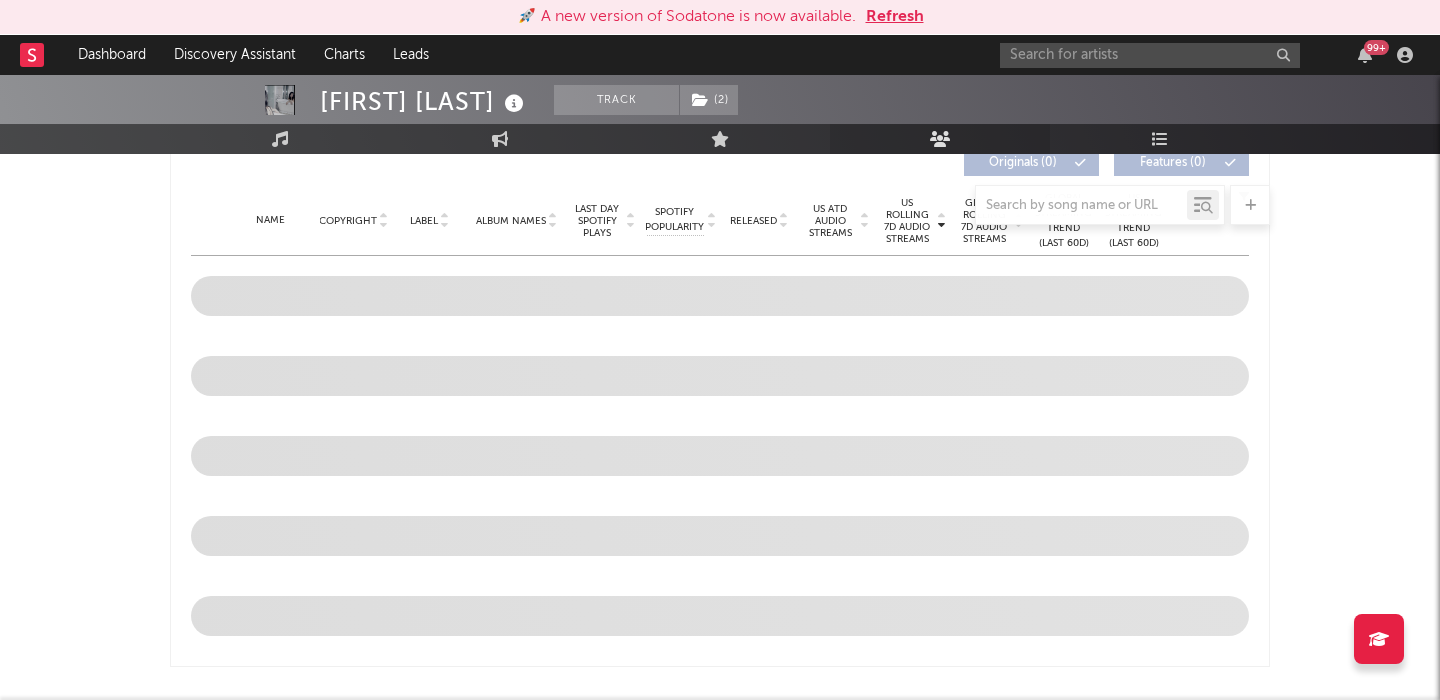 select on "6m" 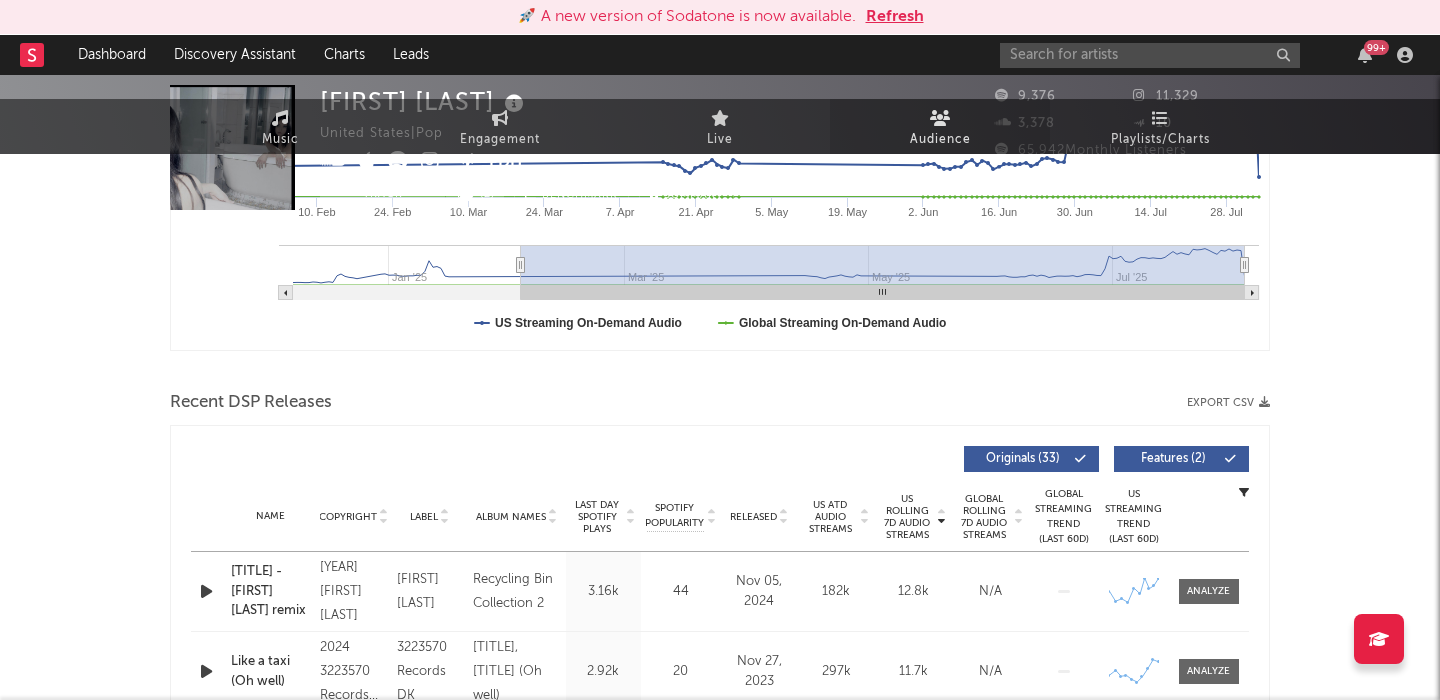 scroll, scrollTop: 0, scrollLeft: 0, axis: both 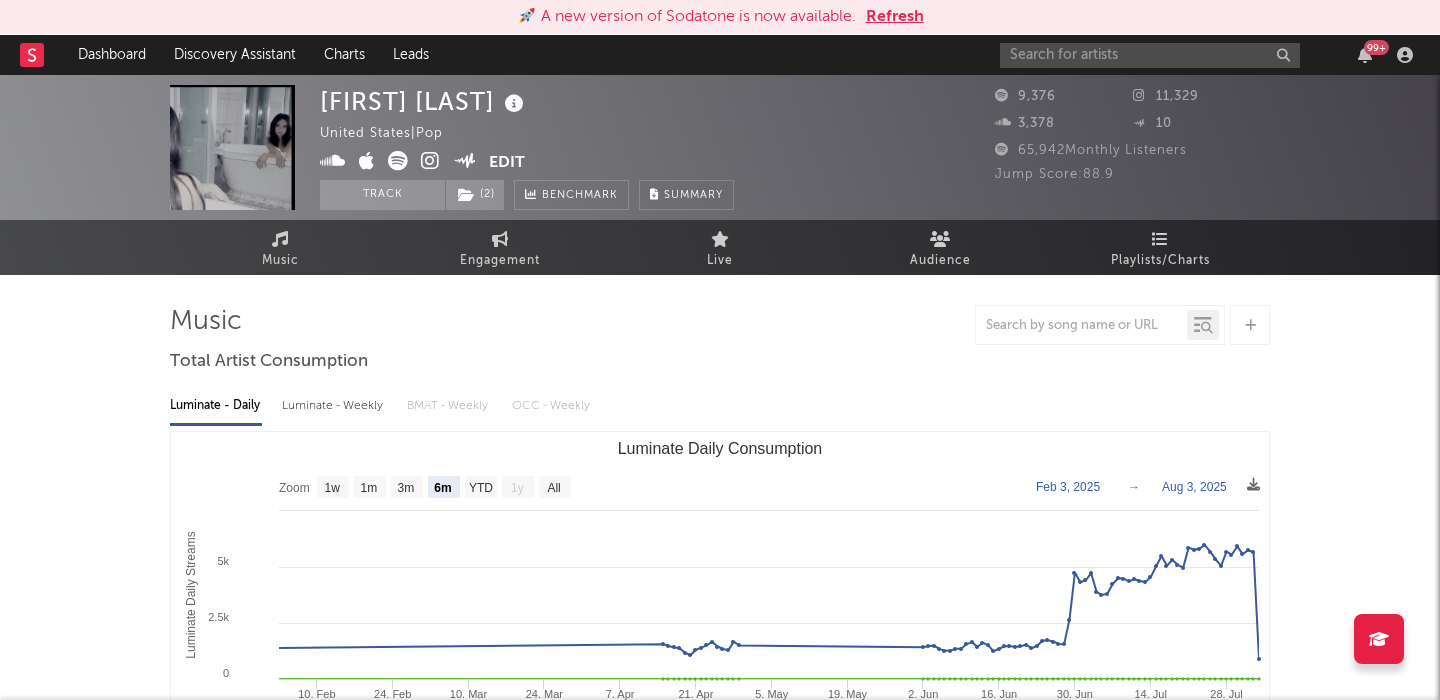 click on "Luminate - Weekly" at bounding box center [334, 406] 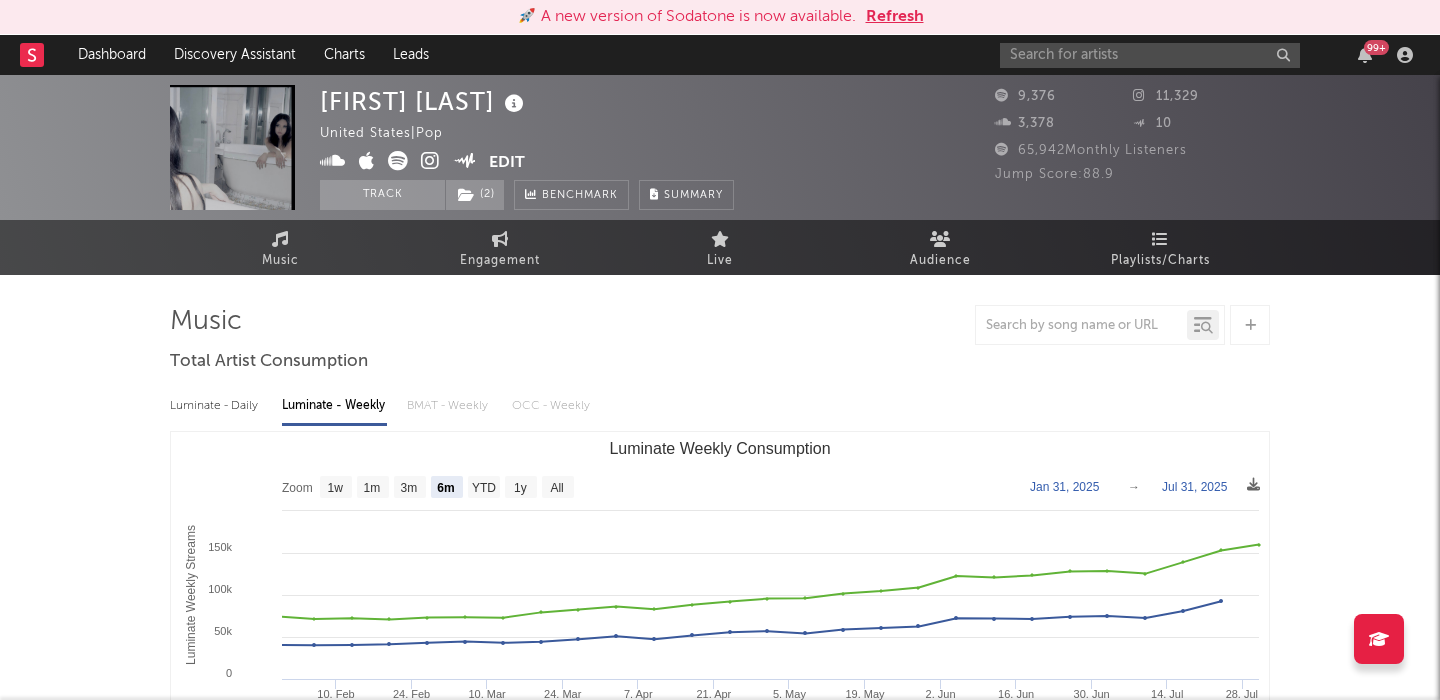 click at bounding box center [398, 161] 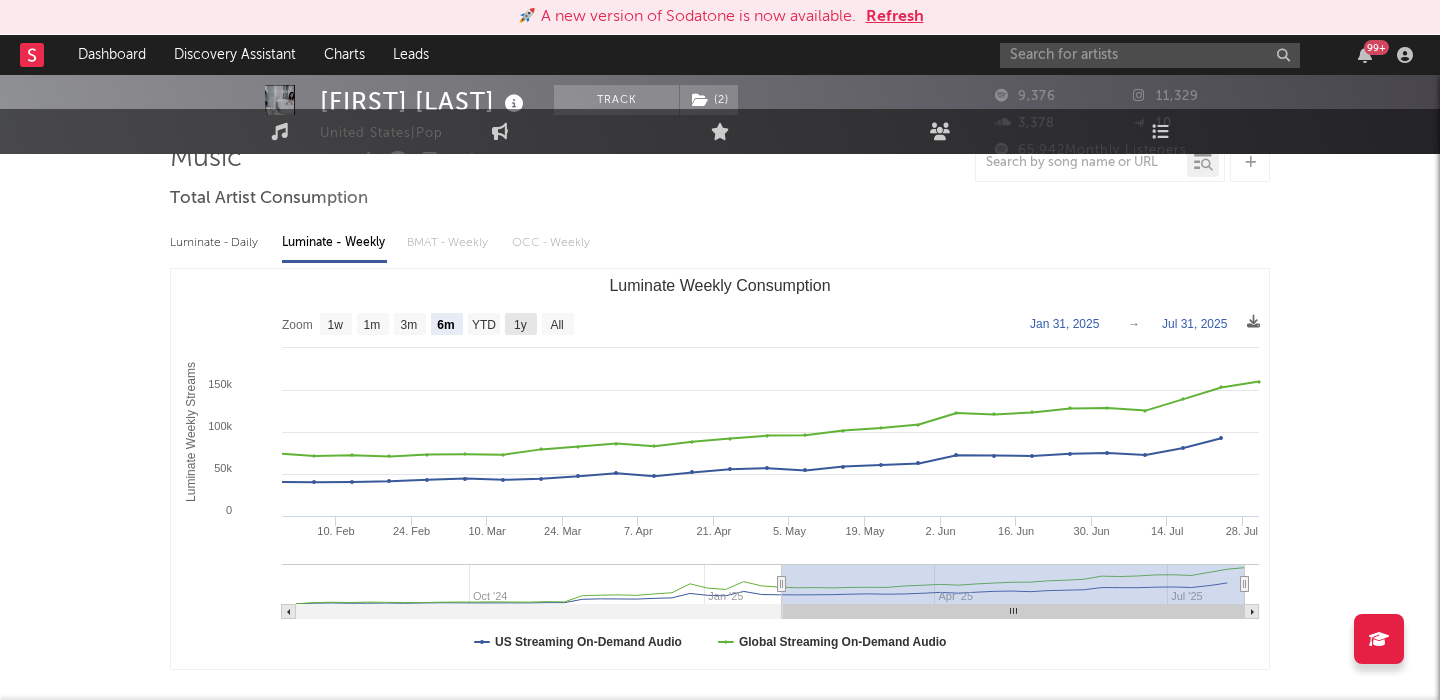 scroll, scrollTop: 654, scrollLeft: 0, axis: vertical 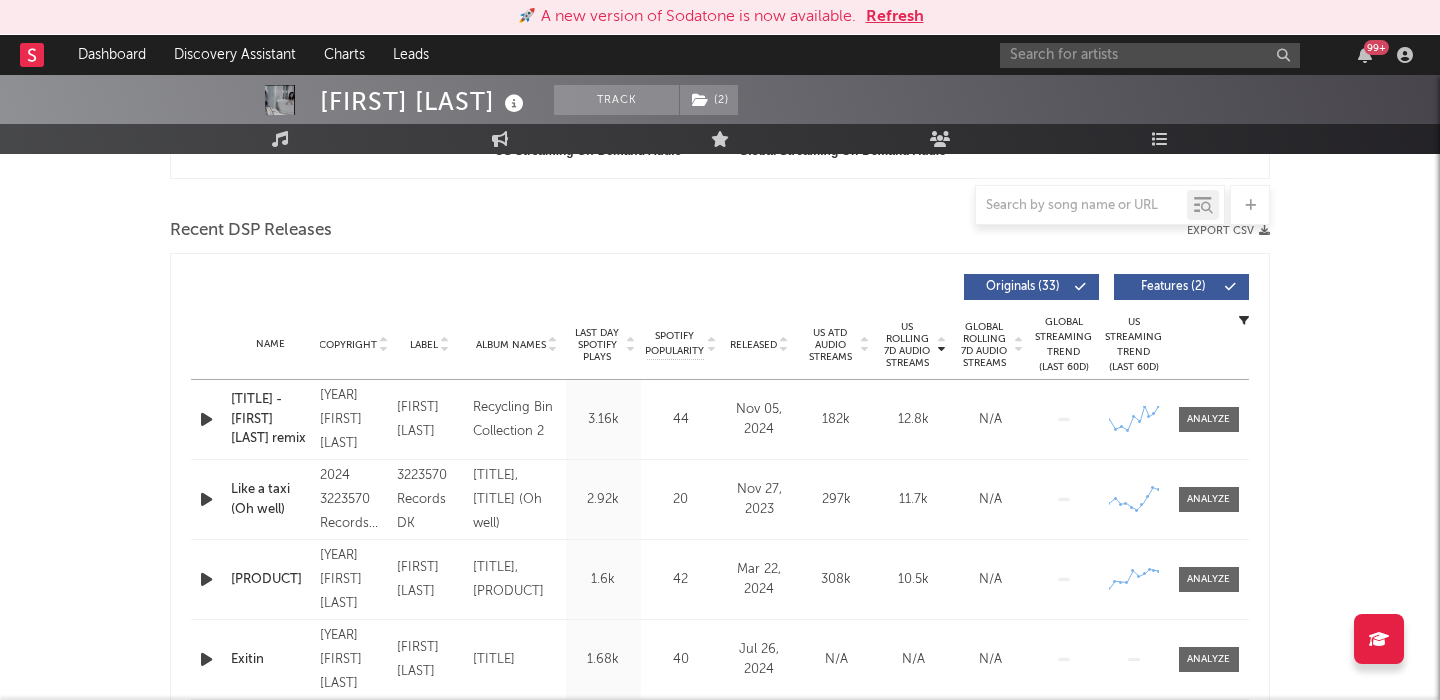 click on "Features   ( 2 )" at bounding box center [1181, 287] 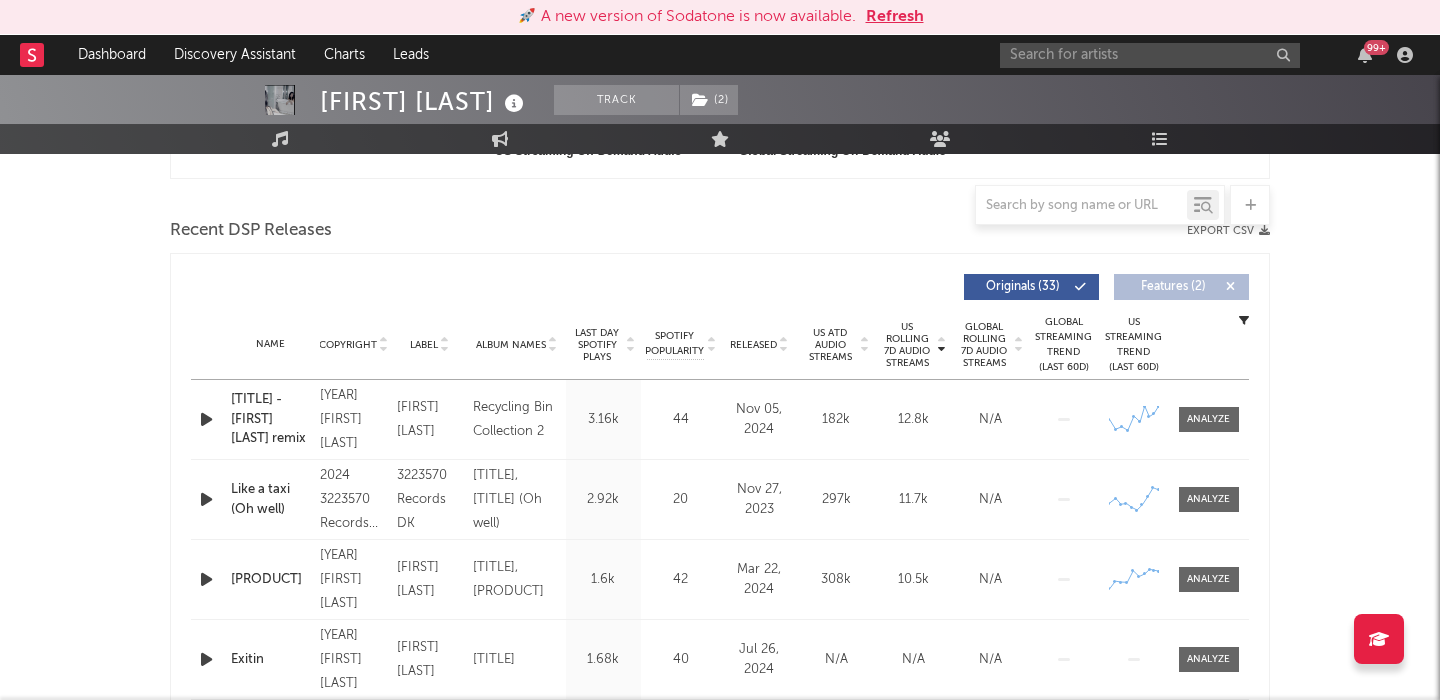 click on "Like a taxi (Oh well)" at bounding box center [270, 499] 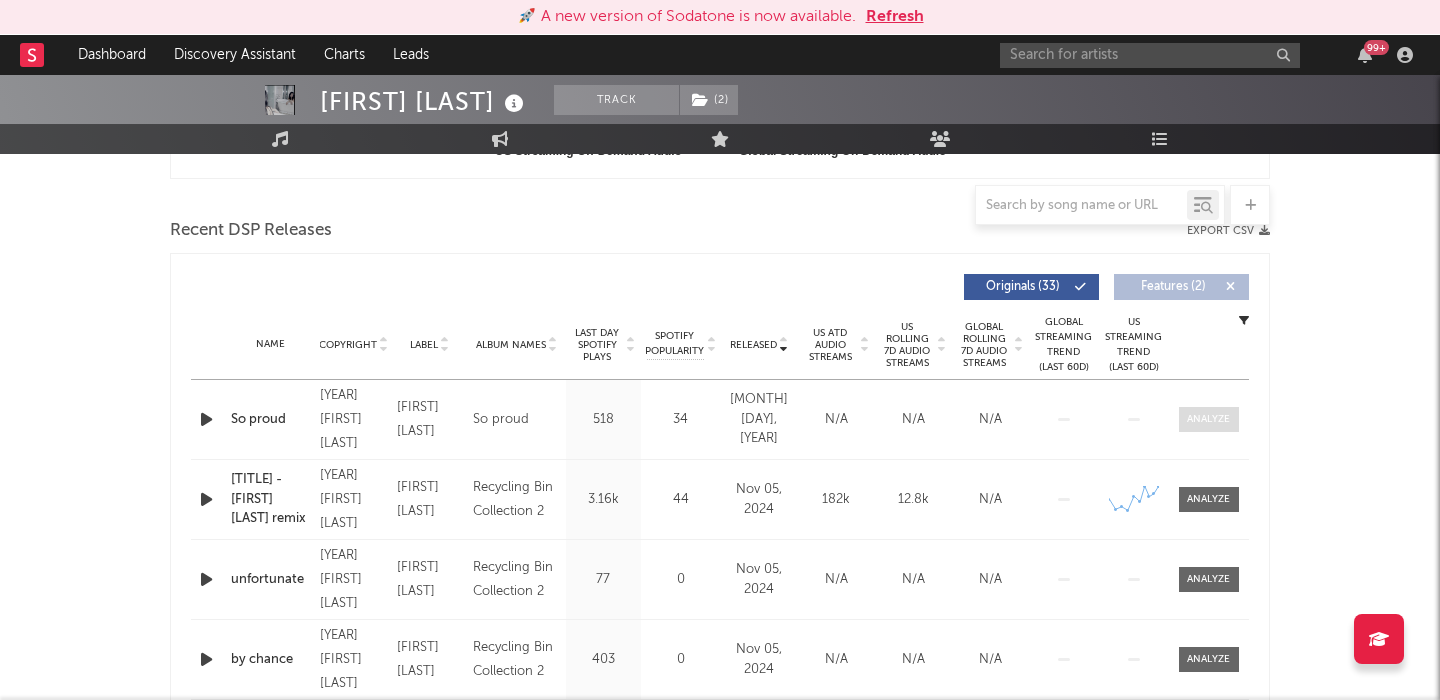 click at bounding box center (1209, 419) 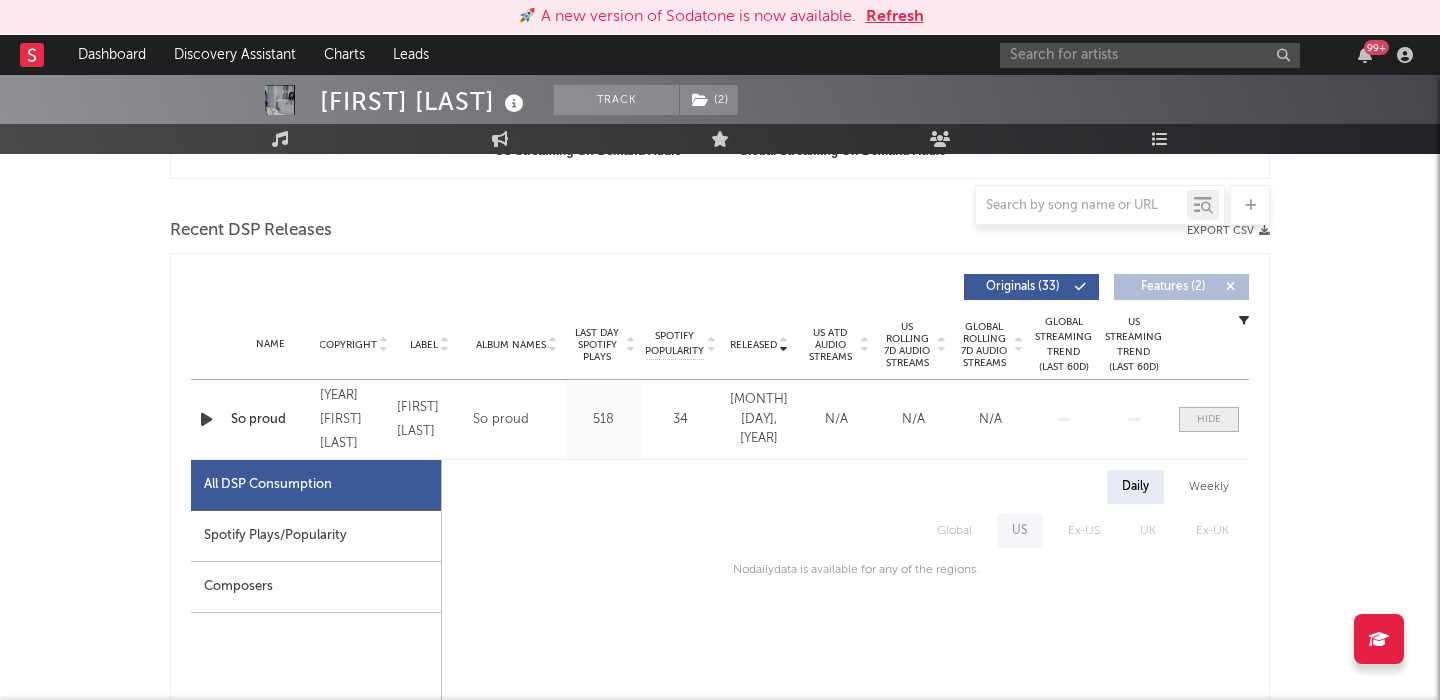 click at bounding box center [1209, 419] 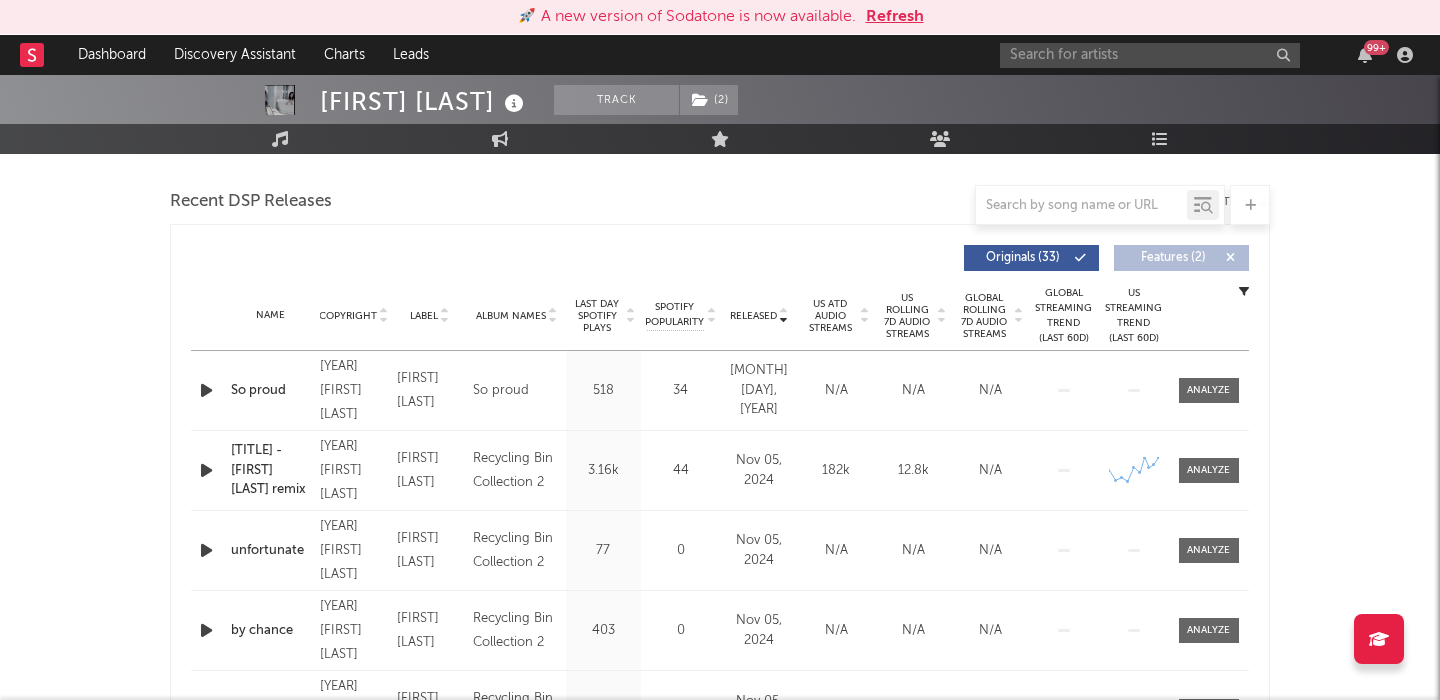 scroll, scrollTop: 687, scrollLeft: 0, axis: vertical 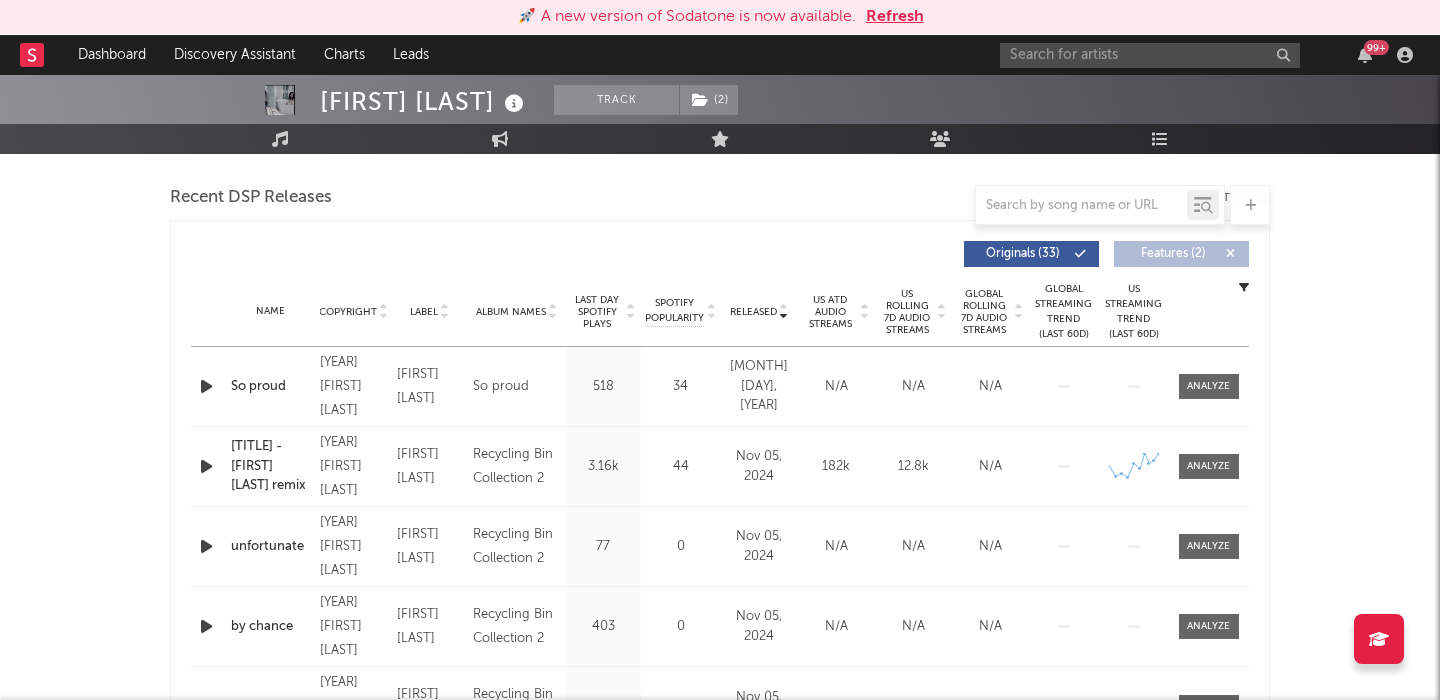 click on "Last Day Spotify Plays" at bounding box center (597, 312) 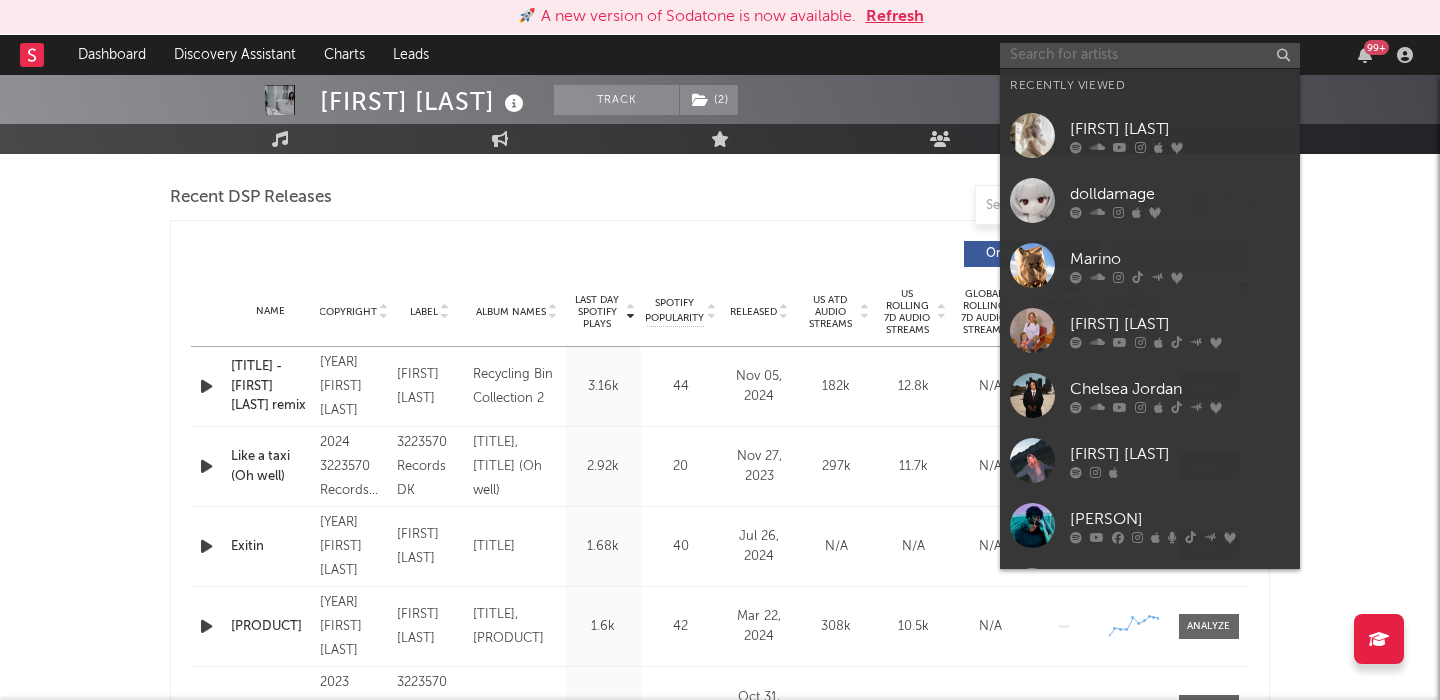 click at bounding box center [1150, 55] 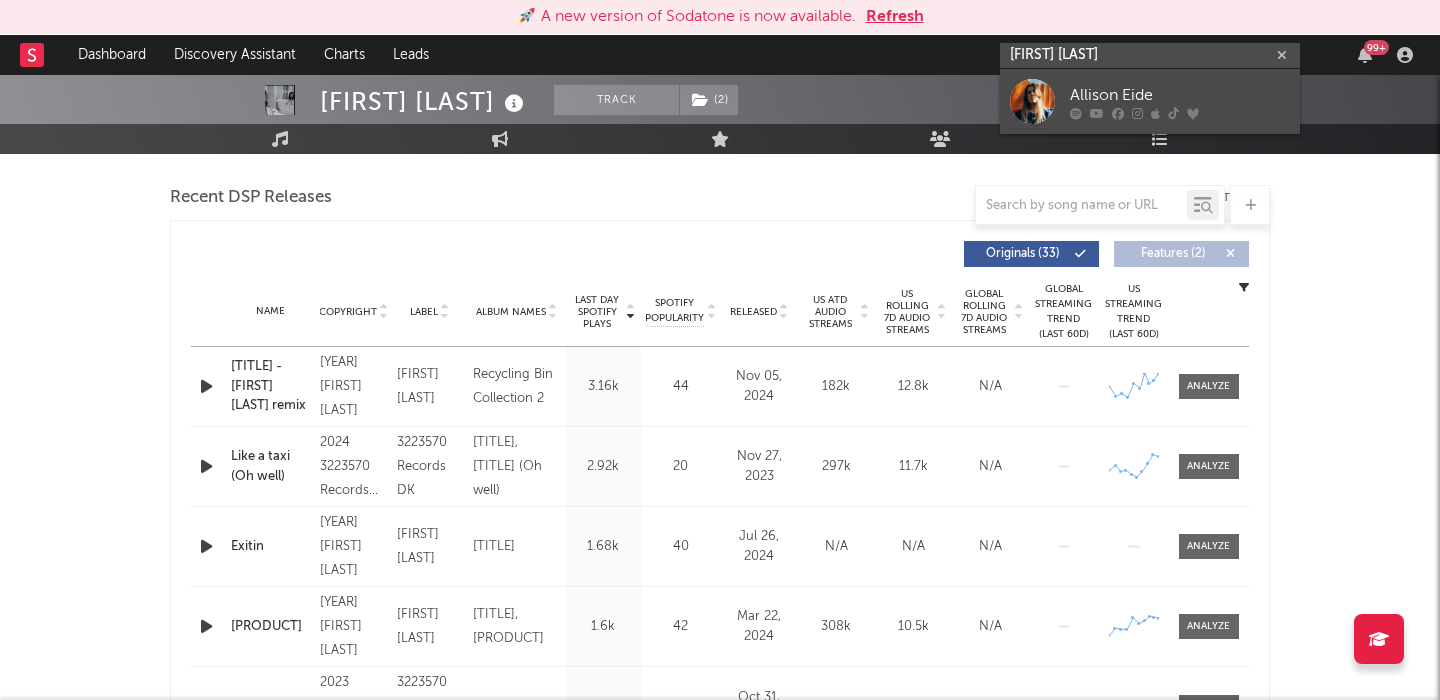 type on "allison eide" 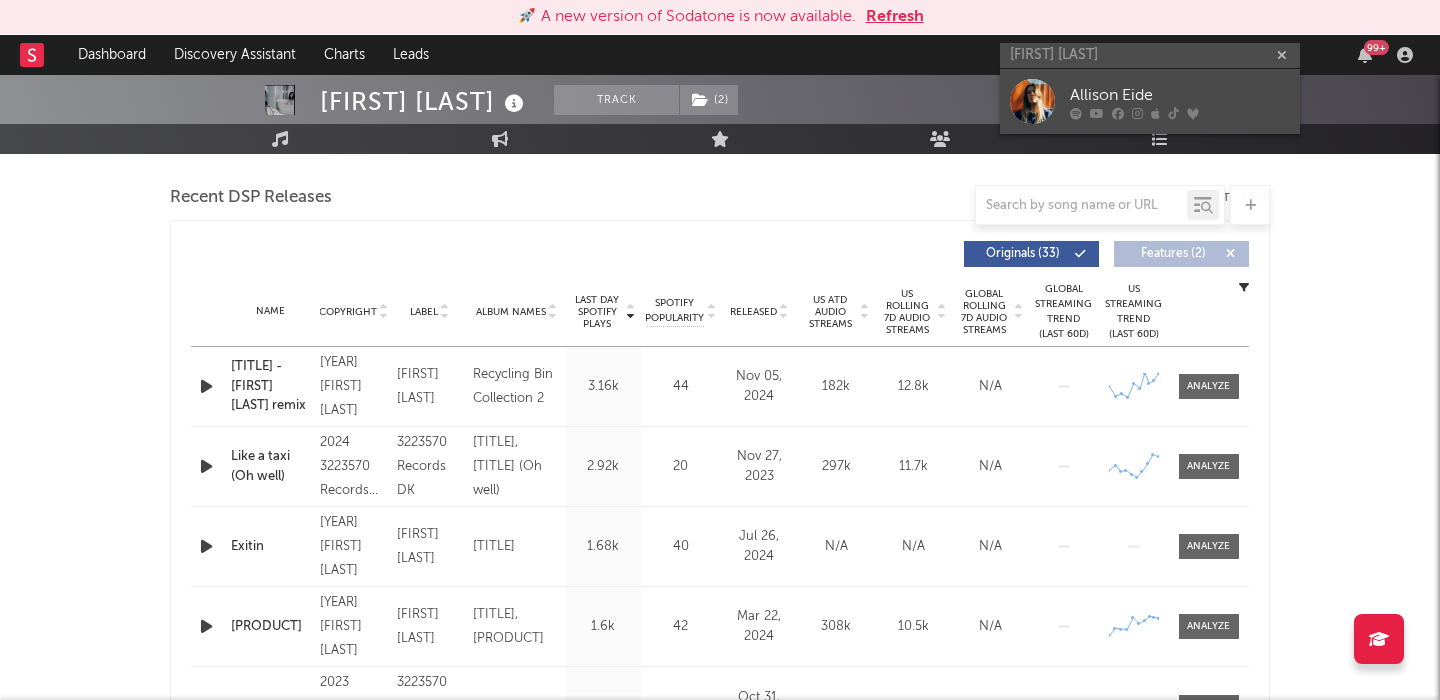 click on "Allison Eide" at bounding box center (1180, 95) 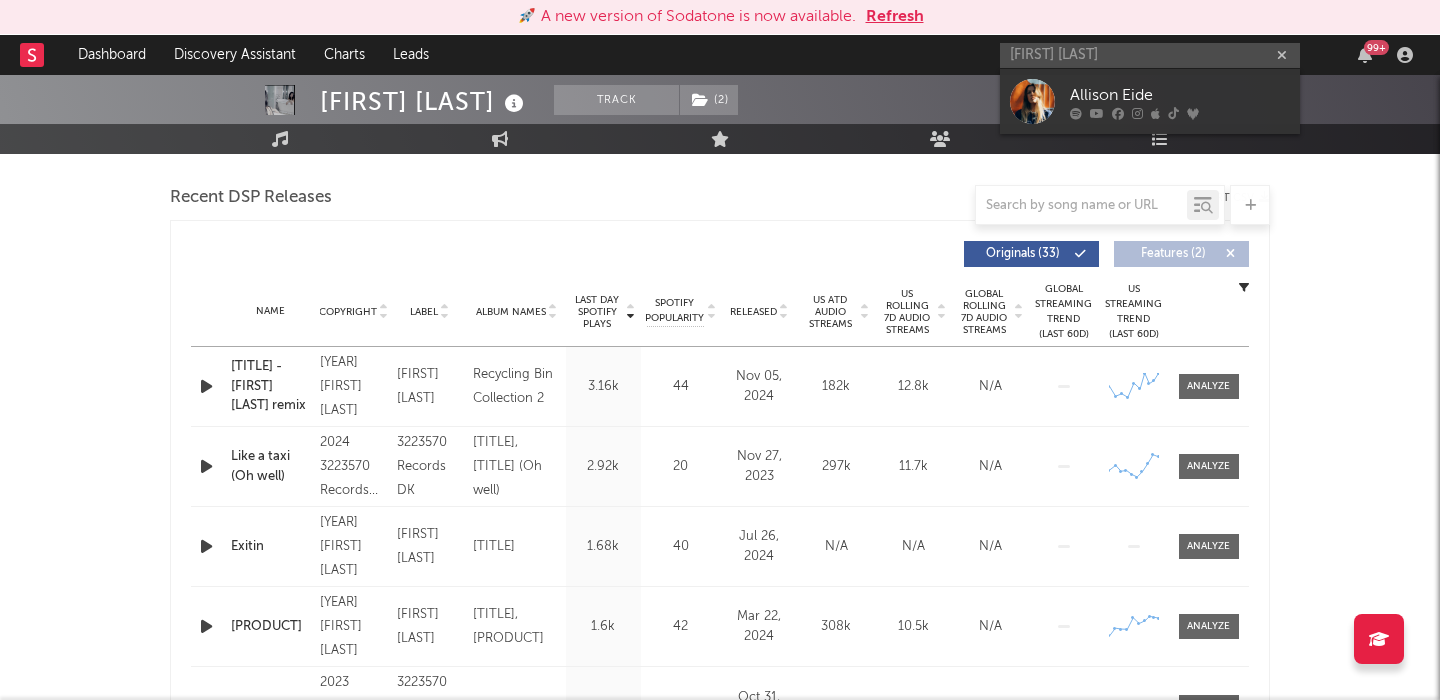 type 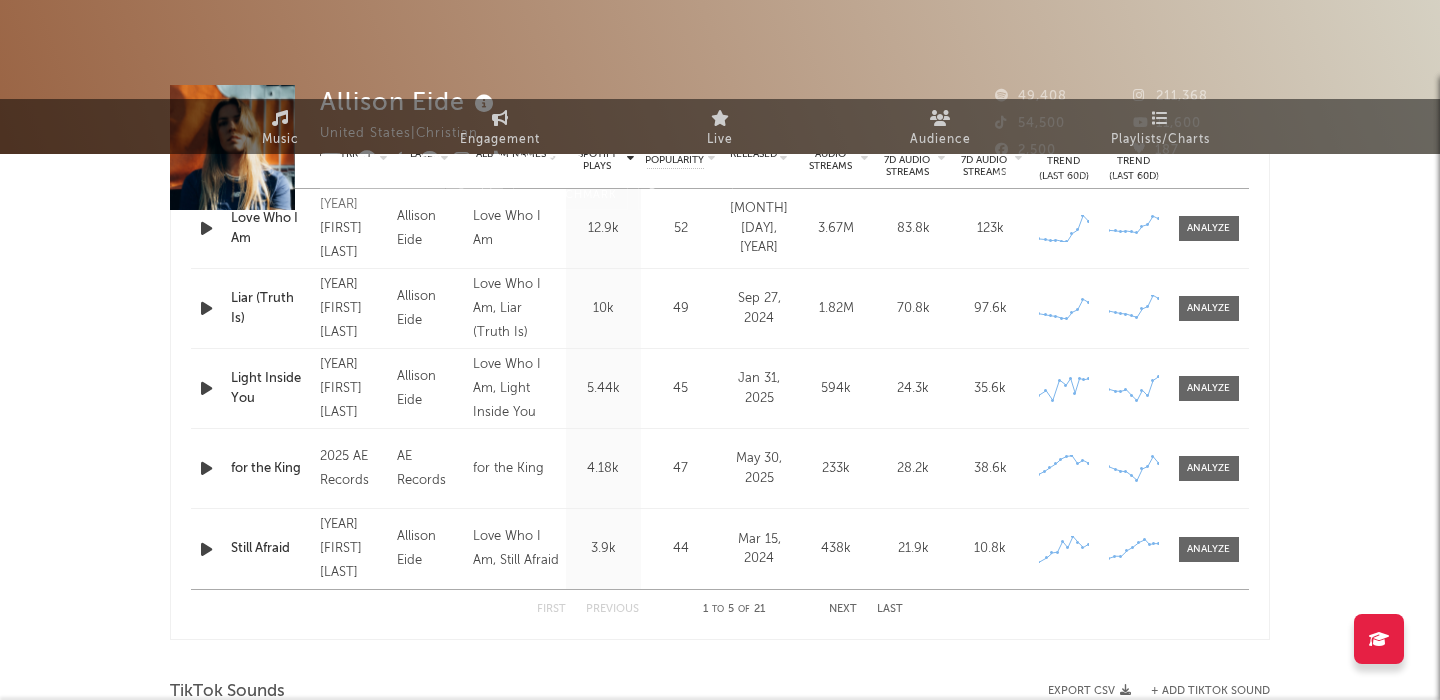 scroll, scrollTop: 0, scrollLeft: 0, axis: both 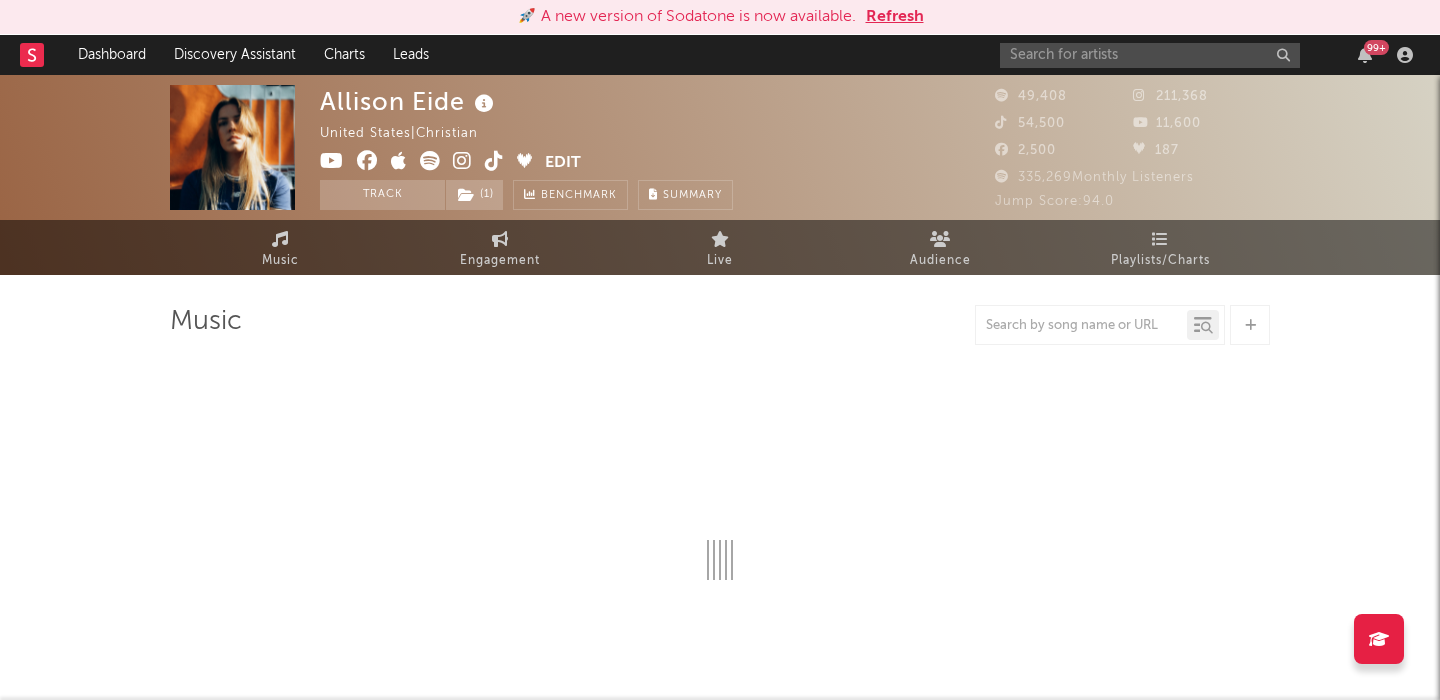 select on "6m" 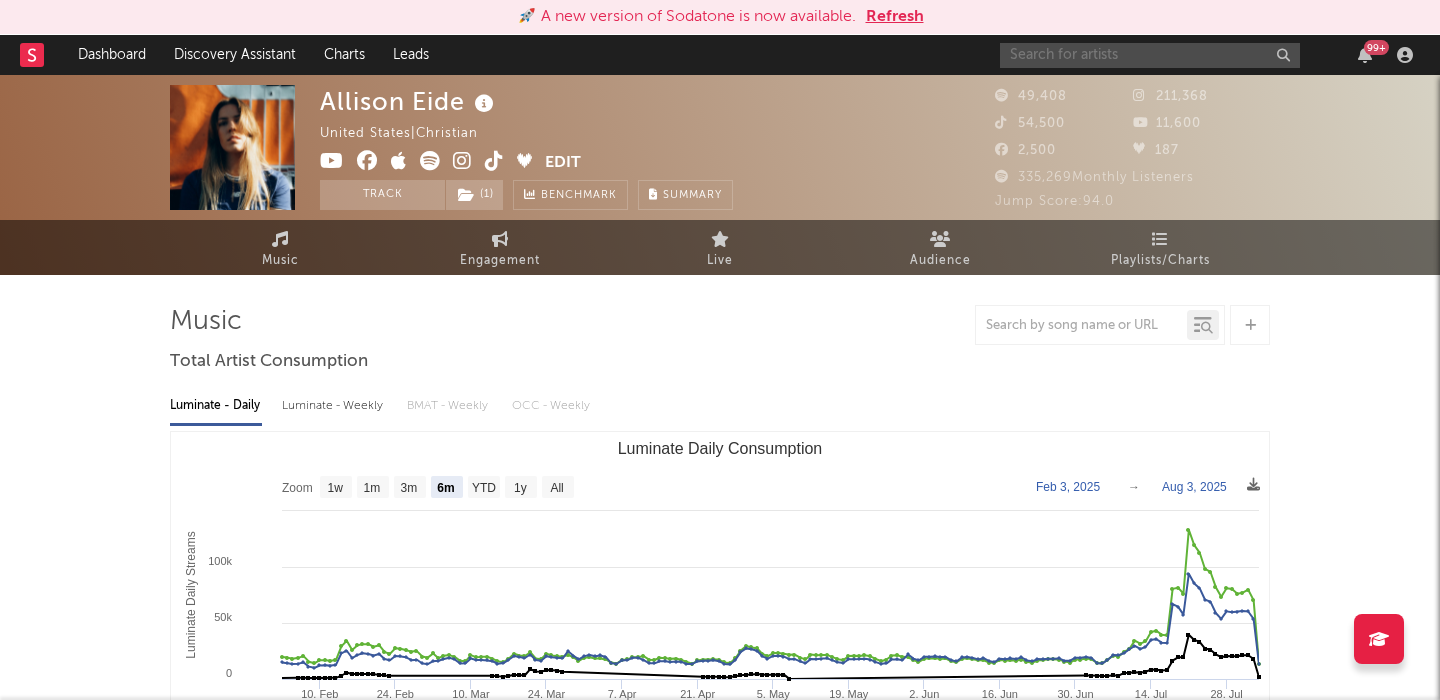 click at bounding box center (1150, 55) 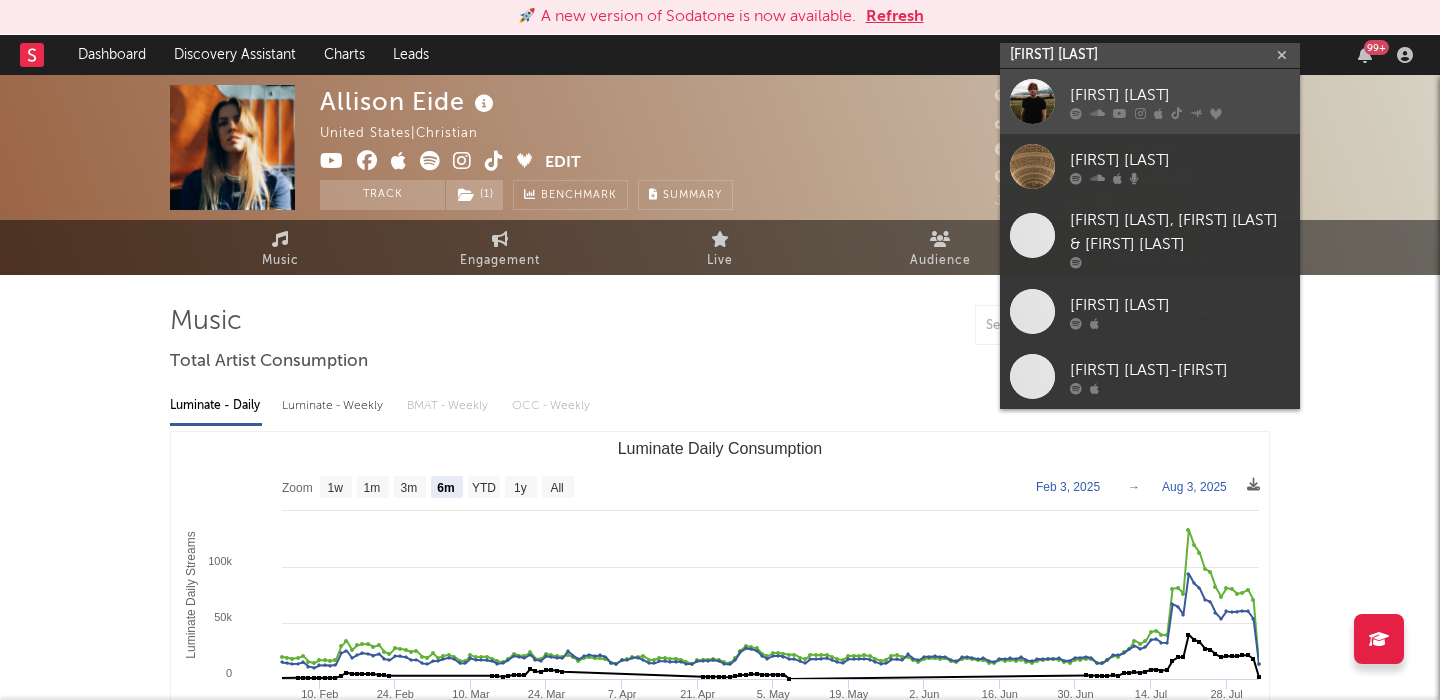 type on "matt hansen" 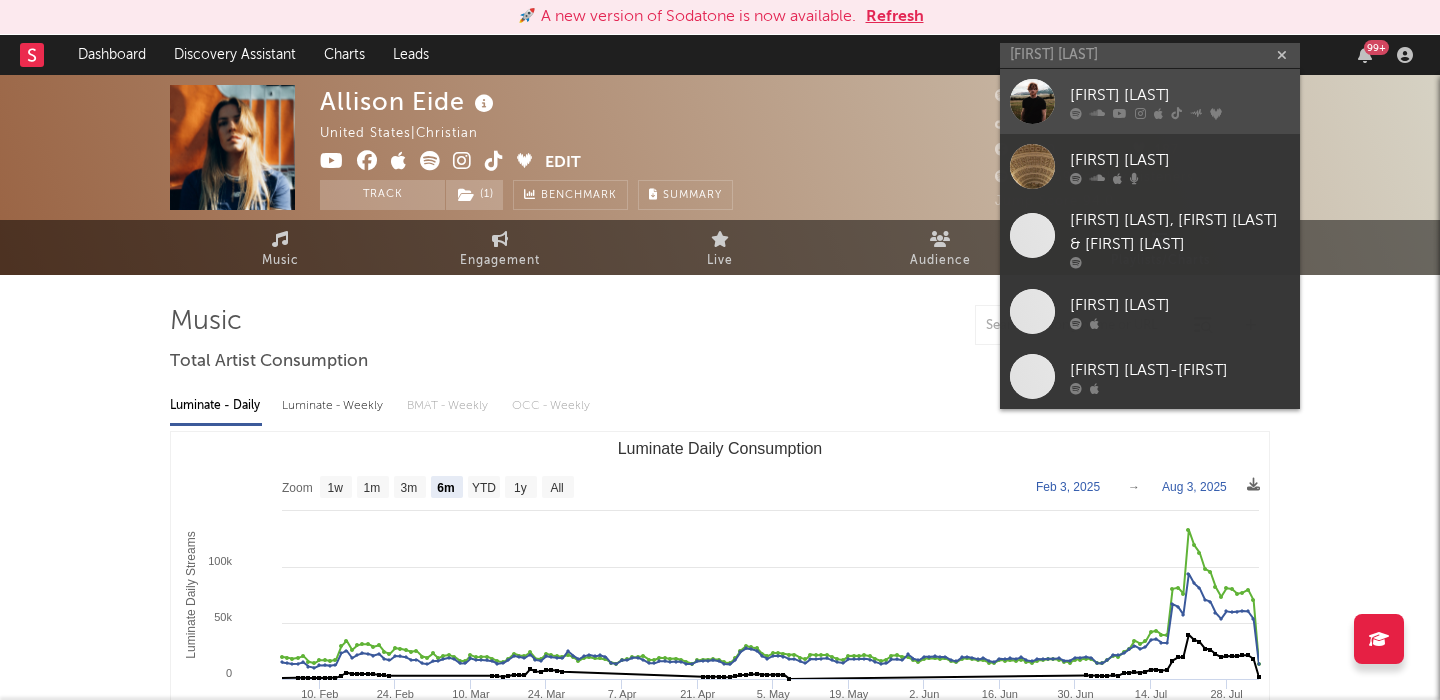 click on "Matt Hansen" at bounding box center [1180, 95] 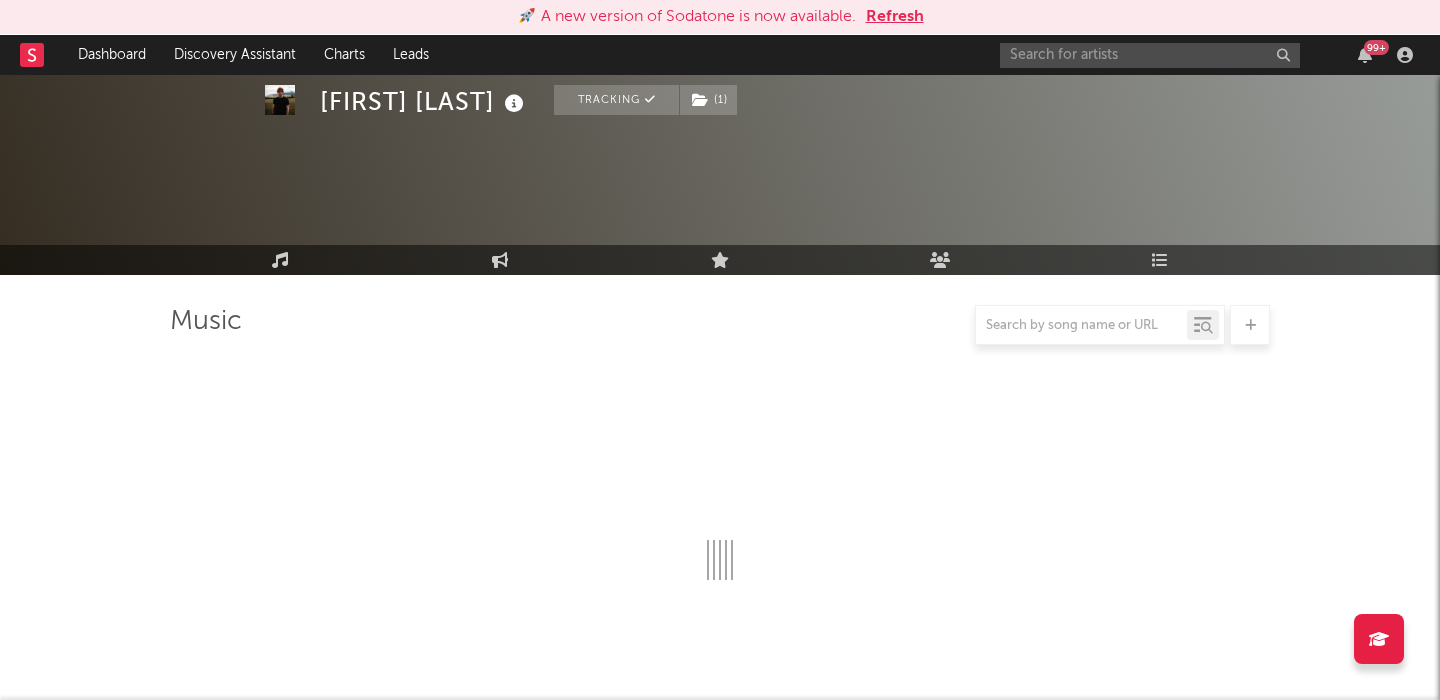 click on "Name Copyright Label Album Names Composer Names 7 Day Spotify Plays Last Day Spotify Plays ATD Spotify Plays Spotify Popularity Total US Streams Total US SES Total UK Streams Total UK Audio Streams UK Weekly Streams UK Weekly Audio Streams Released US ATD Audio Streams US Rolling 7D Audio Streams US Rolling WoW % Chg Global ATD Audio Streams Global Rolling 7D Audio Streams Global Rolling WoW % Chg Estimated % Playlist Streams Last Day Global Streaming Trend (Last 60D) Ex-US Streaming Trend (Last 60D) US Streaming Trend (Last 60D) Global Latest Day Audio Streams US Latest Day Audio Streams" at bounding box center (720, 841) 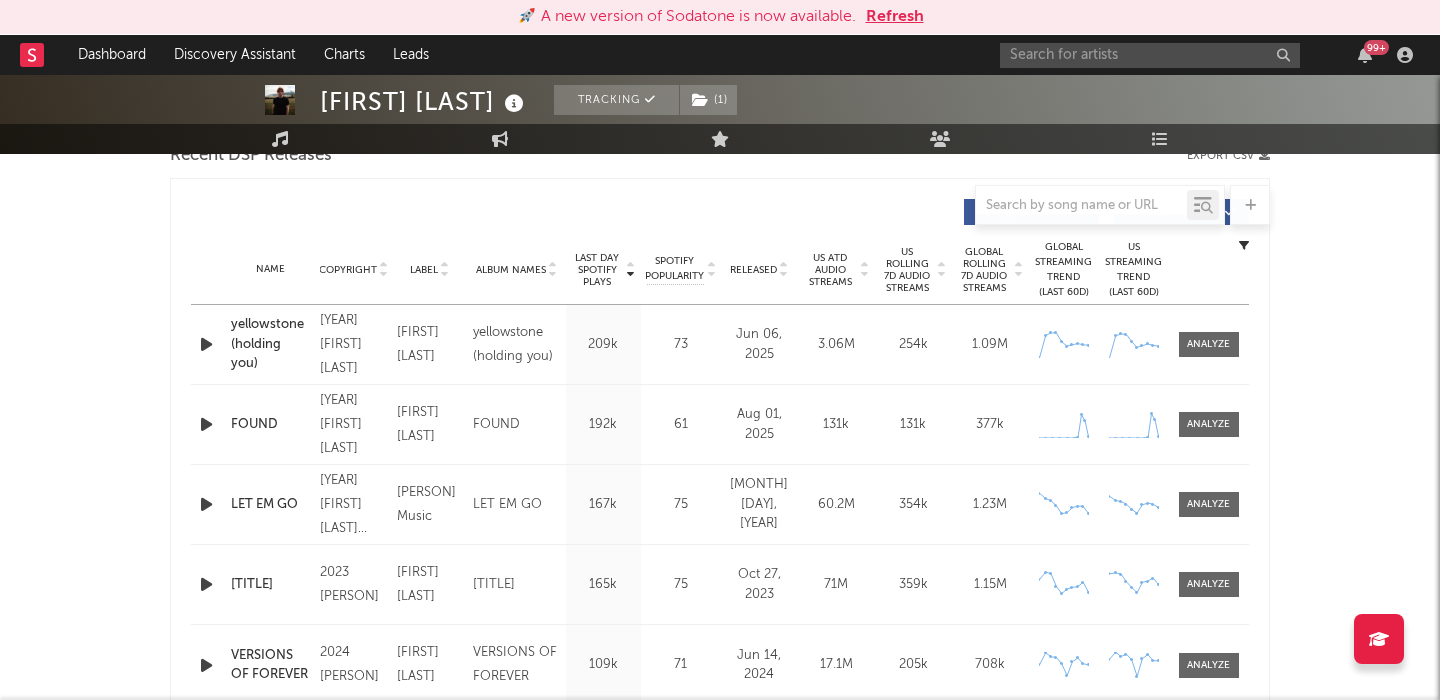 click on "Released" at bounding box center [753, 270] 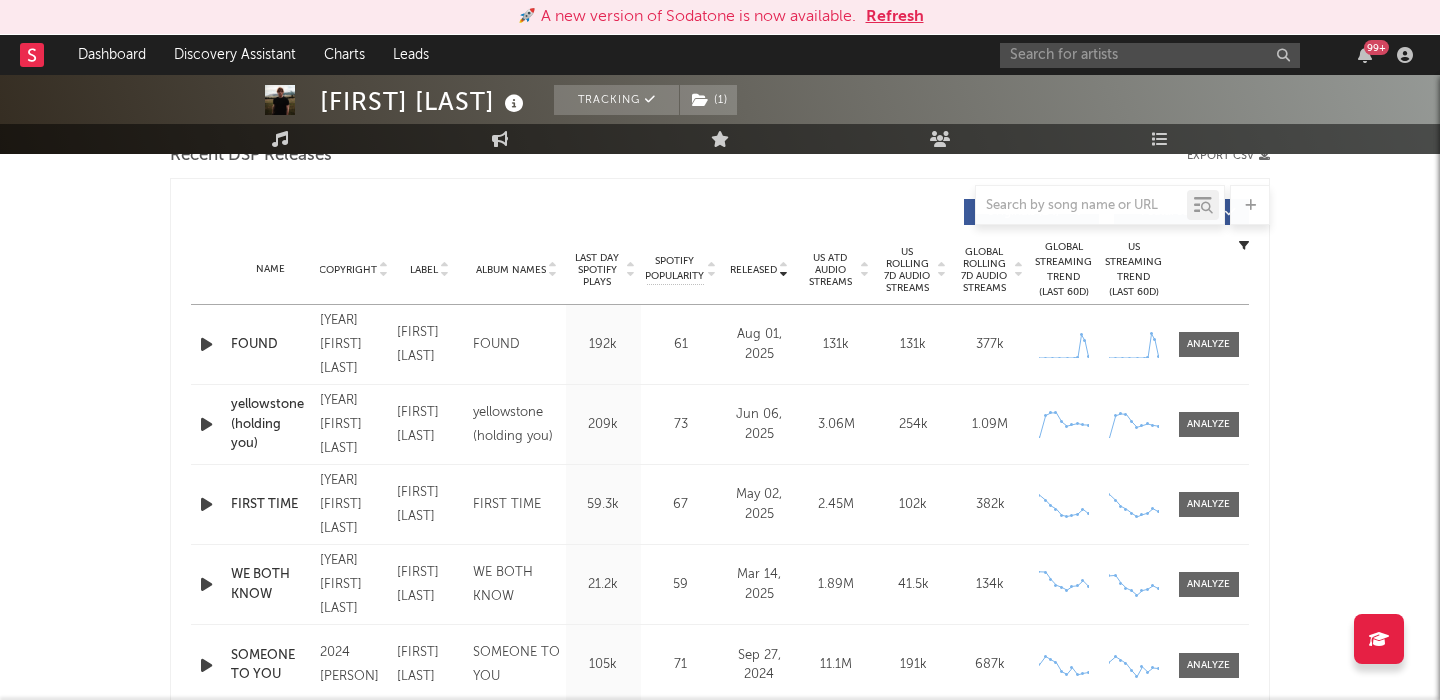 scroll, scrollTop: 668, scrollLeft: 0, axis: vertical 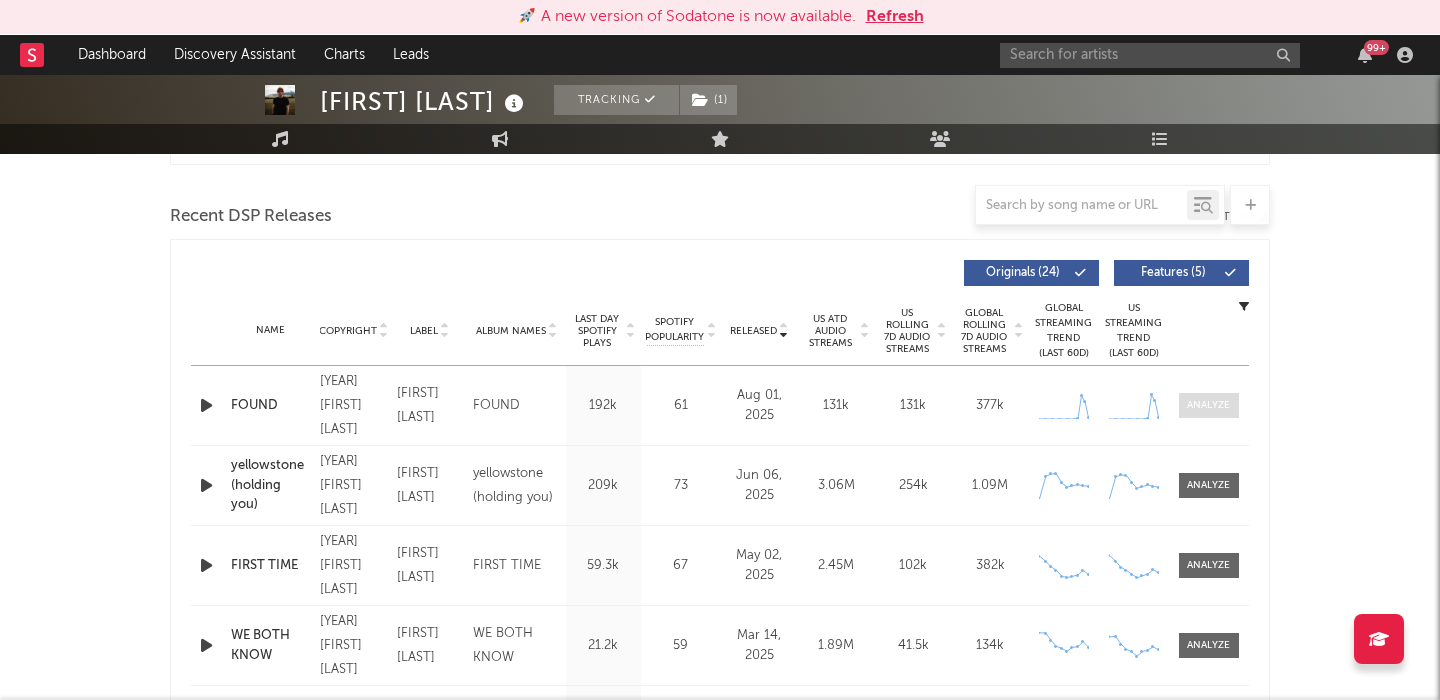 click at bounding box center [1209, 405] 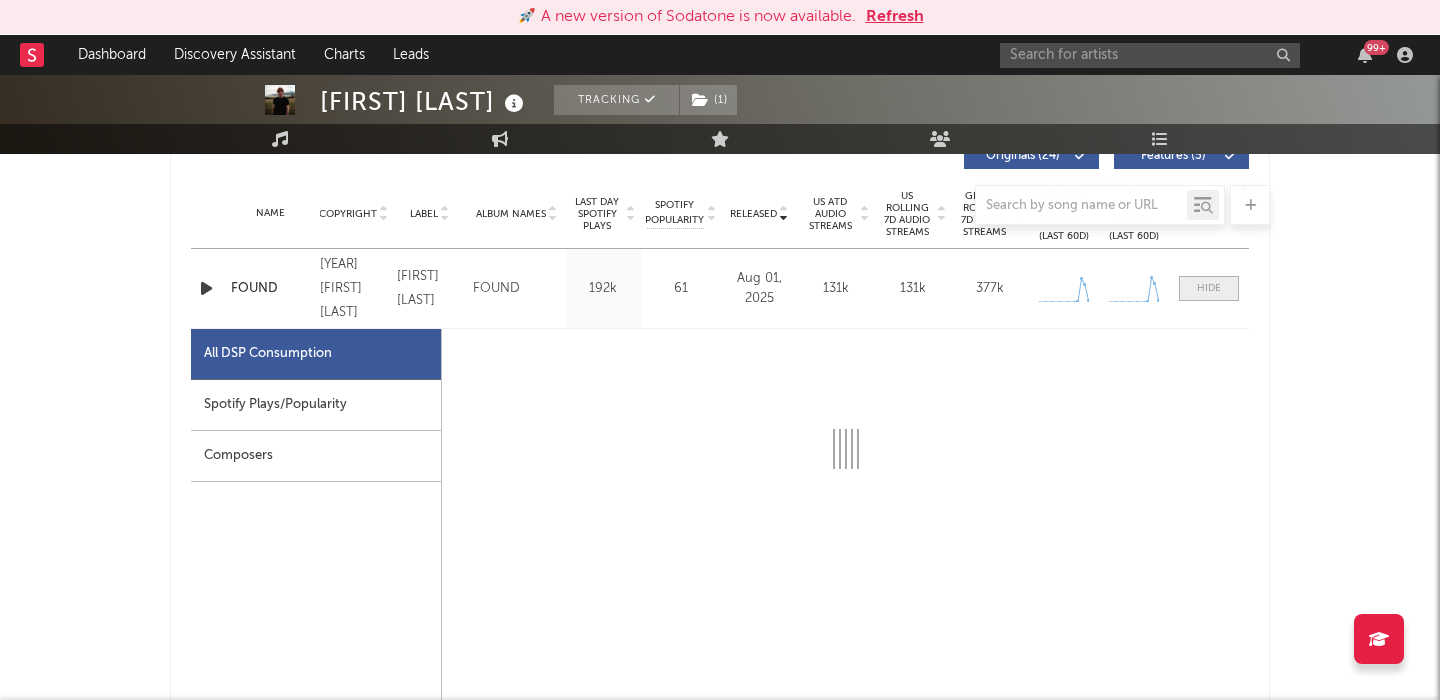 select on "1w" 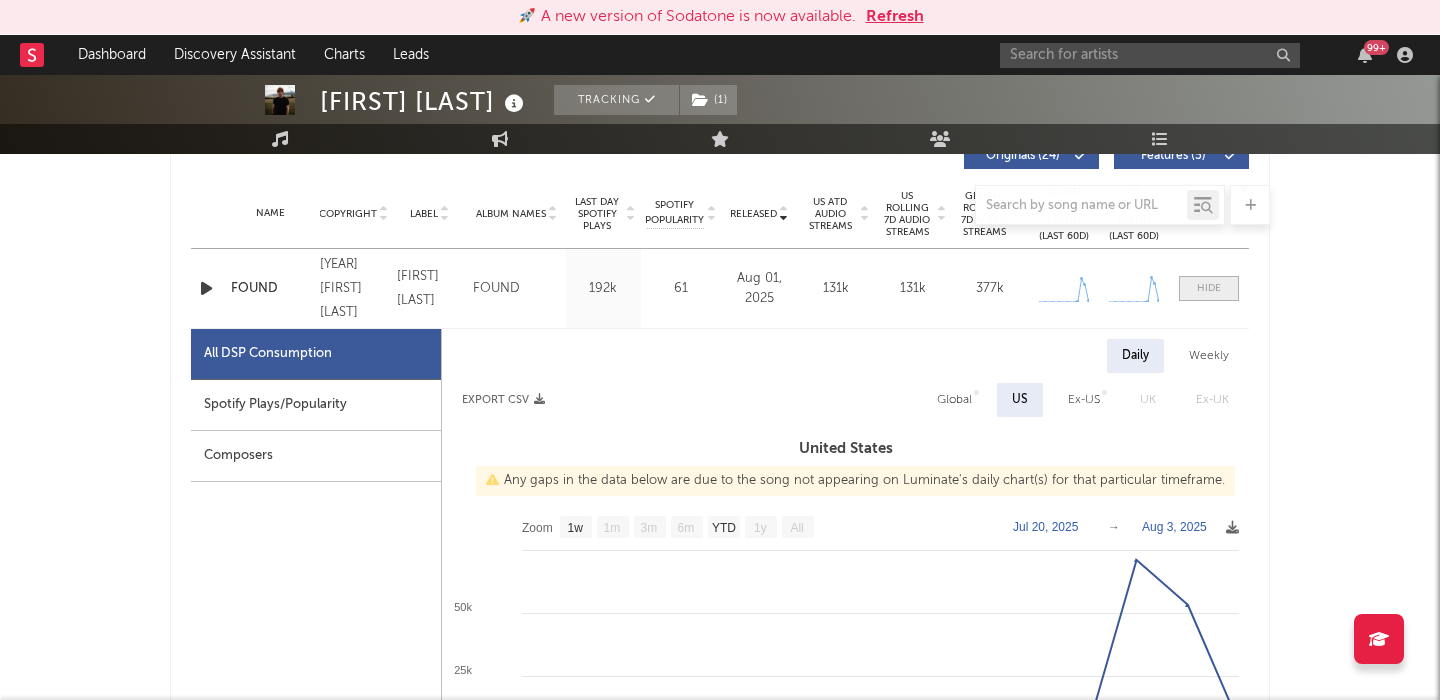 scroll, scrollTop: 887, scrollLeft: 0, axis: vertical 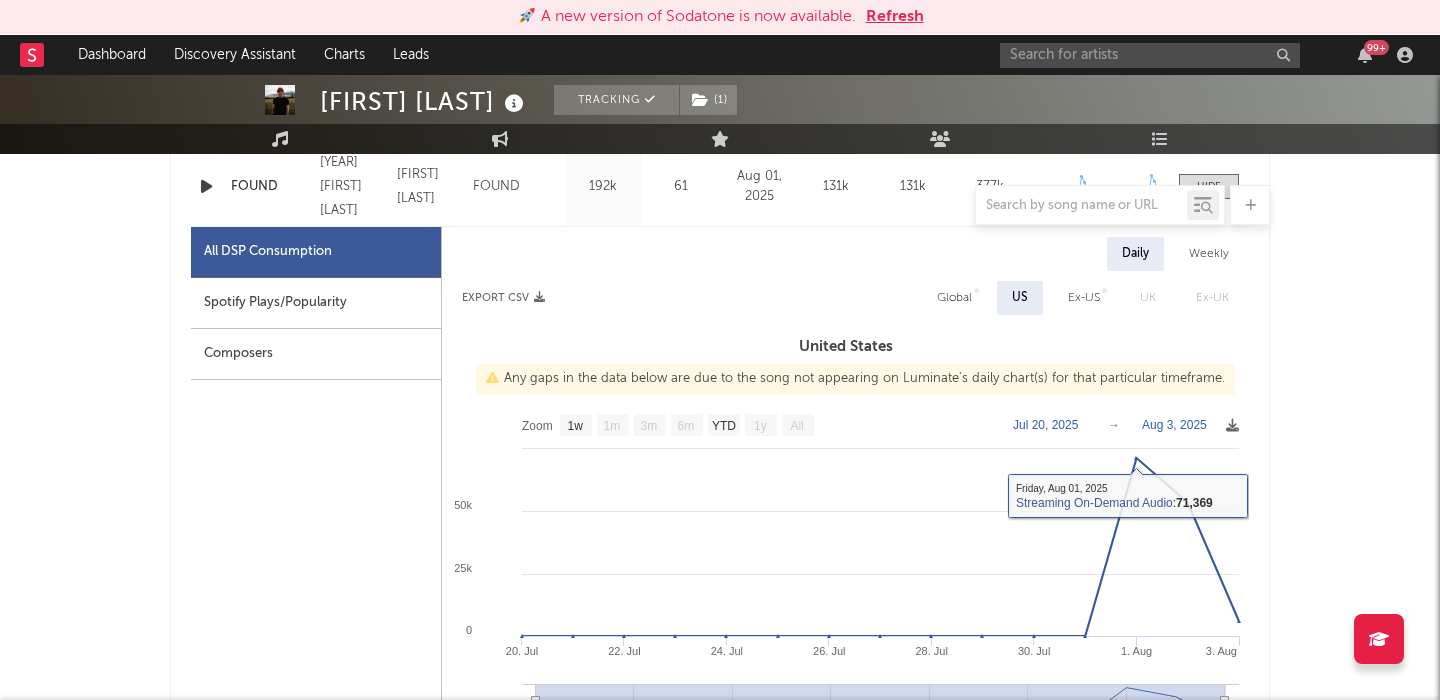 click on "Global" at bounding box center [954, 298] 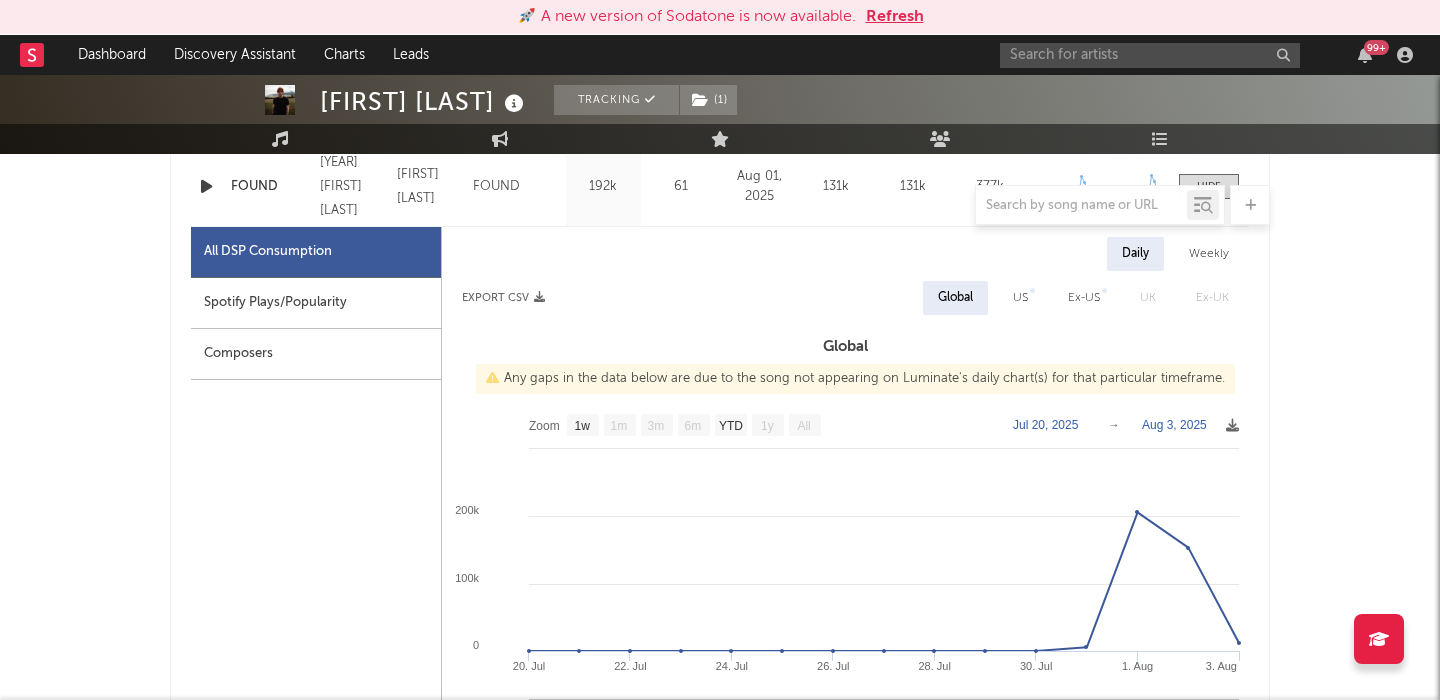 click on "Spotify Plays/Popularity" at bounding box center (316, 303) 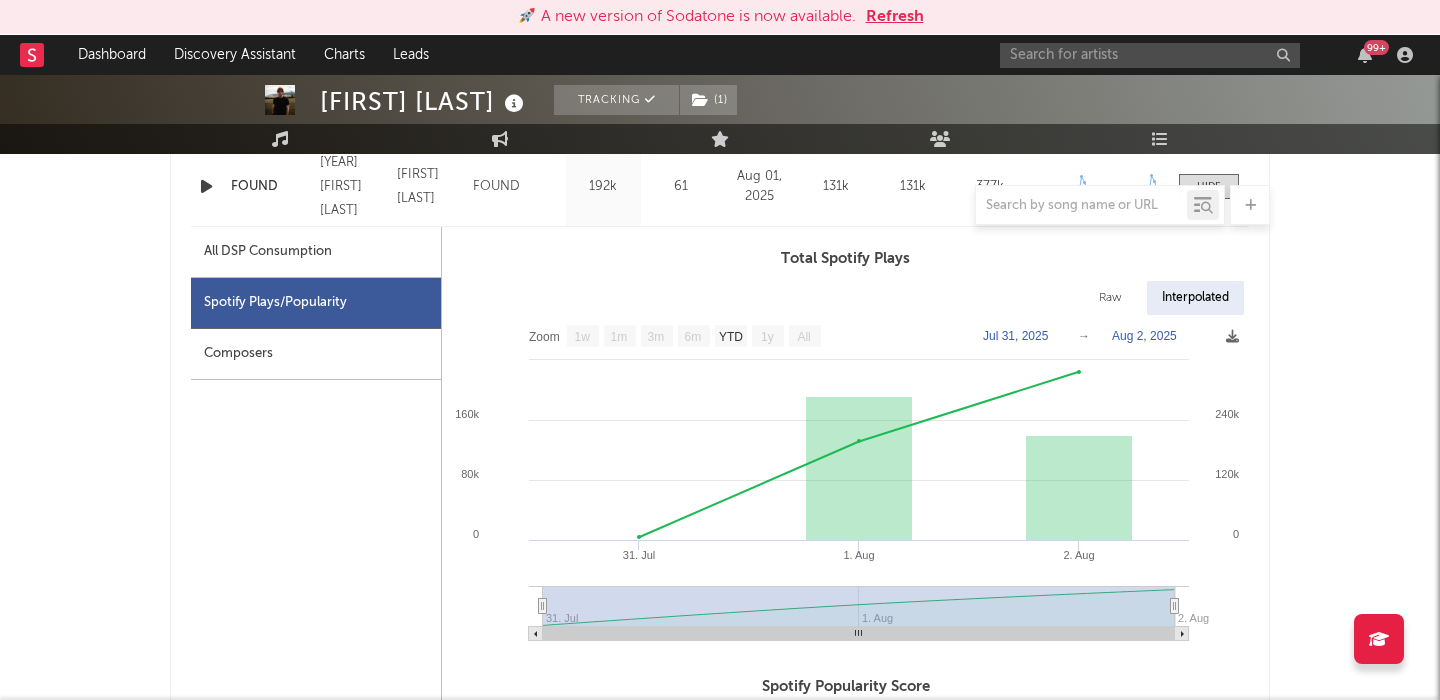click on "Raw" at bounding box center [1110, 298] 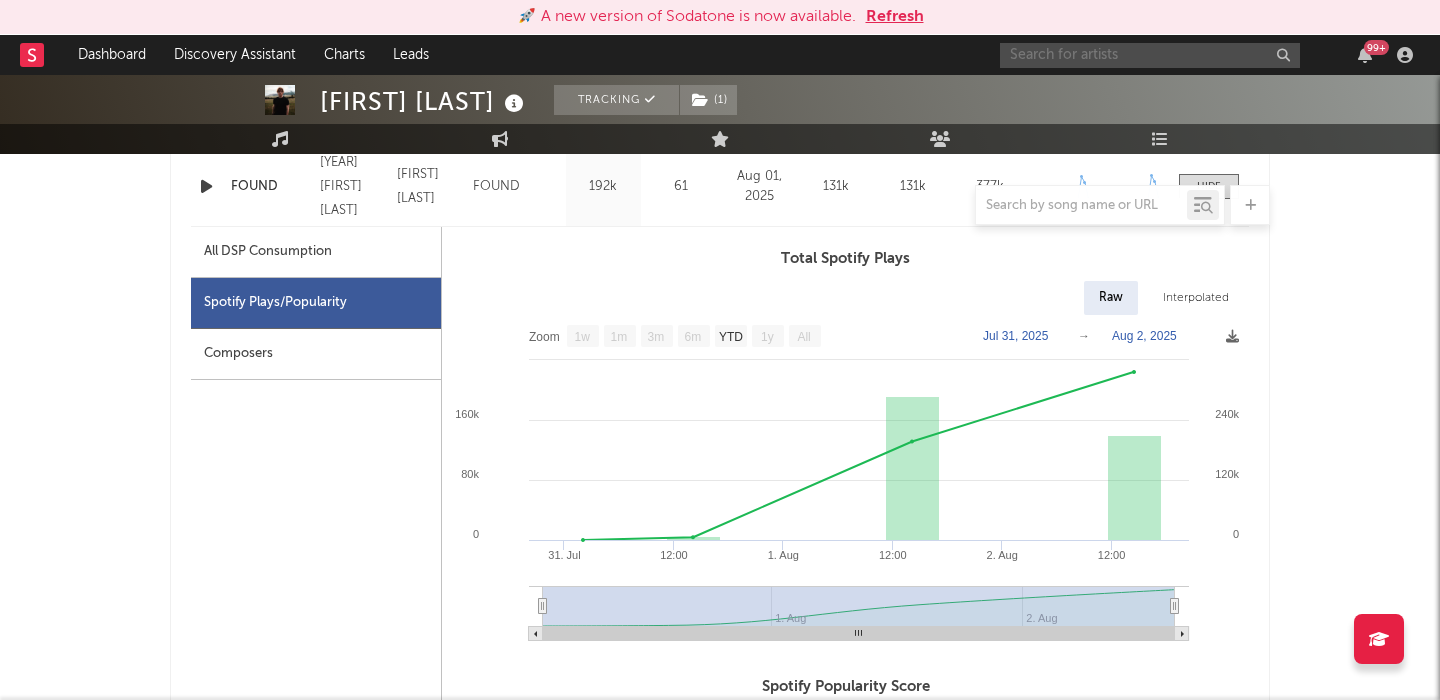 click at bounding box center [1150, 55] 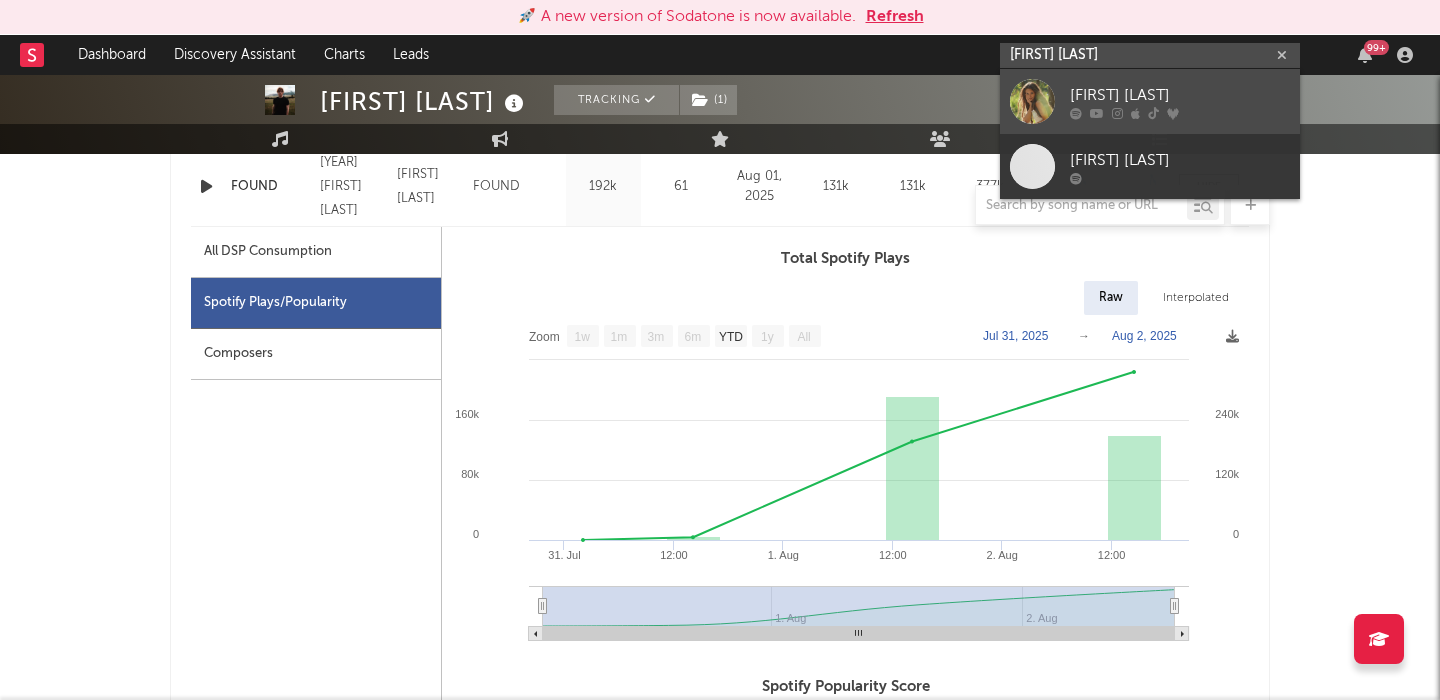 type on "taylro demp" 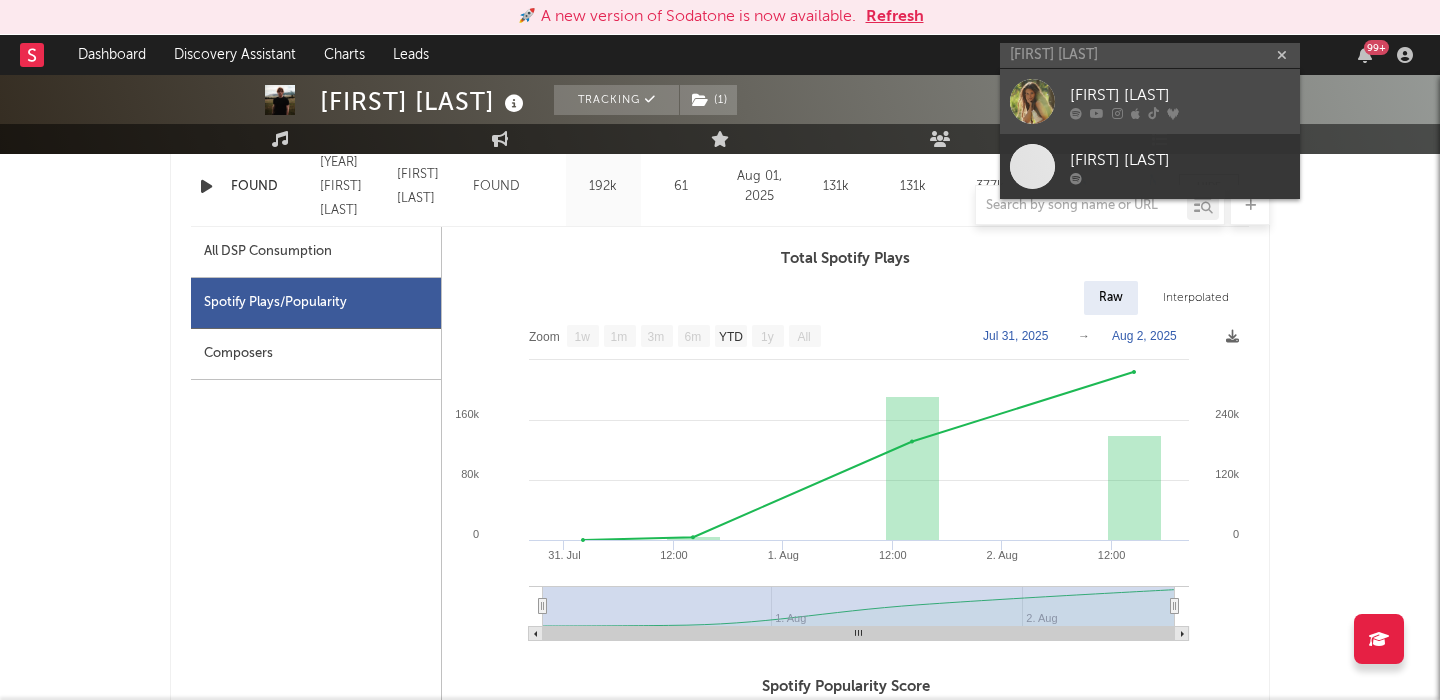 click on "Taylor Demp" at bounding box center [1180, 95] 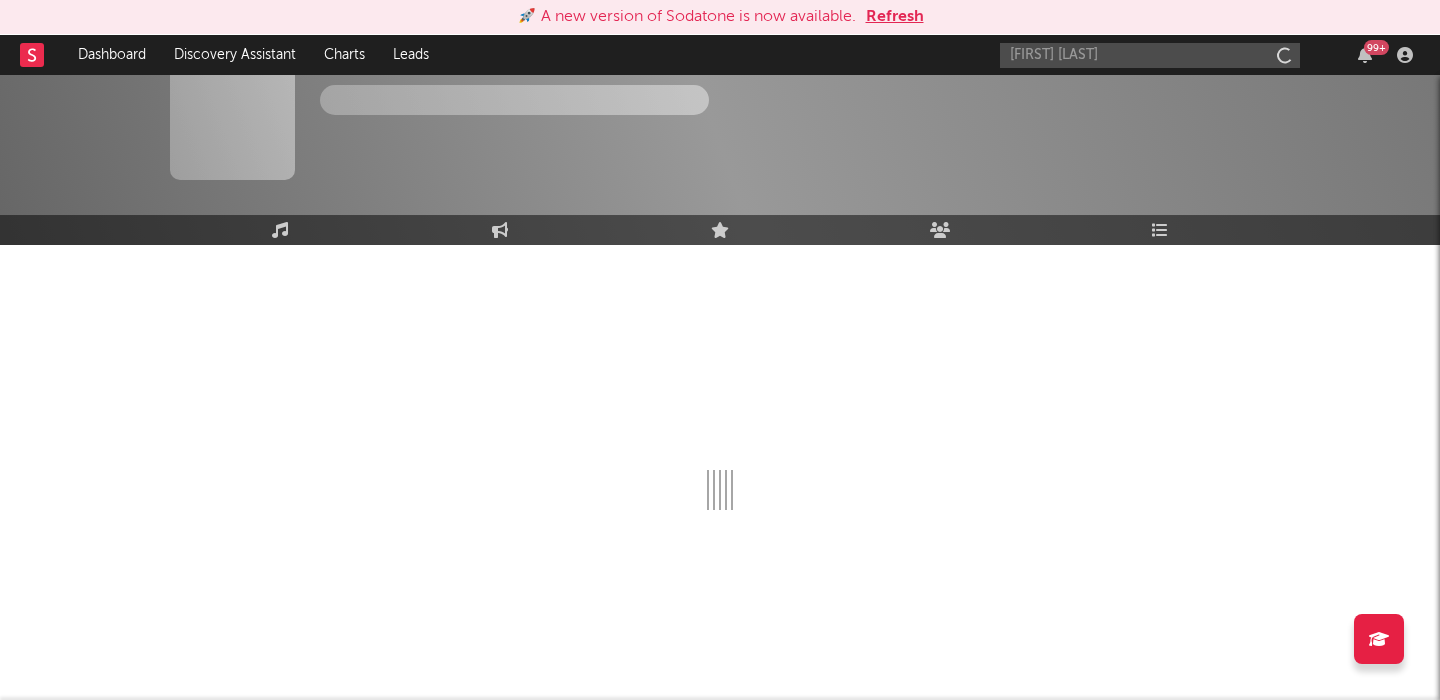 type 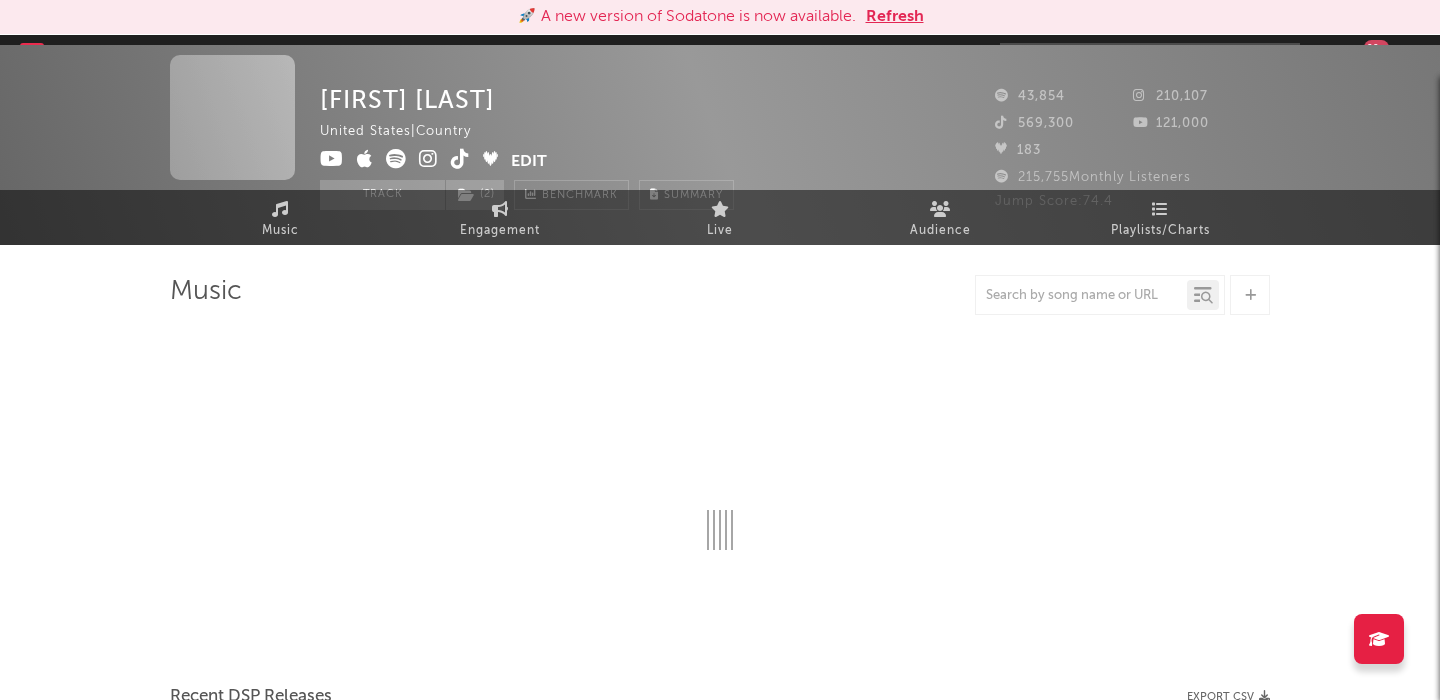scroll, scrollTop: 887, scrollLeft: 0, axis: vertical 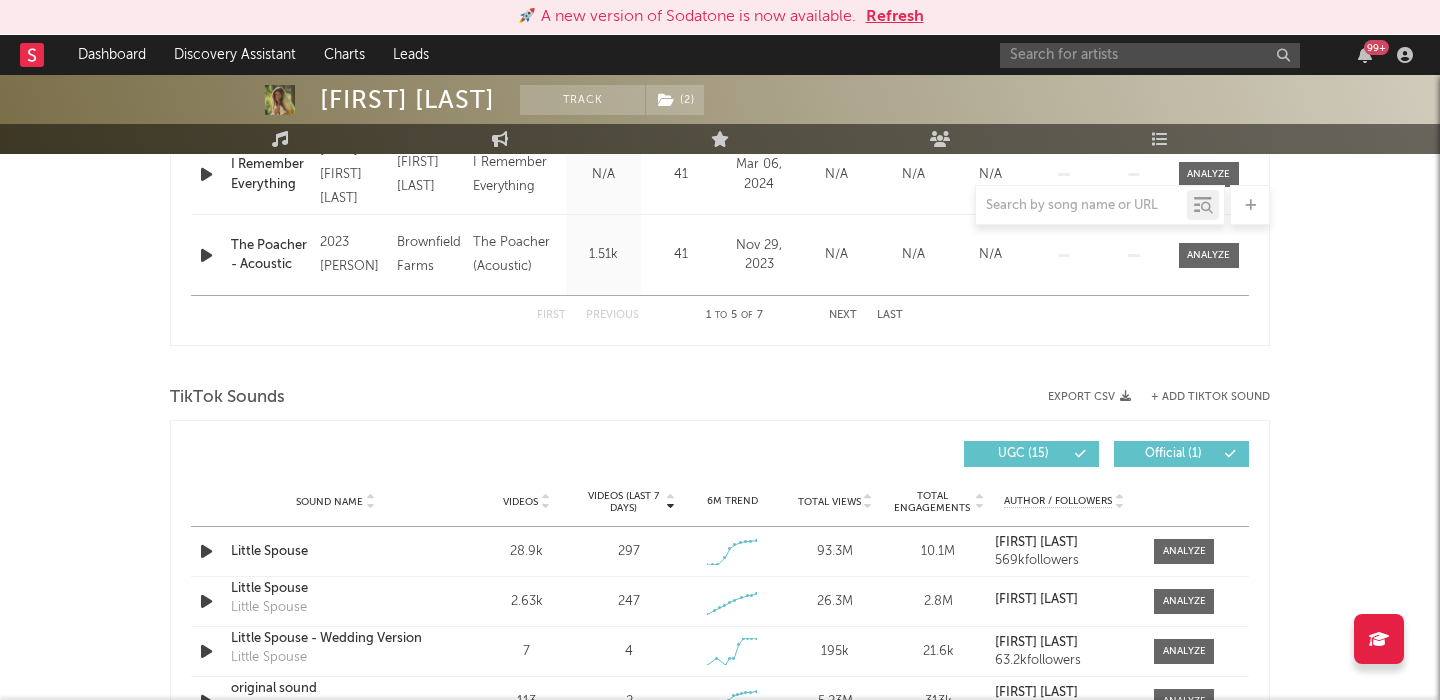 select on "6m" 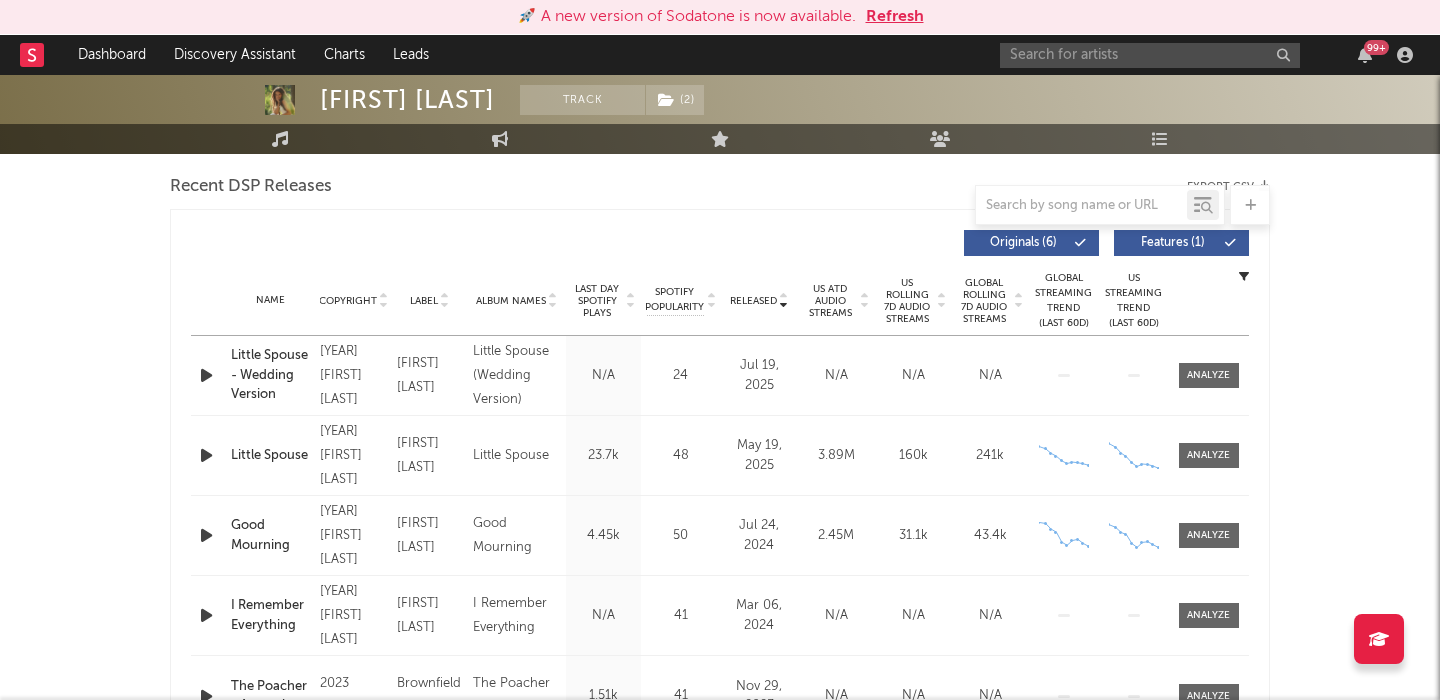scroll, scrollTop: 687, scrollLeft: 0, axis: vertical 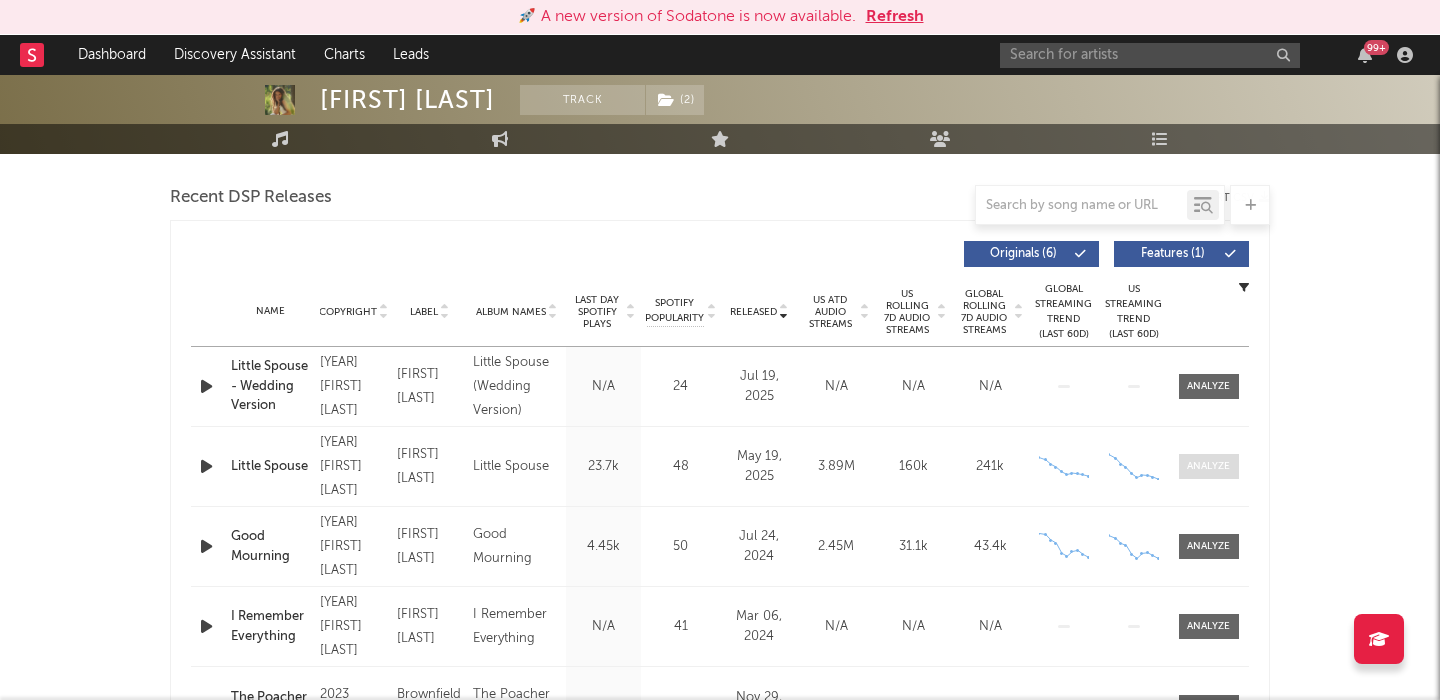 click at bounding box center (1208, 466) 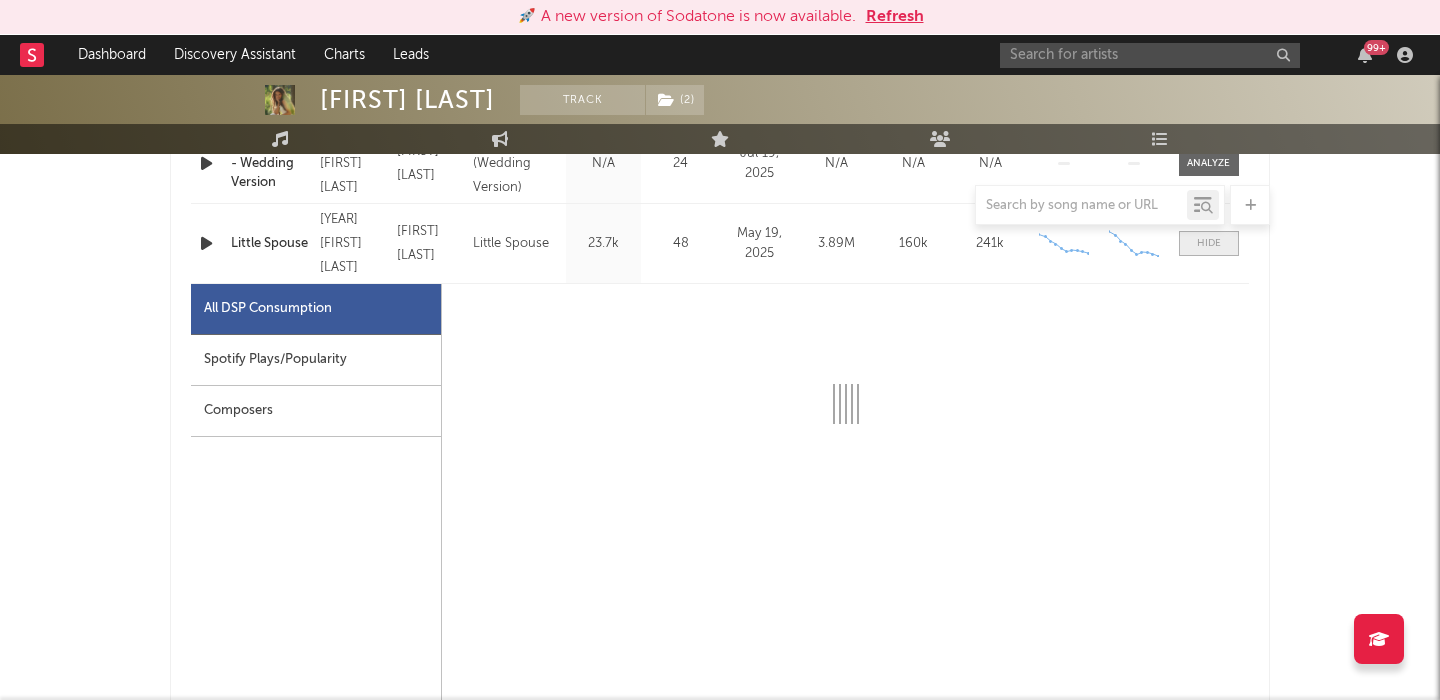 scroll, scrollTop: 987, scrollLeft: 0, axis: vertical 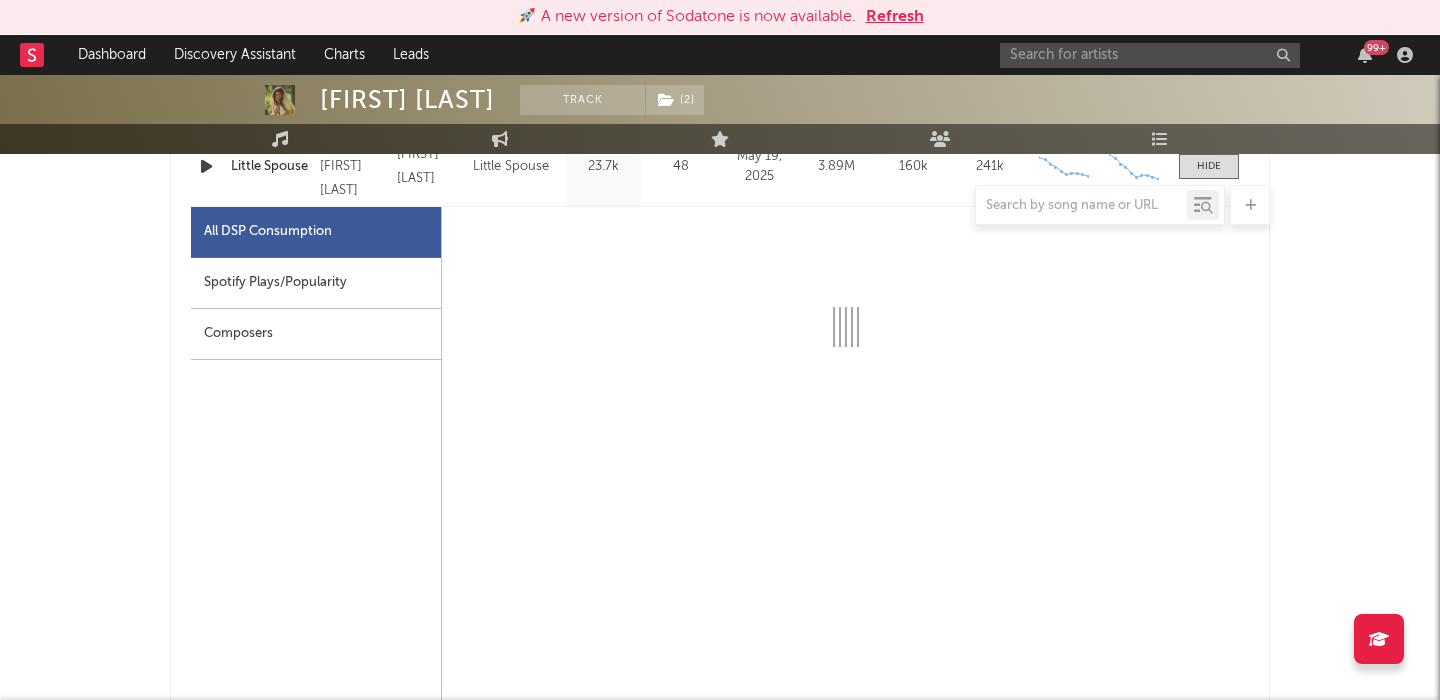 select on "1w" 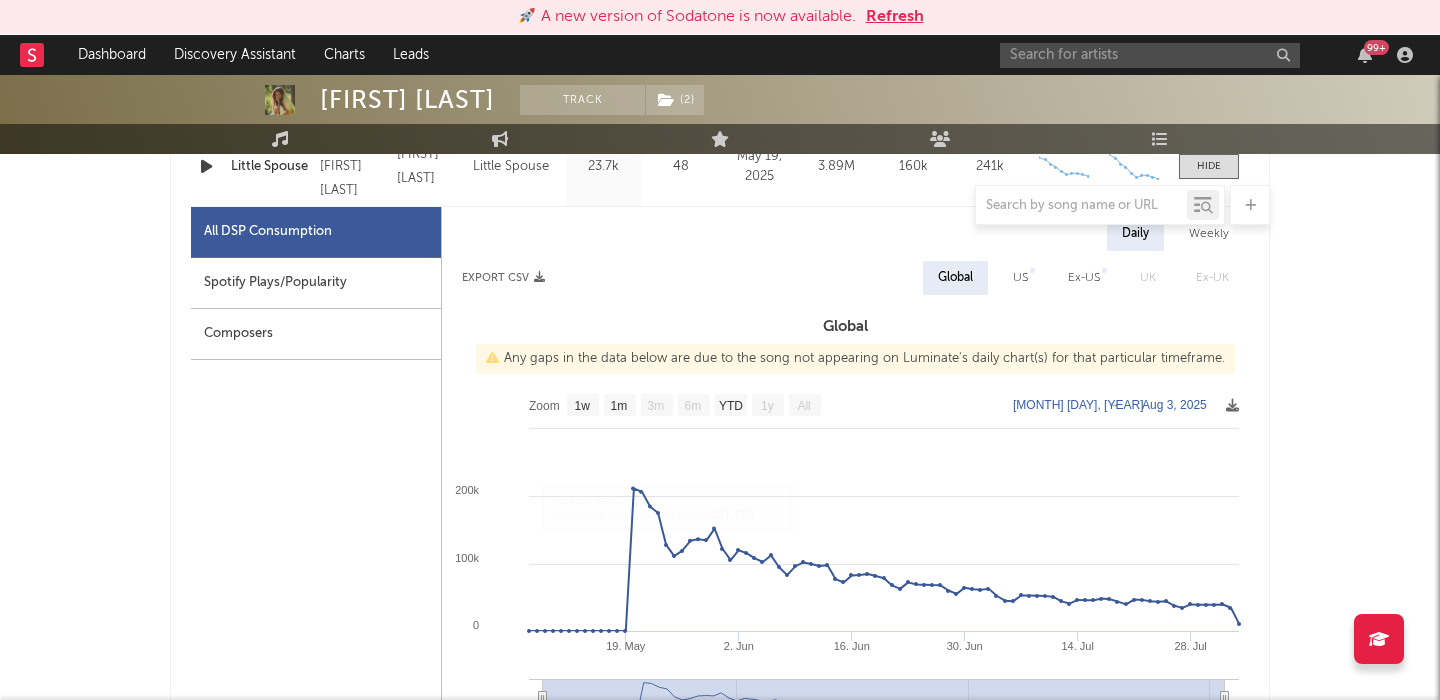 click on "US" at bounding box center (1020, 278) 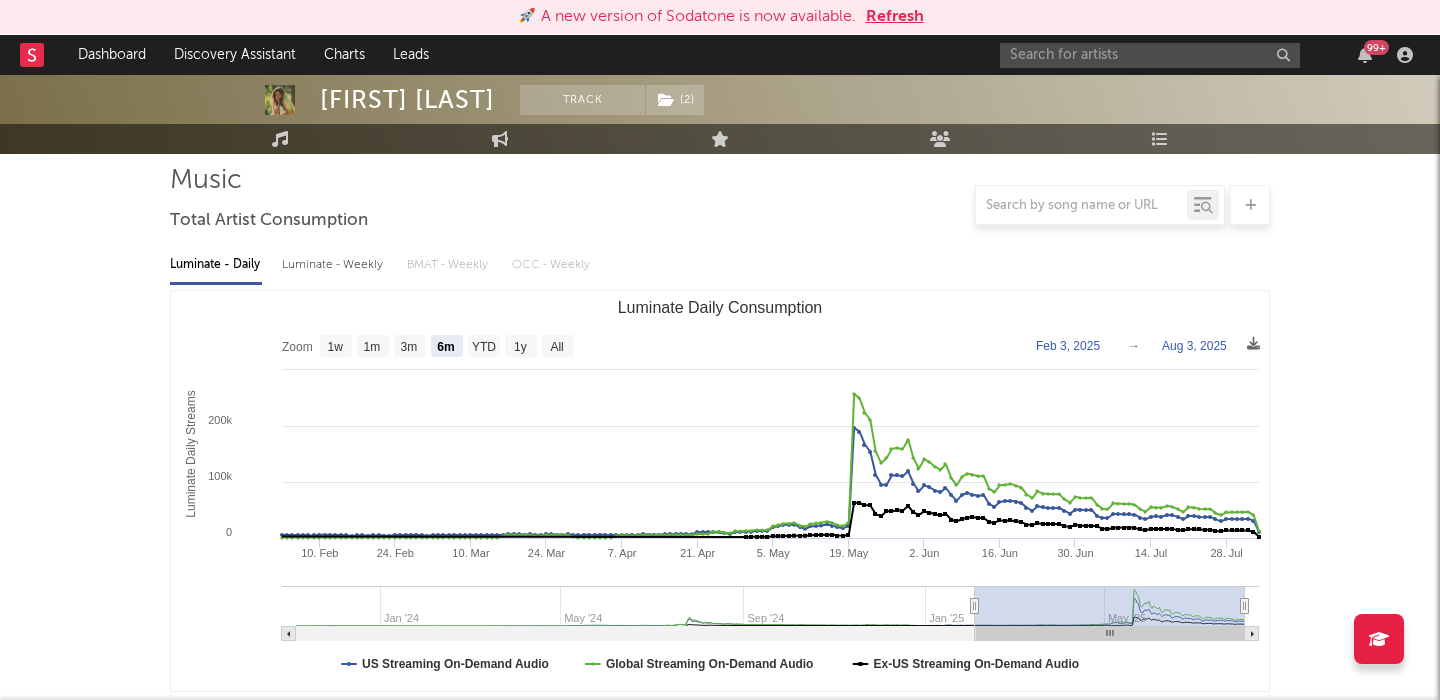 scroll, scrollTop: 137, scrollLeft: 0, axis: vertical 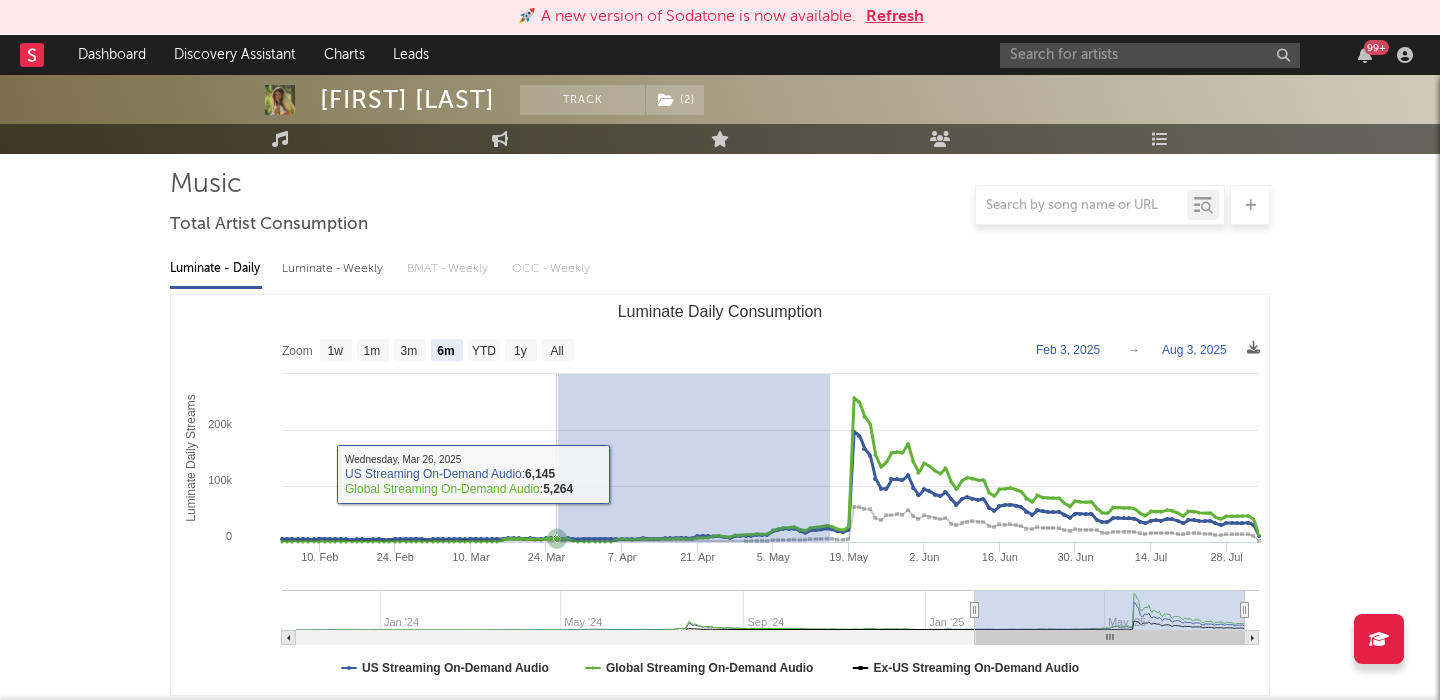 drag, startPoint x: 830, startPoint y: 453, endPoint x: 494, endPoint y: 493, distance: 338.3726 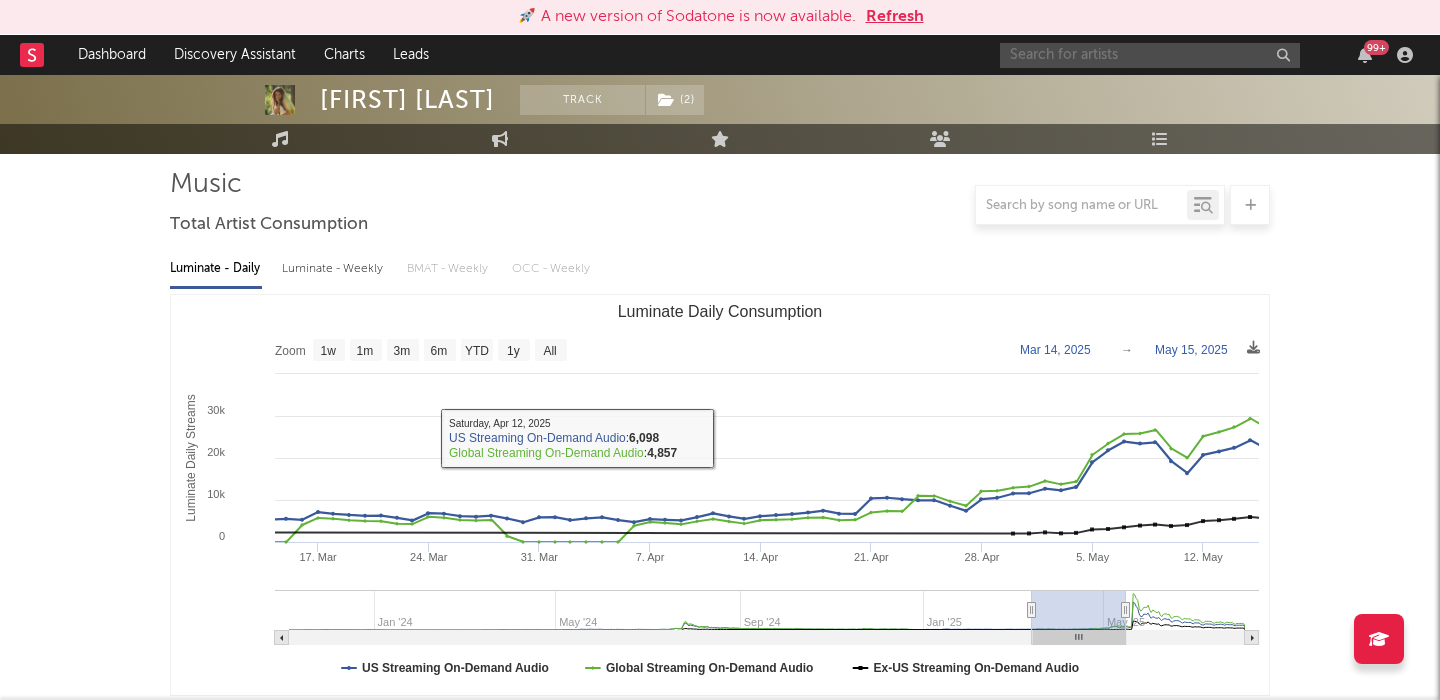click at bounding box center [1150, 55] 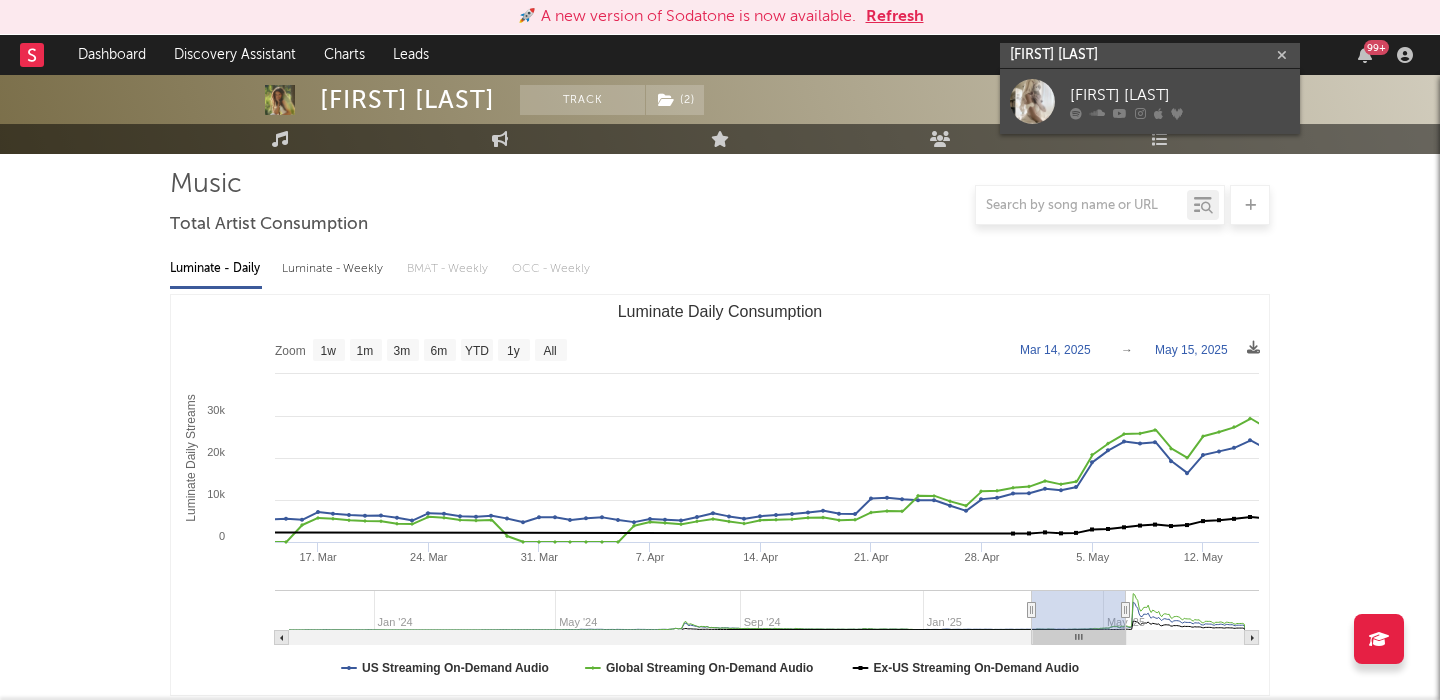 type on "sophie woodho" 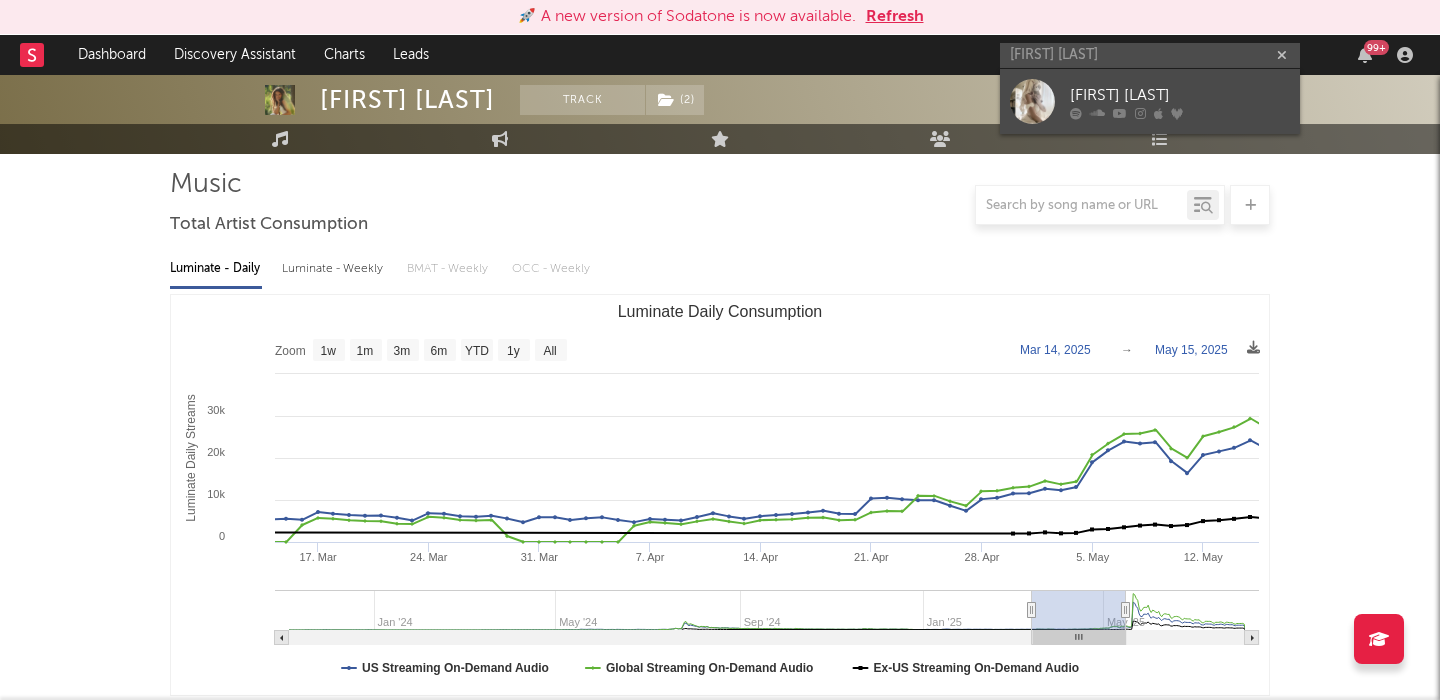click on "Sophie Woodhouse" at bounding box center (1150, 101) 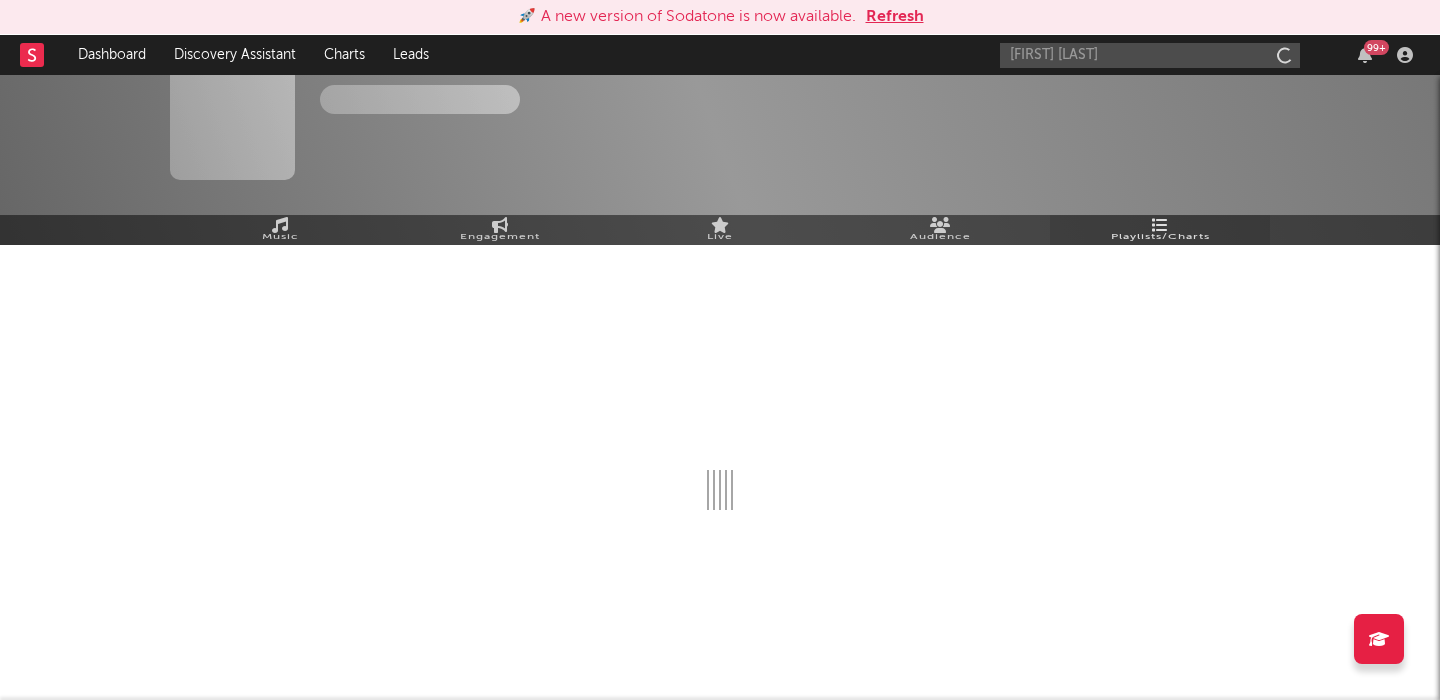 type 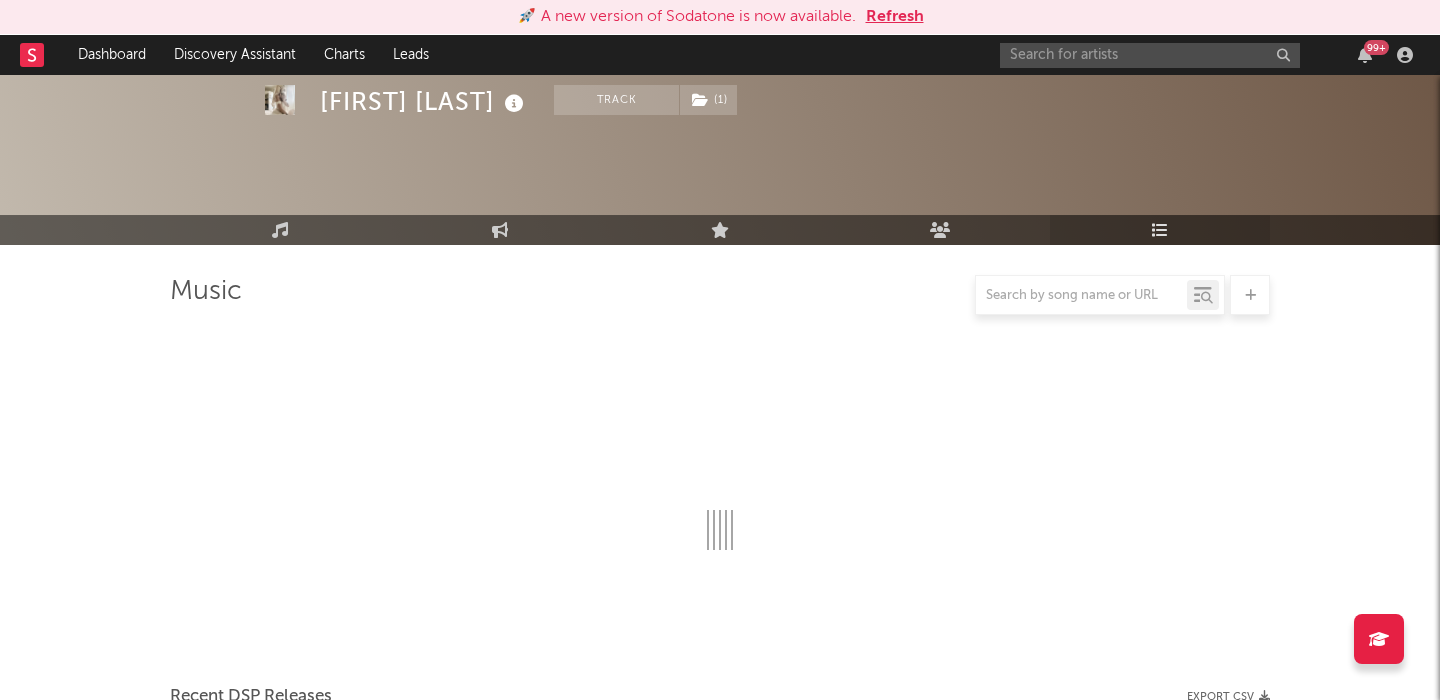 scroll, scrollTop: 137, scrollLeft: 0, axis: vertical 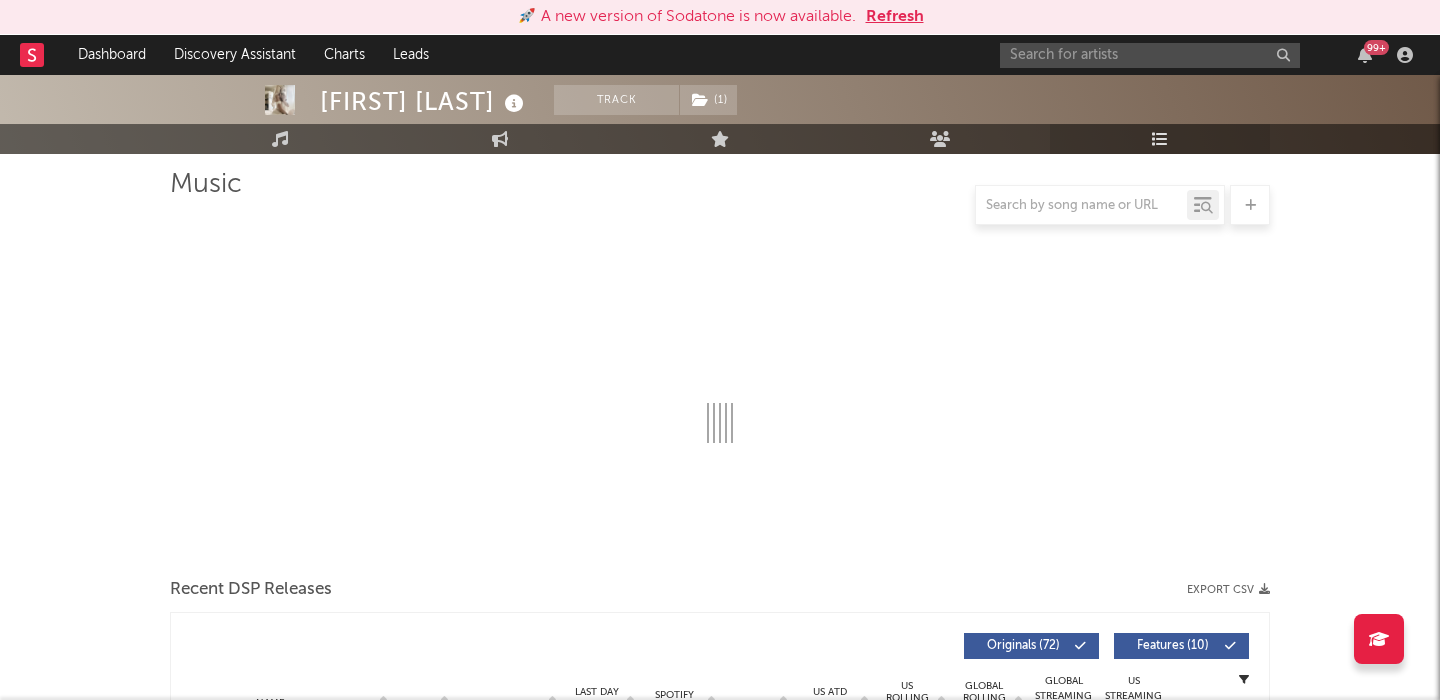 select on "6m" 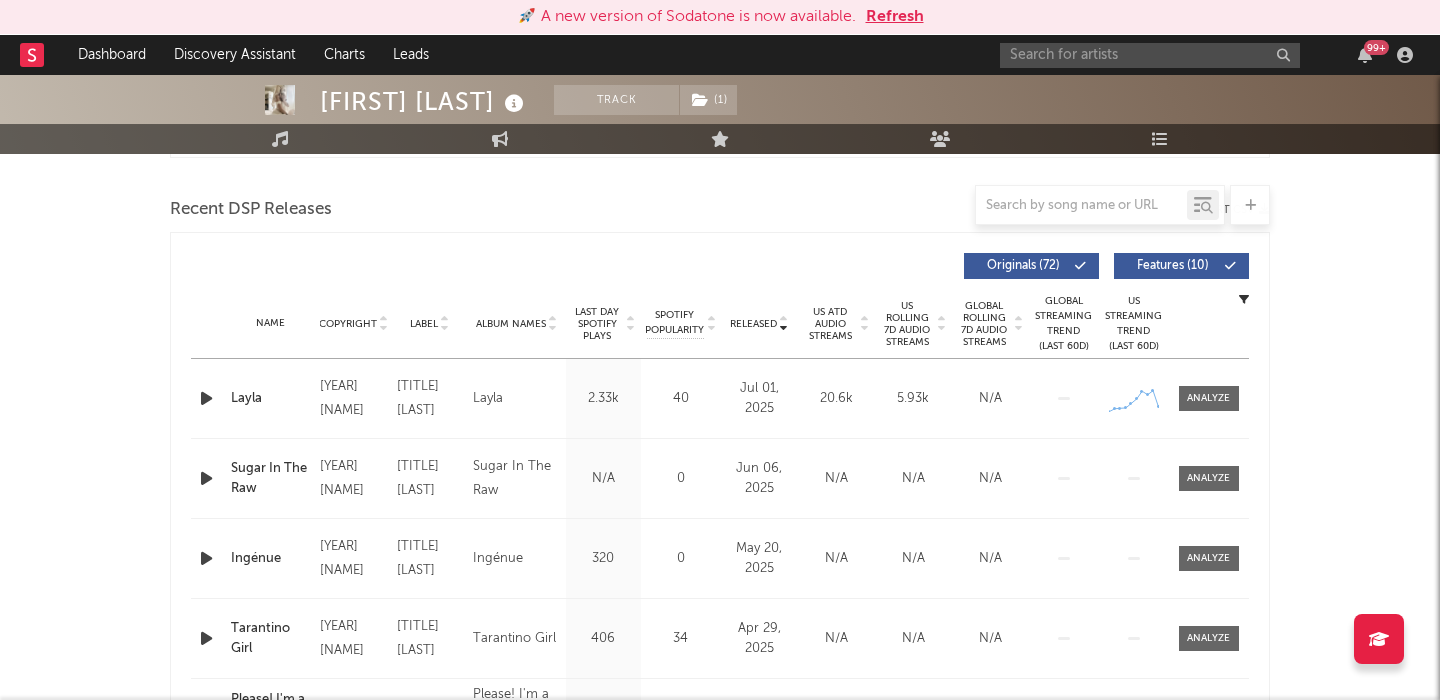 scroll, scrollTop: 676, scrollLeft: 0, axis: vertical 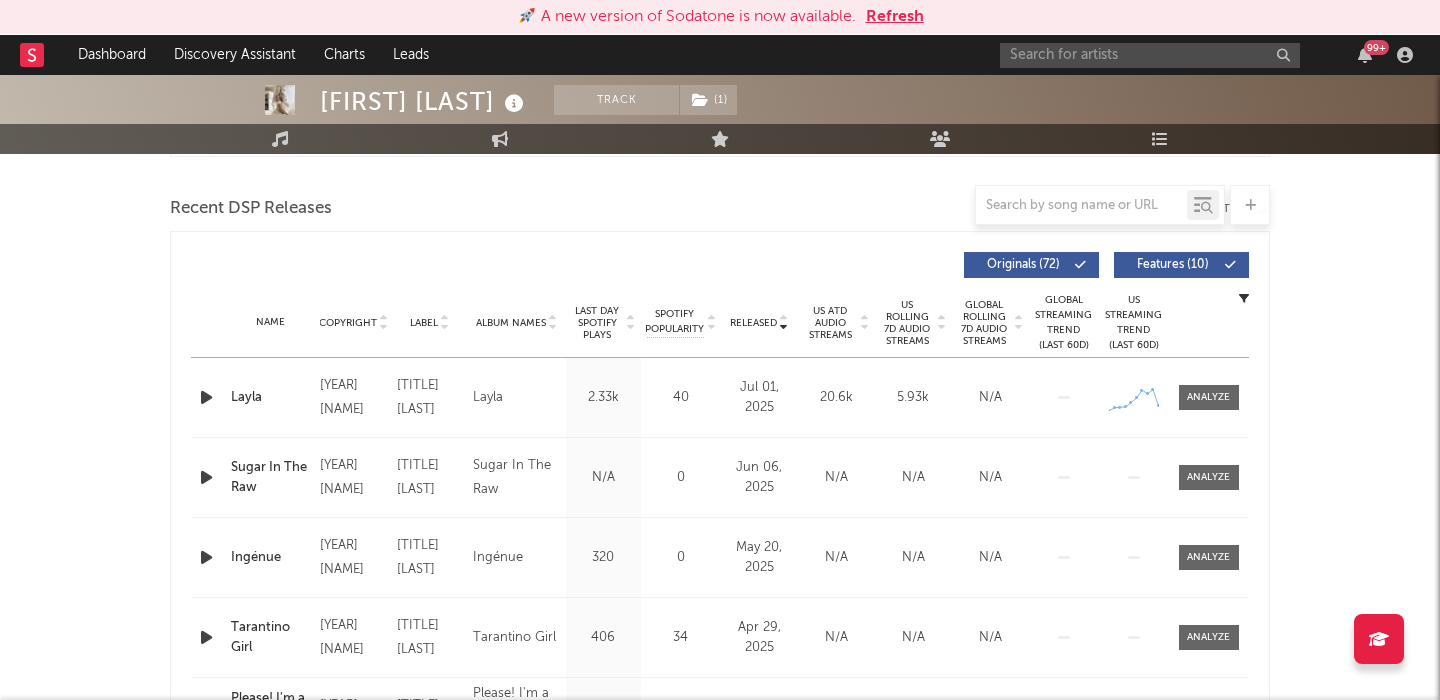 click on "Features   ( 10 )" at bounding box center [1173, 265] 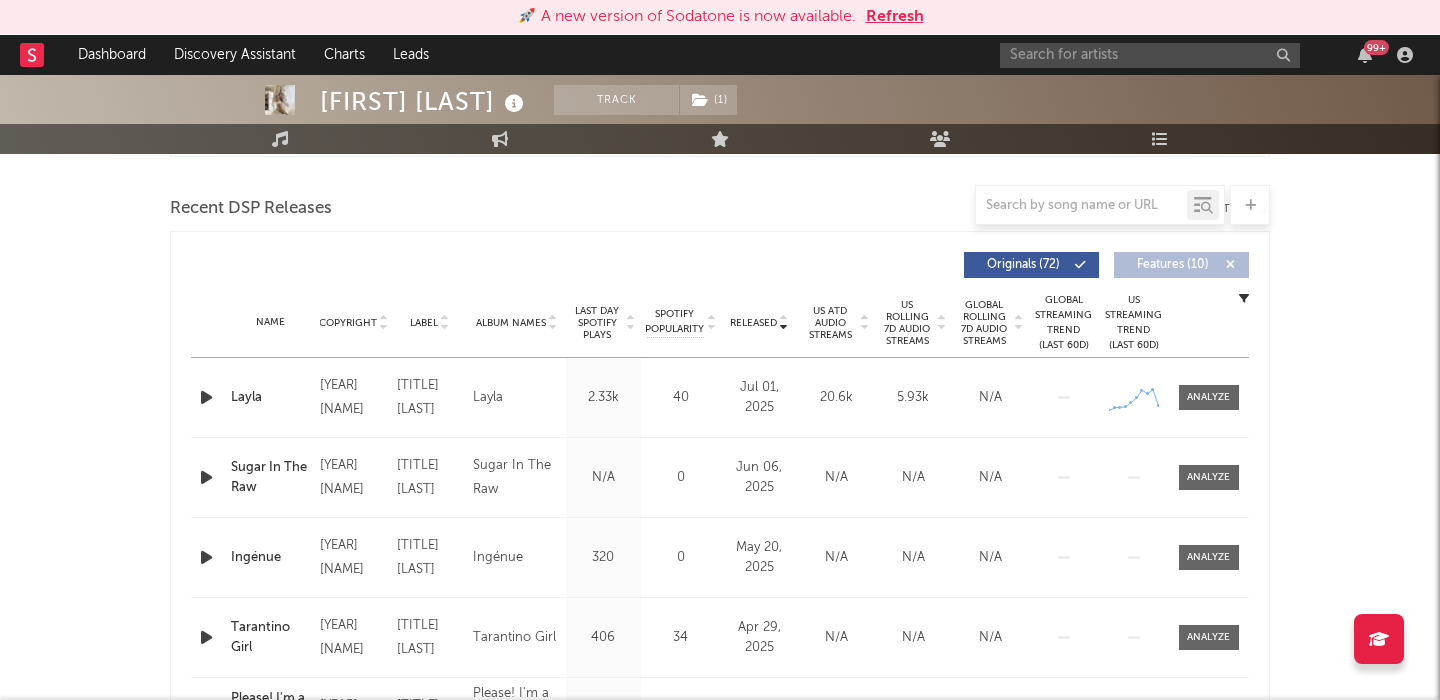 click on "US Rolling 7D Audio Streams" at bounding box center [907, 323] 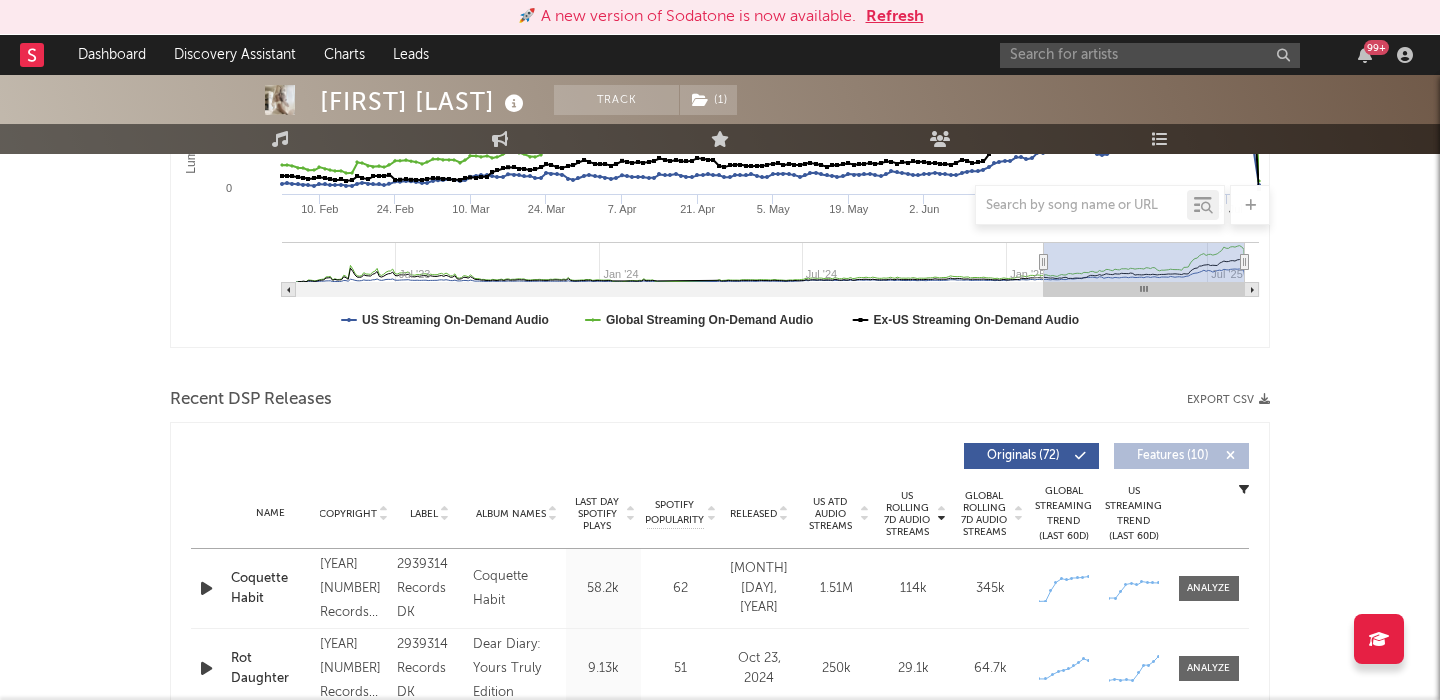 scroll, scrollTop: 153, scrollLeft: 0, axis: vertical 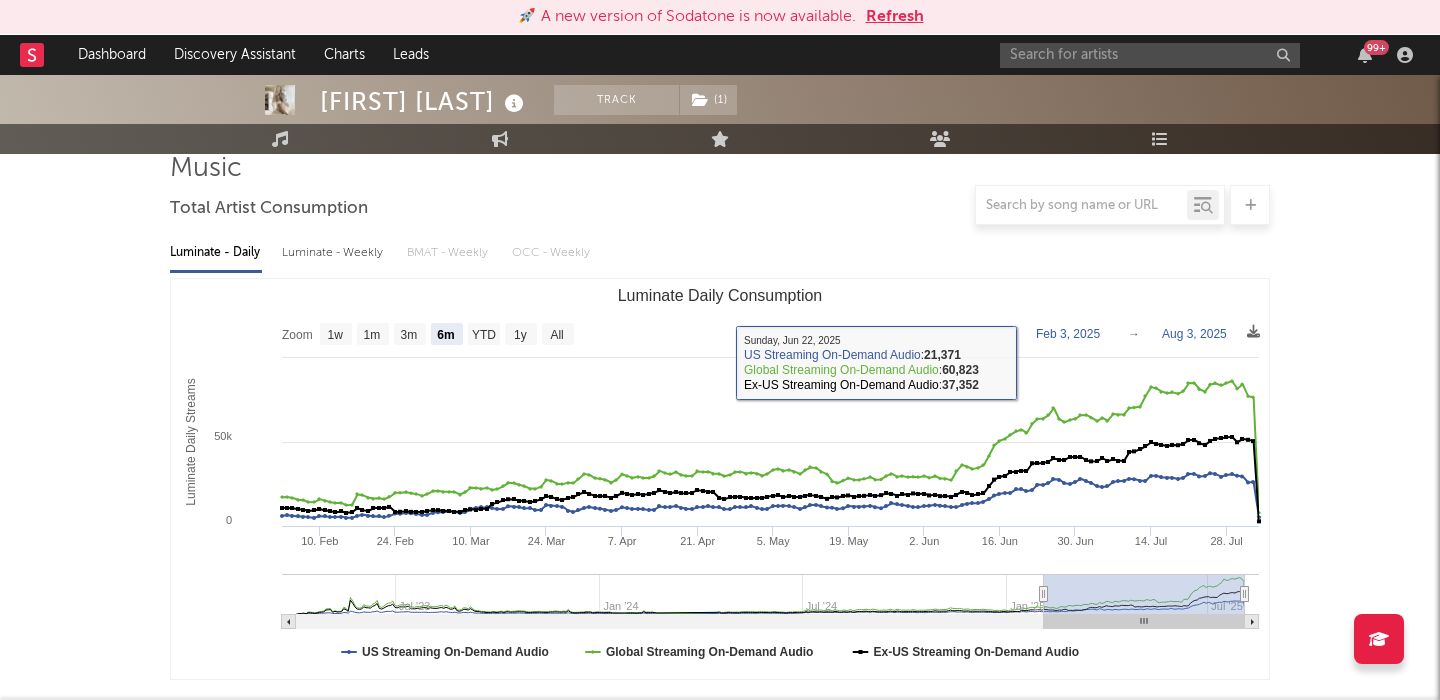 click on "Luminate - Weekly" at bounding box center [334, 253] 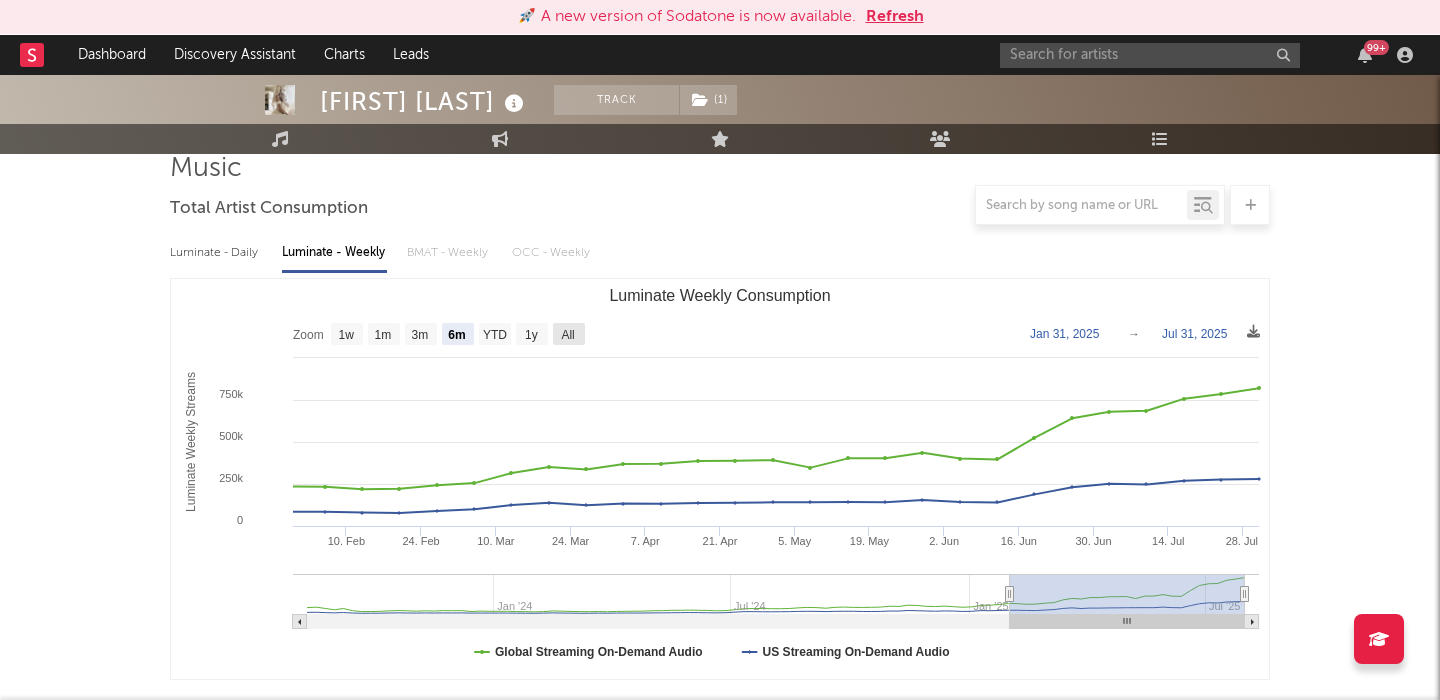 click 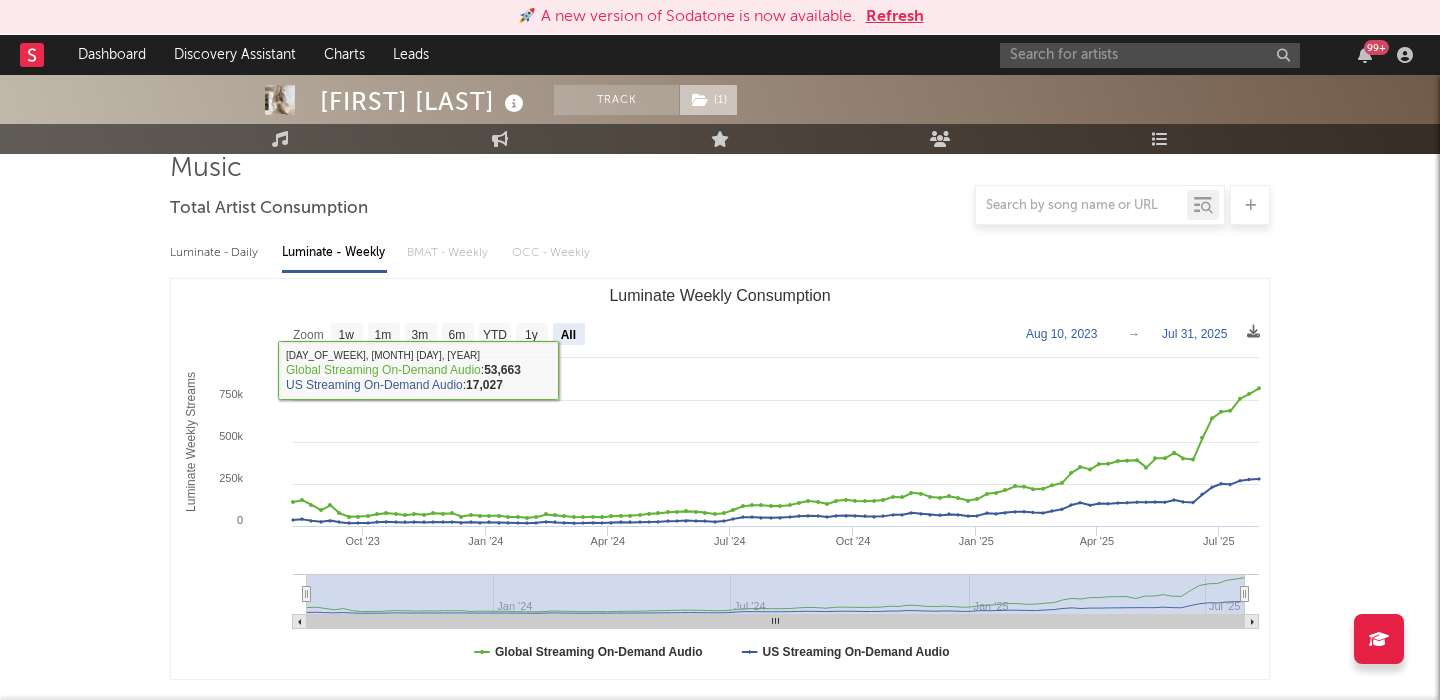 click on "( 1 )" at bounding box center [708, 100] 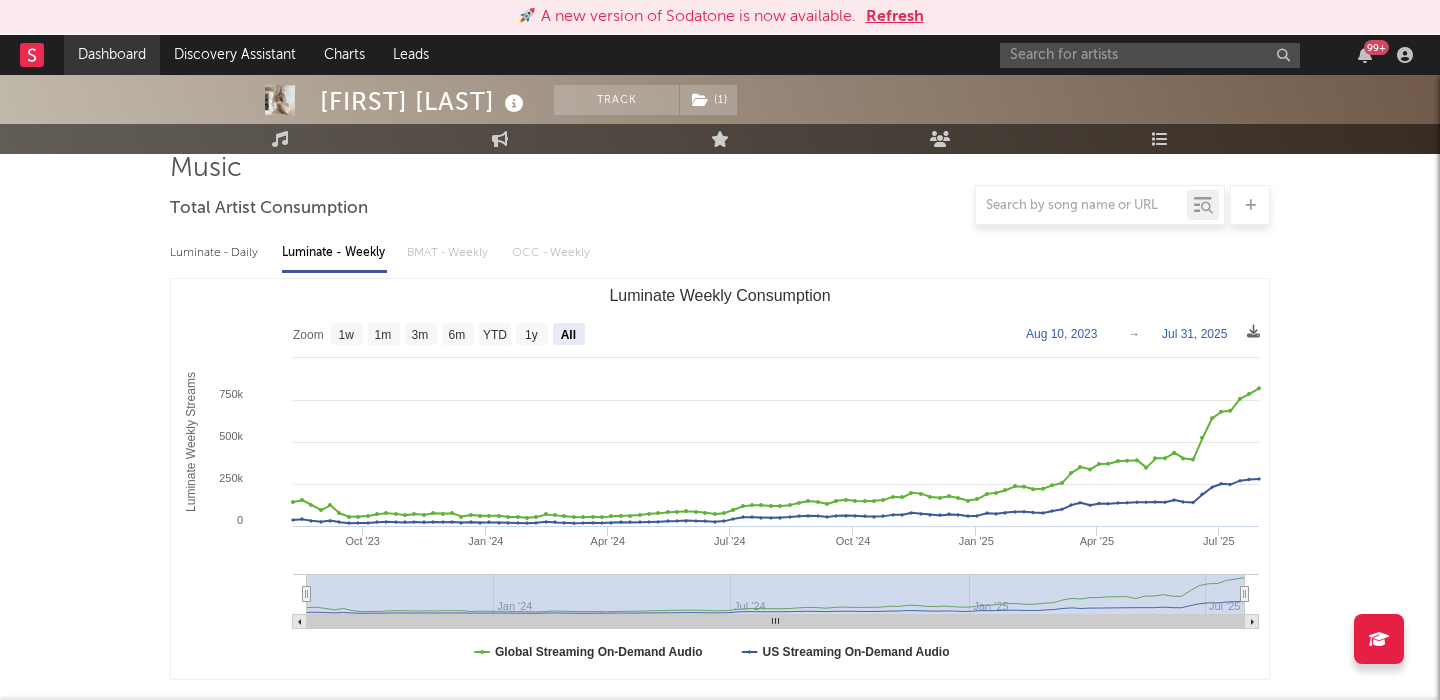 click on "Dashboard" at bounding box center (112, 55) 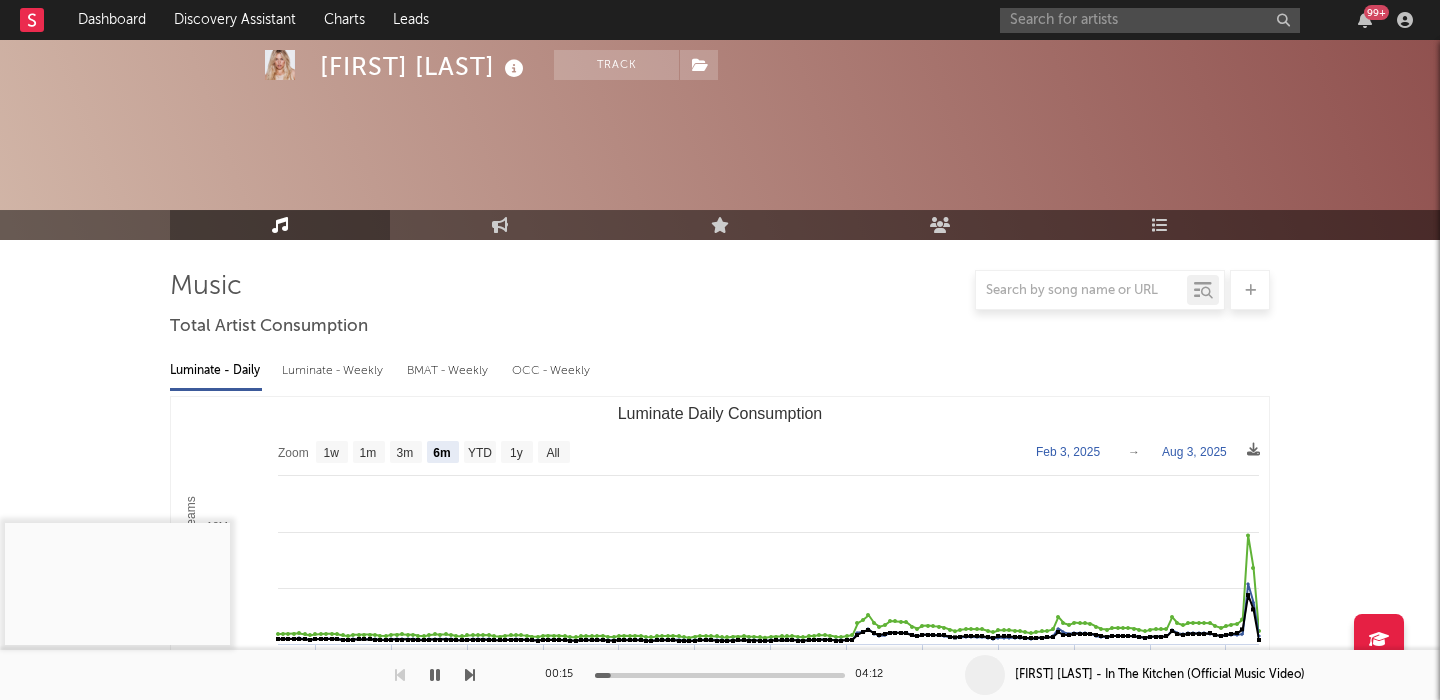 select on "6m" 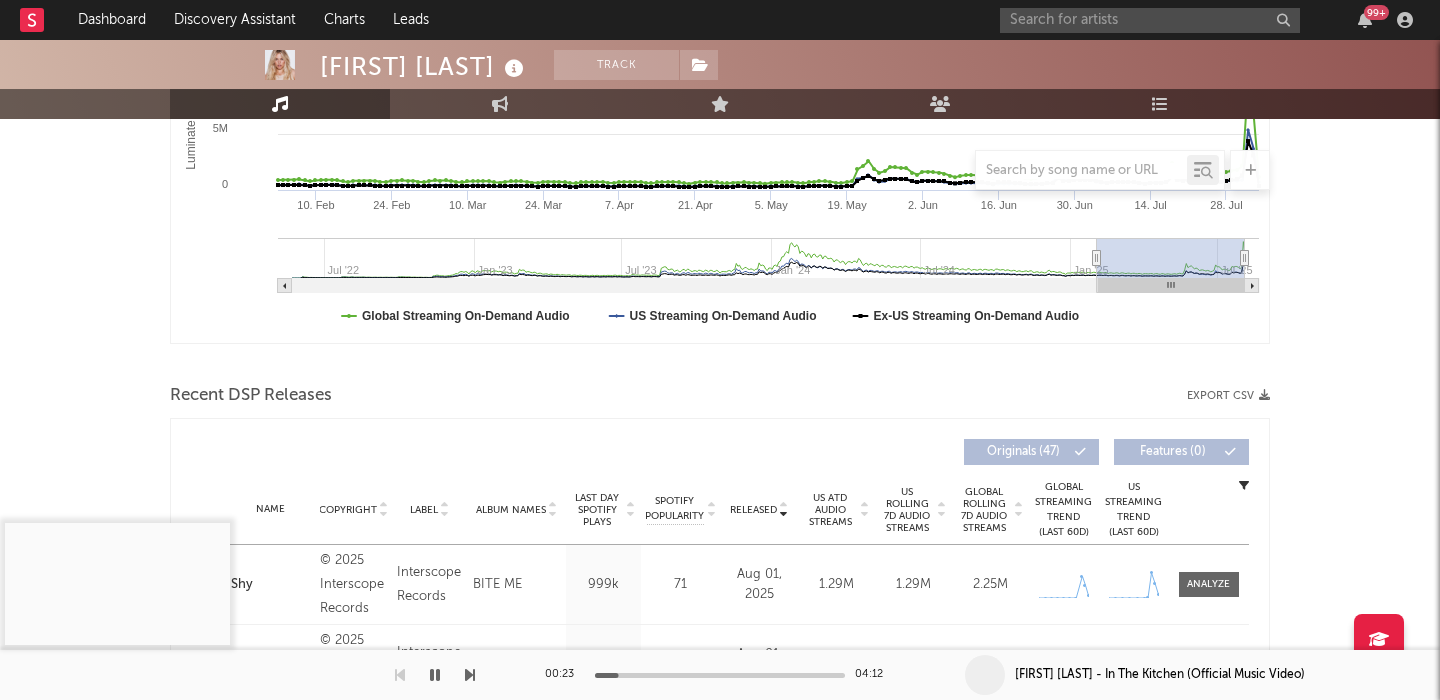 scroll, scrollTop: 0, scrollLeft: 0, axis: both 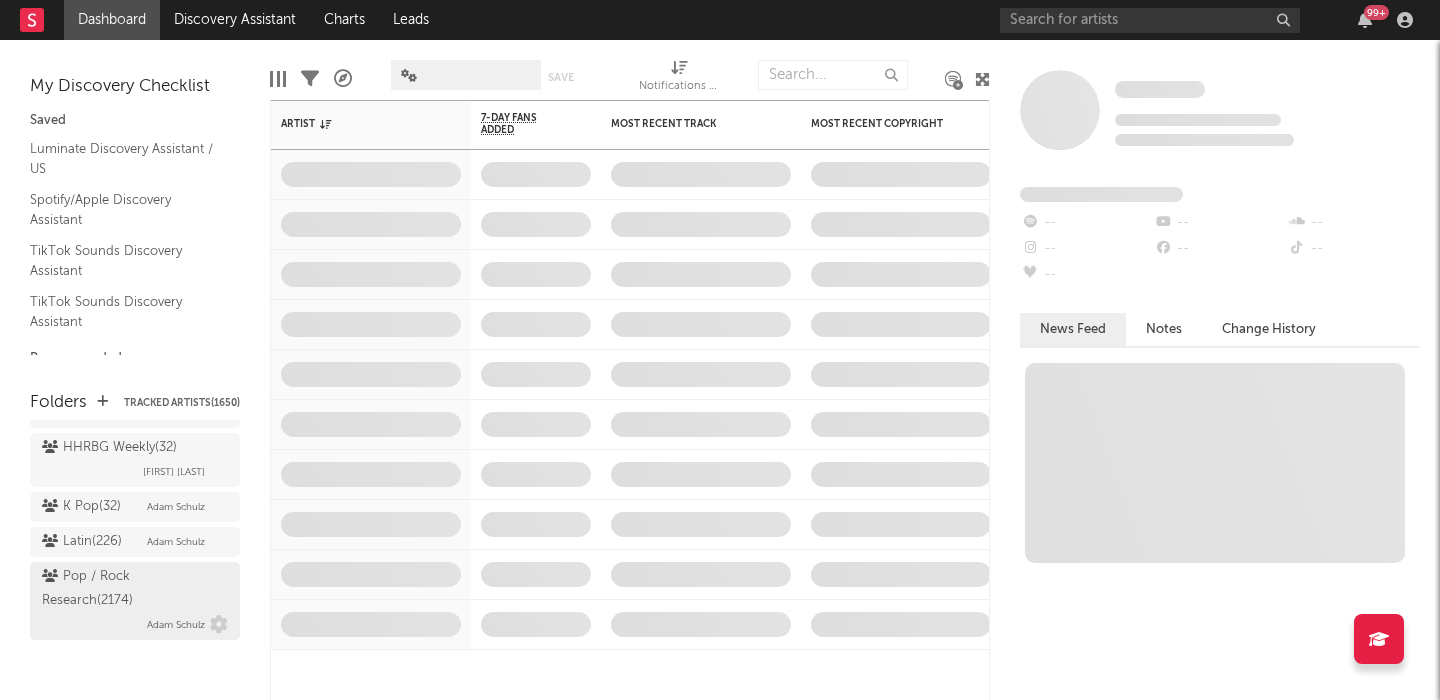 click on "Pop / Rock Research  ( 2174 )" at bounding box center [132, 589] 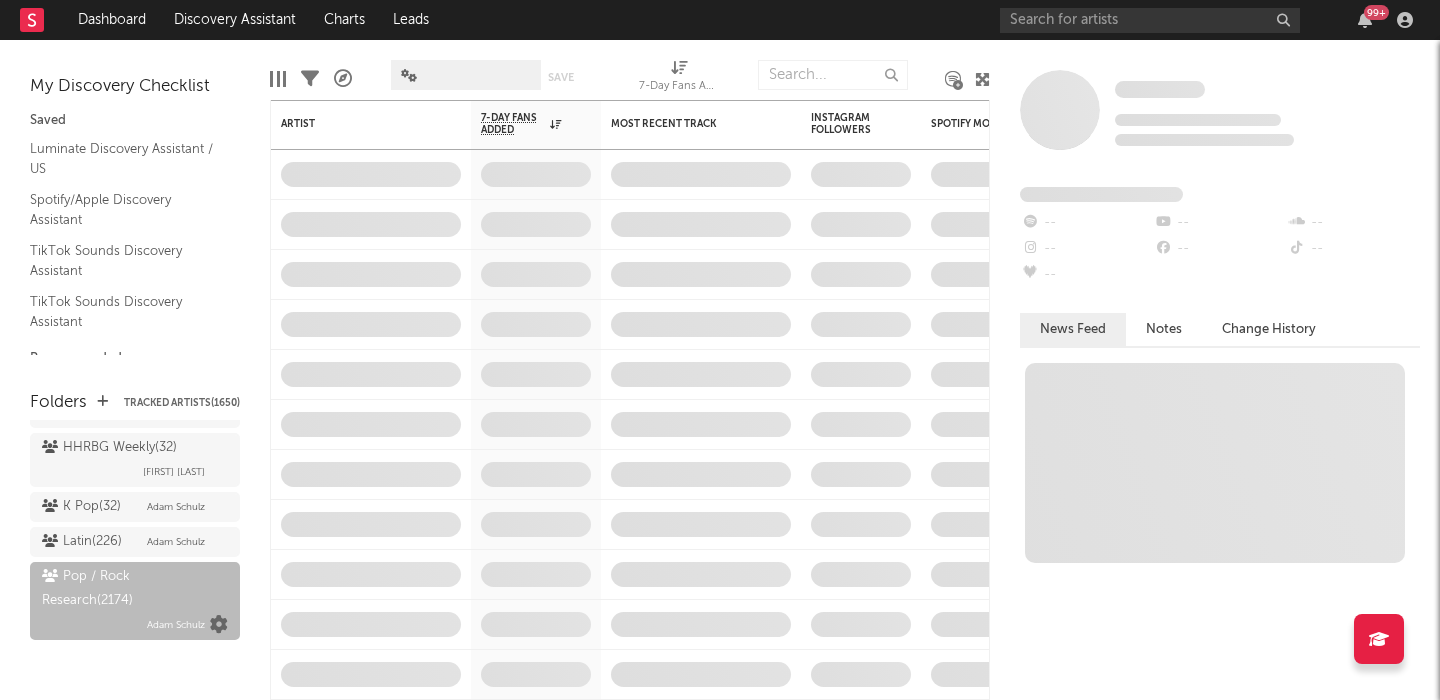 click at bounding box center (219, 625) 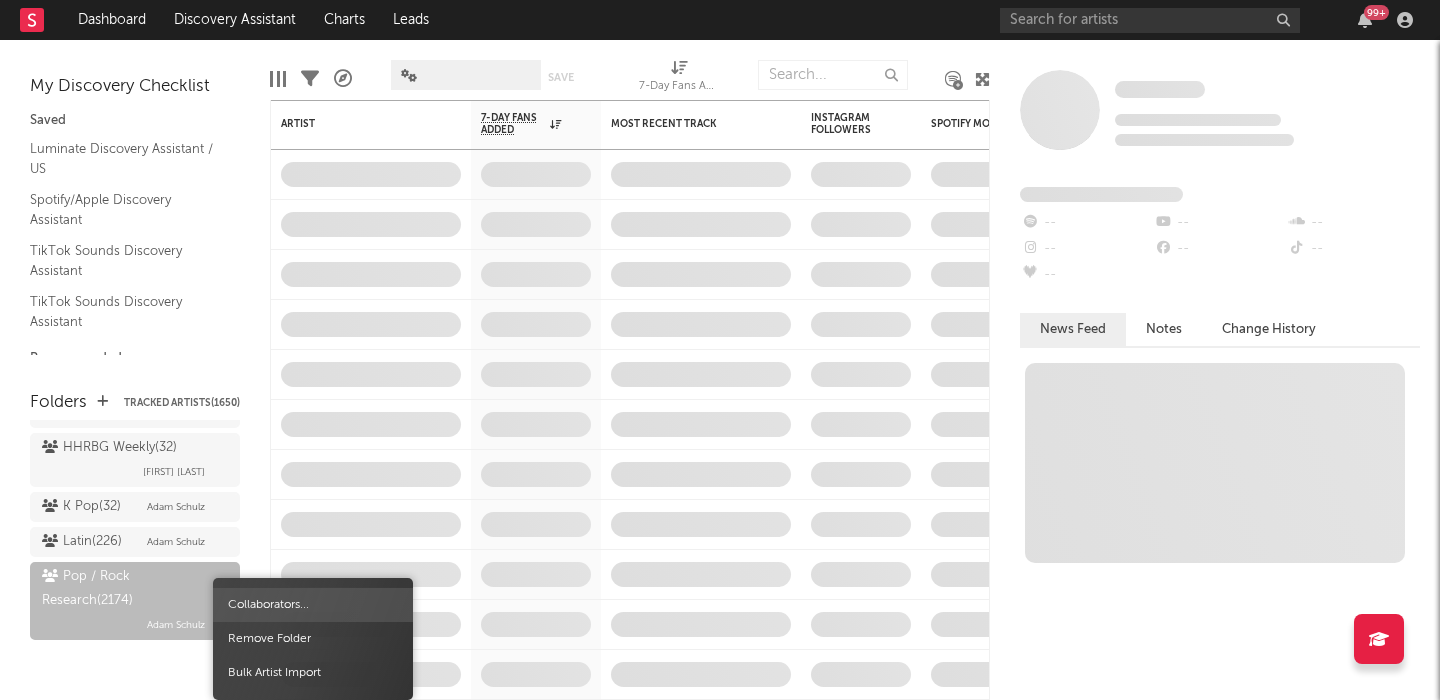 click on "Collaborators..." at bounding box center [313, 605] 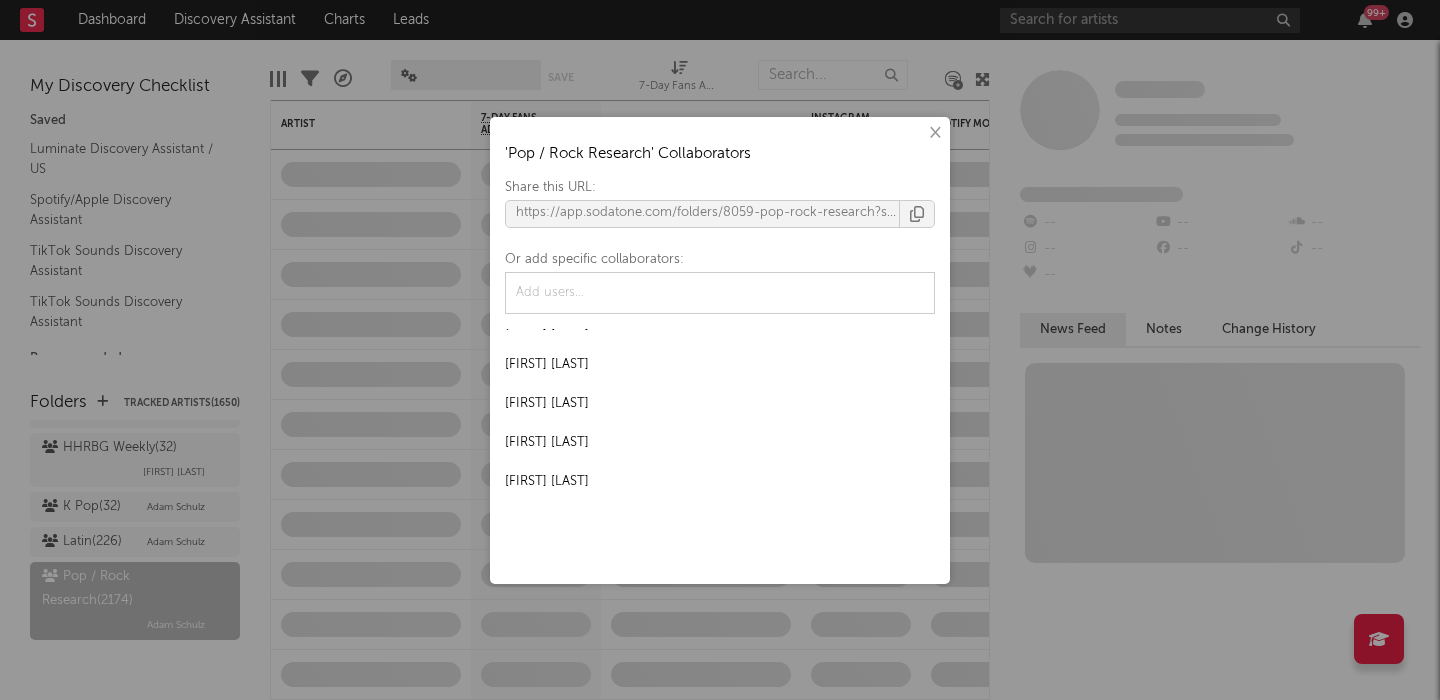 scroll, scrollTop: 0, scrollLeft: 0, axis: both 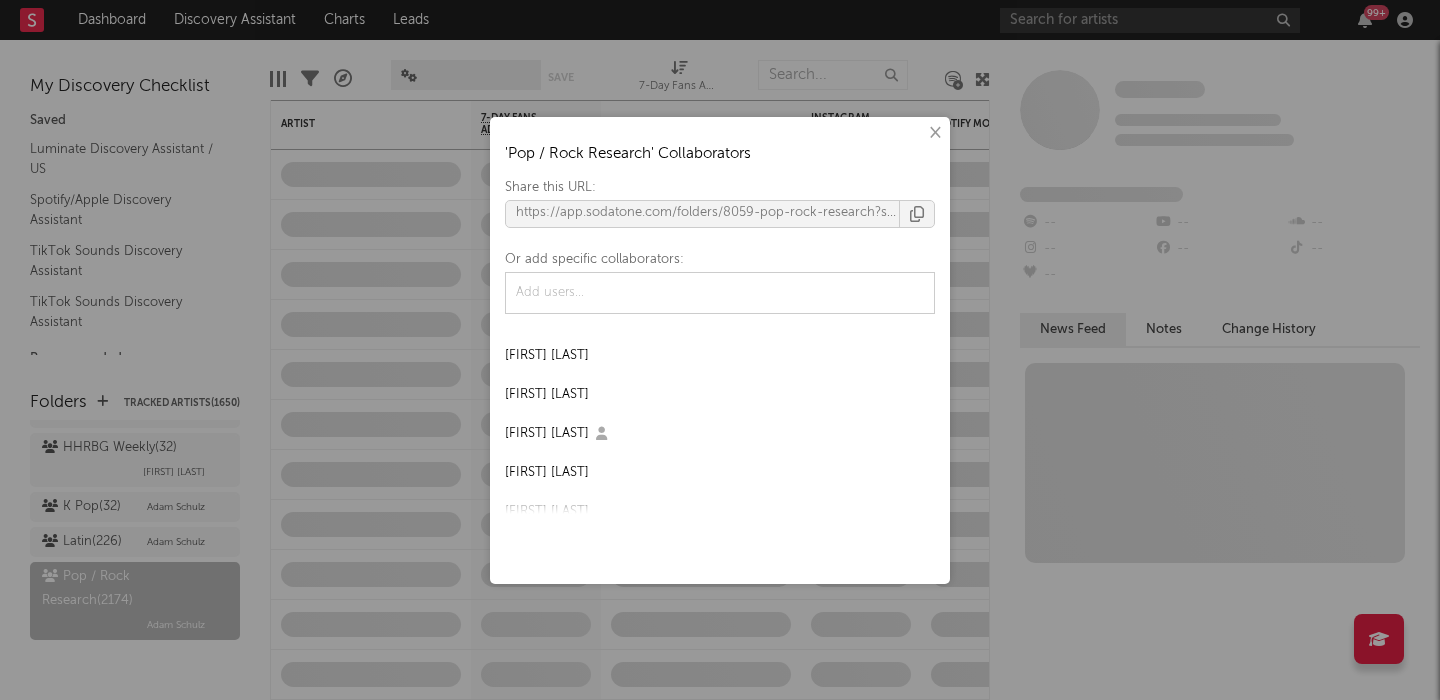 click on "×" at bounding box center [934, 133] 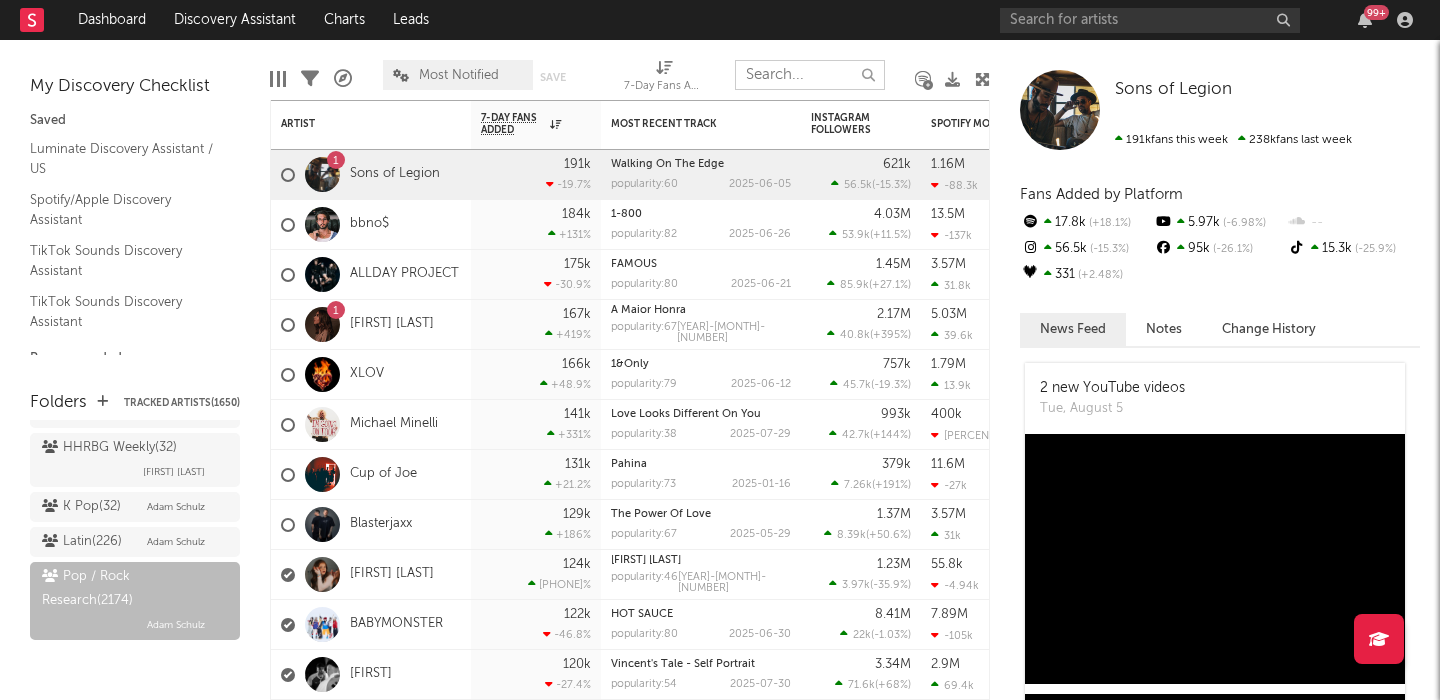 click at bounding box center (810, 75) 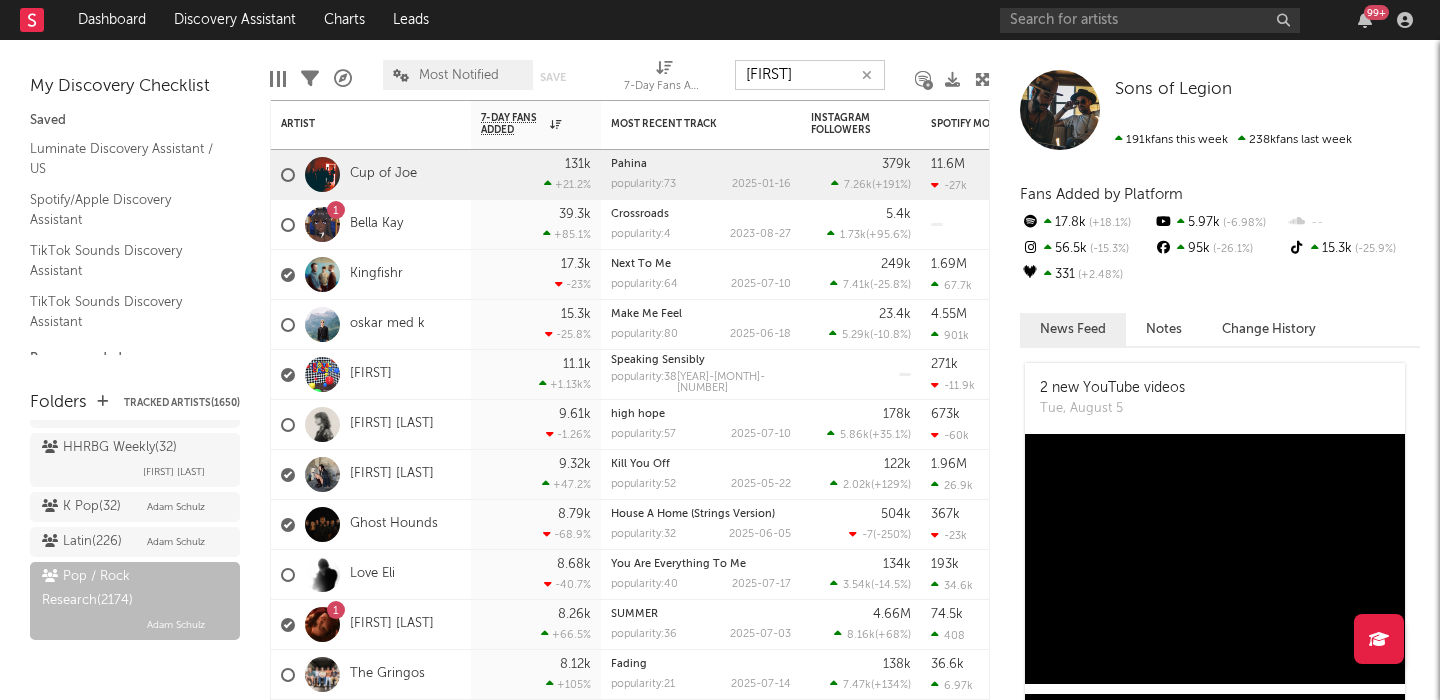 type on "o" 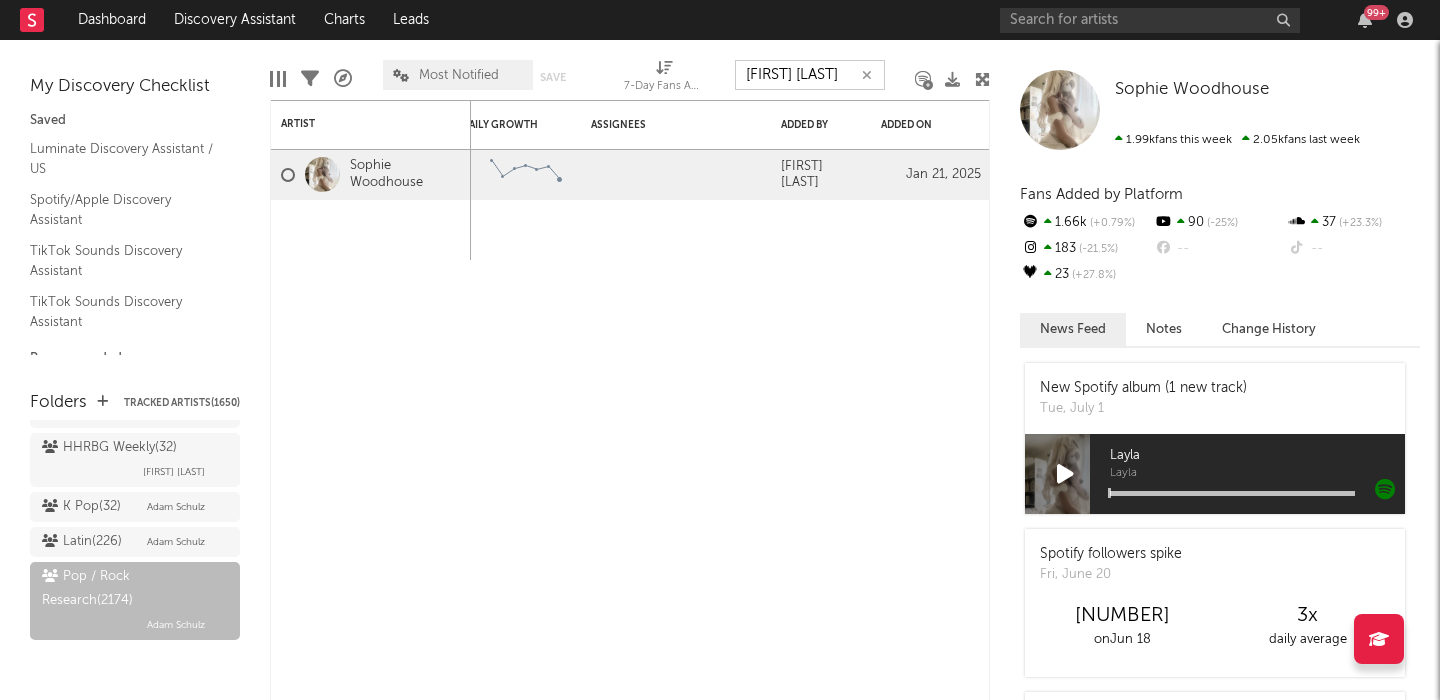 type on "sophie wood" 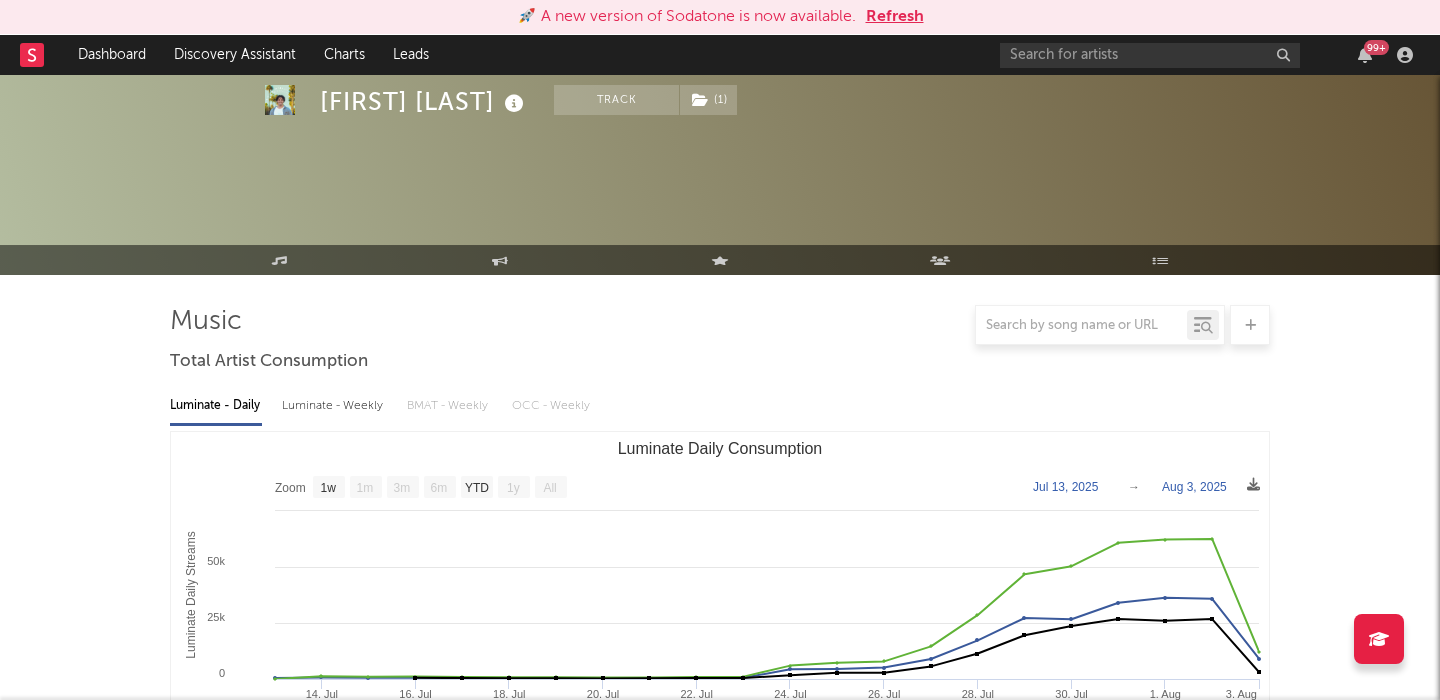 select on "1w" 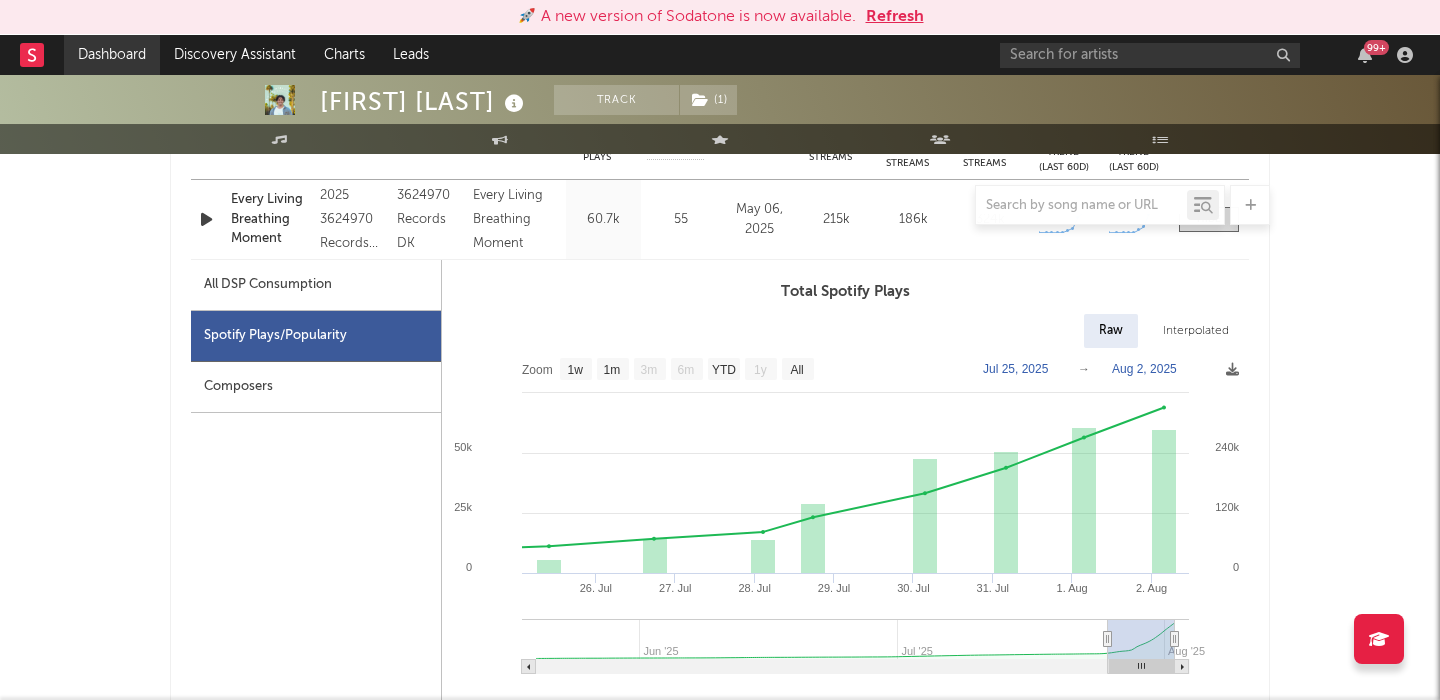 click on "Dashboard" at bounding box center (112, 55) 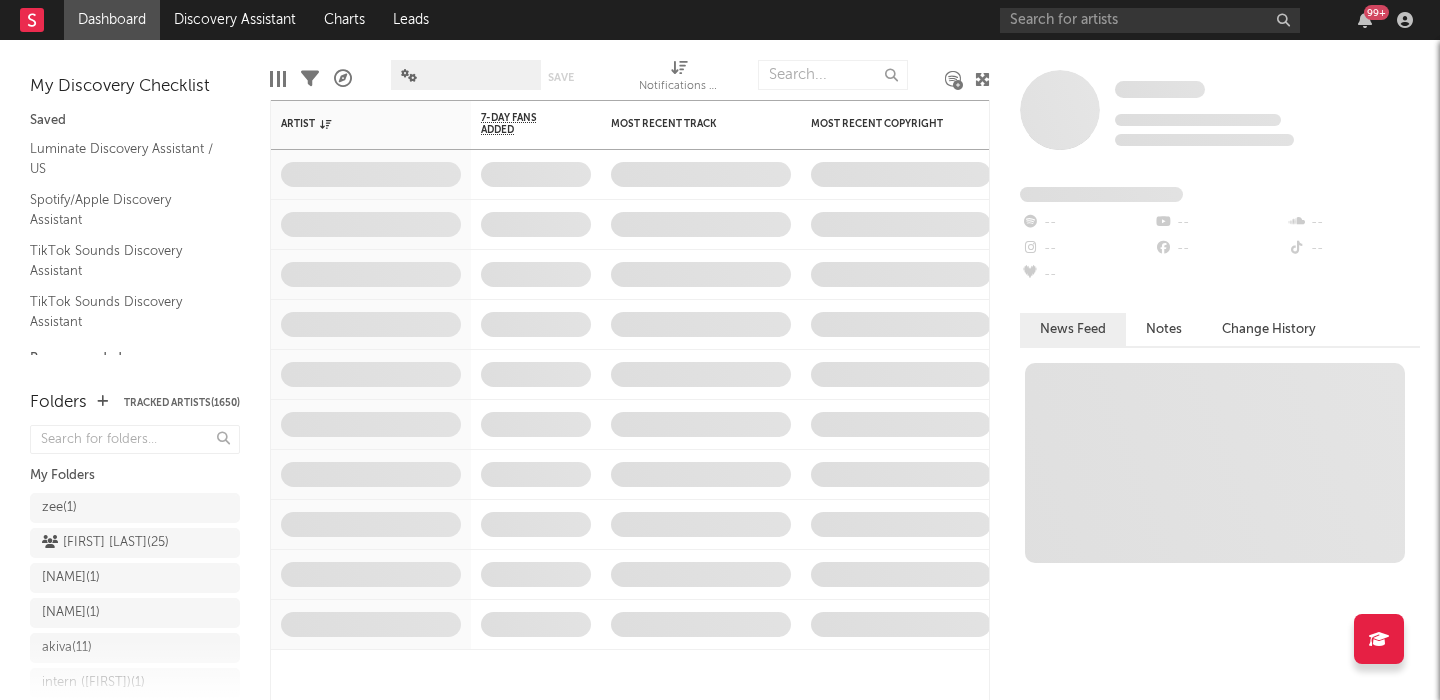 scroll, scrollTop: 0, scrollLeft: 0, axis: both 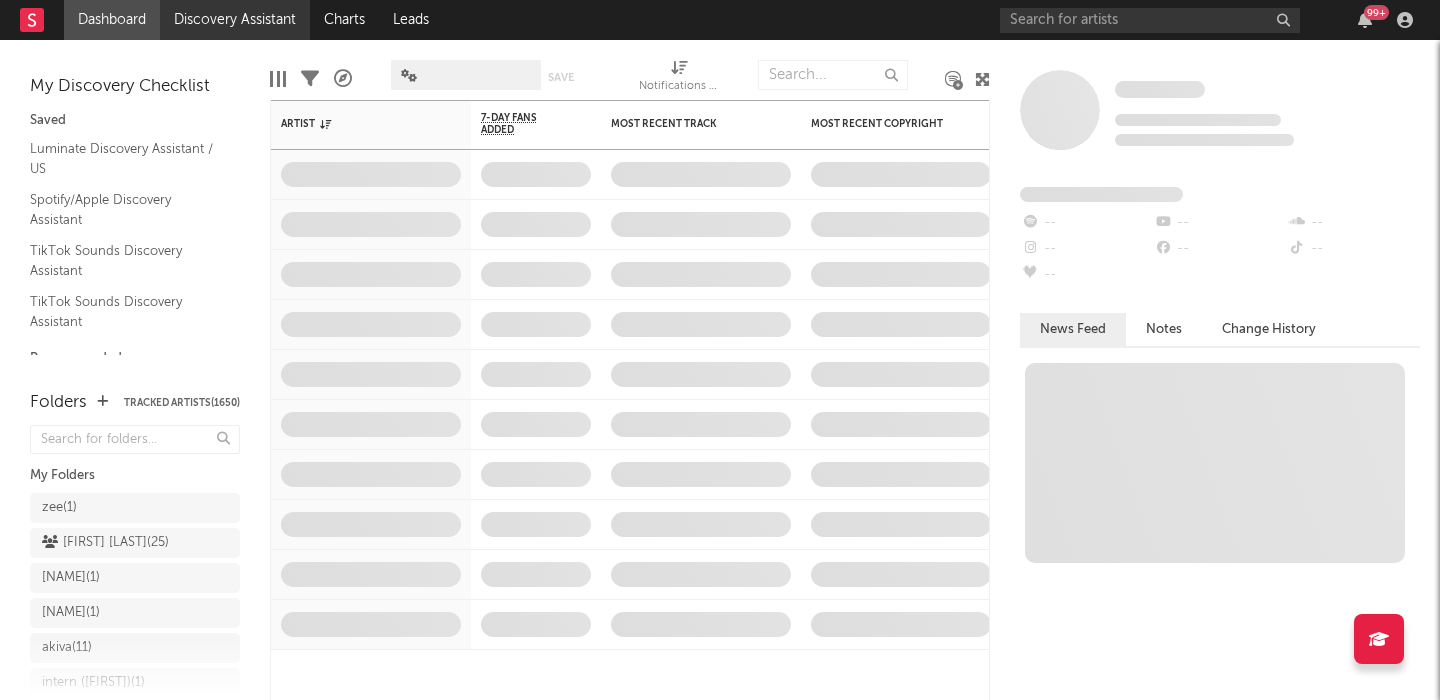 click on "Discovery Assistant" at bounding box center (235, 20) 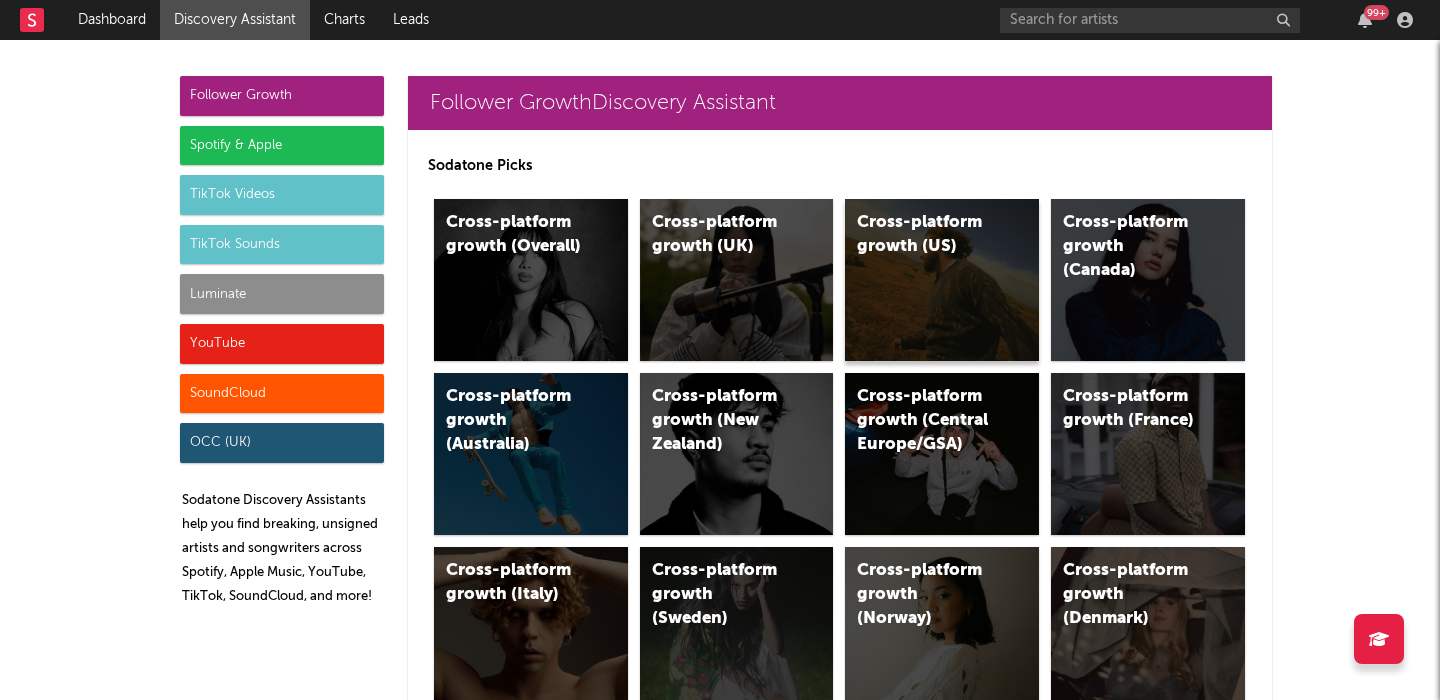 click on "Cross-platform growth (US)" at bounding box center (942, 280) 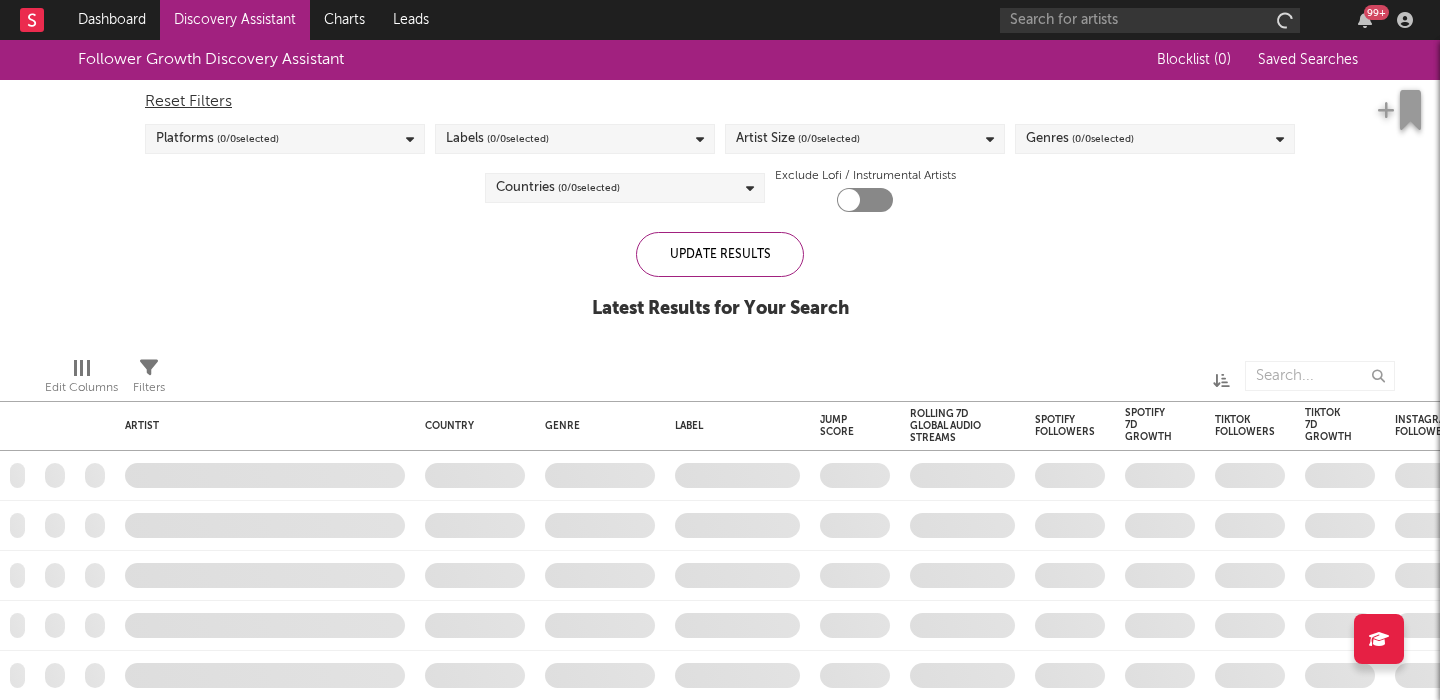 checkbox on "true" 